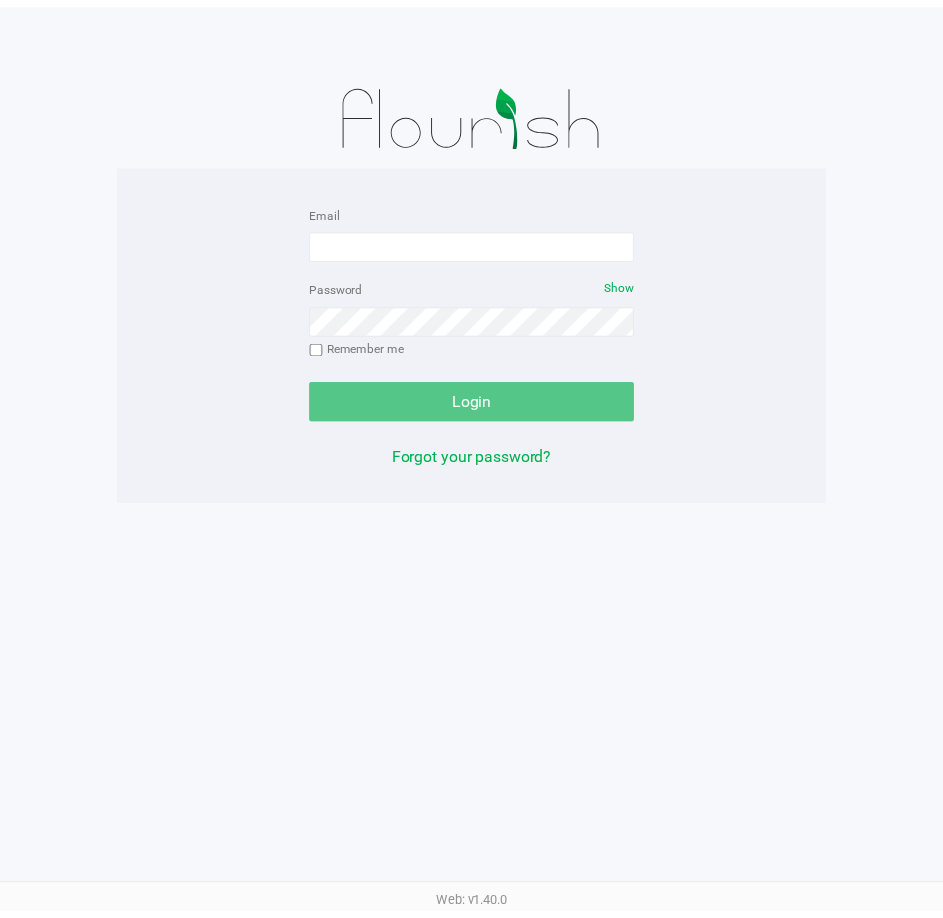 scroll, scrollTop: 0, scrollLeft: 0, axis: both 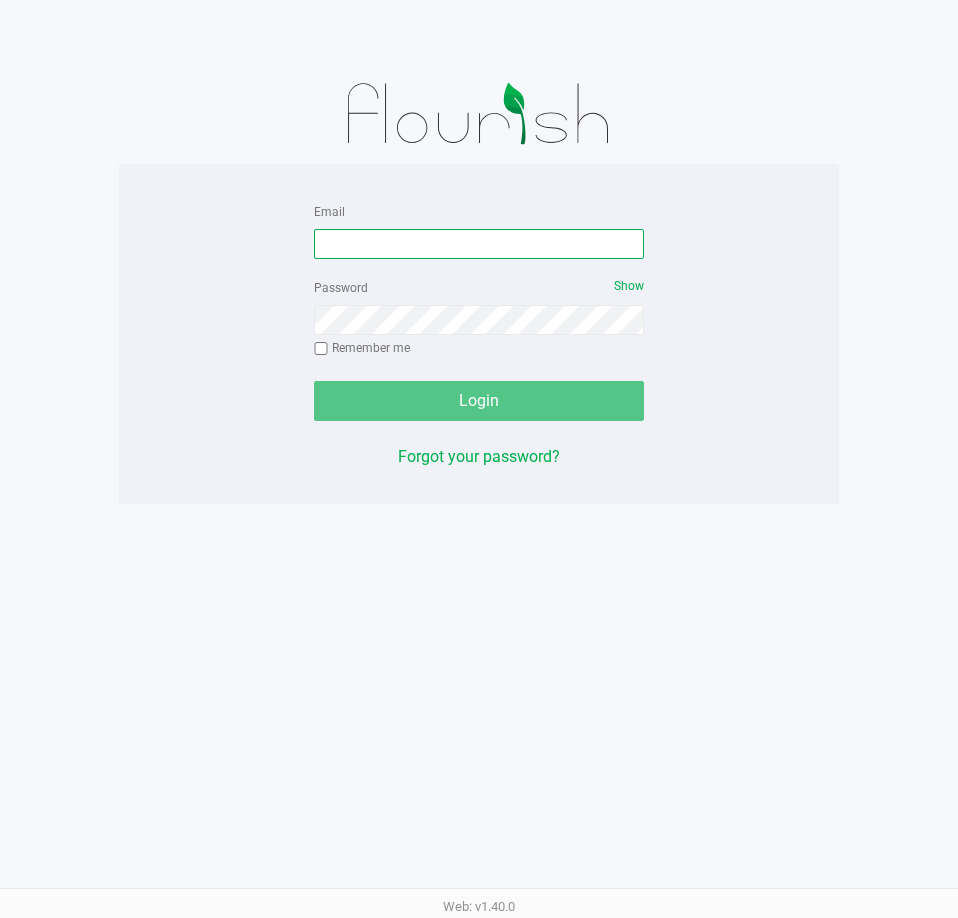 click on "Email" at bounding box center [479, 244] 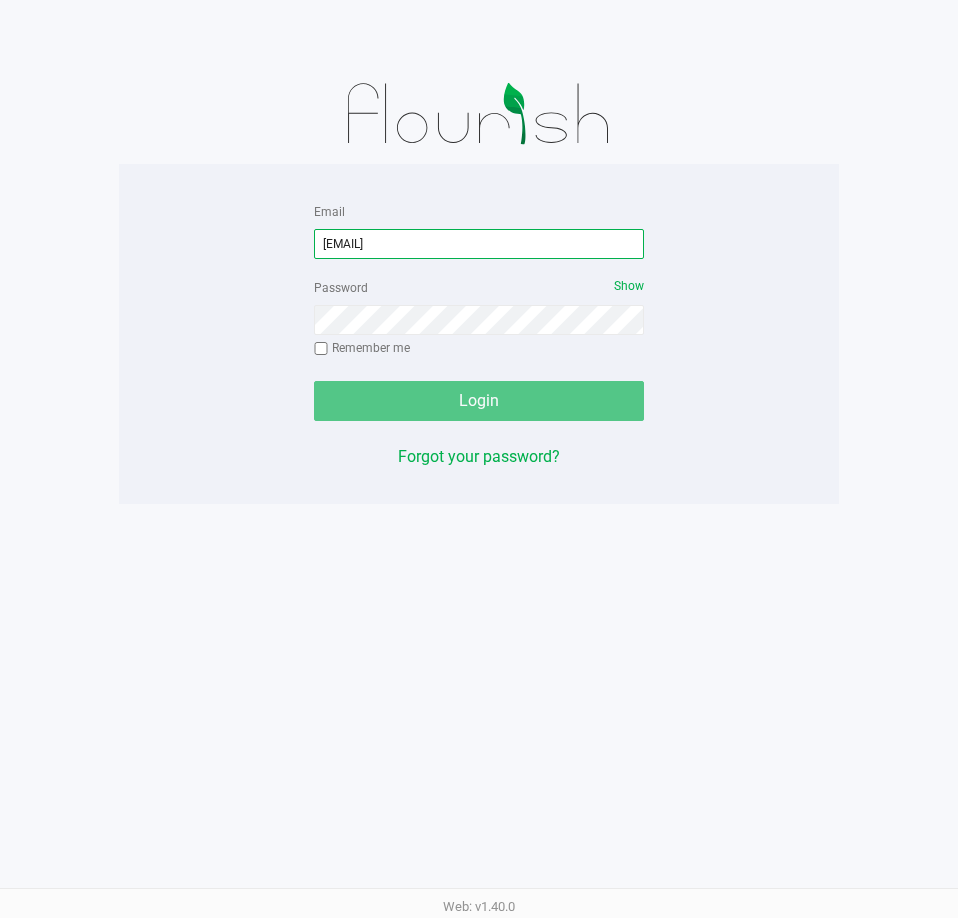 type on "[EMAIL]" 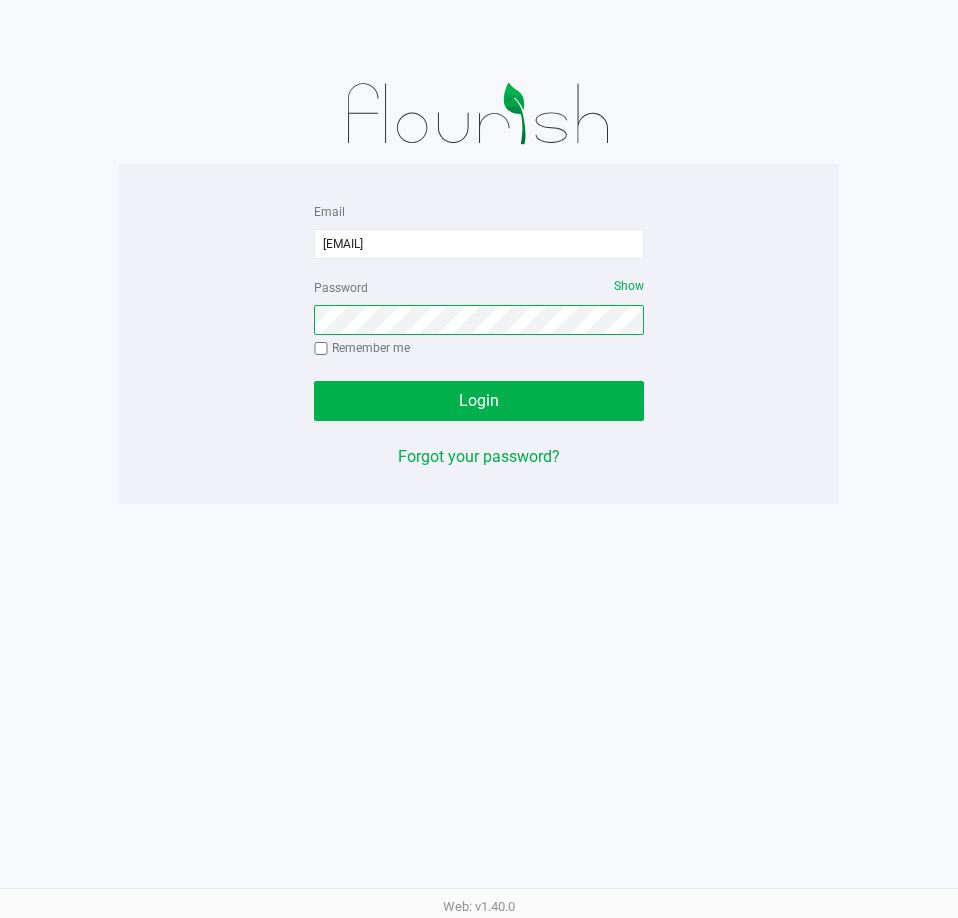 click on "Login" 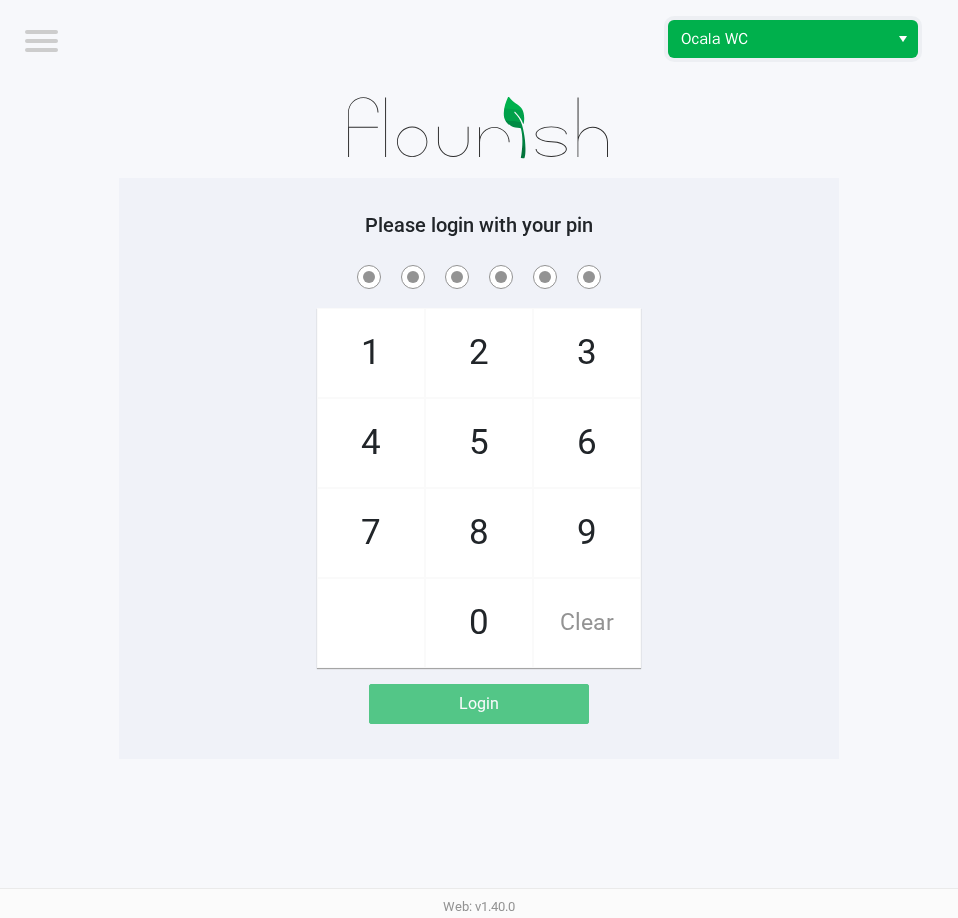 click on "Ocala WC" at bounding box center (778, 39) 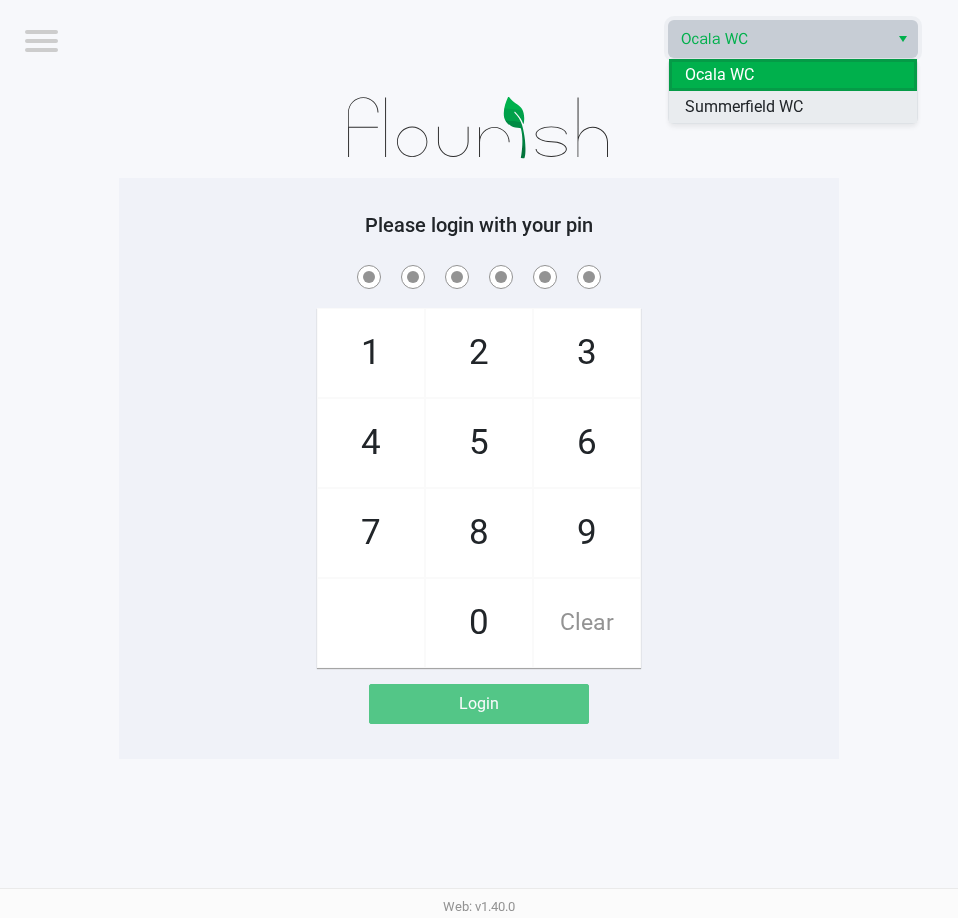 click on "Summerfield WC" at bounding box center [744, 107] 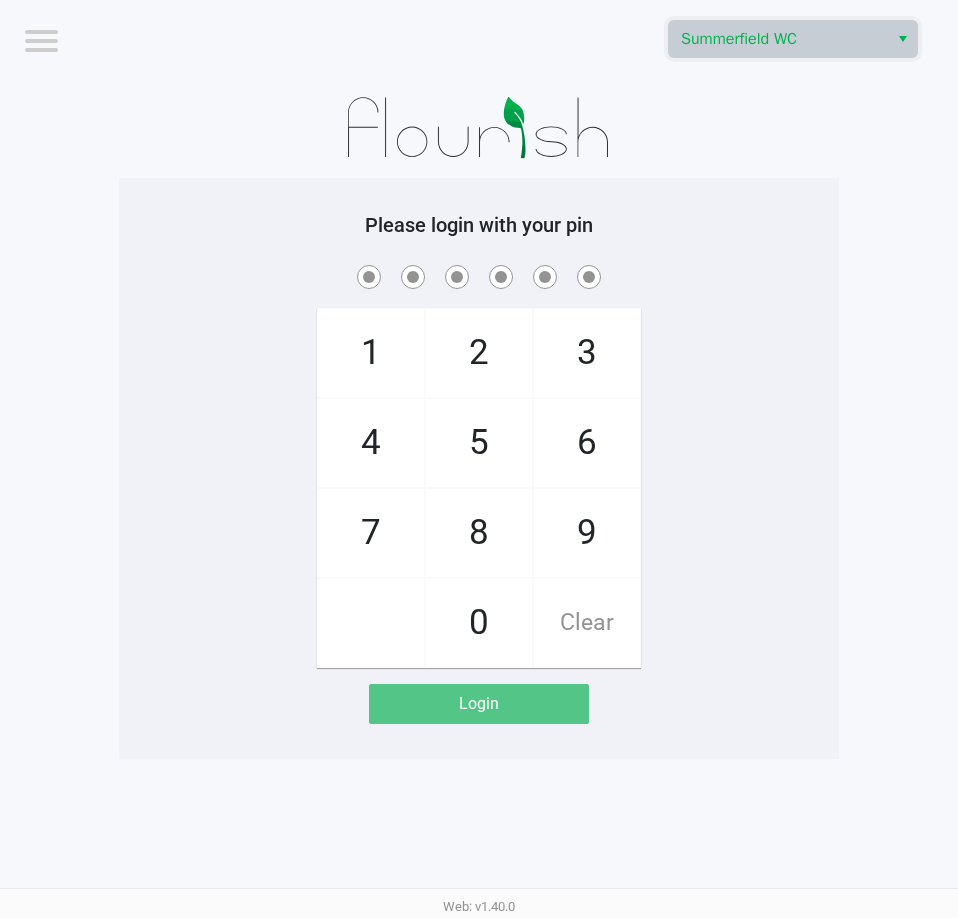 click on "Please login with your pin  1   4   7       2   5   8   0   3   6   9   Clear   Login" 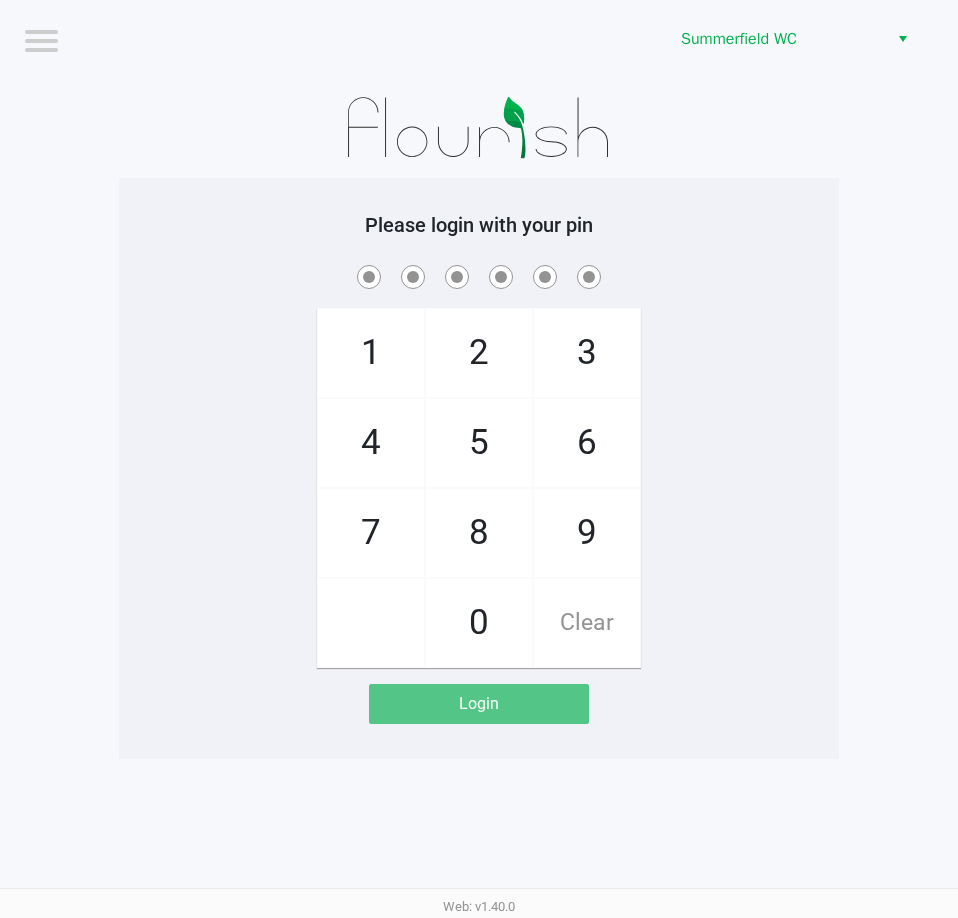 drag, startPoint x: 707, startPoint y: 238, endPoint x: 716, endPoint y: 223, distance: 17.492855 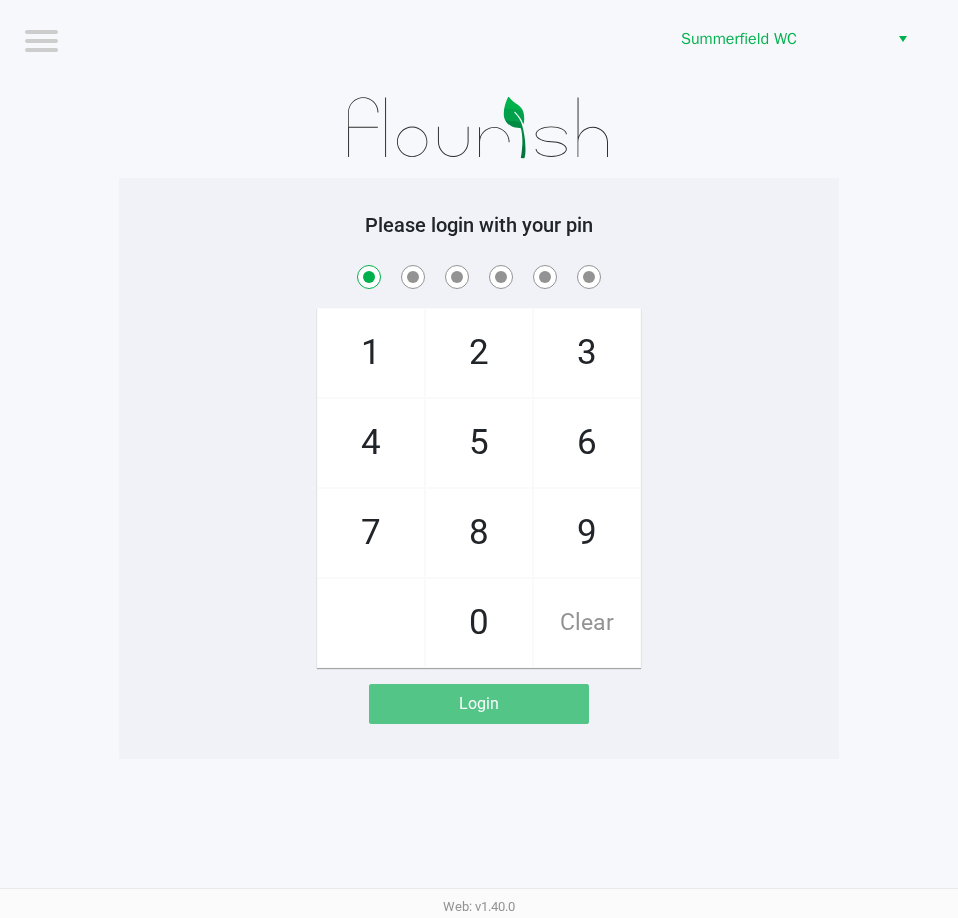 checkbox on "true" 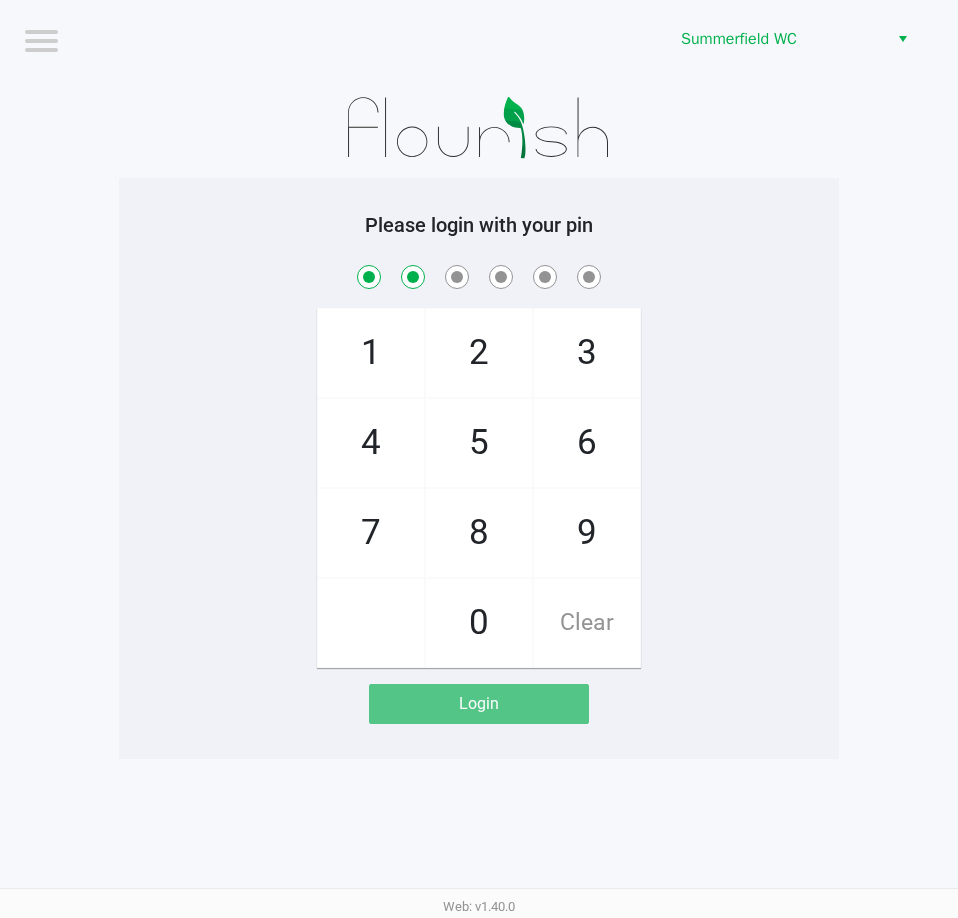 checkbox on "true" 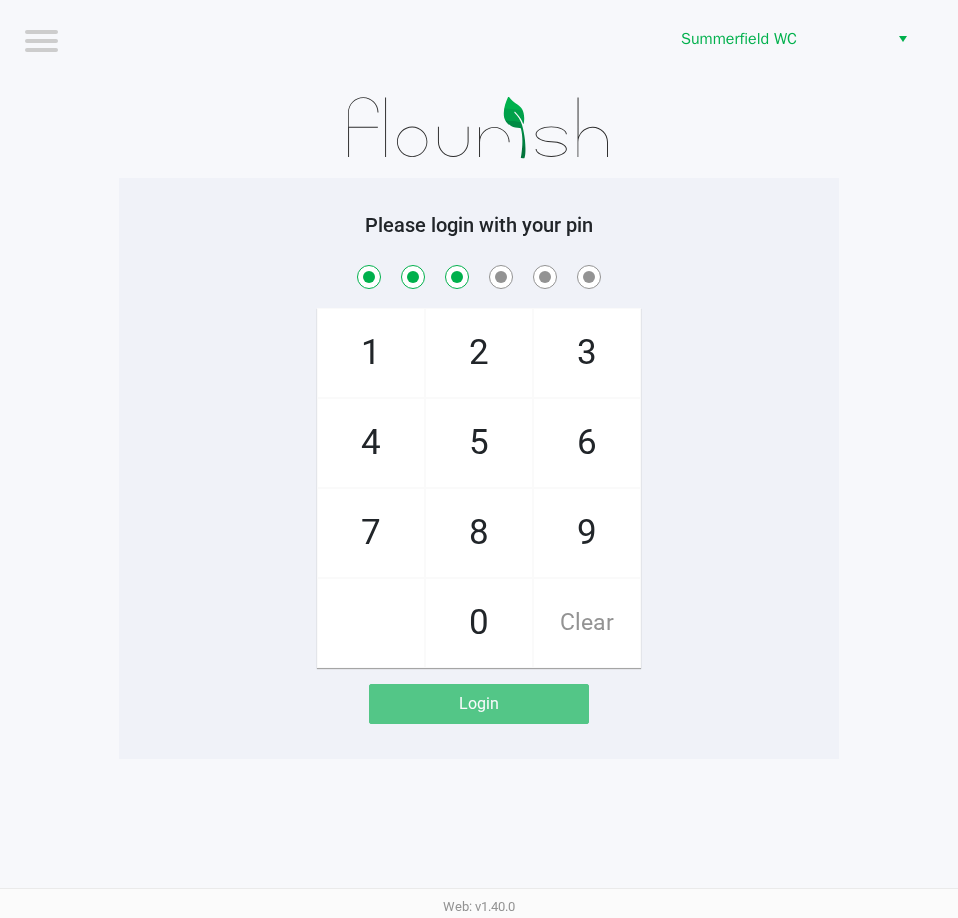 checkbox on "true" 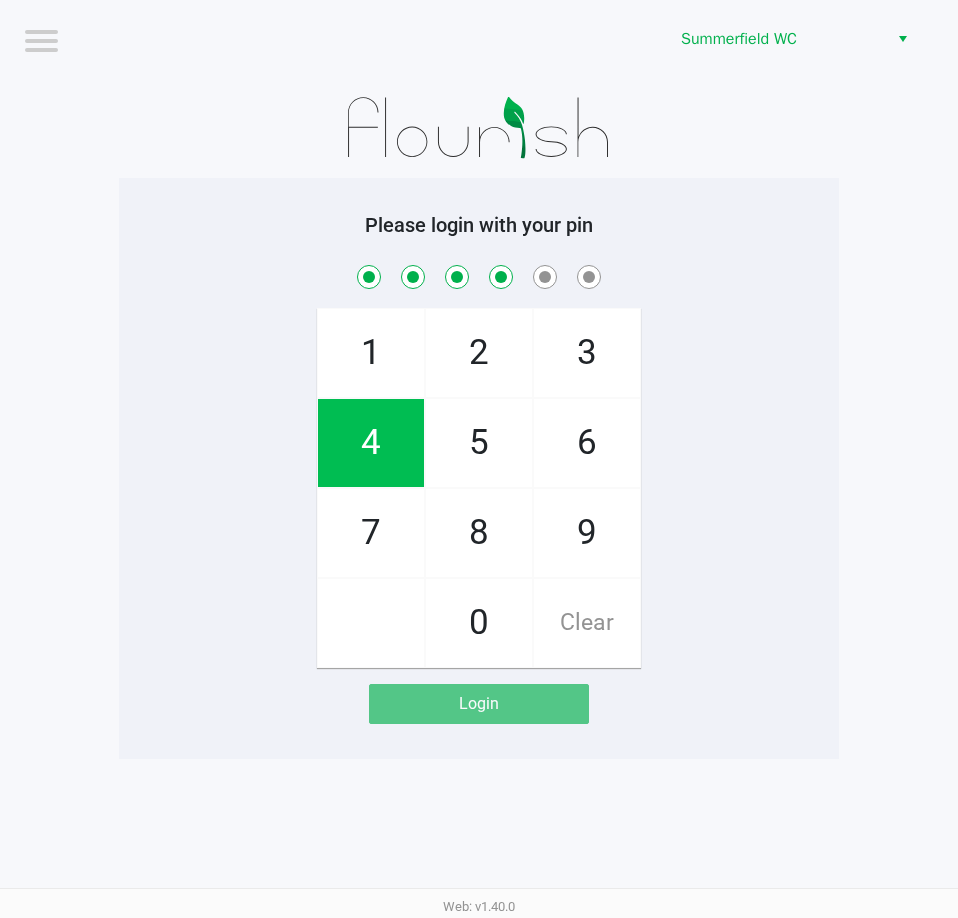 checkbox on "true" 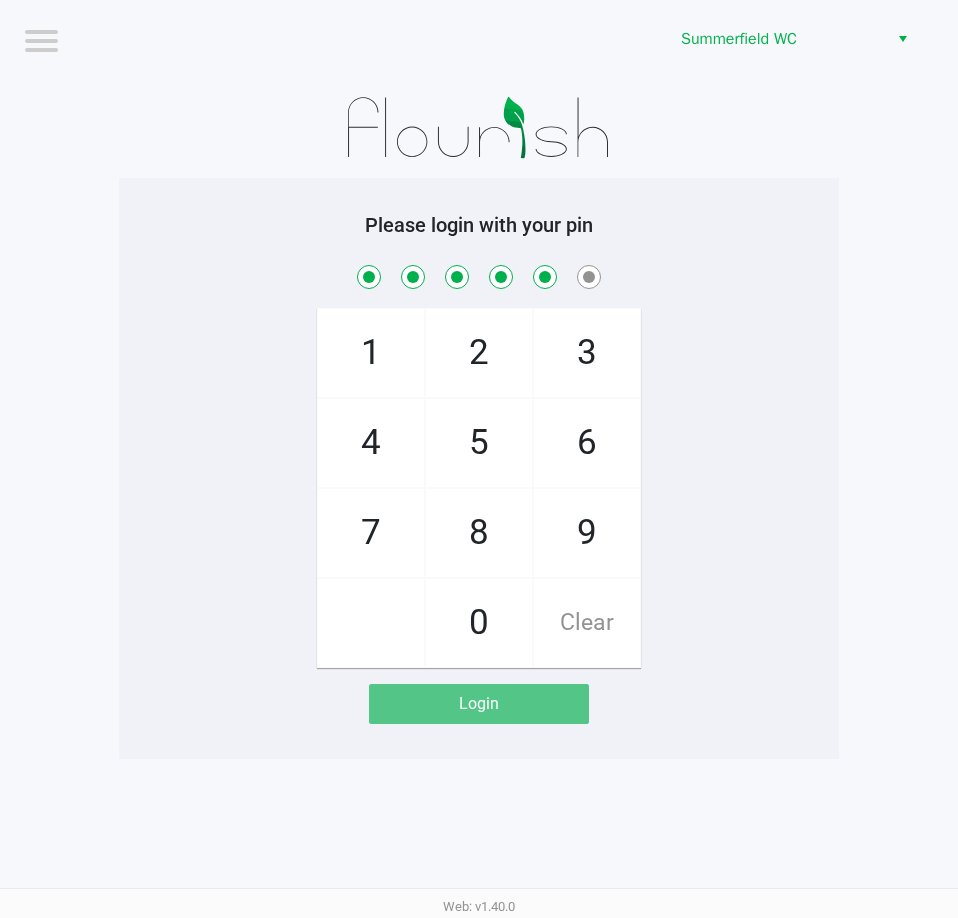checkbox on "true" 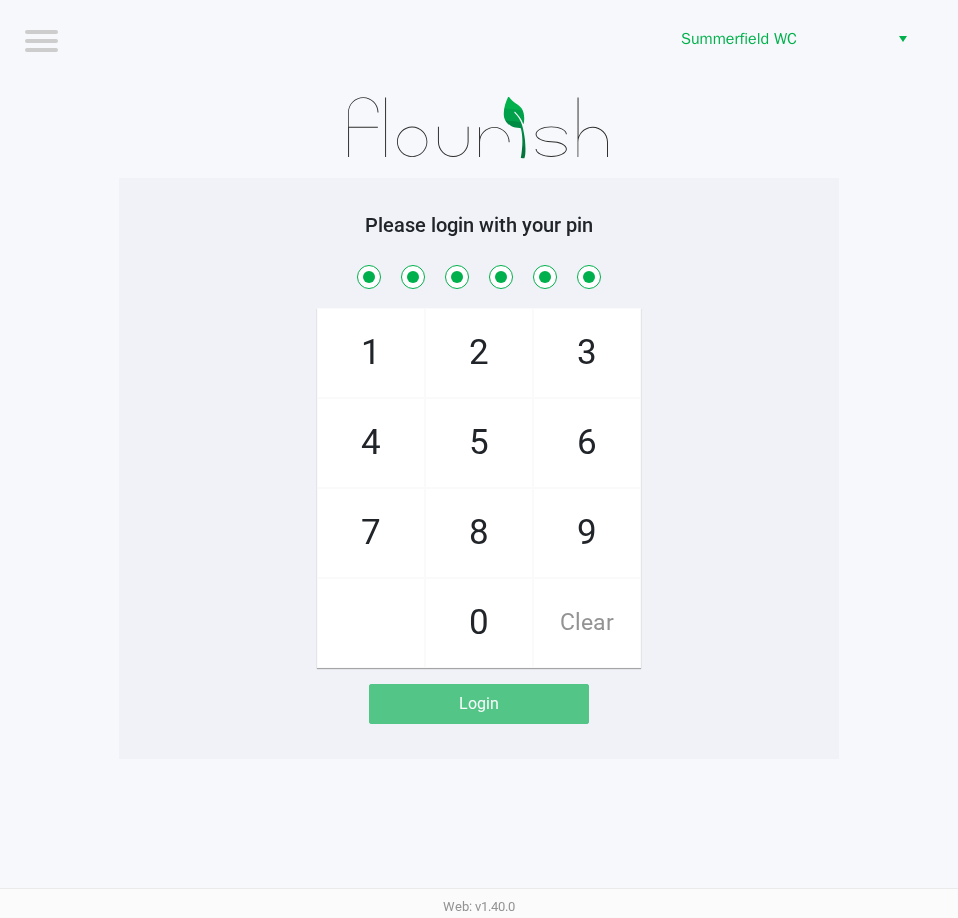 checkbox on "true" 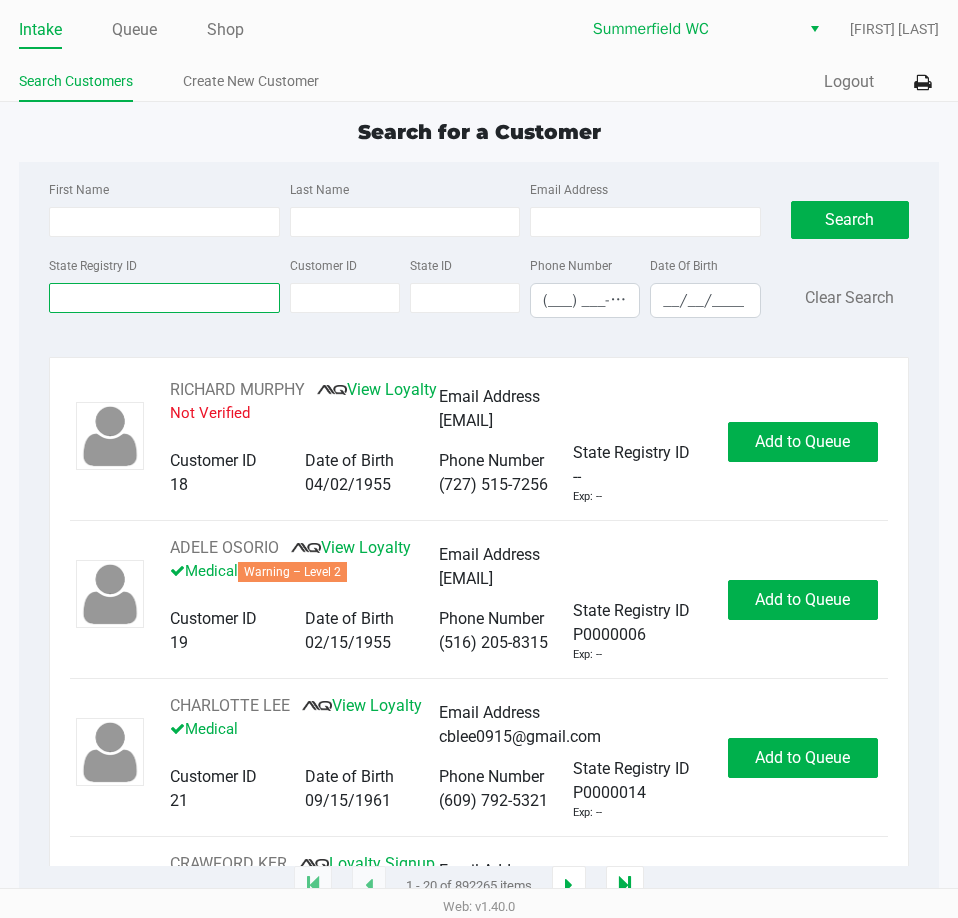 drag, startPoint x: 108, startPoint y: 304, endPoint x: 77, endPoint y: 307, distance: 31.144823 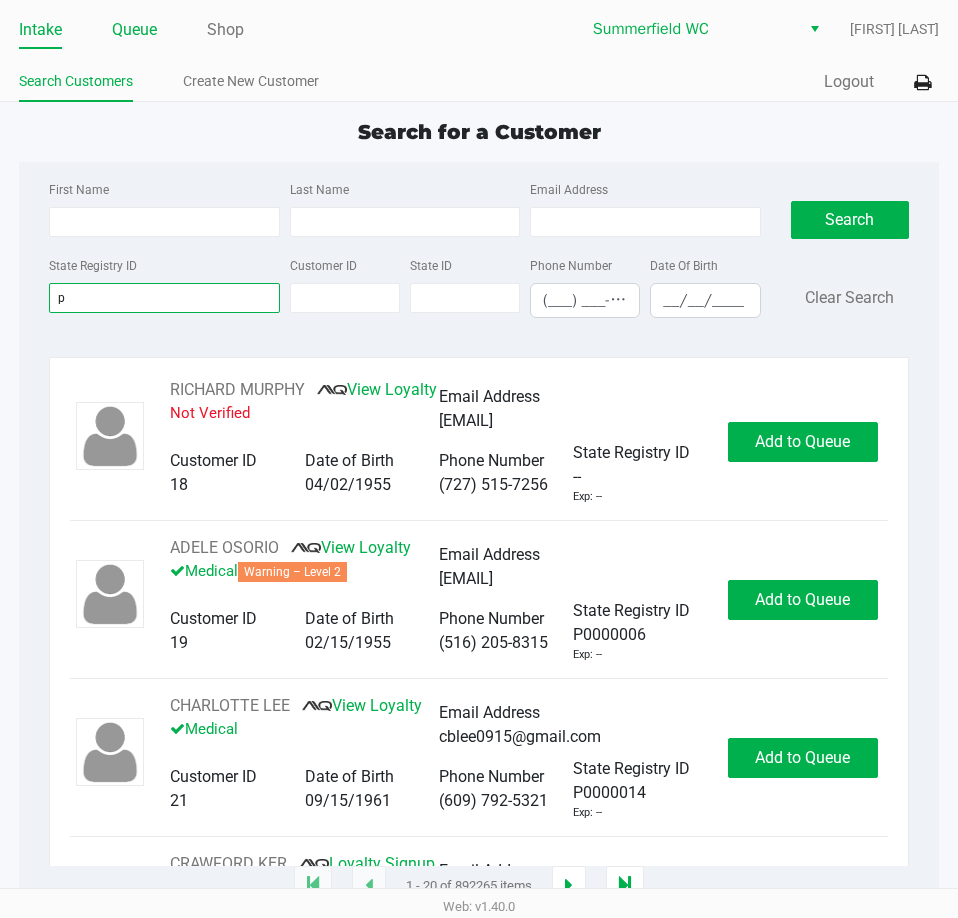 type on "p" 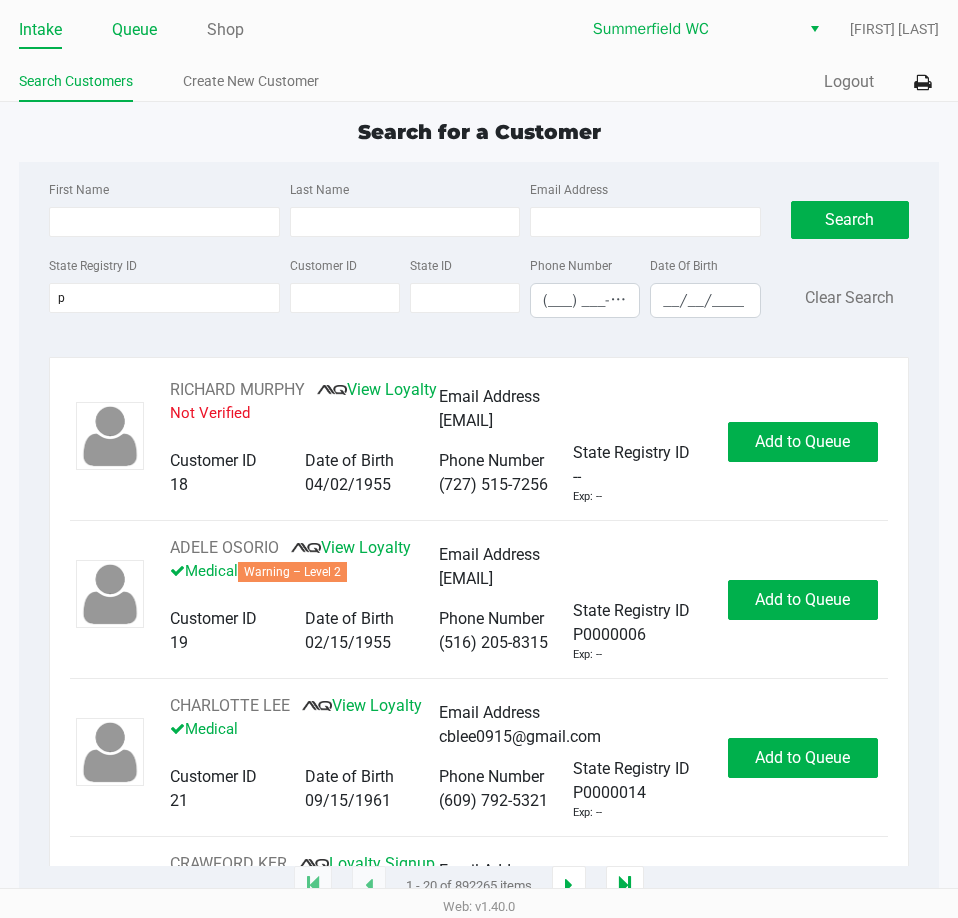 click on "Queue" 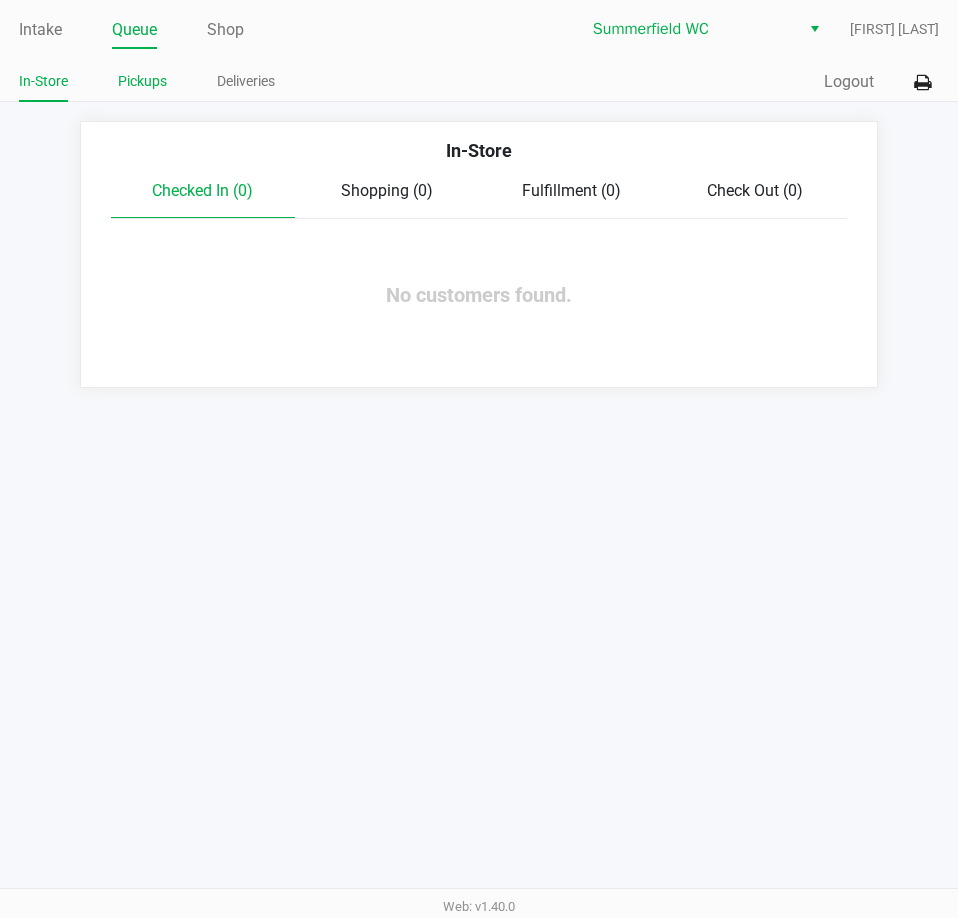 click on "Pickups" 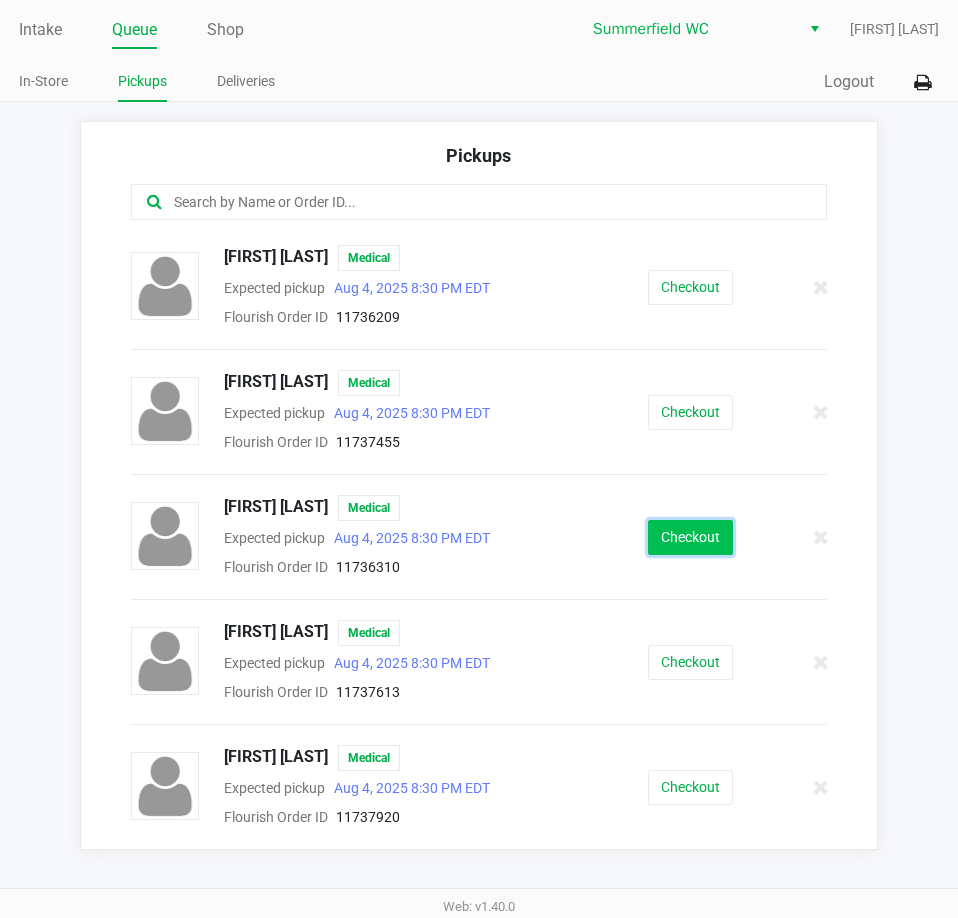 click on "Checkout" 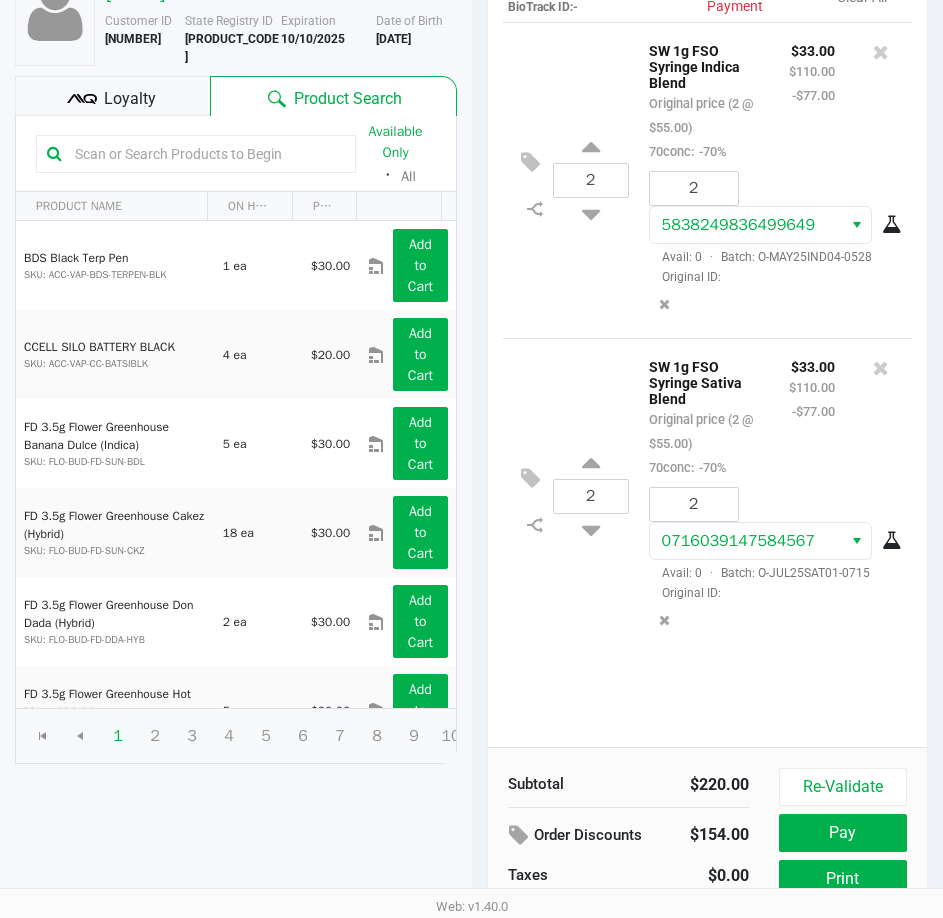 scroll, scrollTop: 254, scrollLeft: 0, axis: vertical 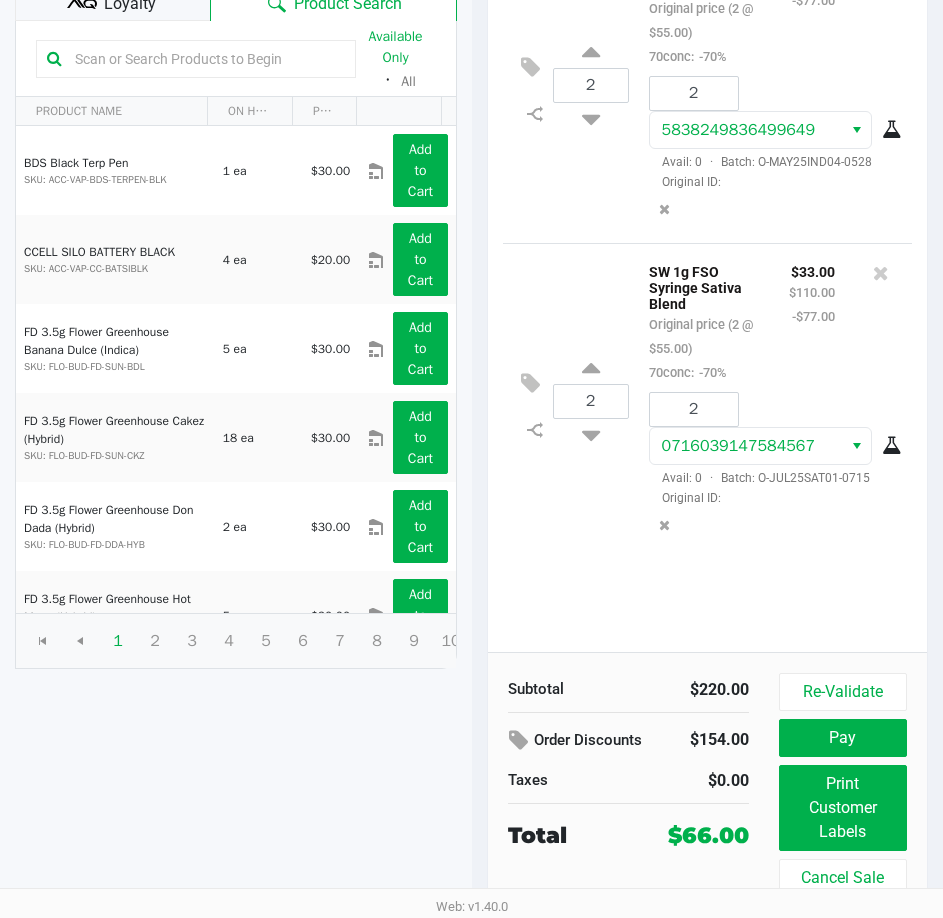 click on "Loyalty" 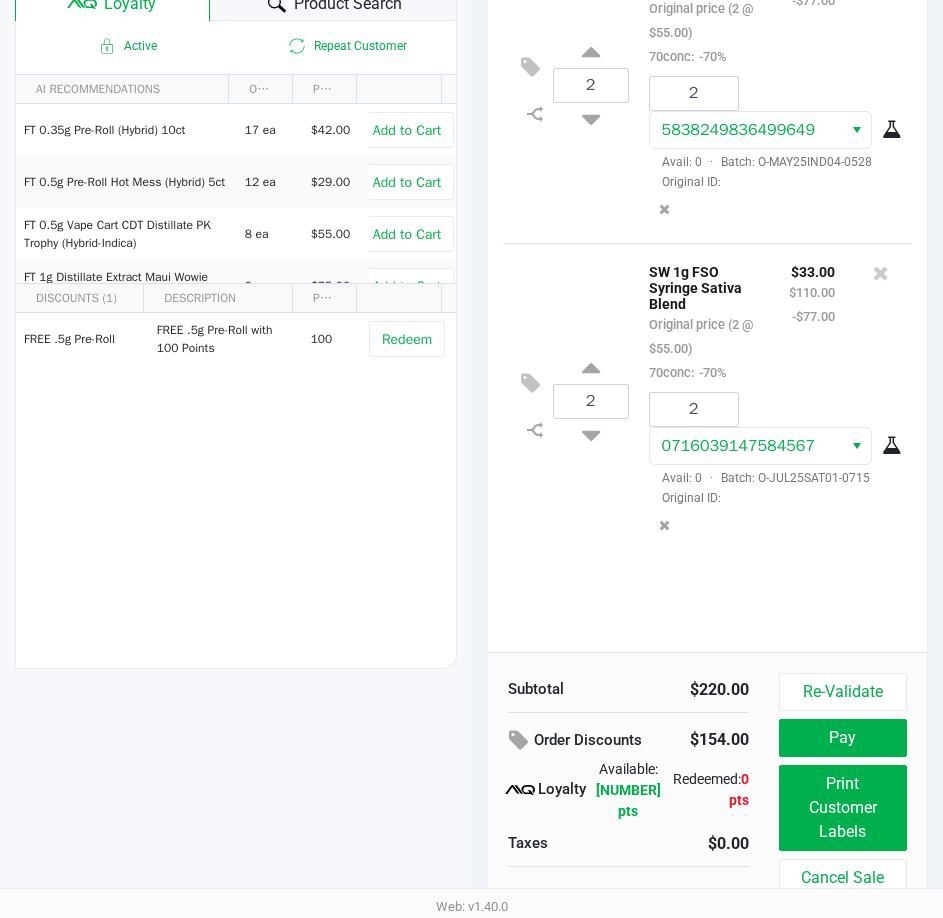 click on "[NUMBER] mg
[NUMBER] [PRODUCT] [PRODUCT] ([PRODUCT])   Original price (2 @ $[PRICE])  [PERCENTAGE]:  -[PERCENTAGE]% $[PRICE] $[PRICE] -$[PRICE] [NUMBER] [NUMBER]  Avail: [NUMBER]  ·  Batch: [BATCH]   Original ID:
[NUMBER] [PRODUCT] [PRODUCT] [PRODUCT]   Original price (2 @ $[PRICE])  [PERCENTAGE]:  -[PERCENTAGE]% $[PRICE] $[PRICE] -$[PRICE] [NUMBER] [NUMBER]  Avail: [NUMBER]  ·  Batch: [BATCH]   Original ID:" 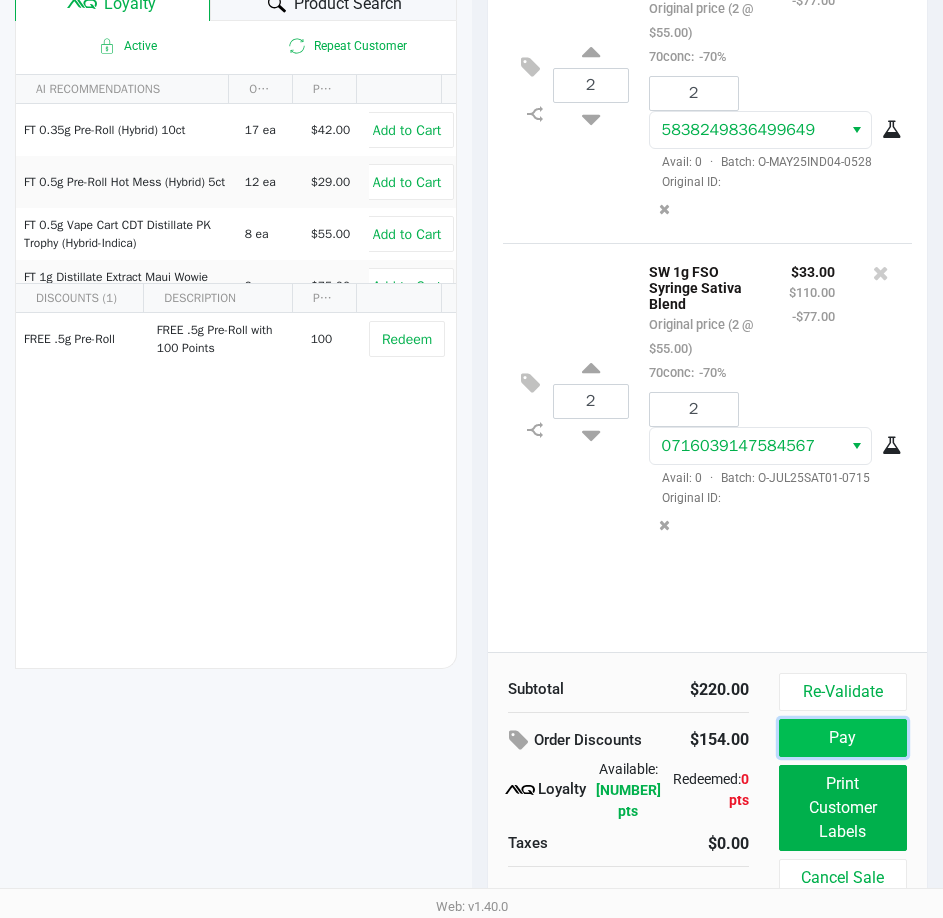click on "Pay" 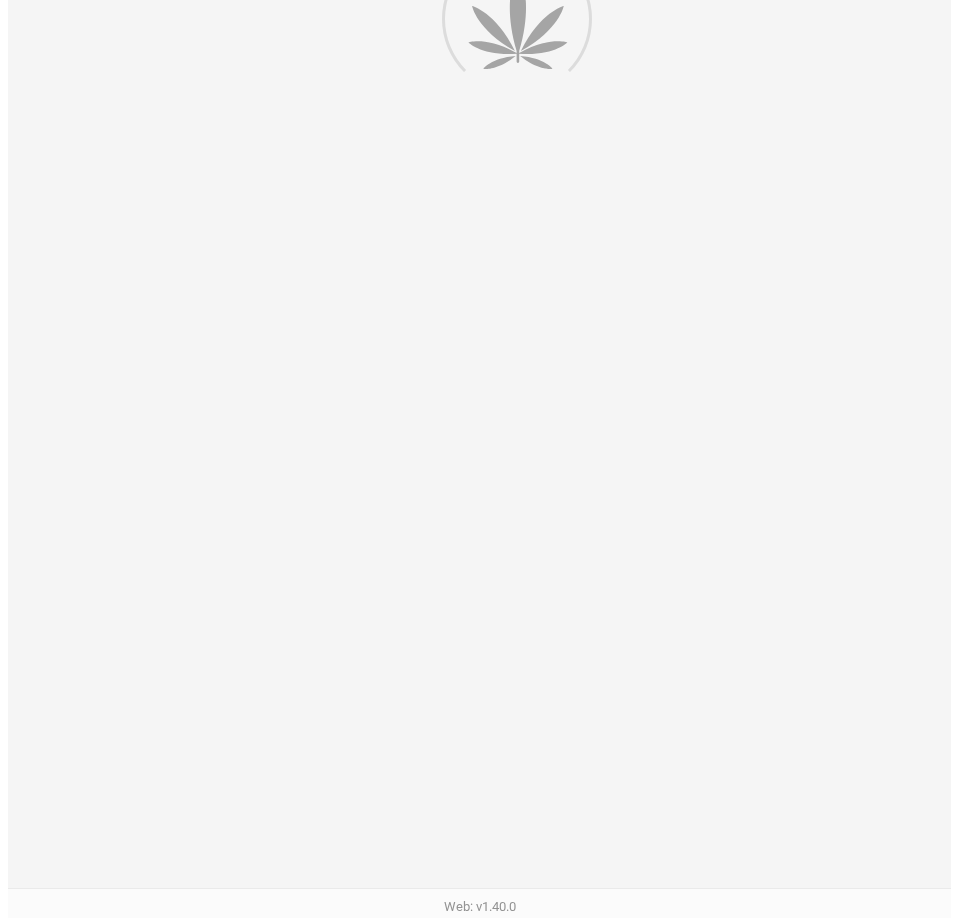 scroll, scrollTop: 0, scrollLeft: 0, axis: both 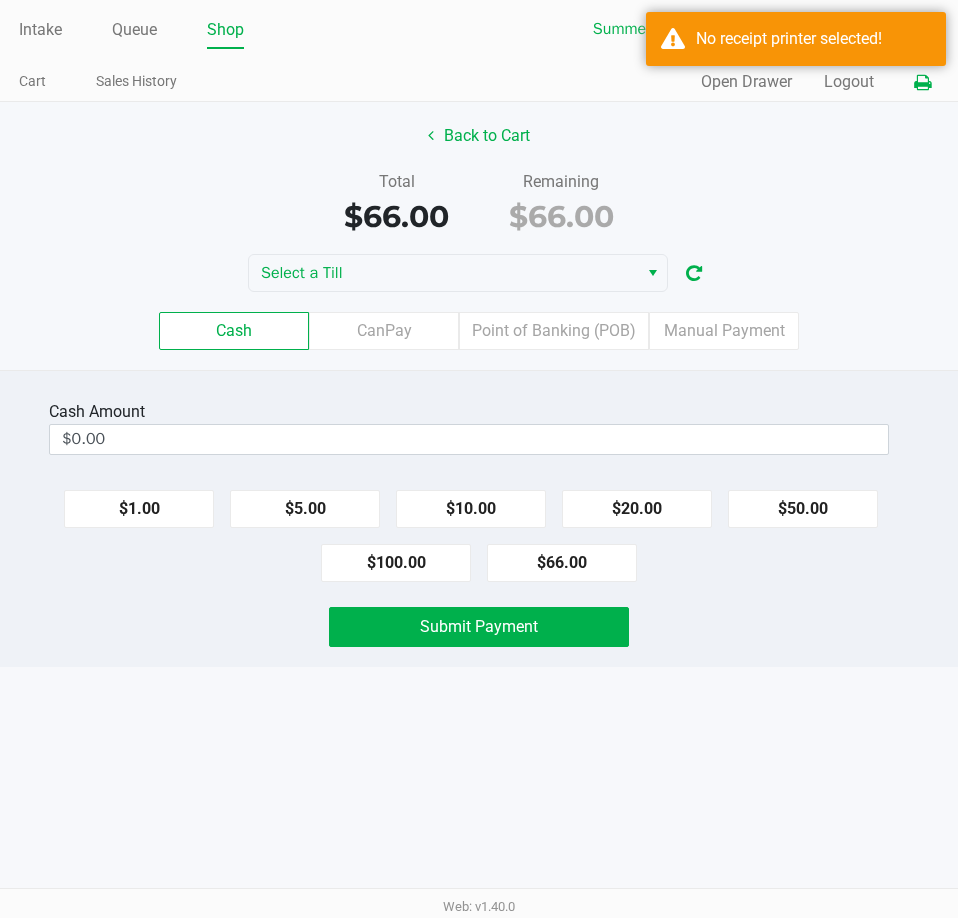 click 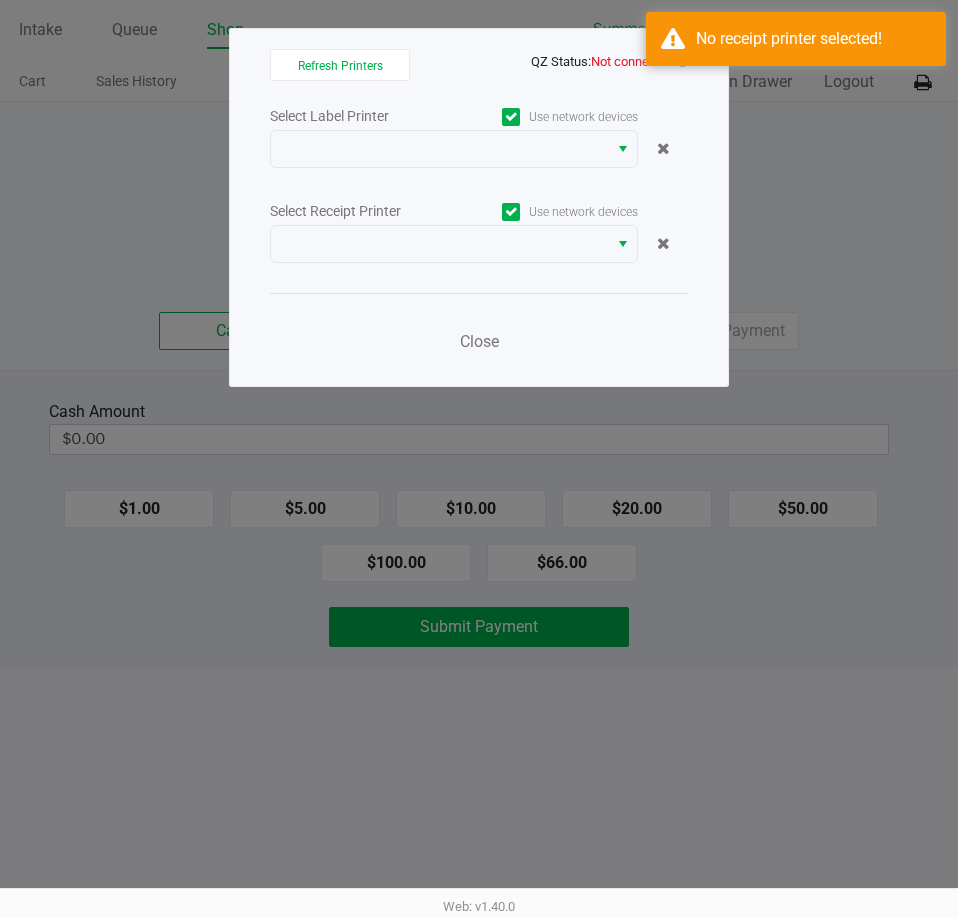 click on "Not connected" 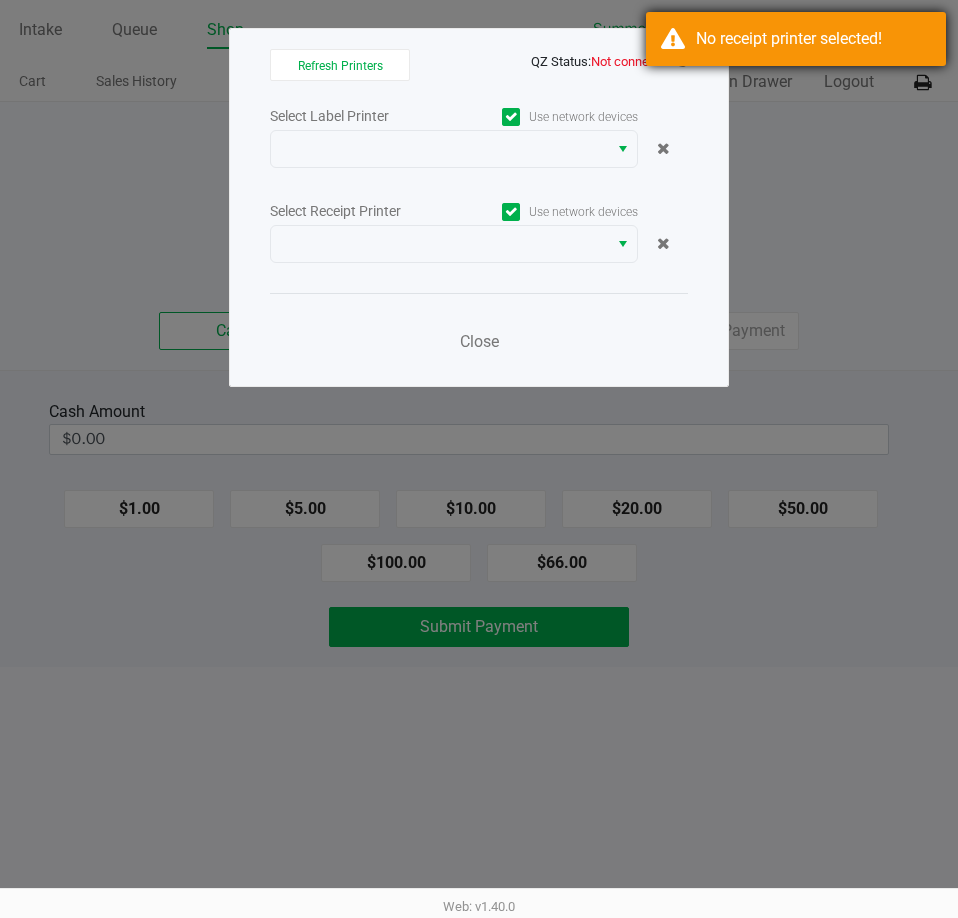 click on "No receipt printer selected!" at bounding box center [813, 39] 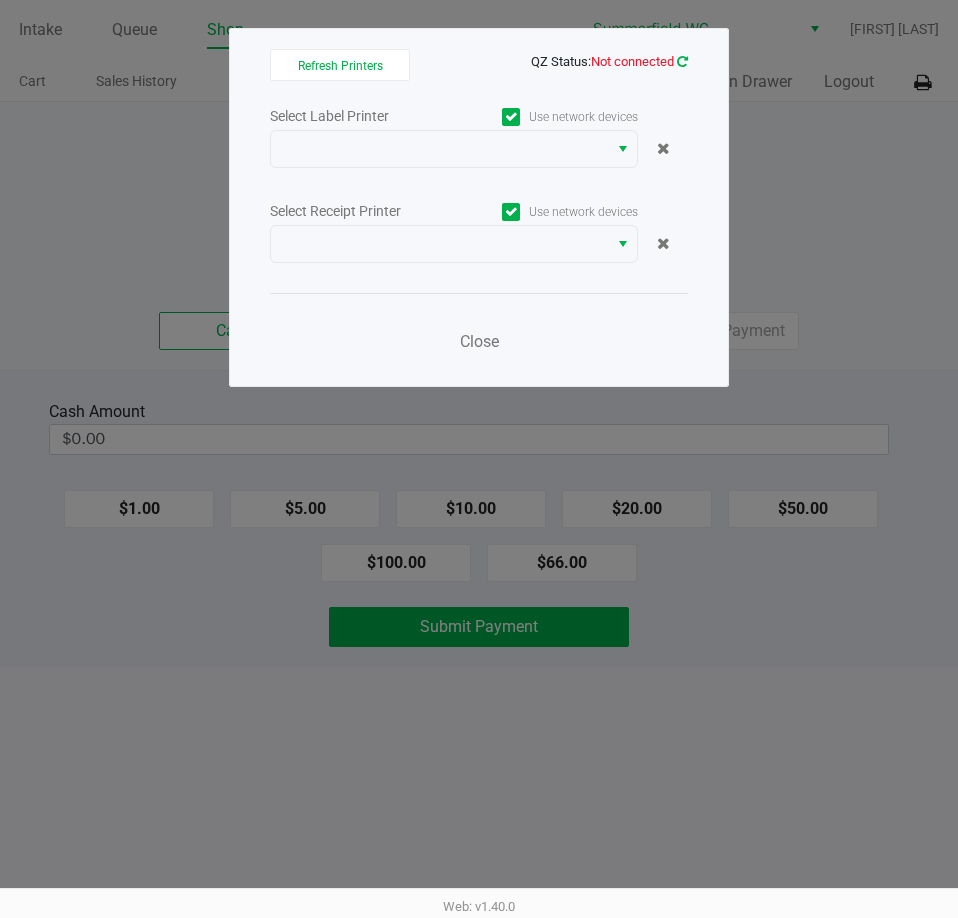 click 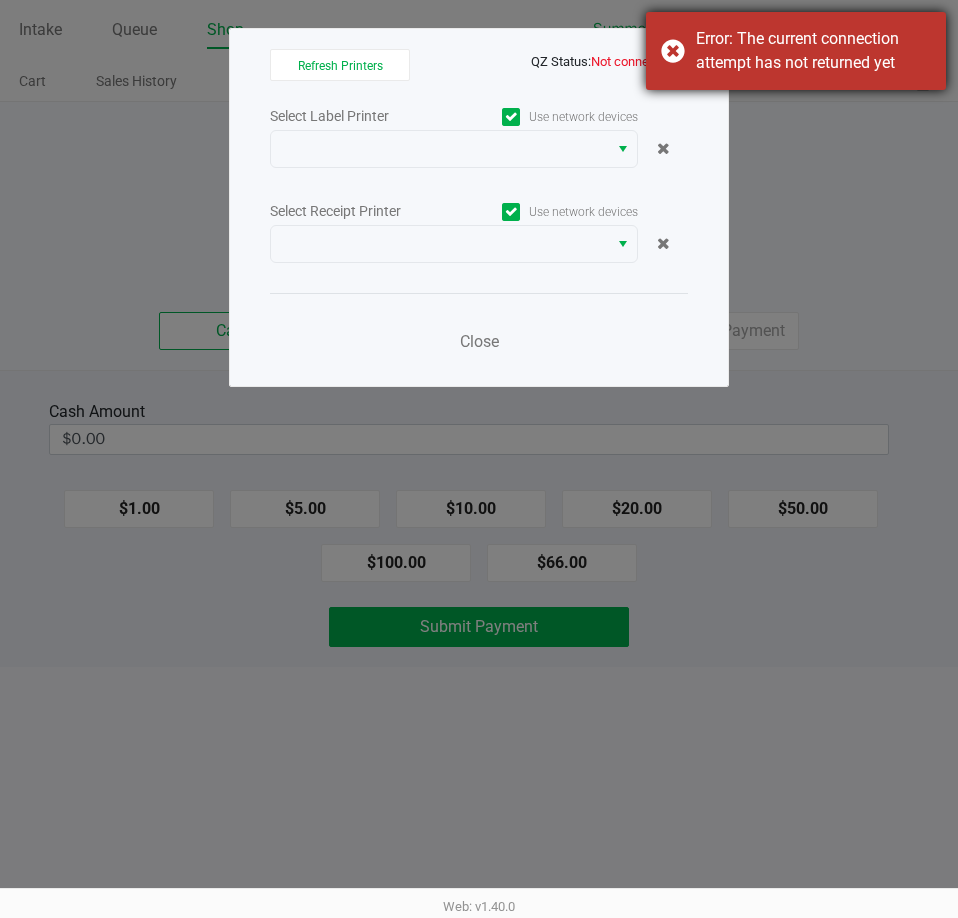 click on "Error: The current connection attempt has not returned yet" at bounding box center (796, 51) 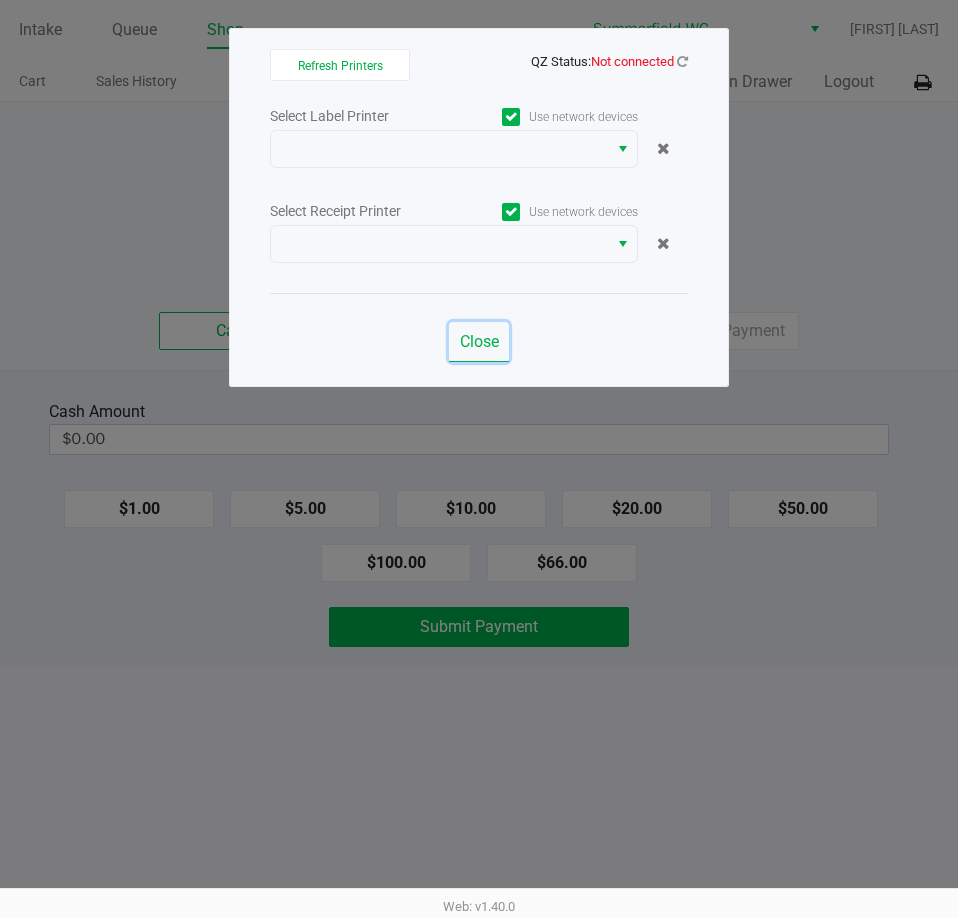 click on "Close" 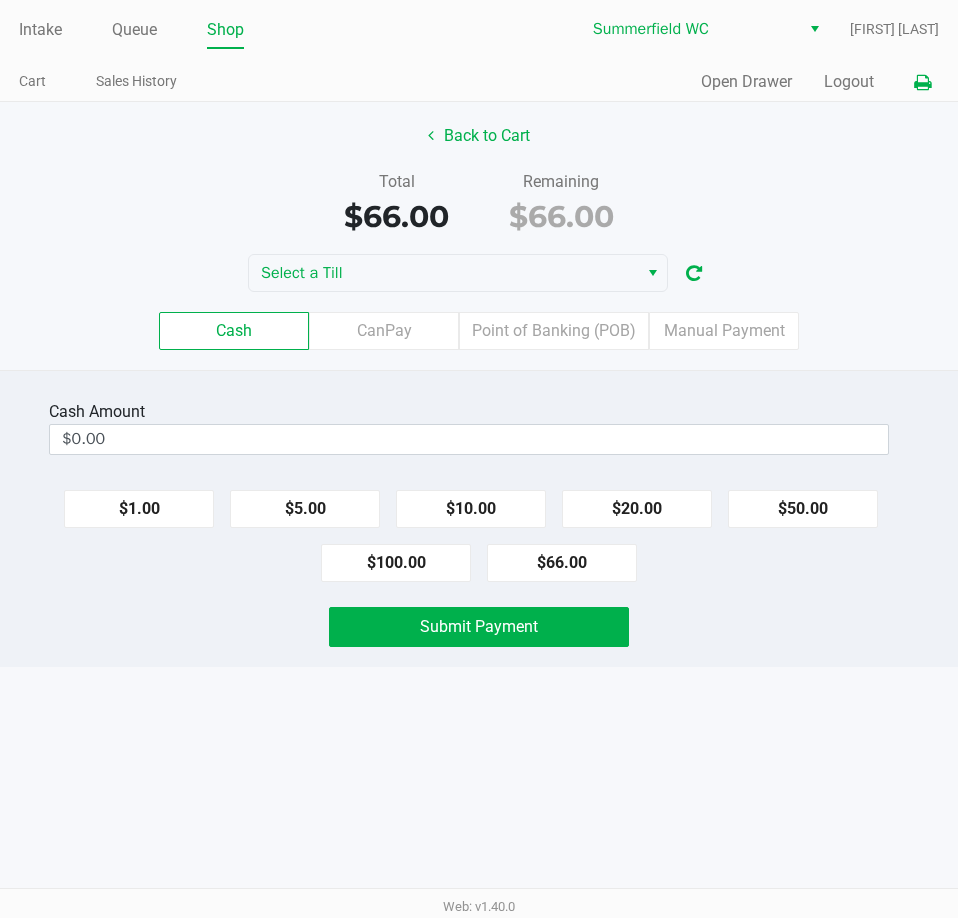 click 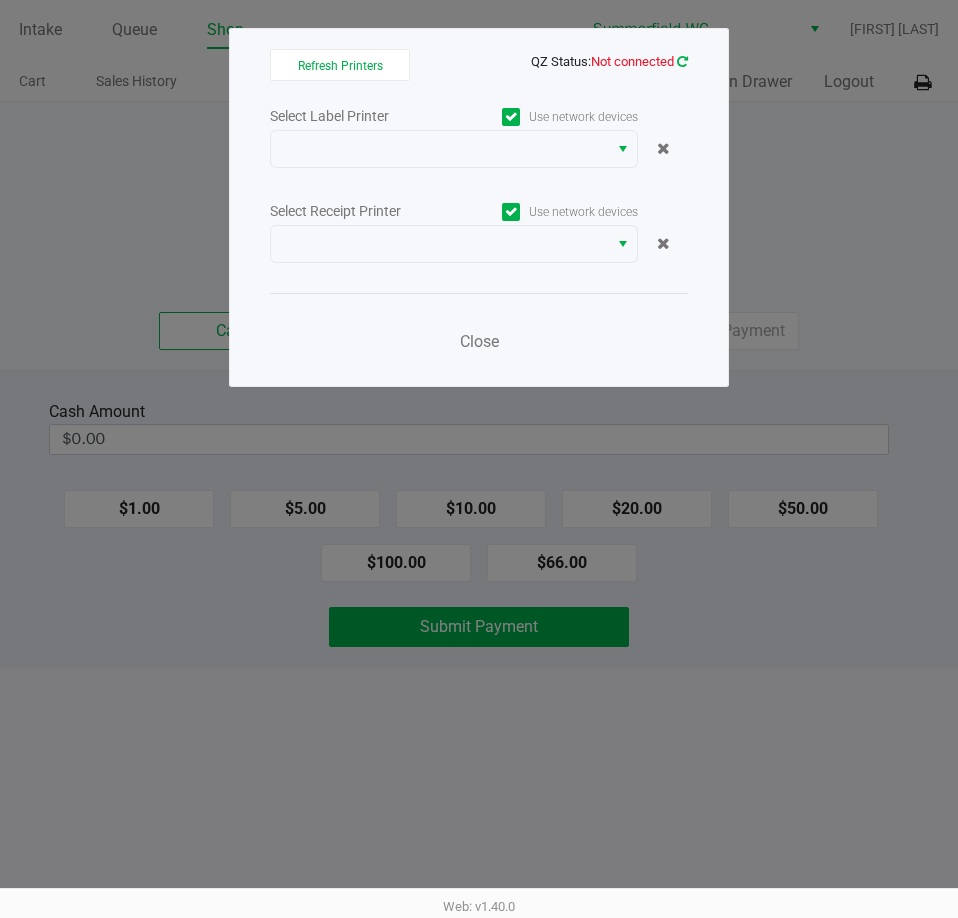 click 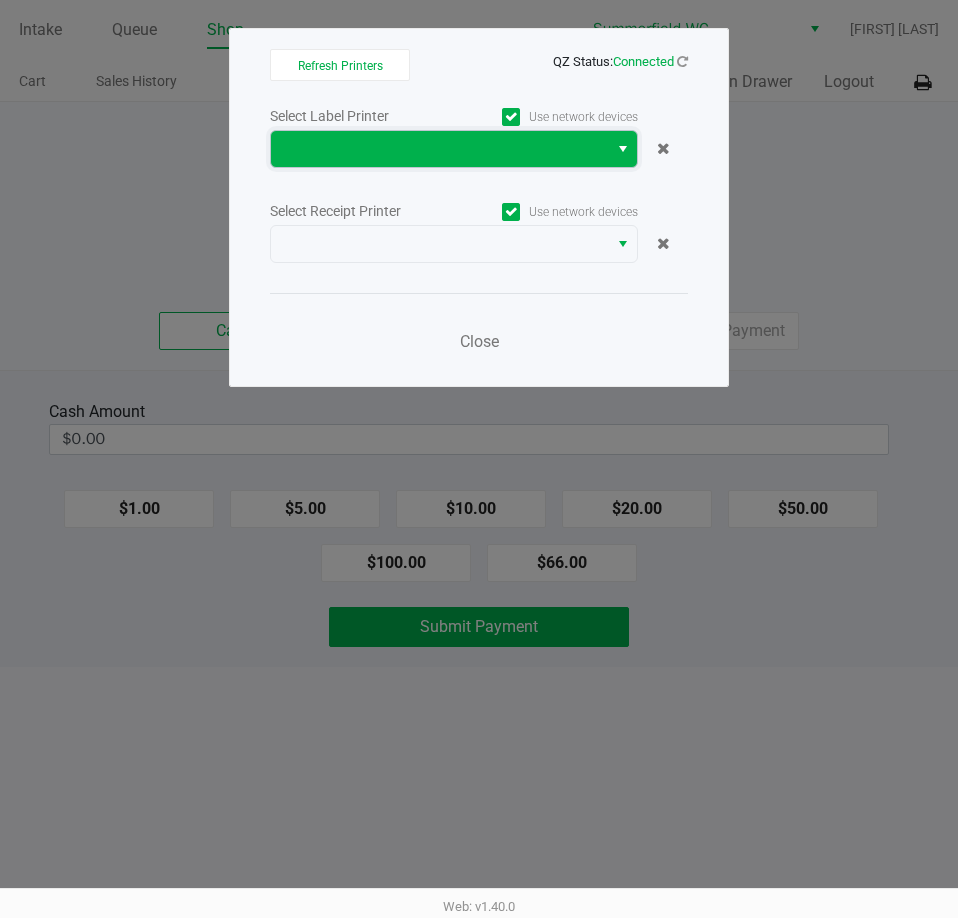 click at bounding box center [439, 149] 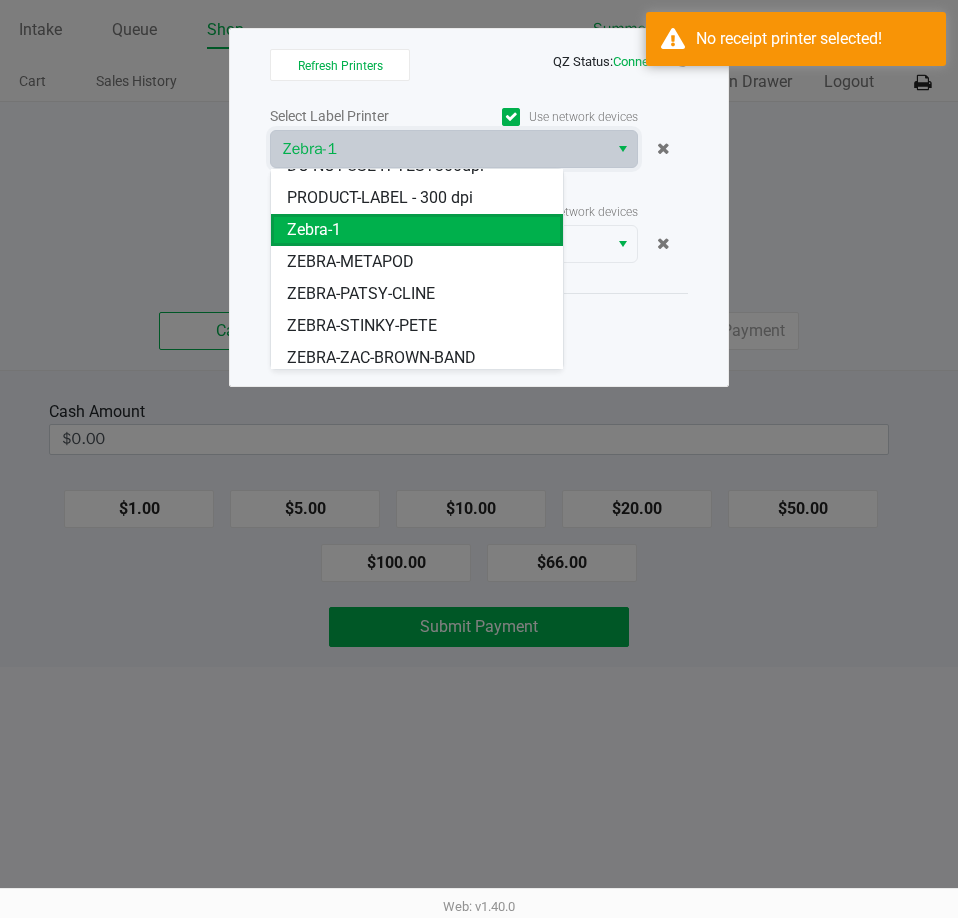 scroll, scrollTop: 24, scrollLeft: 0, axis: vertical 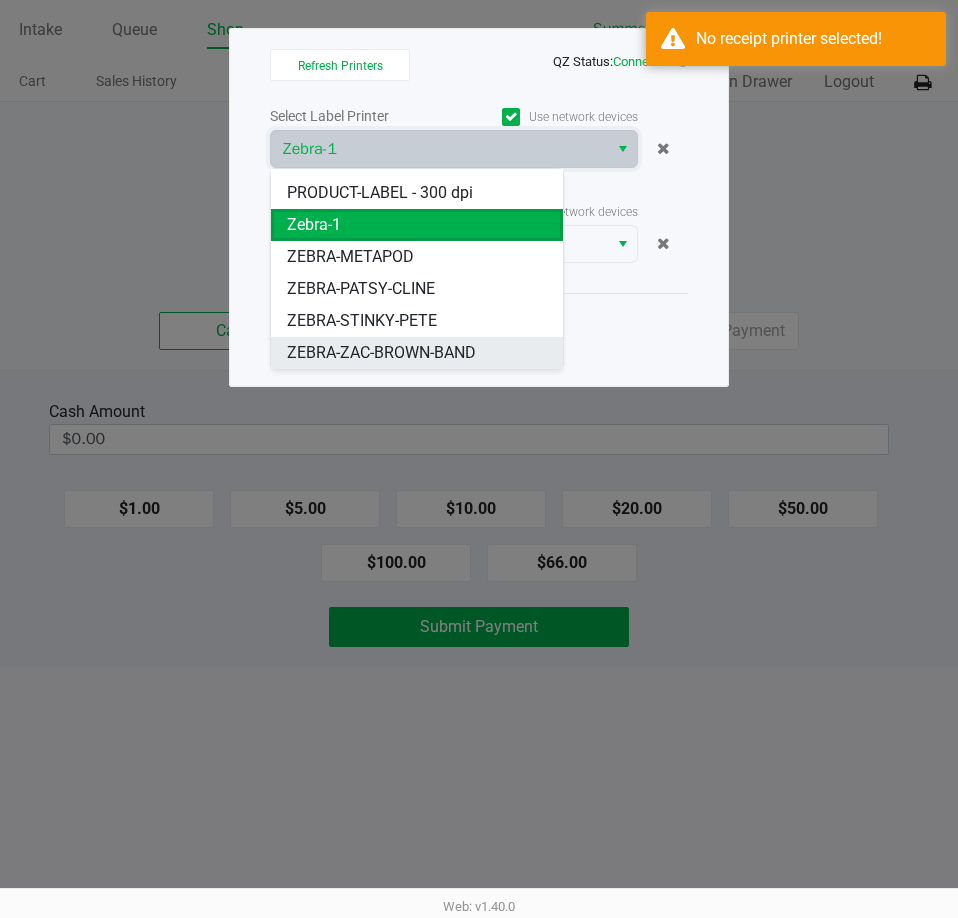 click on "ZEBRA-ZAC-BROWN-BAND" at bounding box center [381, 353] 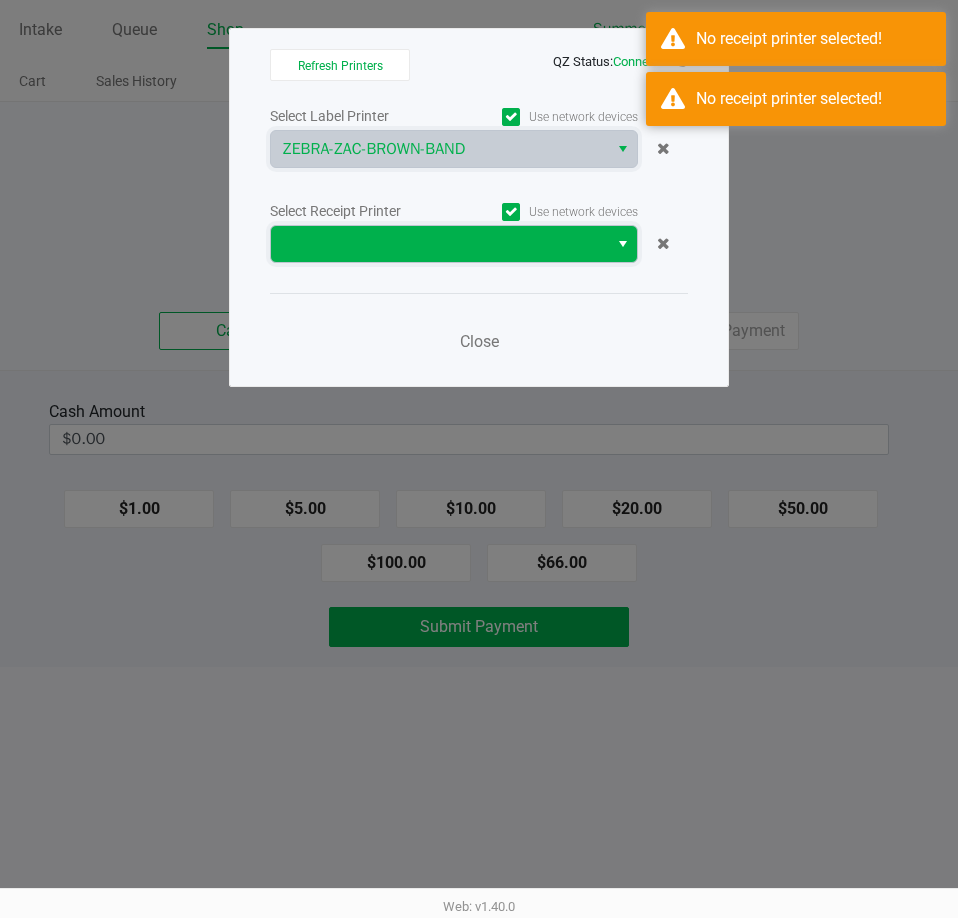click at bounding box center [439, 244] 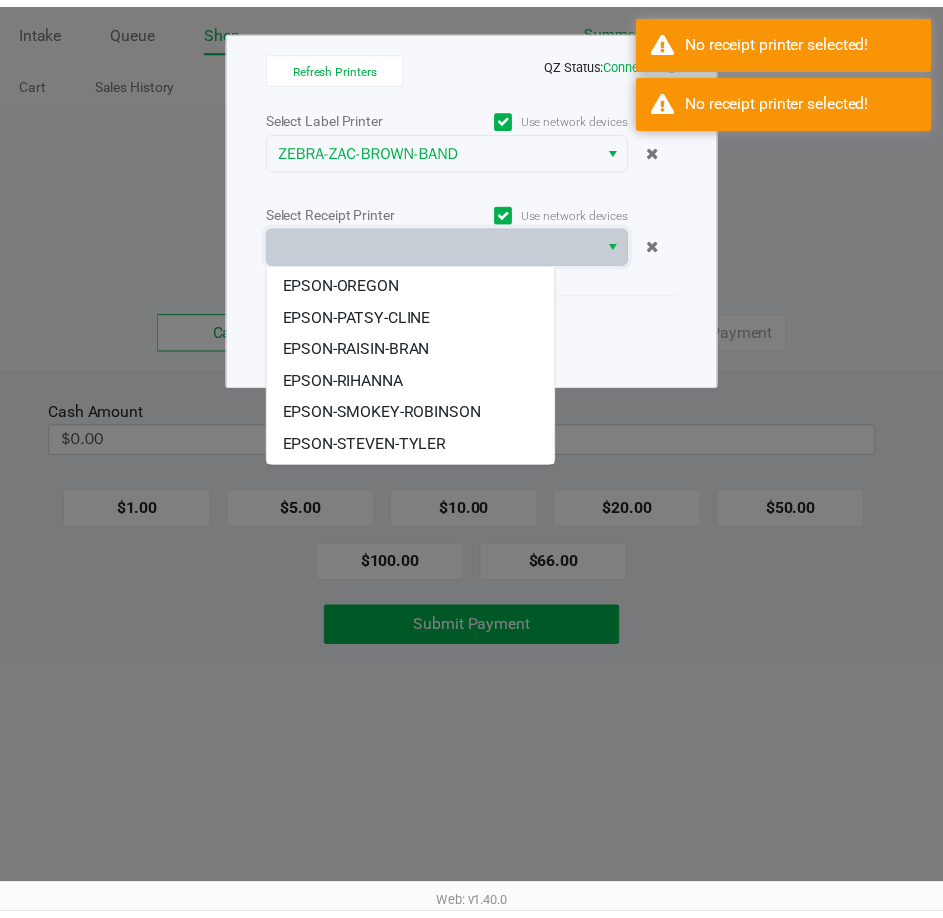 scroll, scrollTop: 216, scrollLeft: 0, axis: vertical 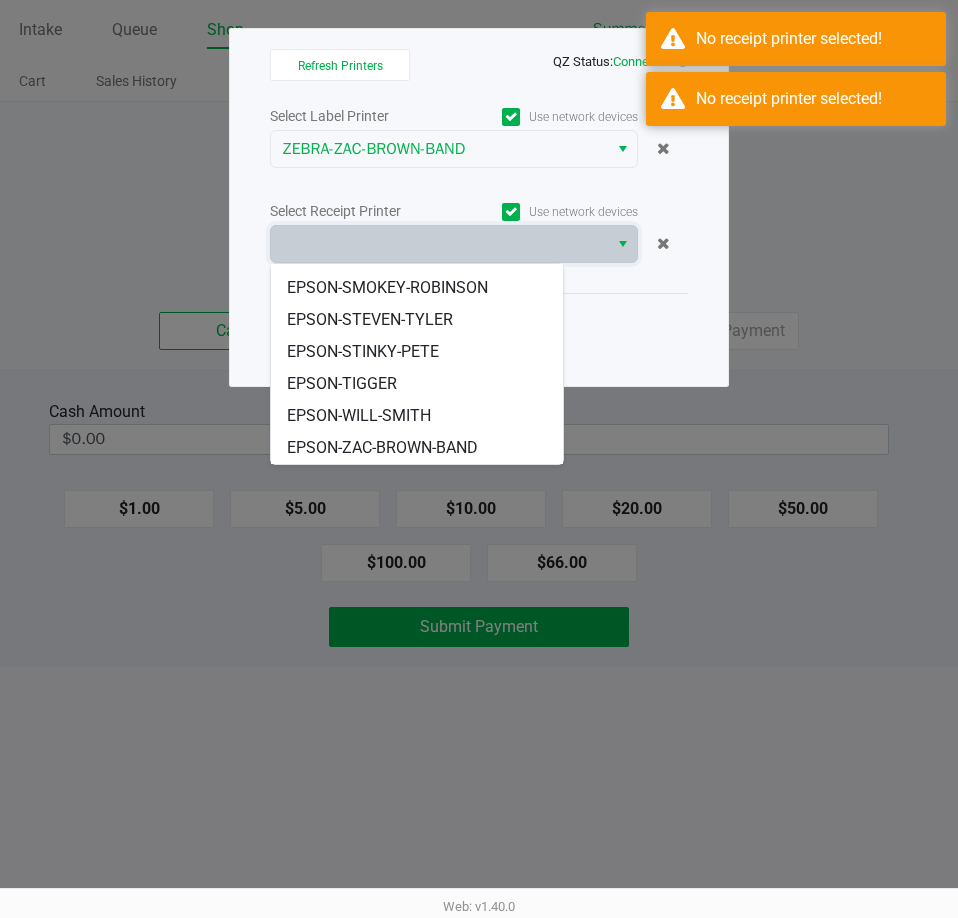 click on "EPSON-ZAC-BROWN-BAND" at bounding box center [382, 448] 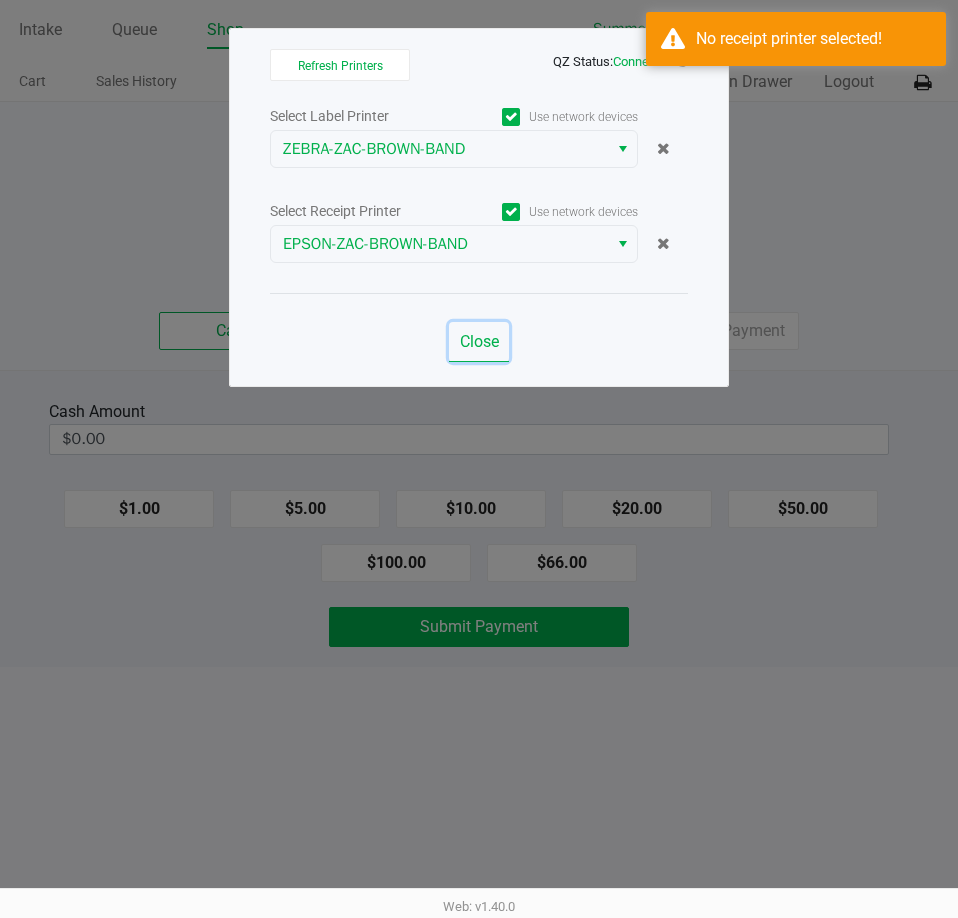 click on "Close" 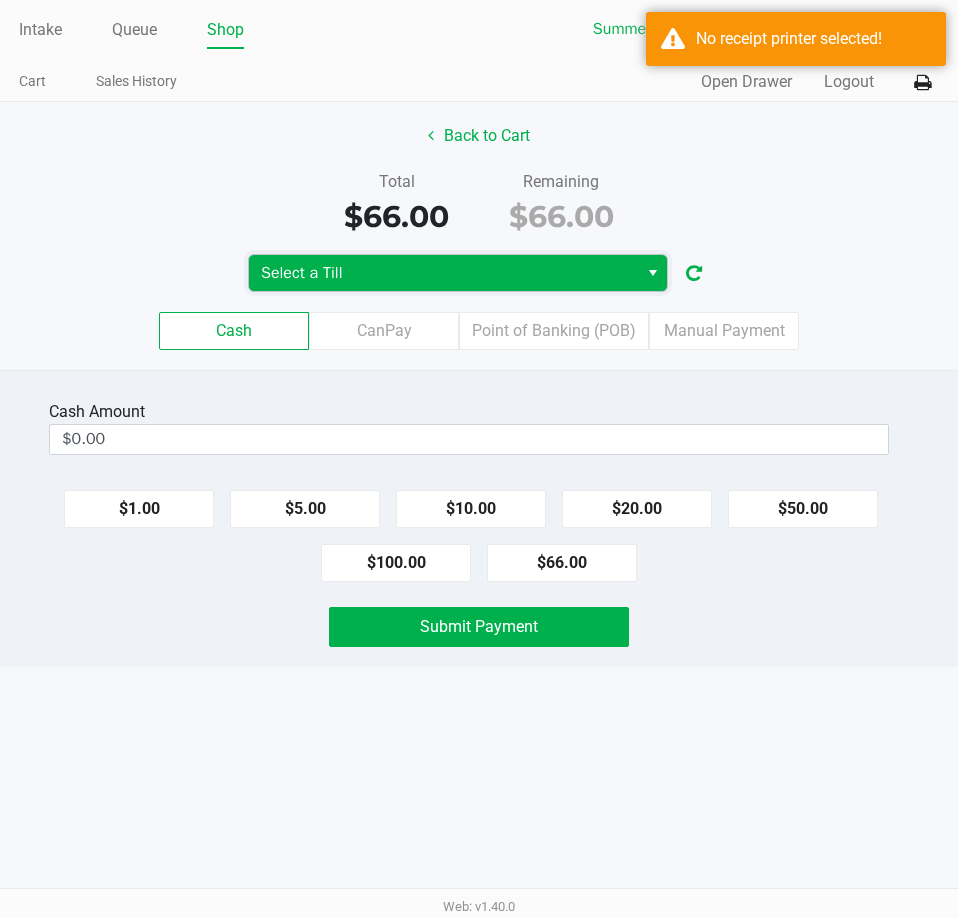 click on "Select a Till" at bounding box center [443, 273] 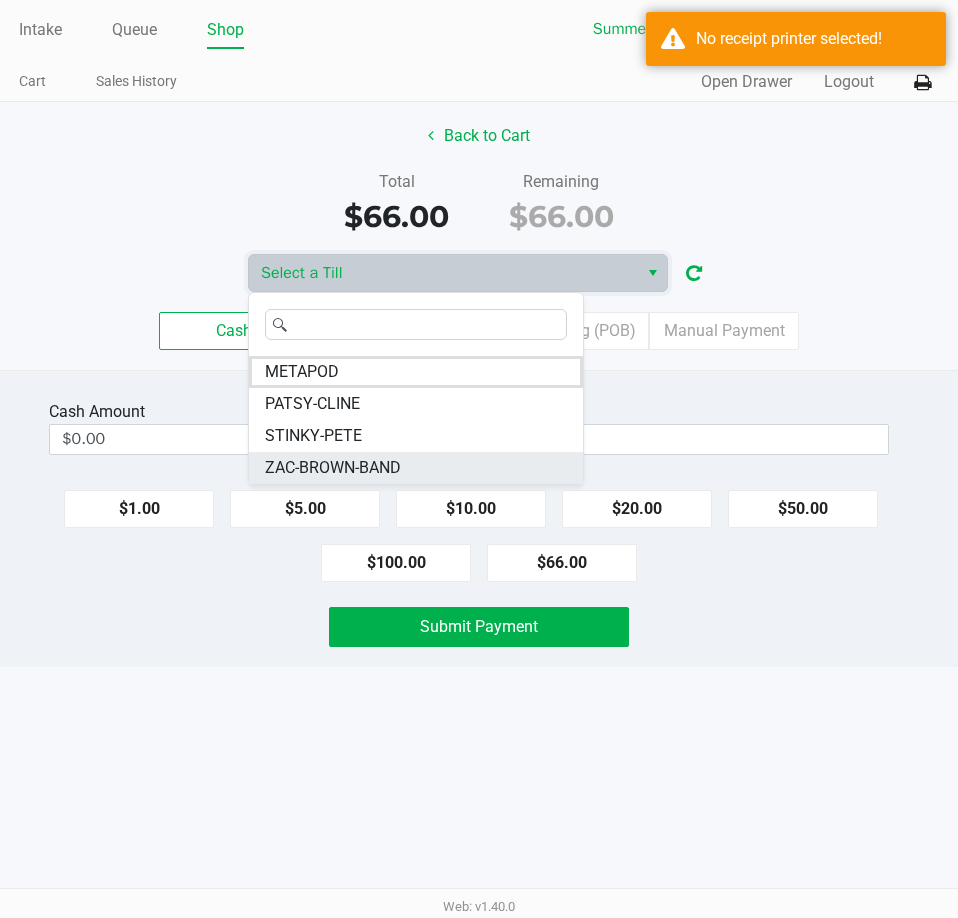 click on "ZAC-BROWN-BAND" at bounding box center [333, 468] 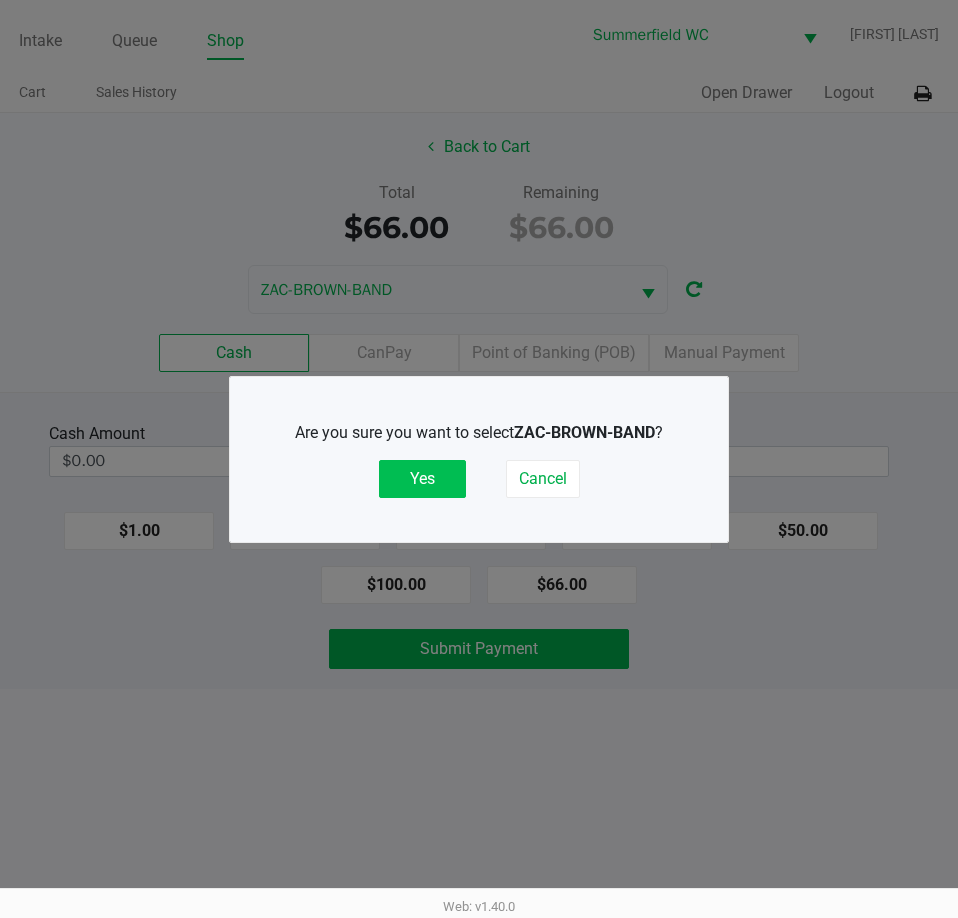 click on "Yes" 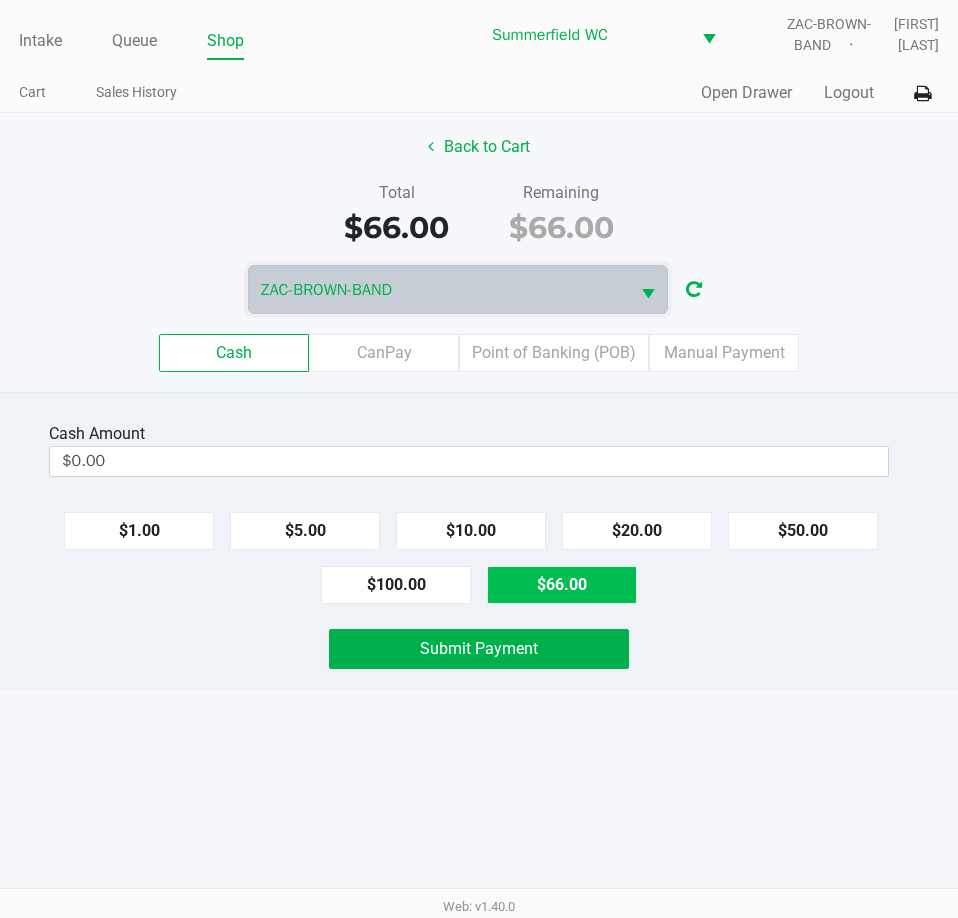 click on "$66.00" 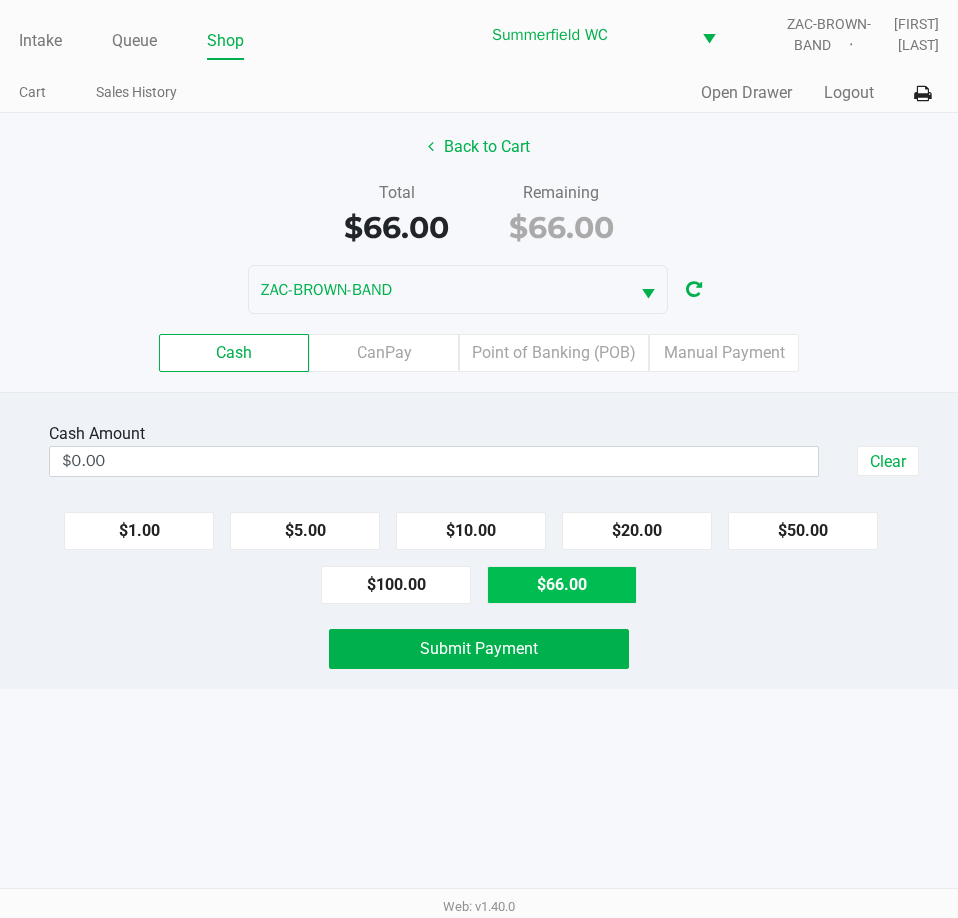 type on "$66.00" 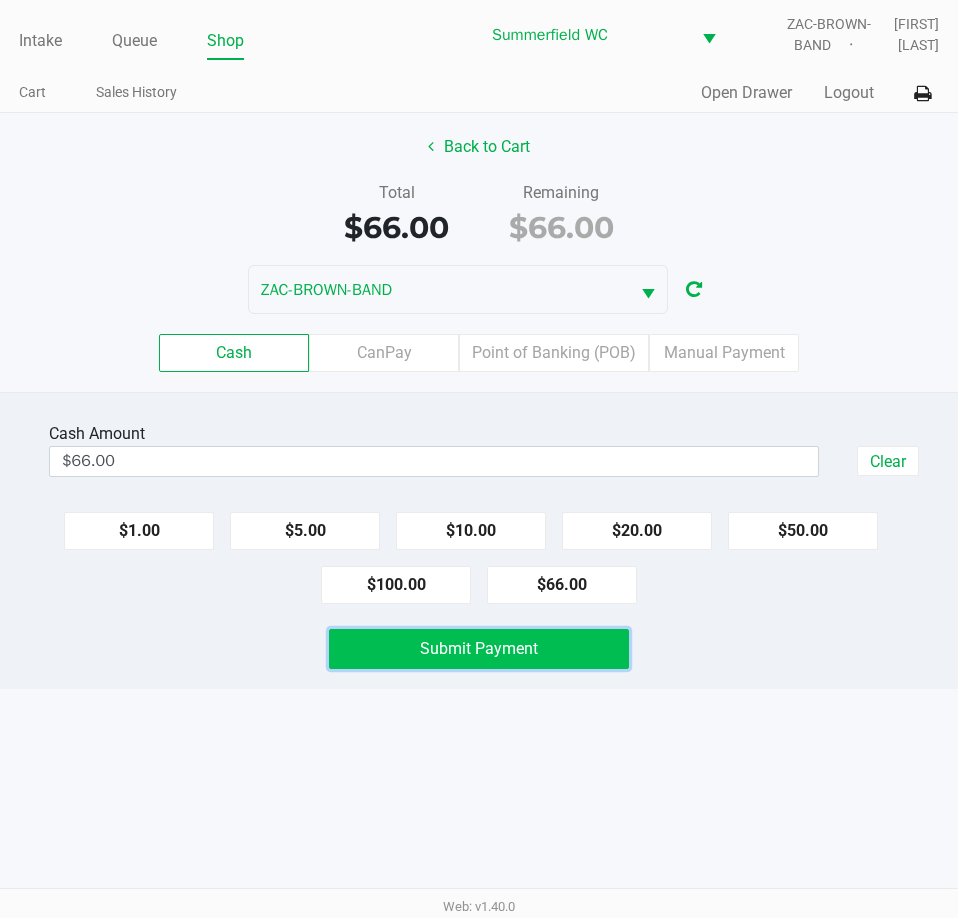 click on "Submit Payment" 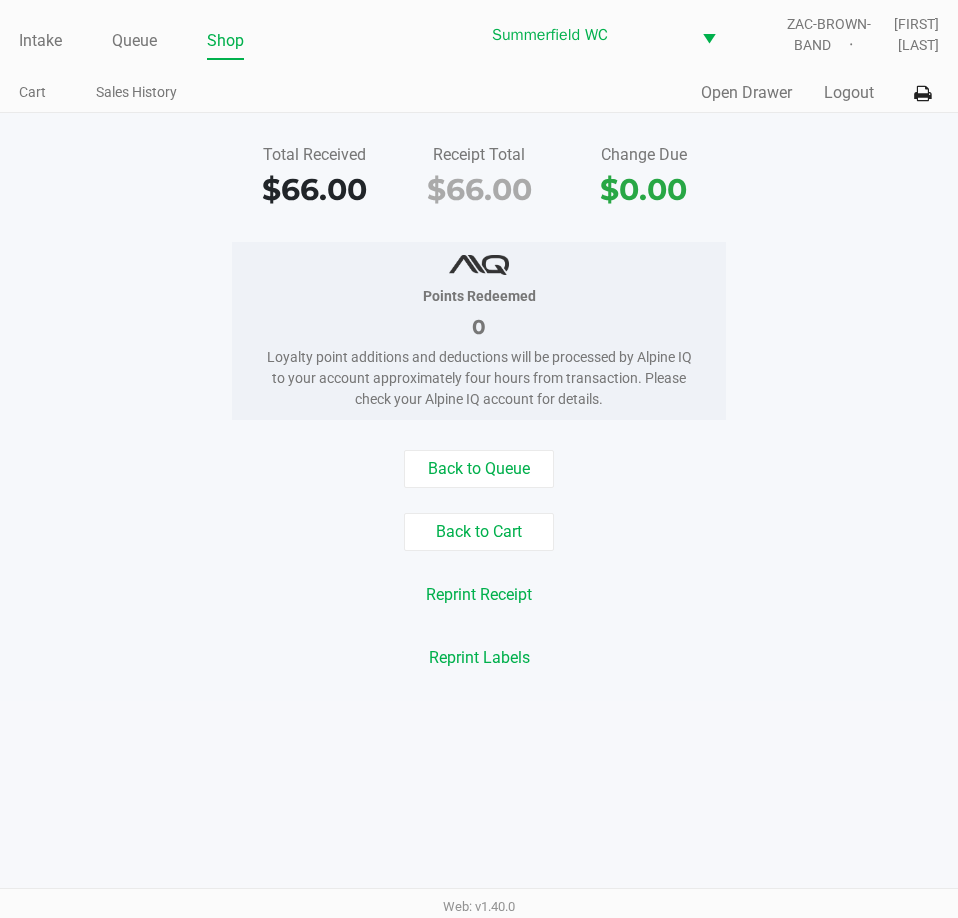 click on "Points Redeemed   0   Loyalty point additions and deductions will be processed by Alpine IQ to your account approximately four hours from transaction. Please check your Alpine IQ account for details." 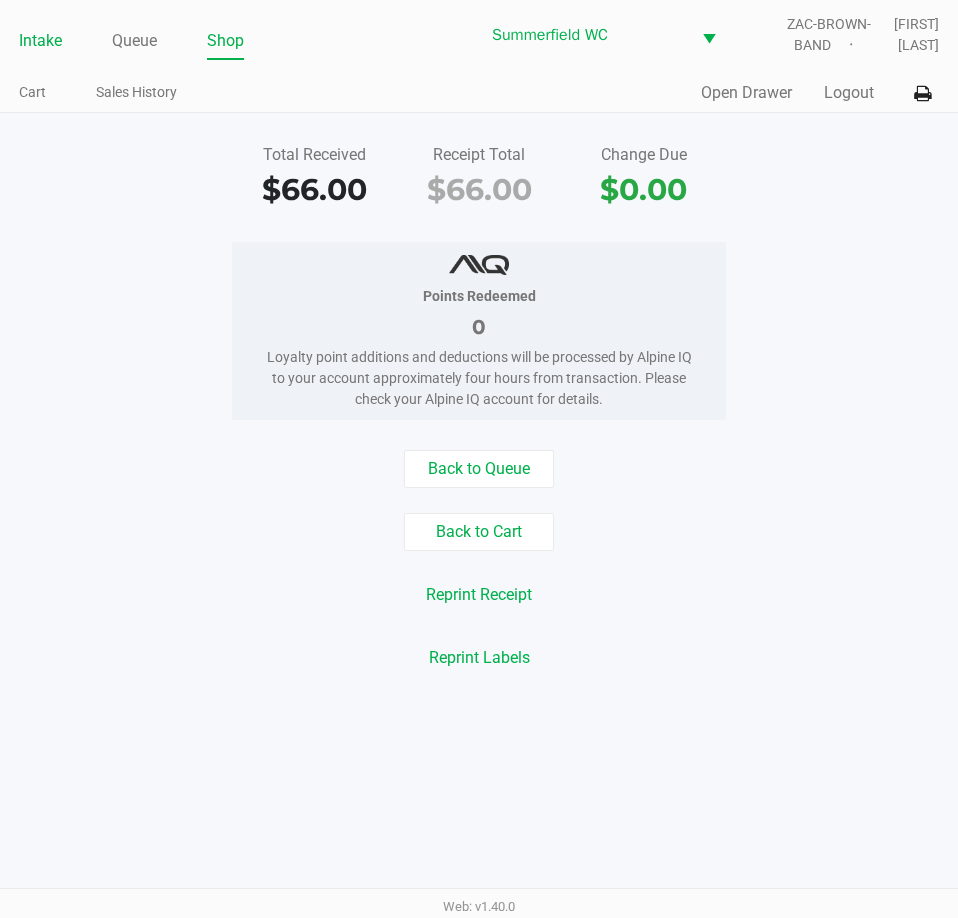 click on "Intake" 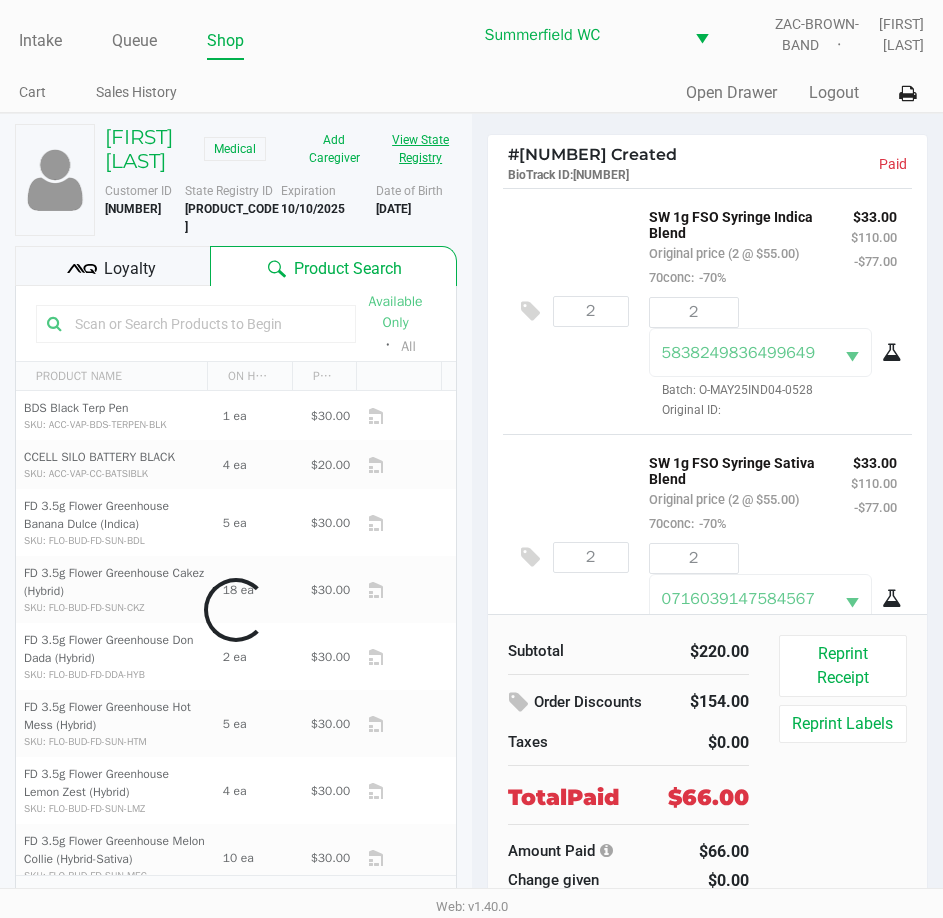 click on "View State Registry" 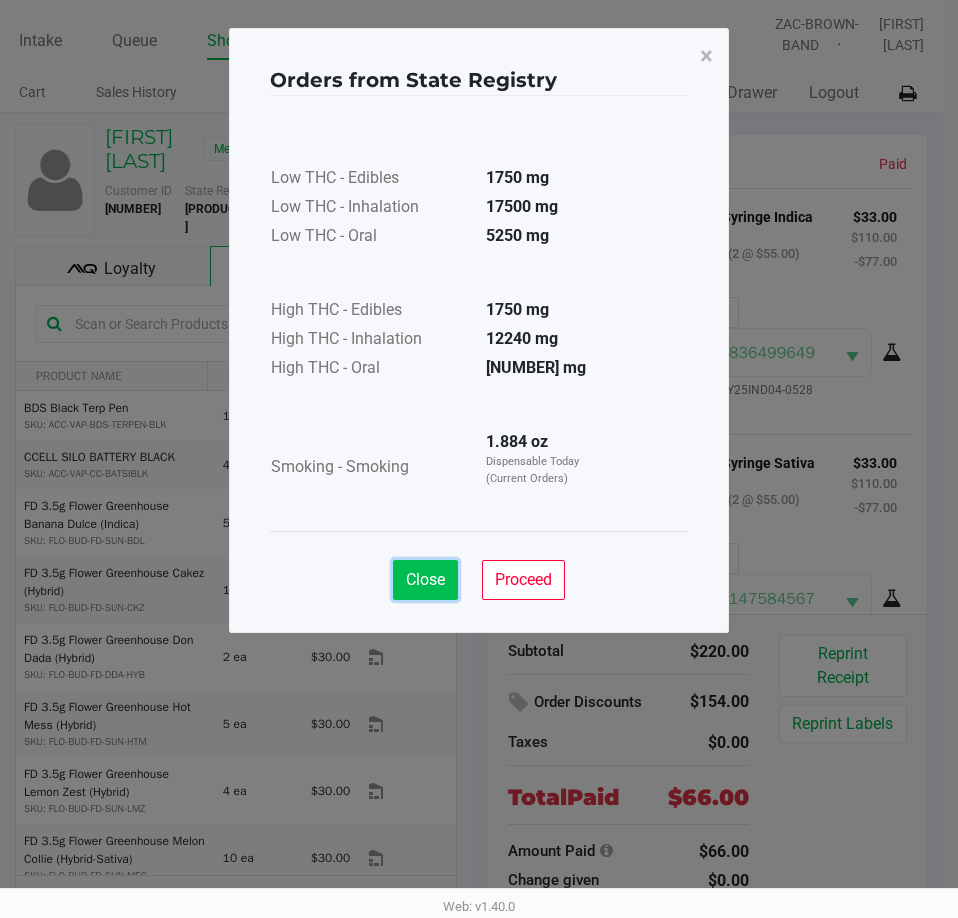 click on "Close" 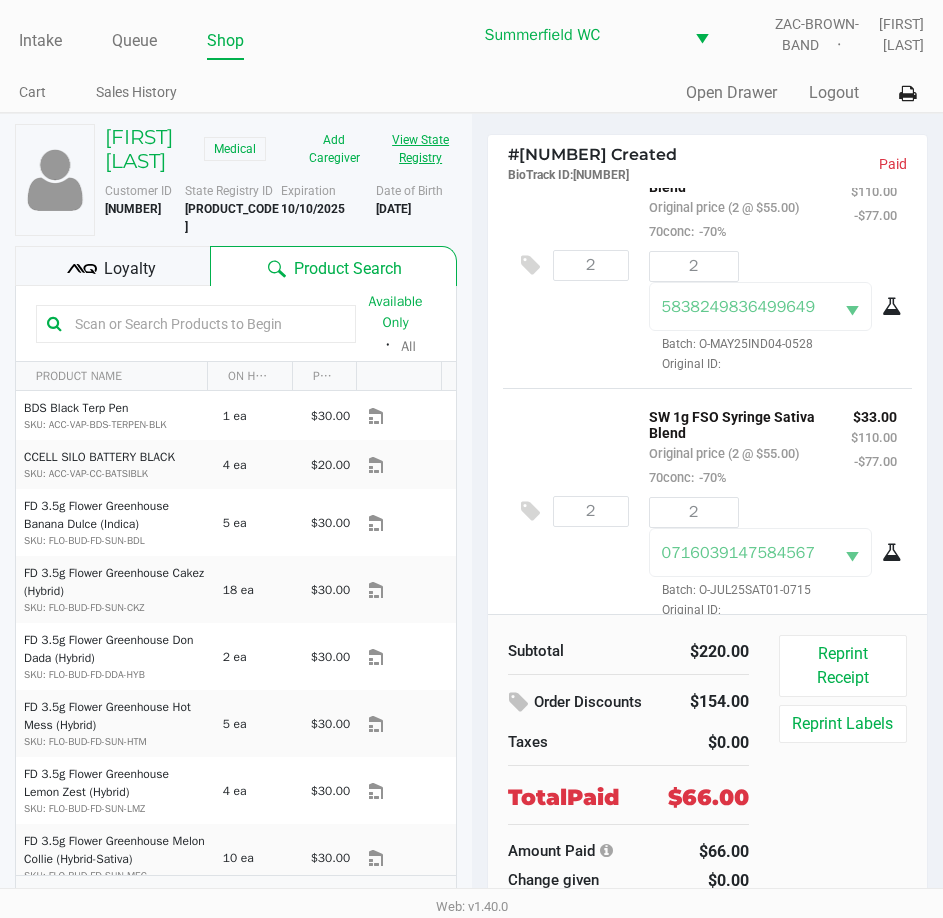 scroll, scrollTop: 70, scrollLeft: 0, axis: vertical 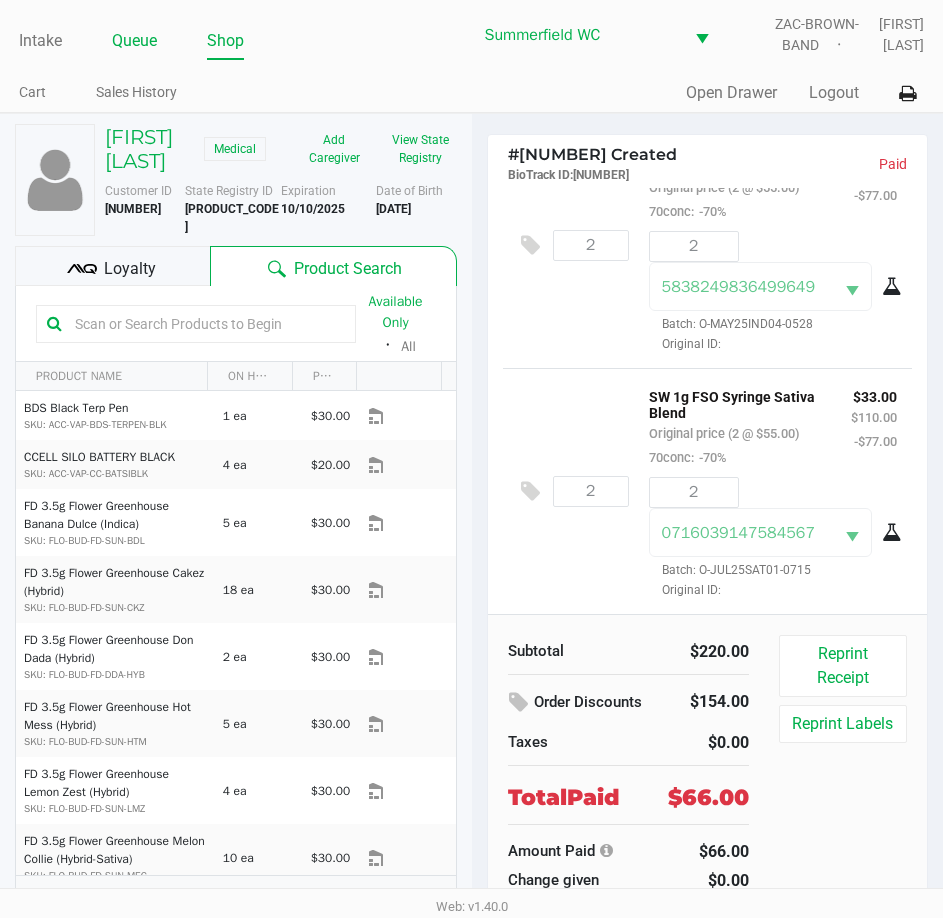 click on "Queue" 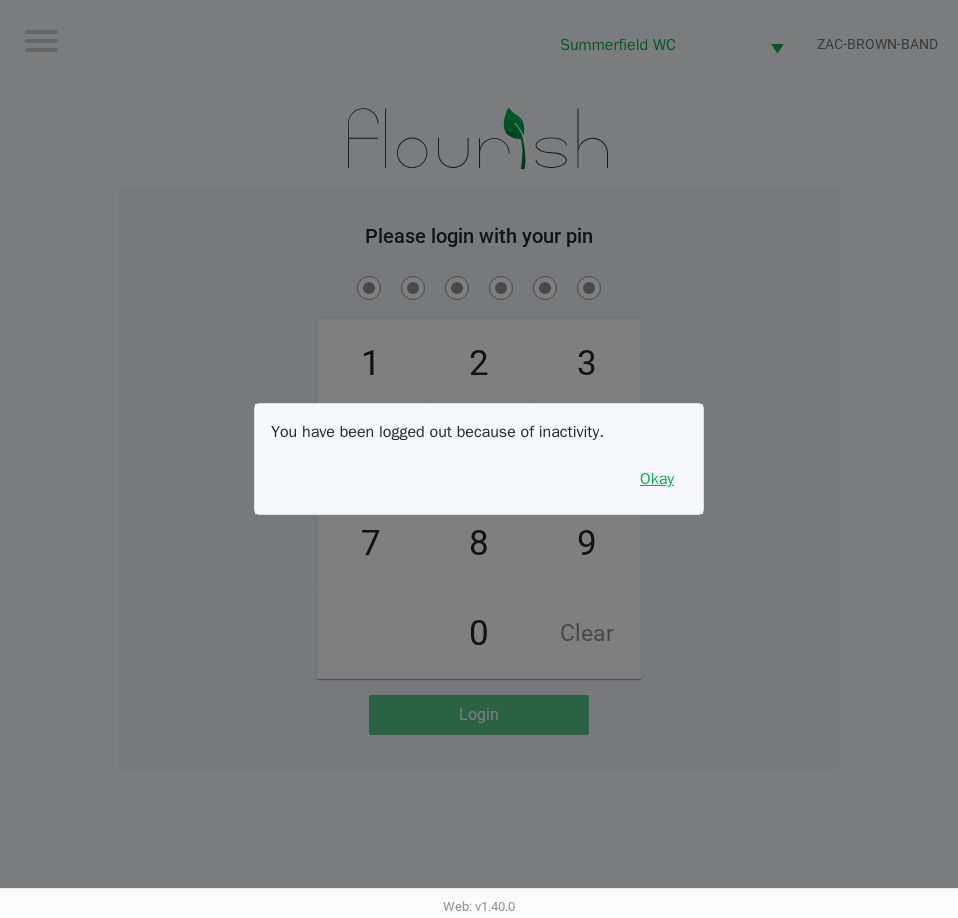 click on "Okay" at bounding box center (657, 479) 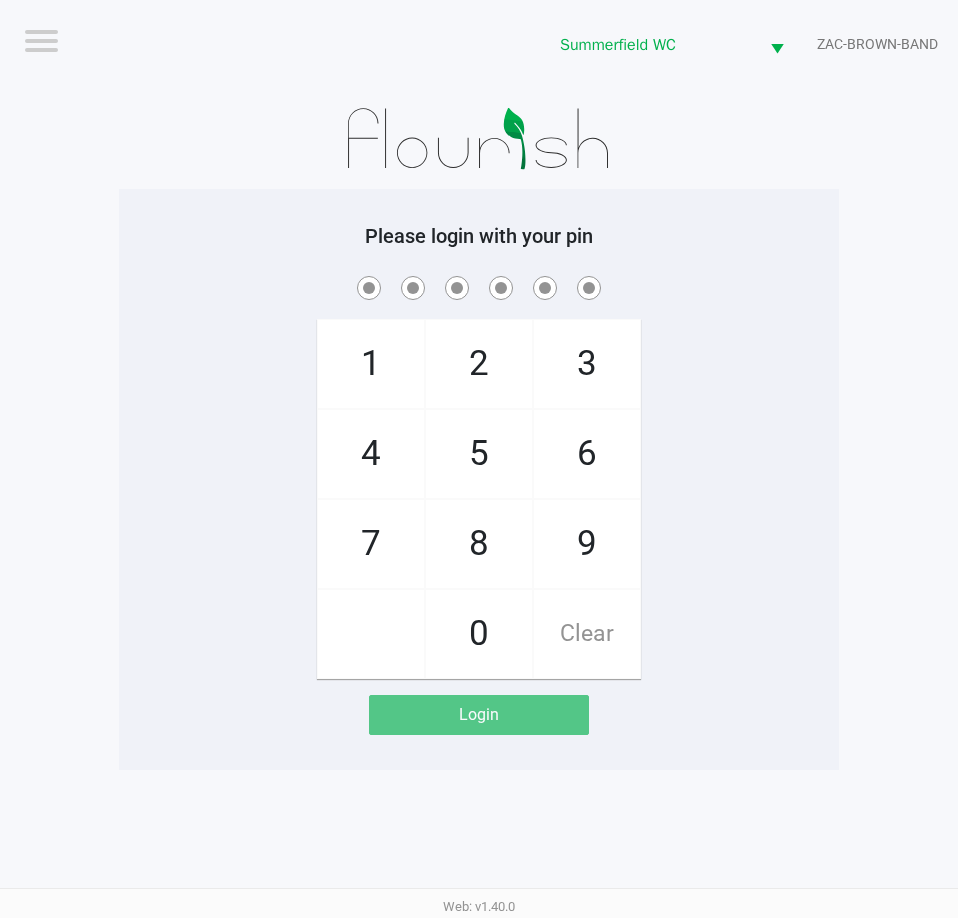 click on "1   4   7       2   5   8   0   3   6   9   Clear" 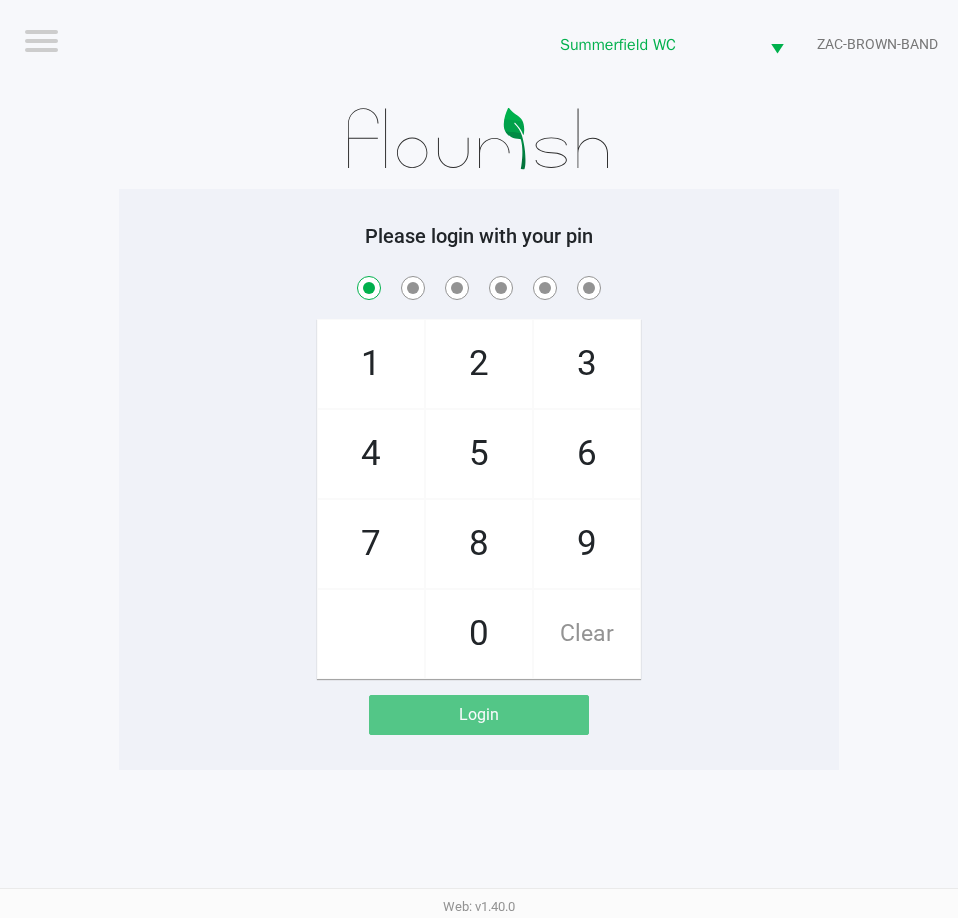 checkbox on "true" 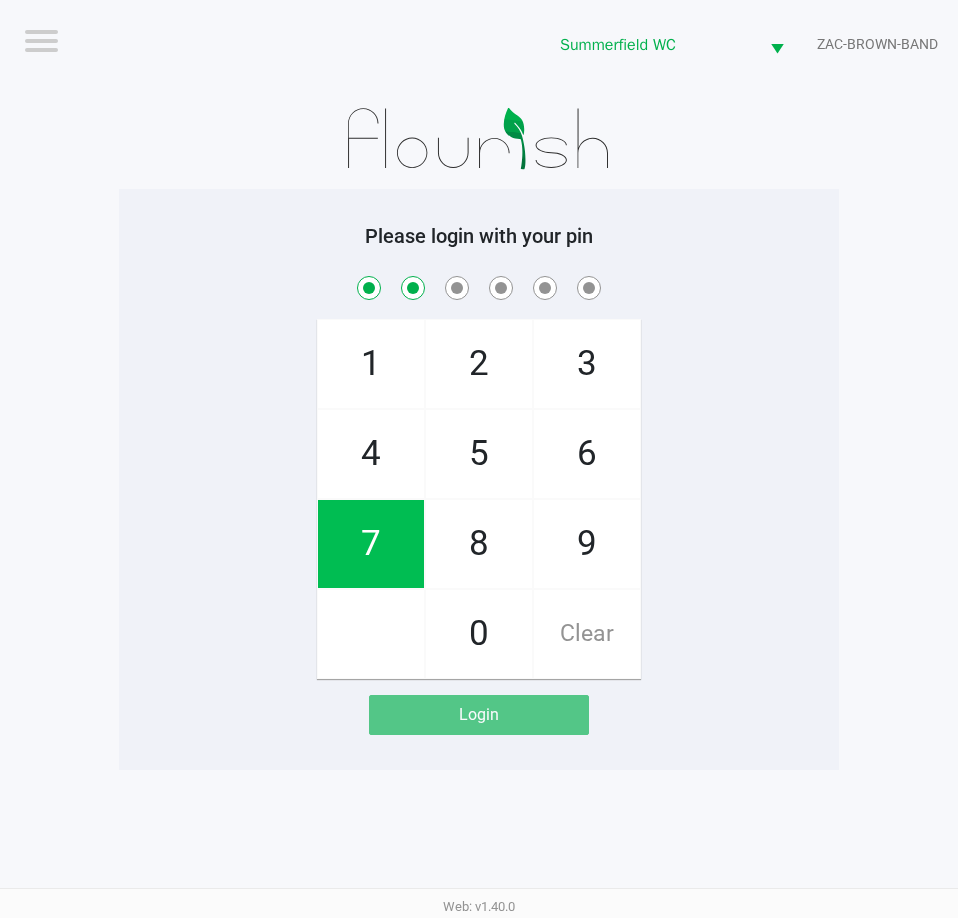 checkbox on "true" 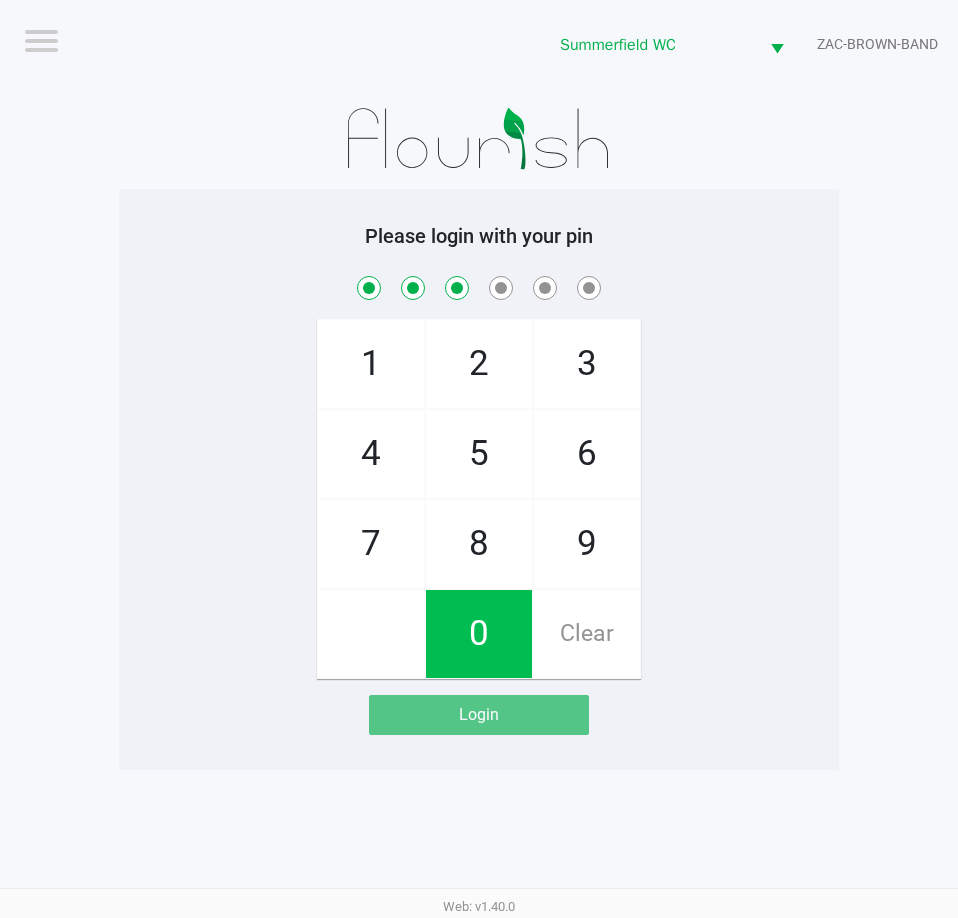 checkbox on "true" 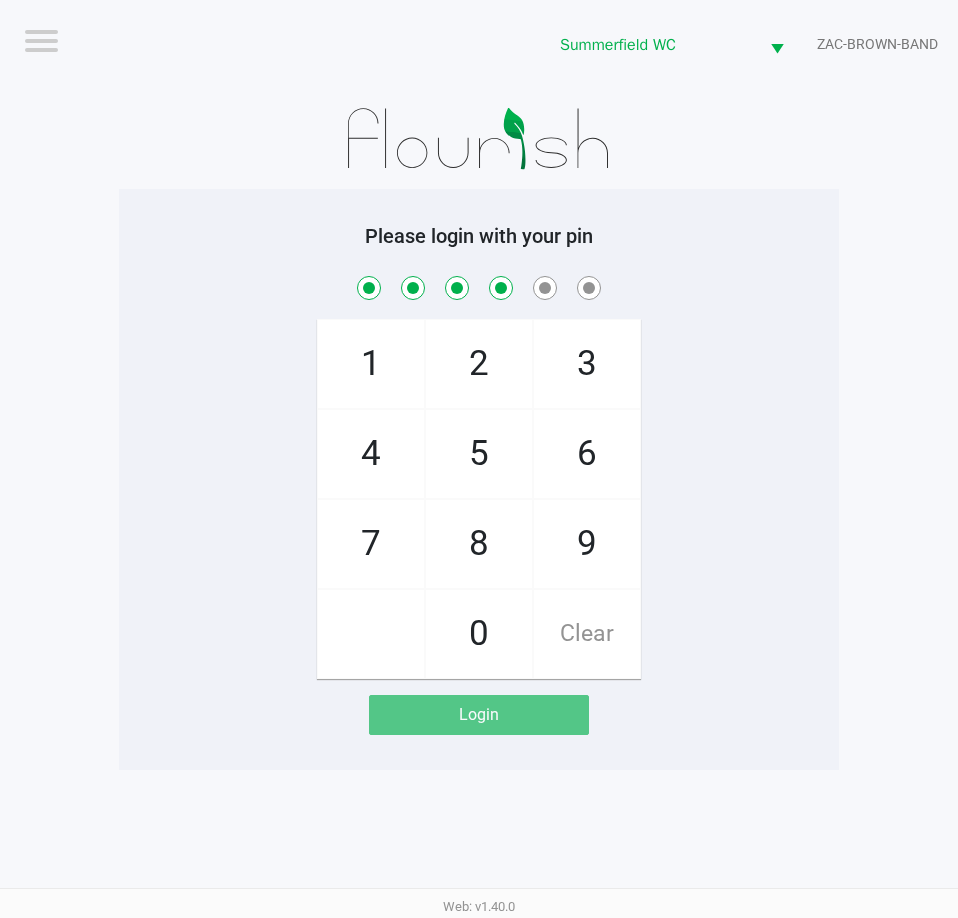 checkbox on "true" 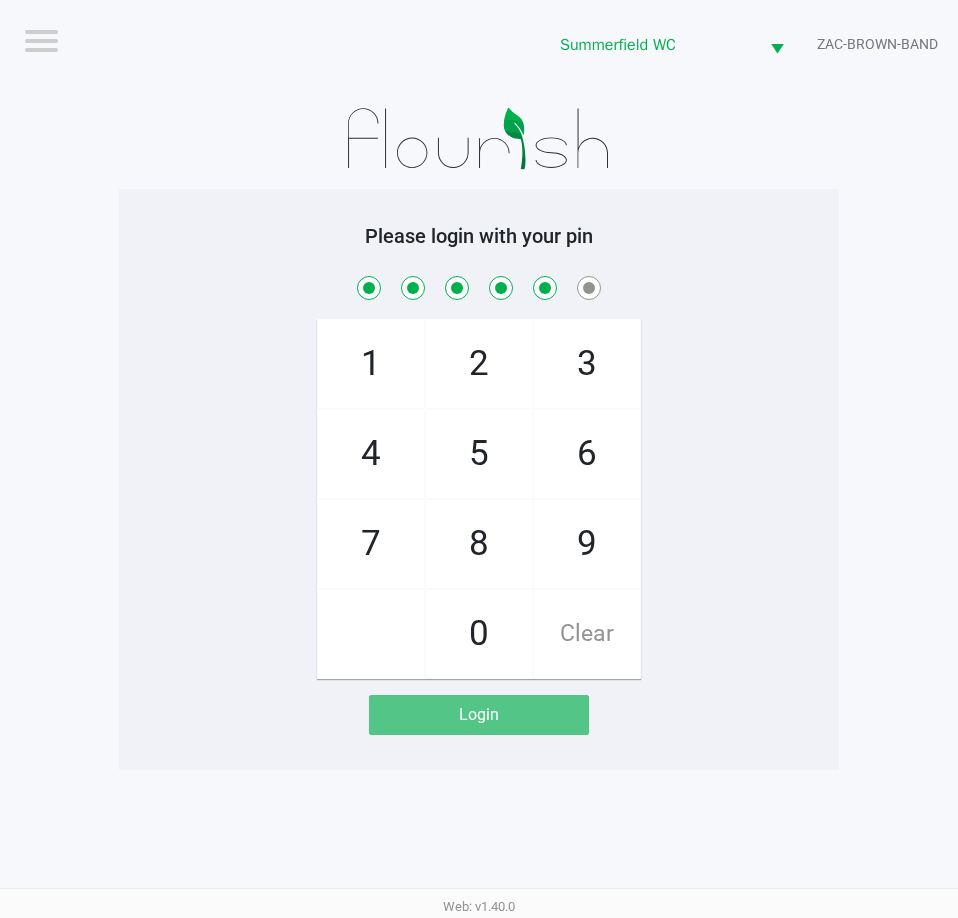 checkbox on "true" 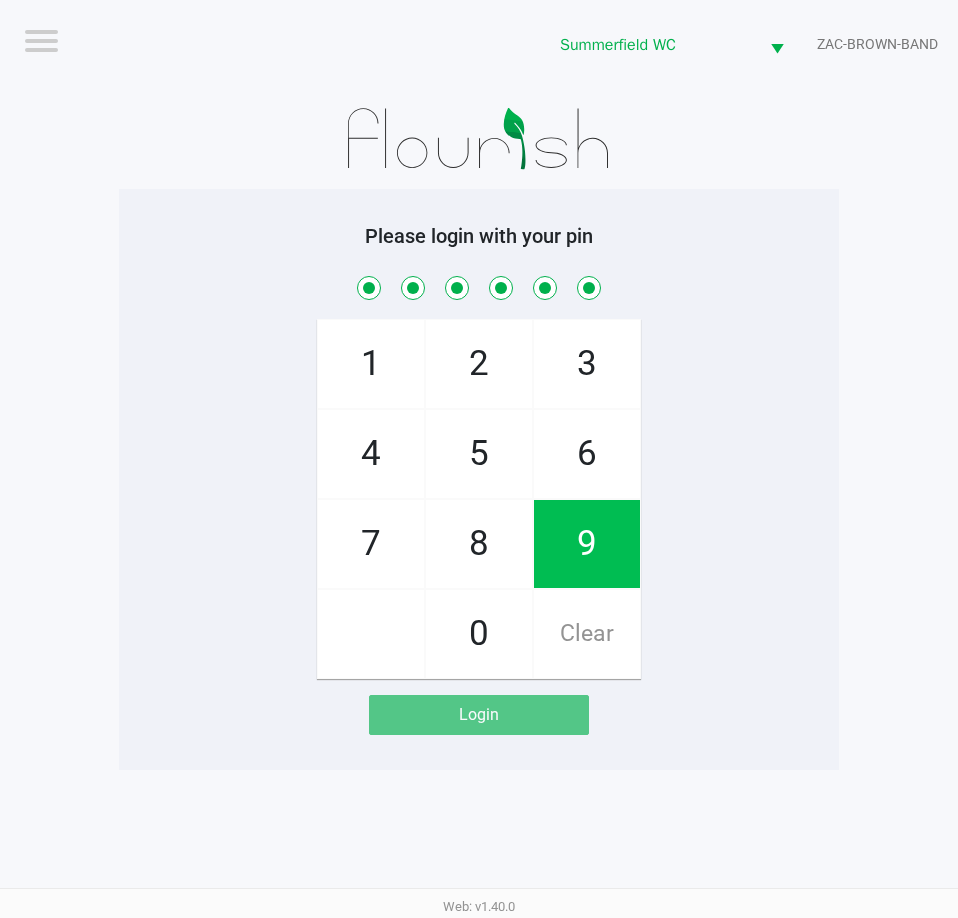 checkbox on "true" 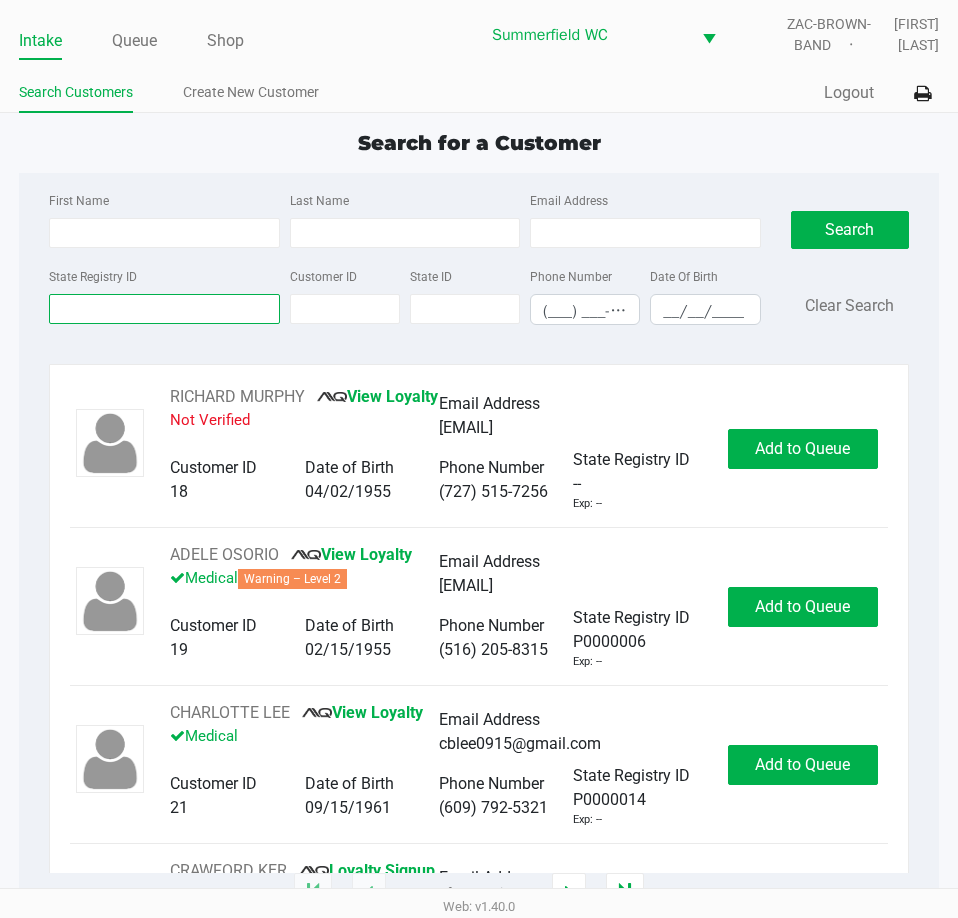 click on "State Registry ID" at bounding box center (164, 309) 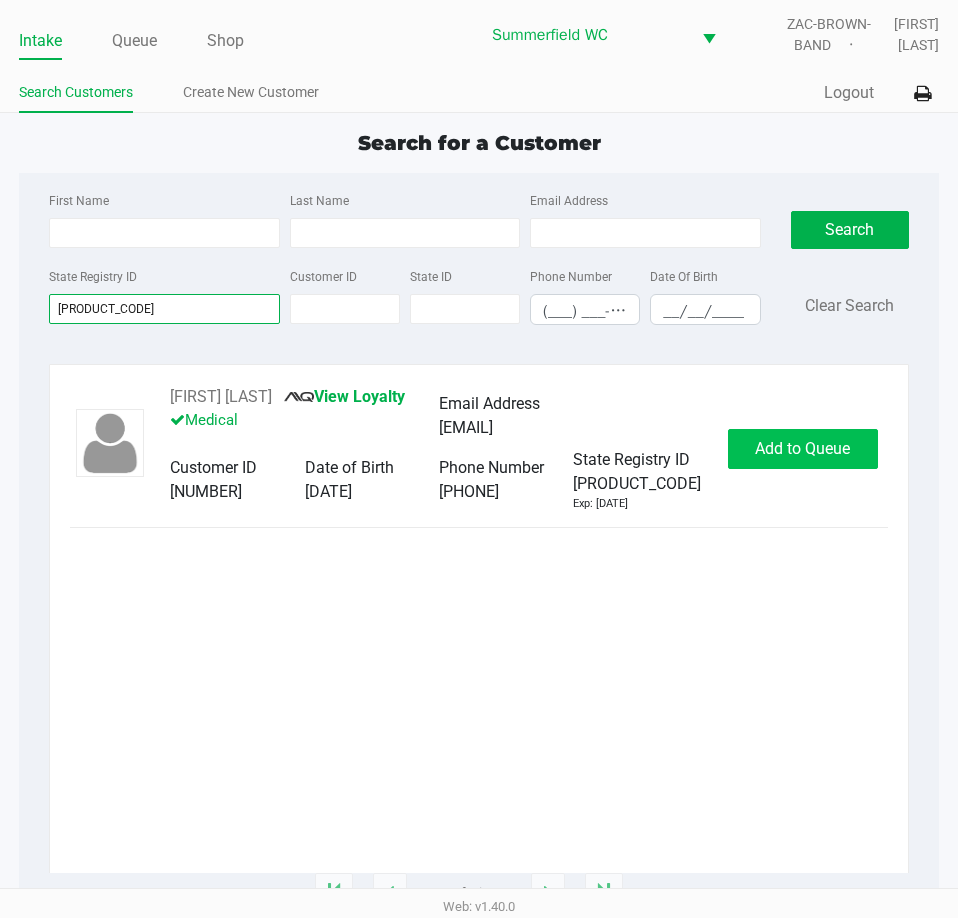type on "[PRODUCT_CODE]" 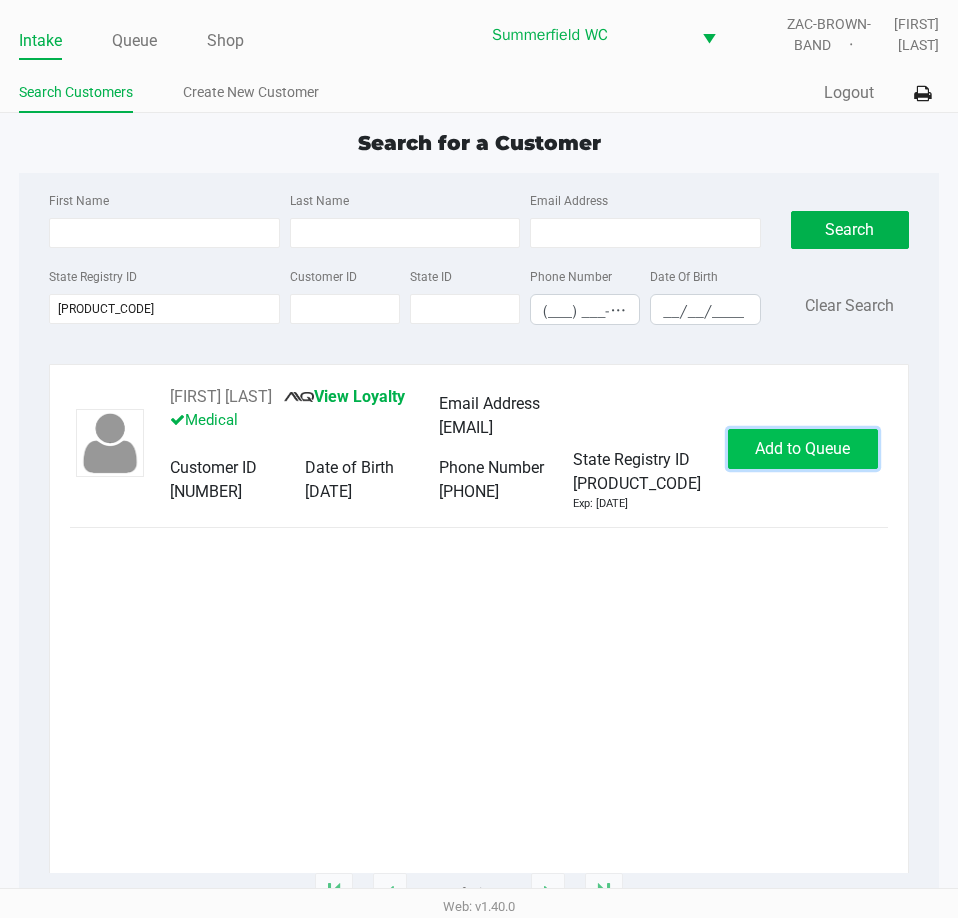 click on "Add to Queue" 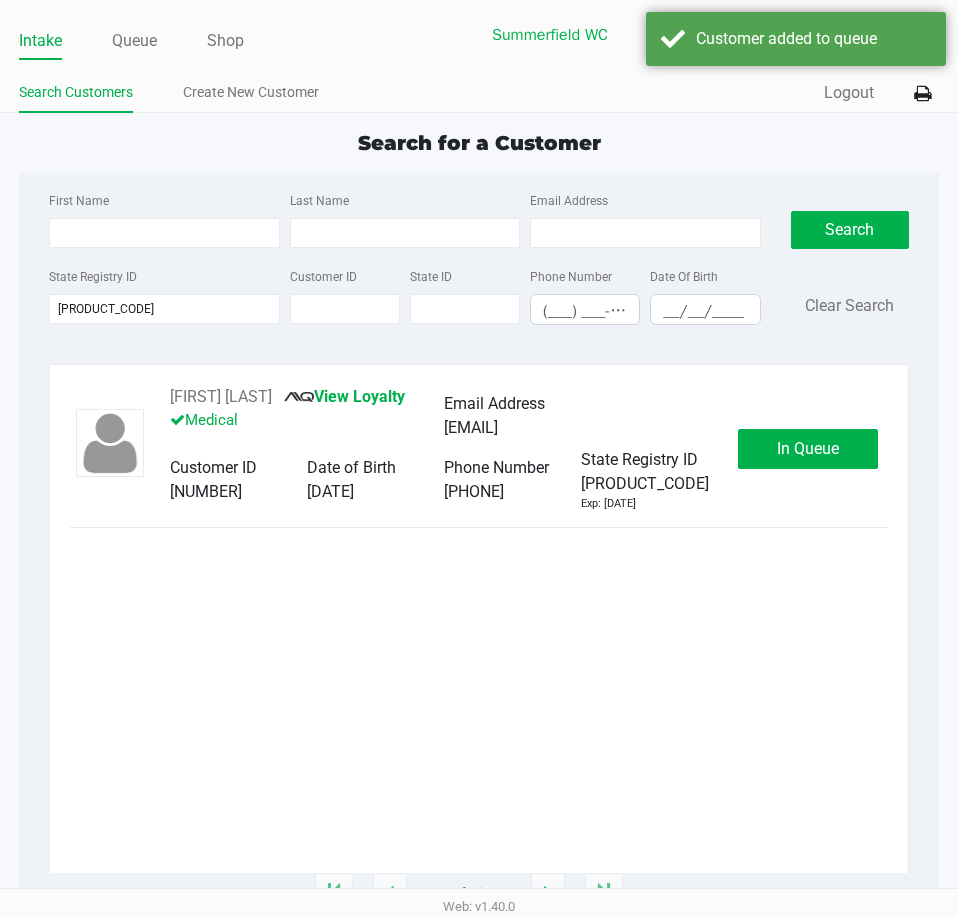 click on "In Queue" 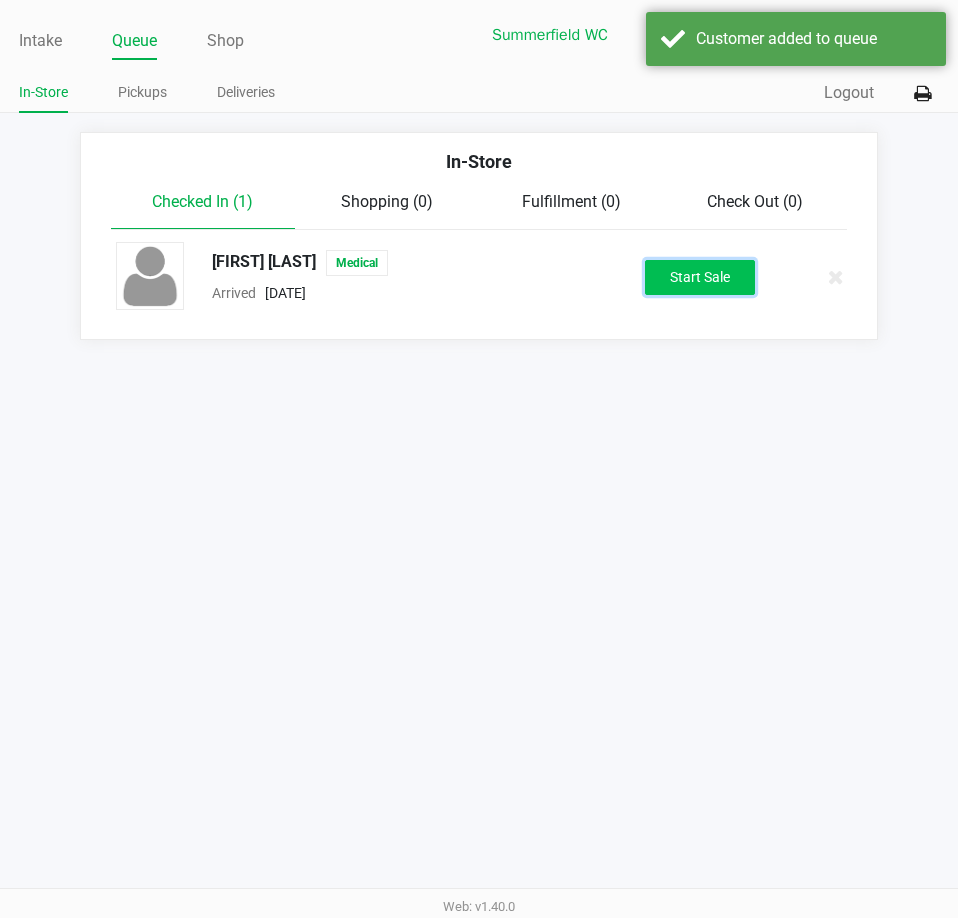 click on "Start Sale" 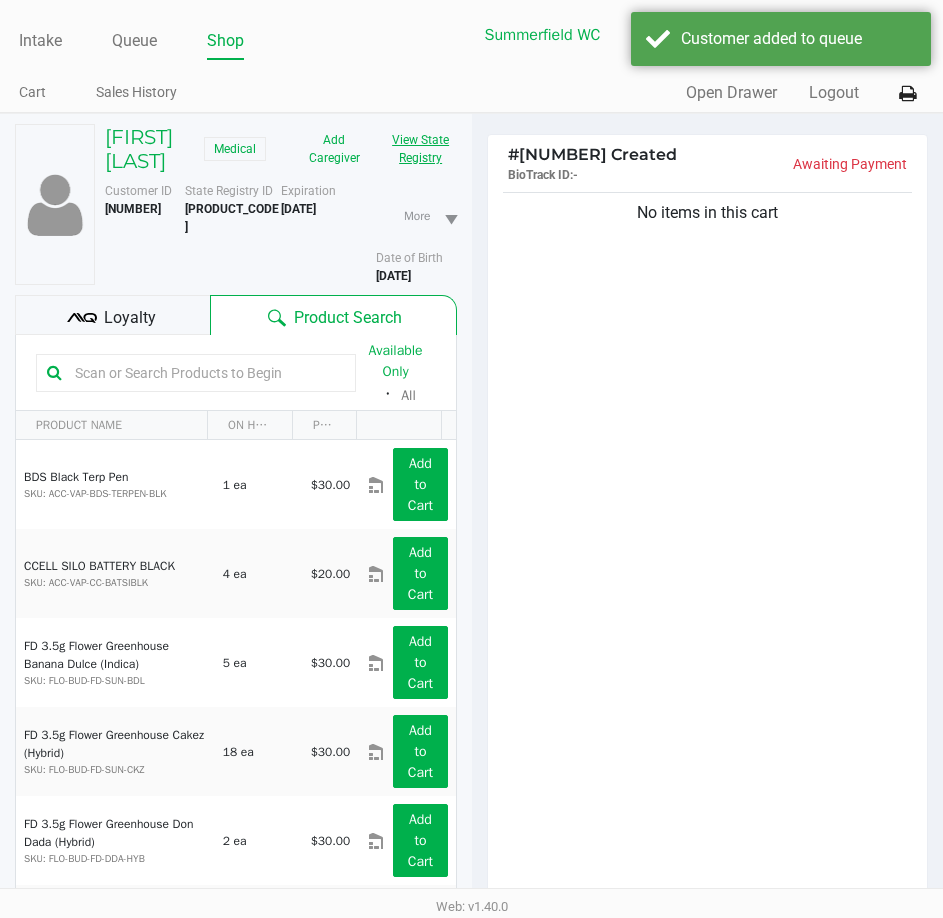 click on "View State Registry" 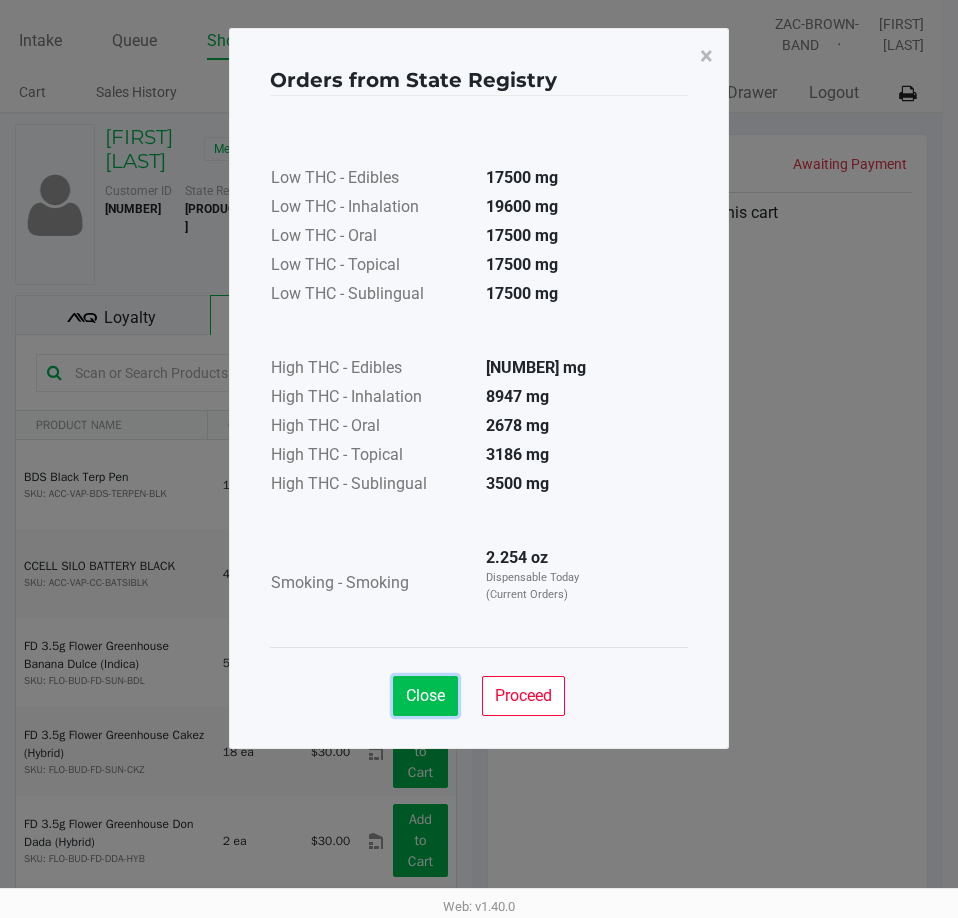 click on "Close" 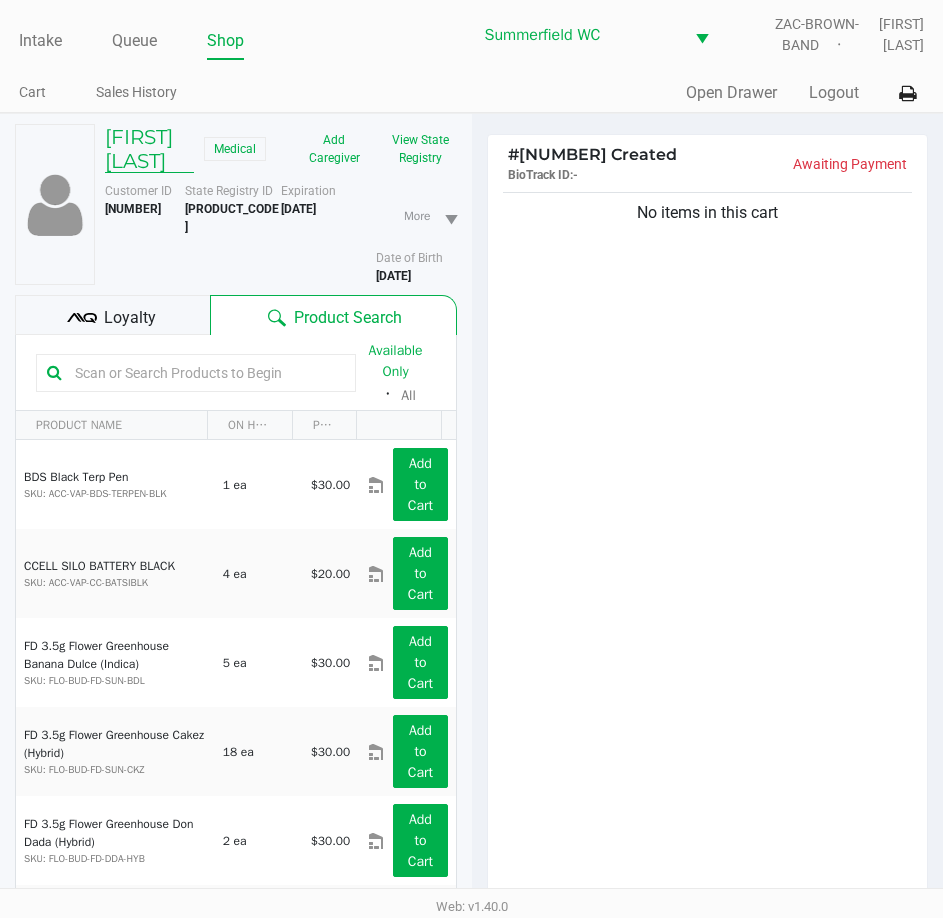 click on "[FIRST] [LAST]" 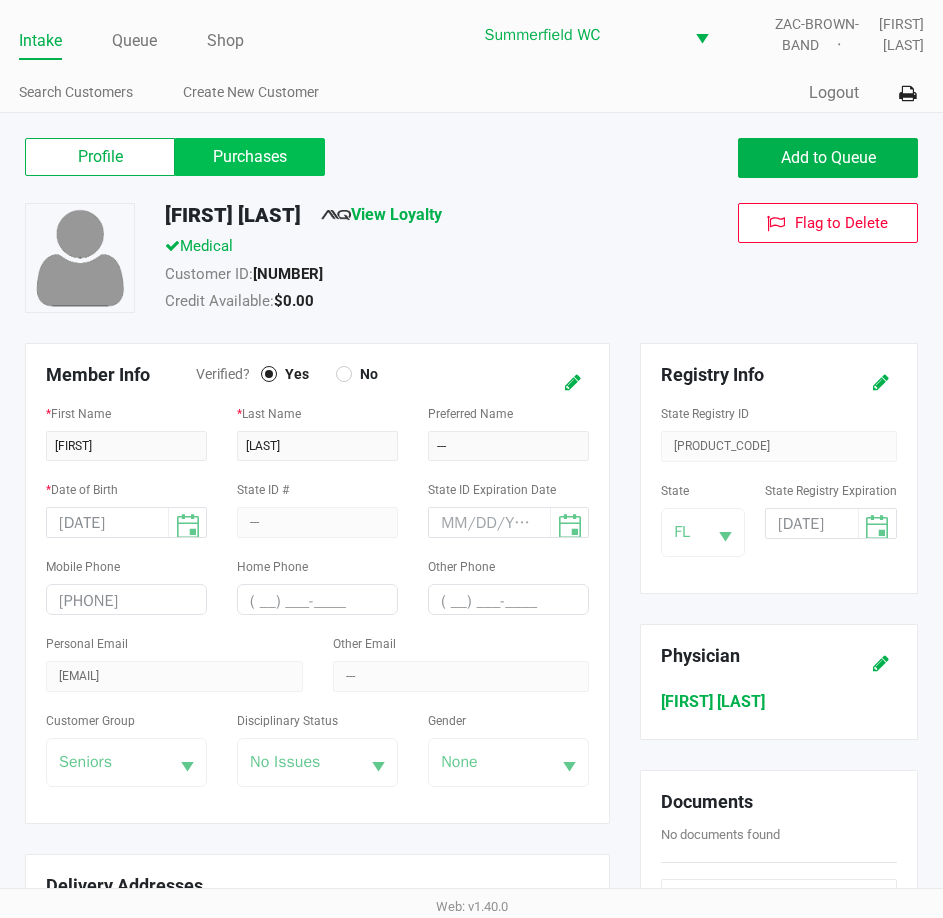 click on "Purchases" 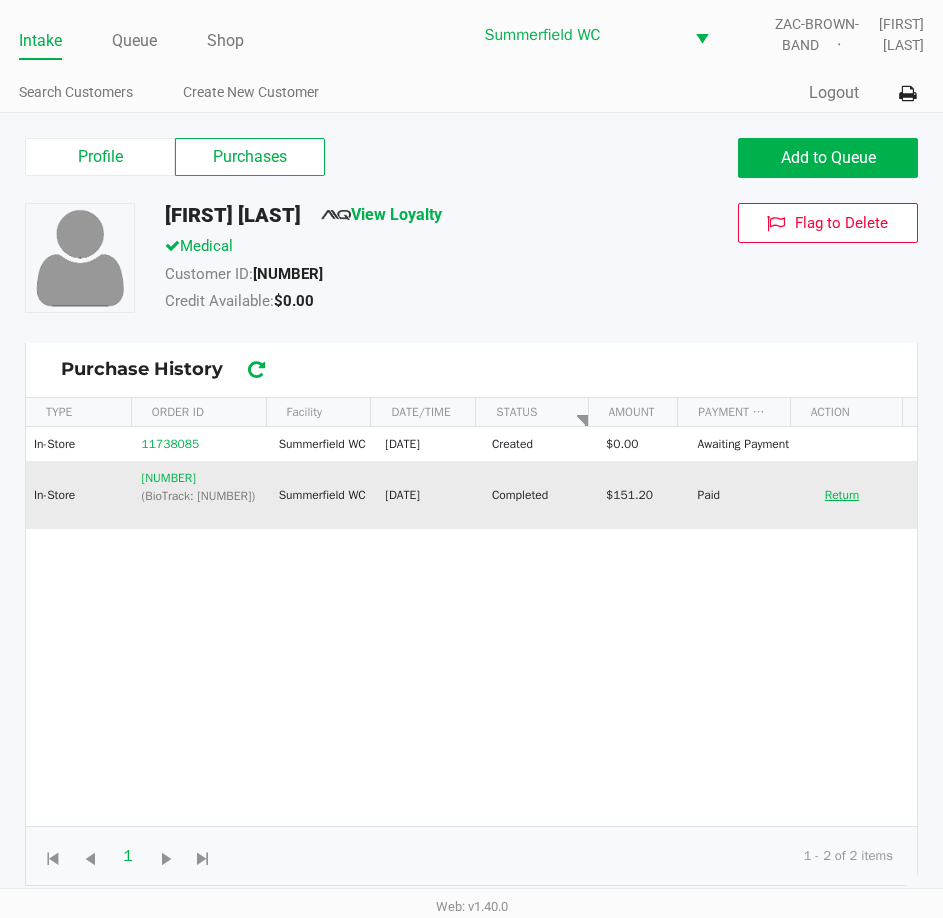 click on "Return" 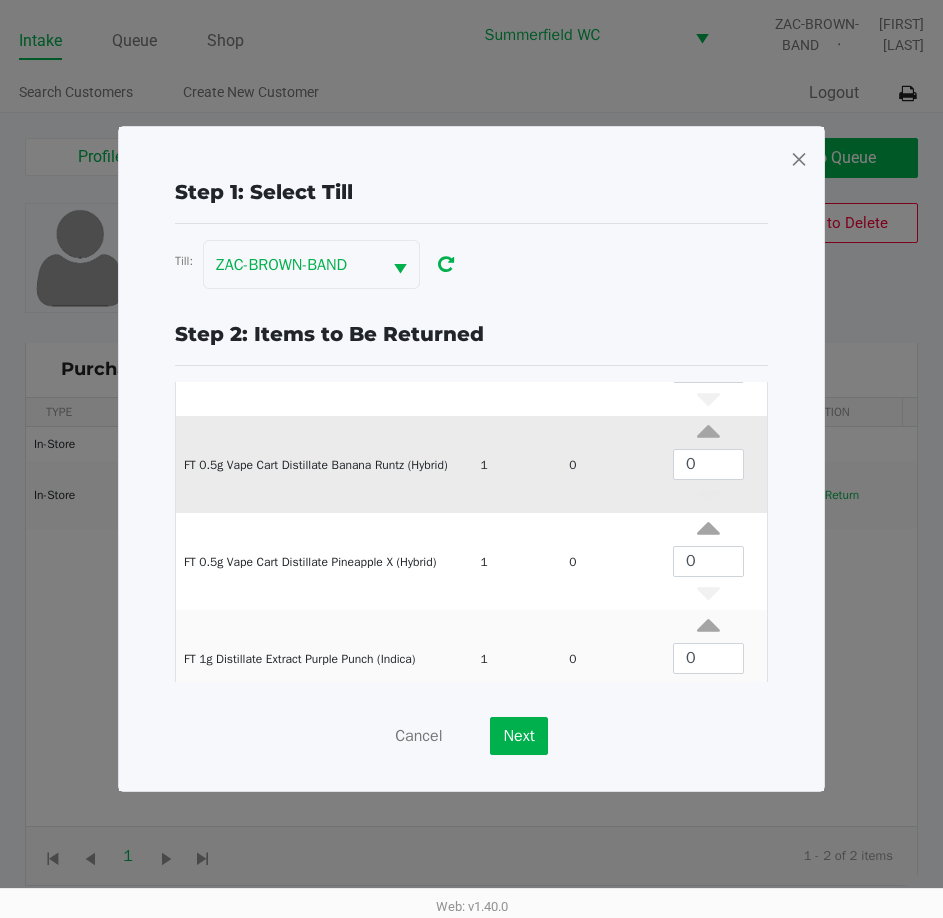 scroll, scrollTop: 0, scrollLeft: 0, axis: both 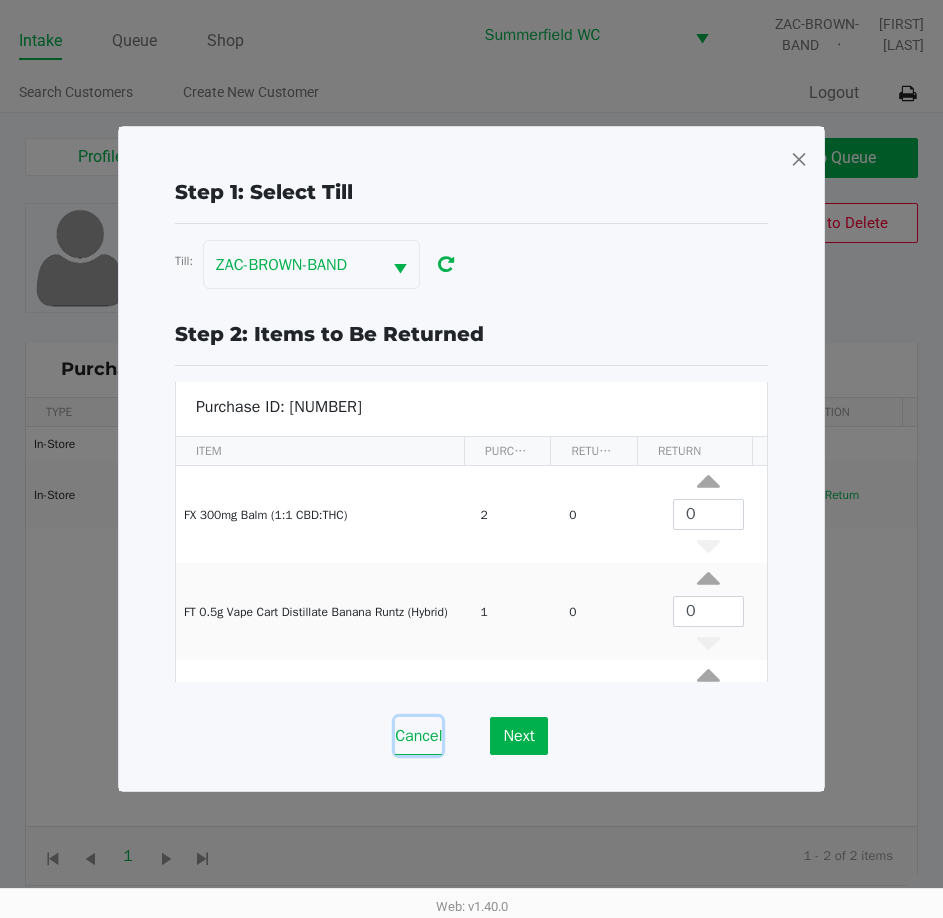 click on "Cancel" at bounding box center (418, 736) 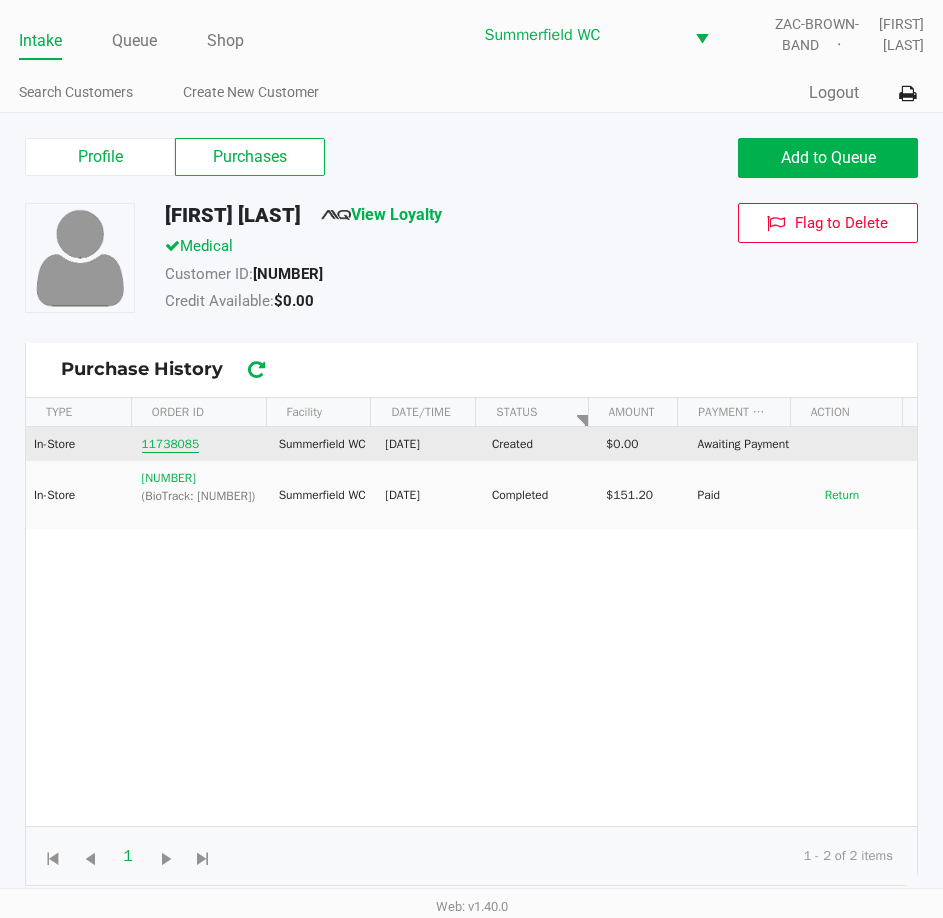 click on "11738085" 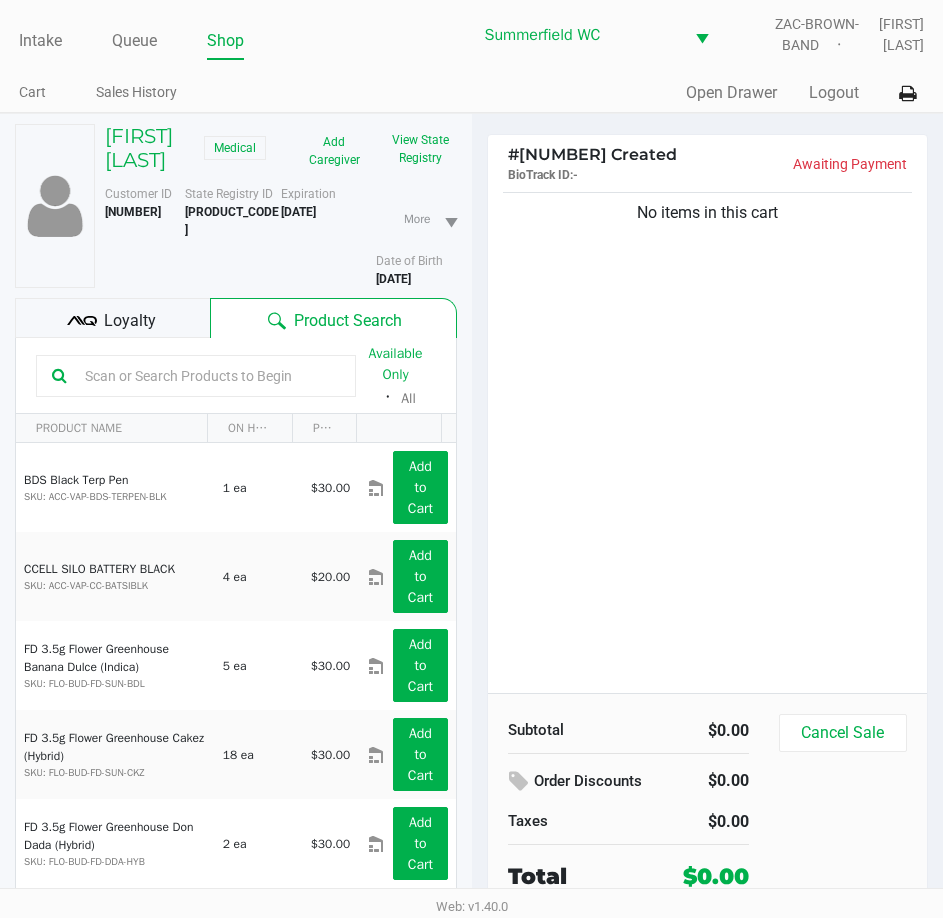 click 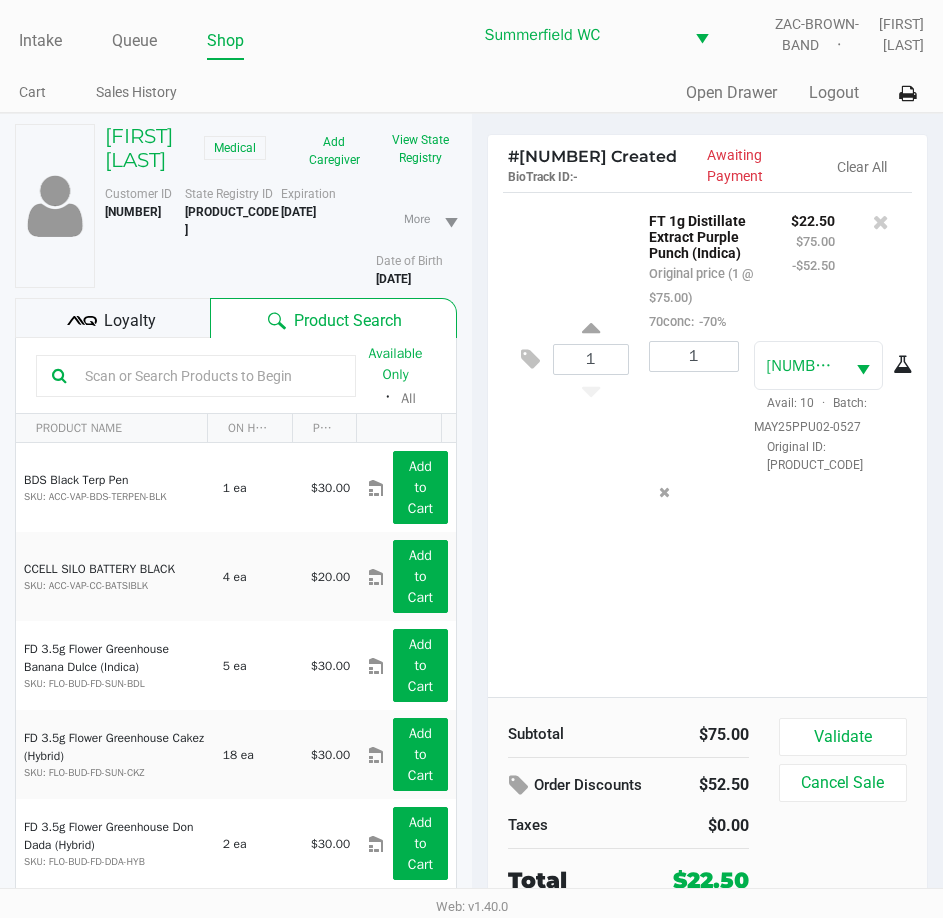 click on "[NUMBER] [PRODUCT] [PRODUCT] [PRODUCT] ([PRODUCT])   Original price (1 @ $[PRICE])  [PERCENTAGE]:  -[PERCENTAGE]% $[PRICE] $[PRICE] -$[PRICE] [NUMBER] [NUMBER]  Avail: [NUMBER]  ·  Batch: [BATCH]   Original ID: [PRODUCT_CODE]" 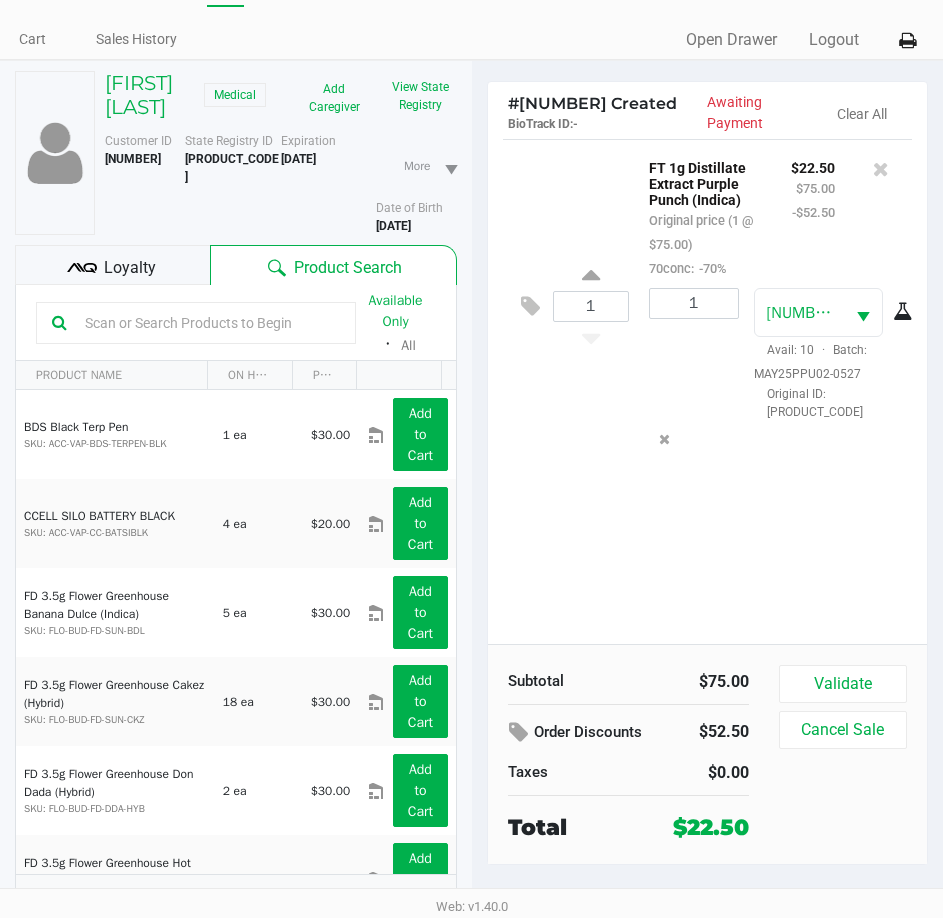 scroll, scrollTop: 104, scrollLeft: 0, axis: vertical 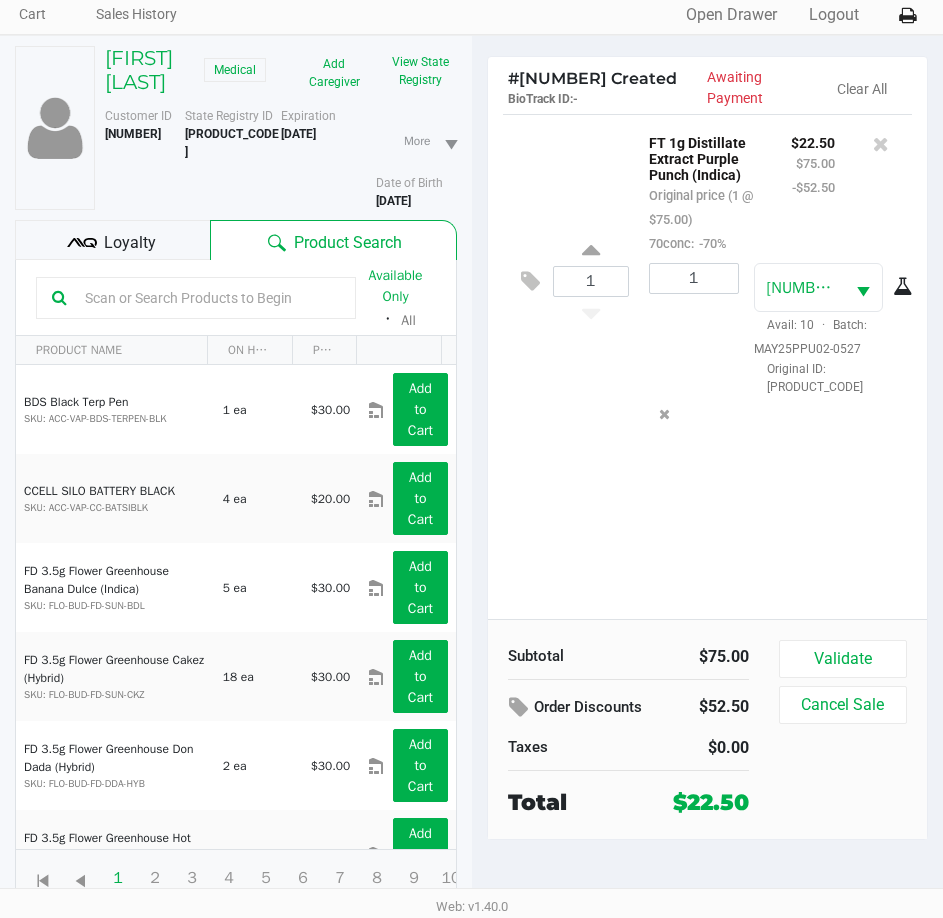 click on "[NUMBER] [PRODUCT] [PRODUCT] [PRODUCT] ([PRODUCT])   Original price (1 @ $[PRICE])  [PERCENTAGE]:  -[PERCENTAGE]% $[PRICE] $[PRICE] -$[PRICE] [NUMBER] [NUMBER]  Avail: [NUMBER]  ·  Batch: [BATCH]   Original ID: [PRODUCT_CODE]" 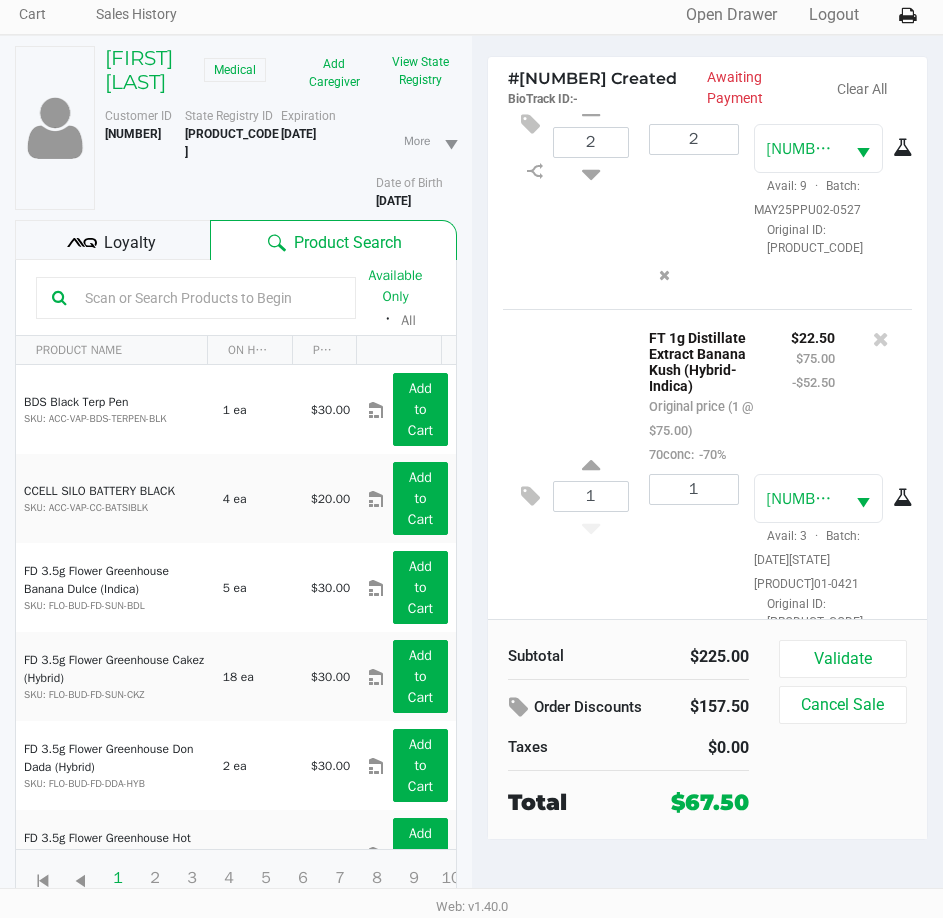 scroll, scrollTop: 0, scrollLeft: 0, axis: both 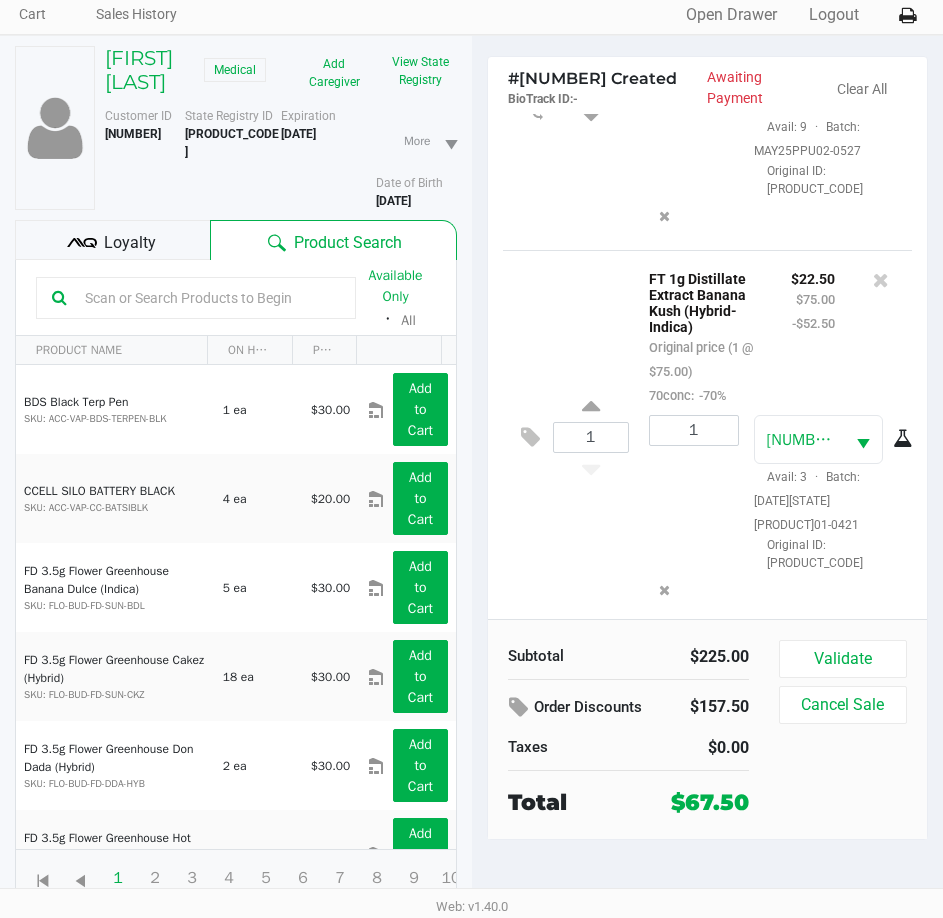 click on "Loyalty" 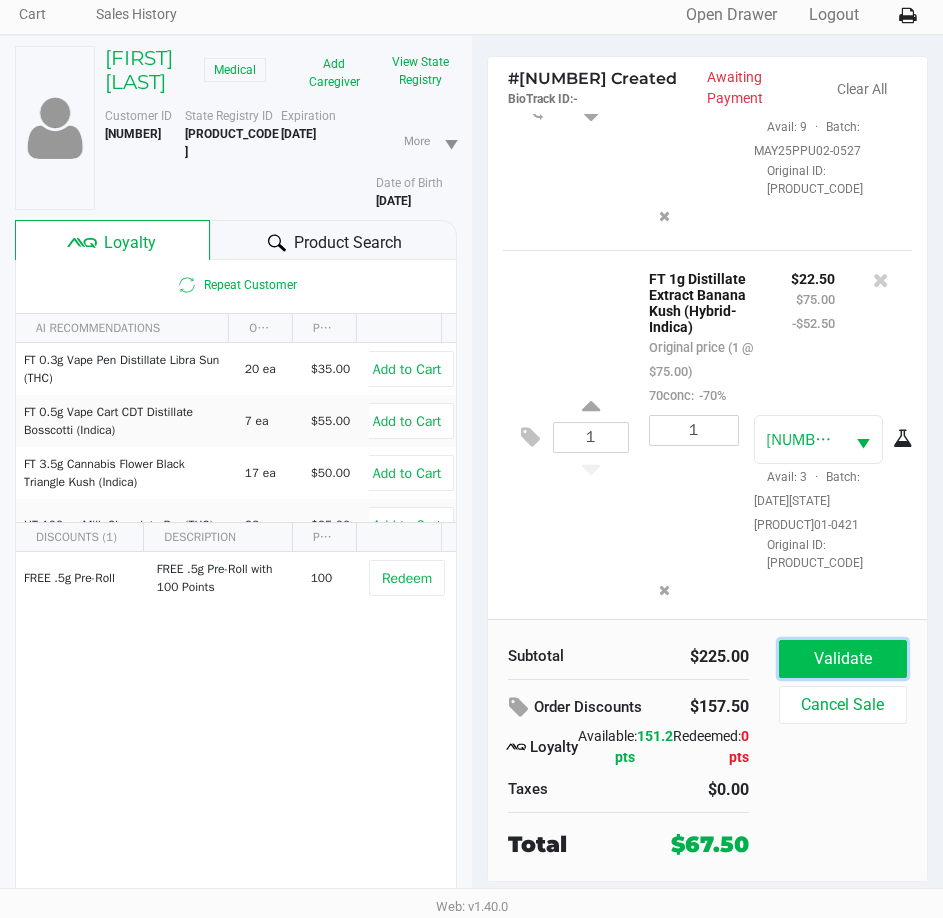 click on "Validate" 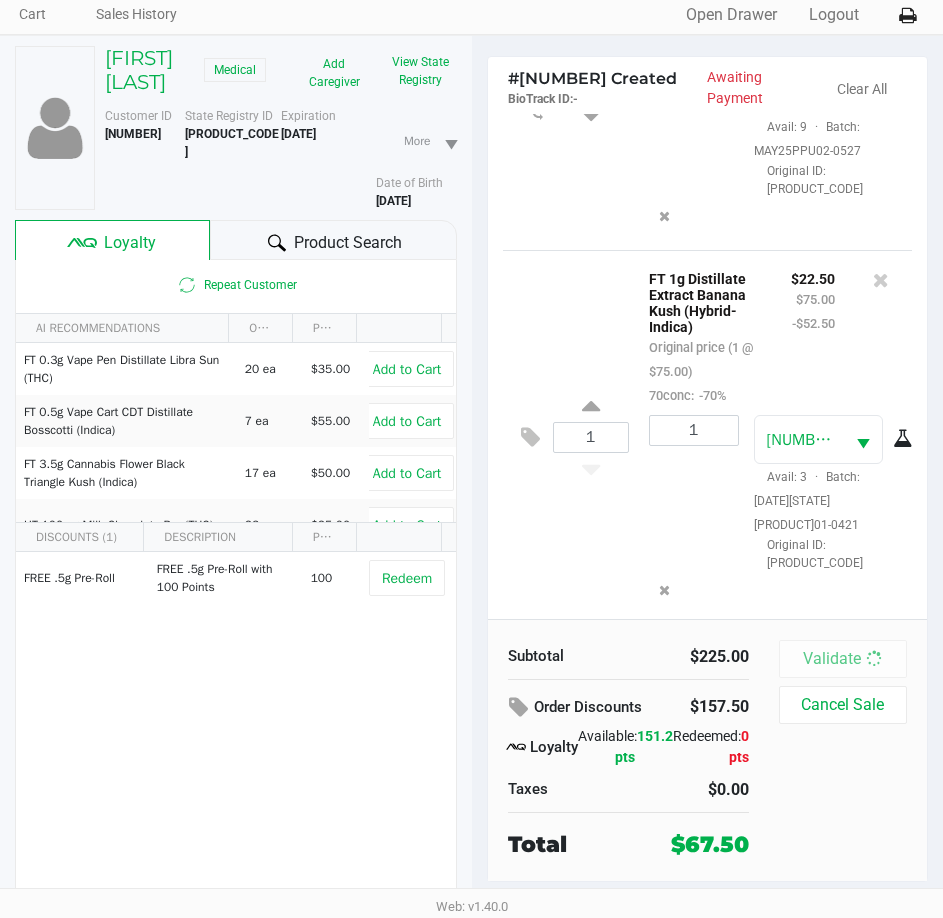 scroll, scrollTop: 0, scrollLeft: 0, axis: both 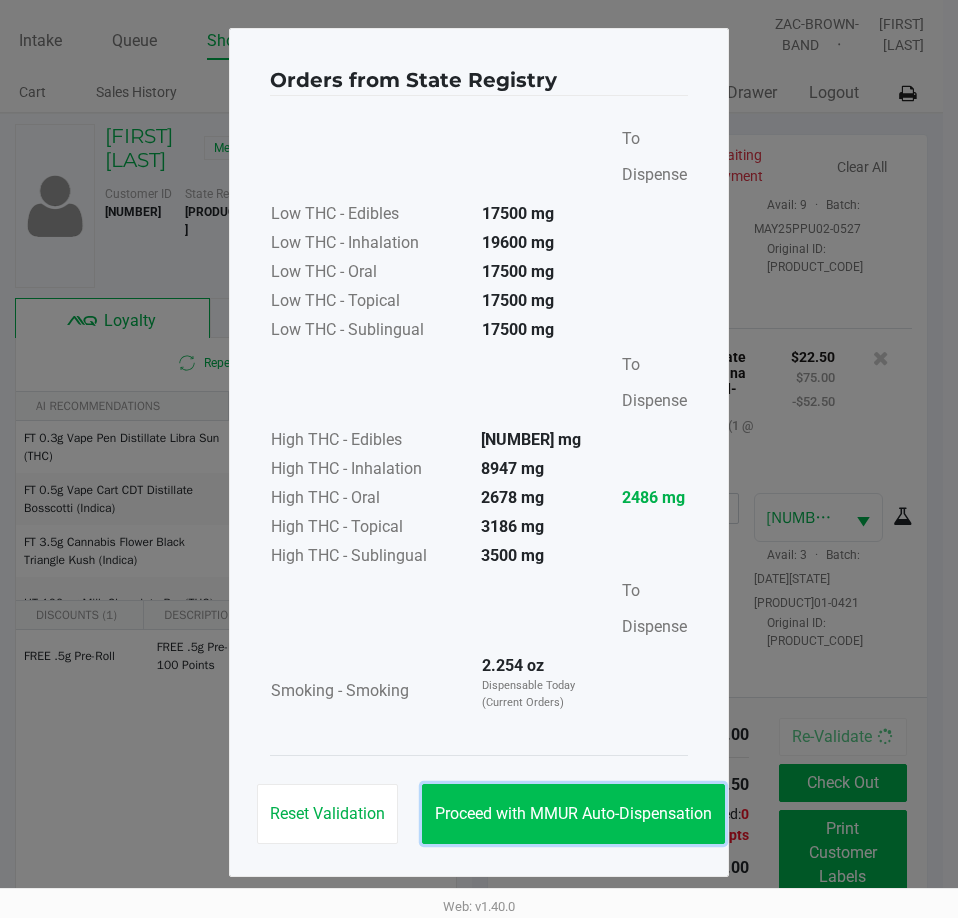 click on "Proceed with MMUR Auto-Dispensation" 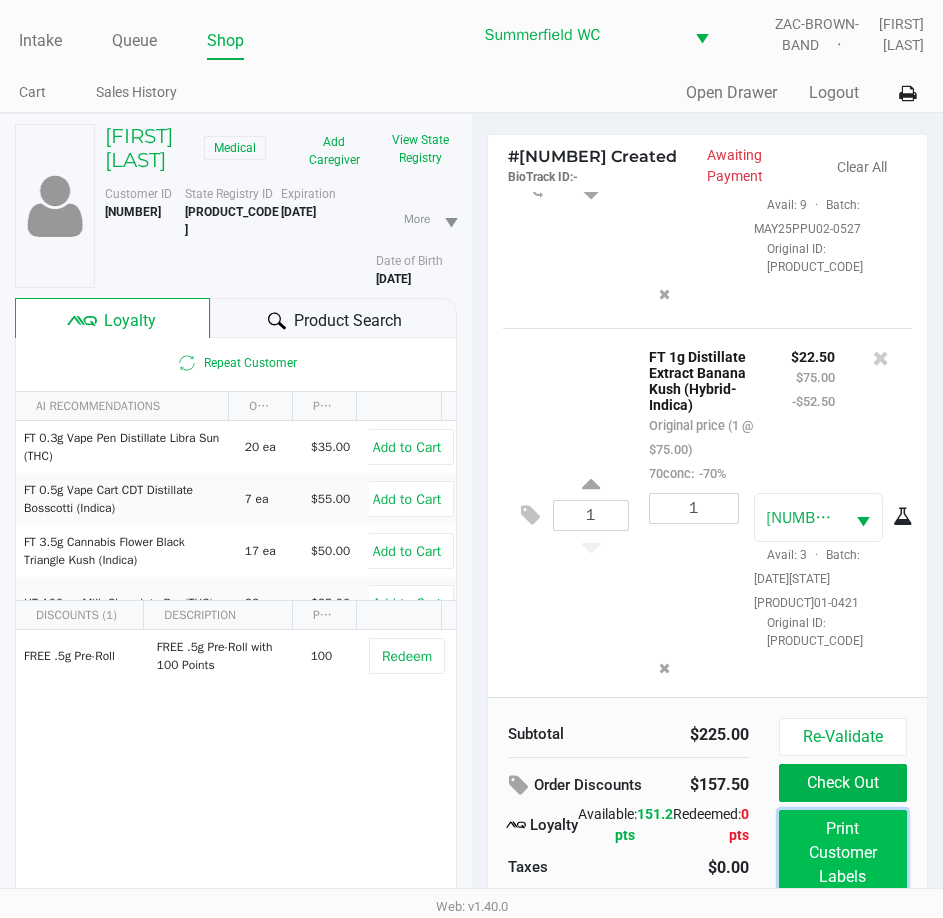 click on "Print Customer Labels" 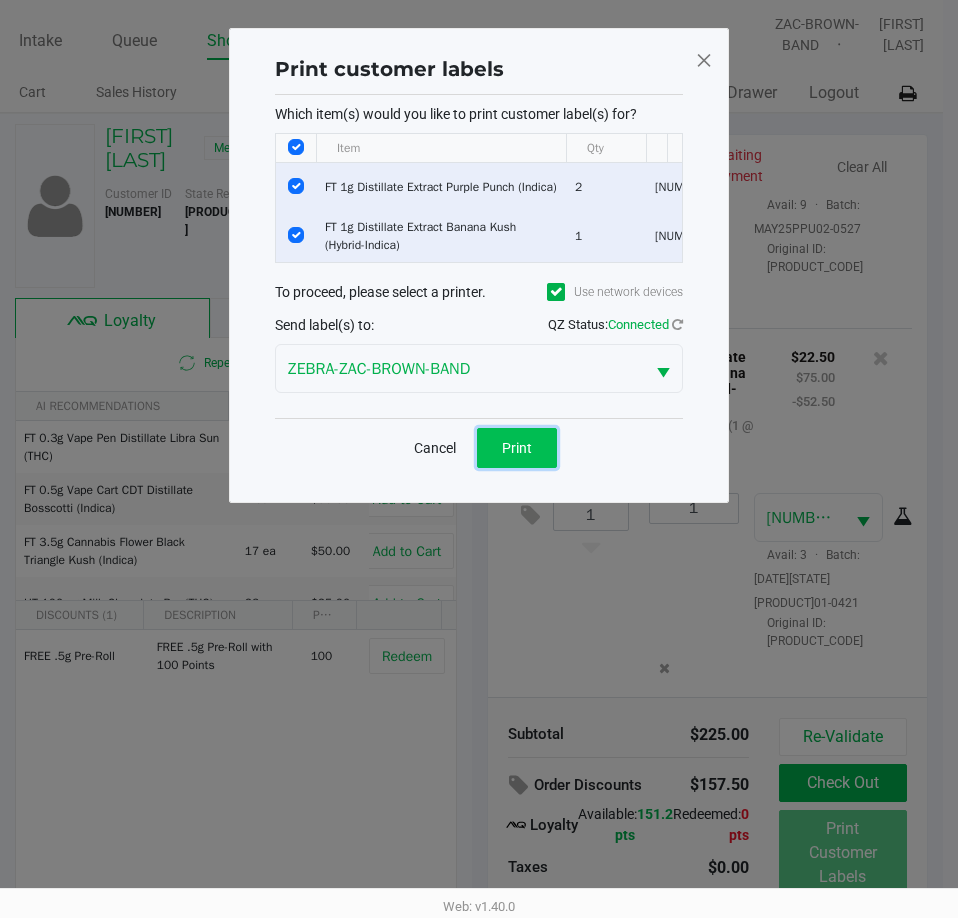 click on "Print" 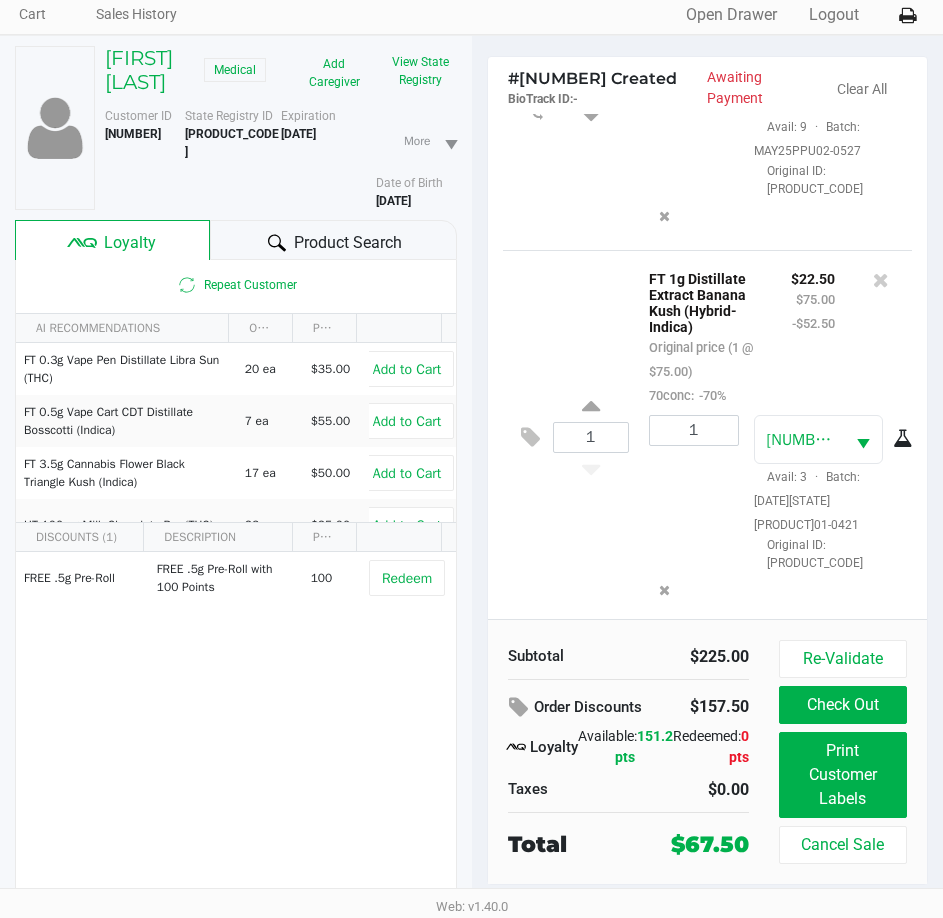 scroll, scrollTop: 104, scrollLeft: 0, axis: vertical 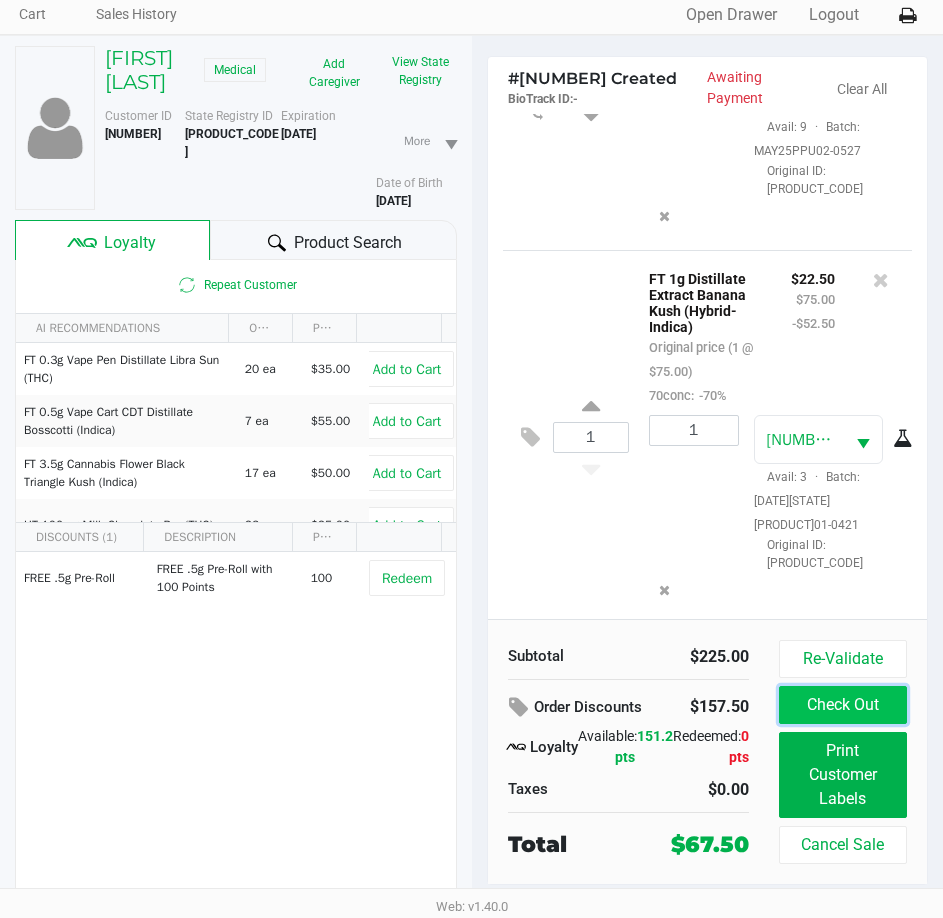 click on "Check Out" 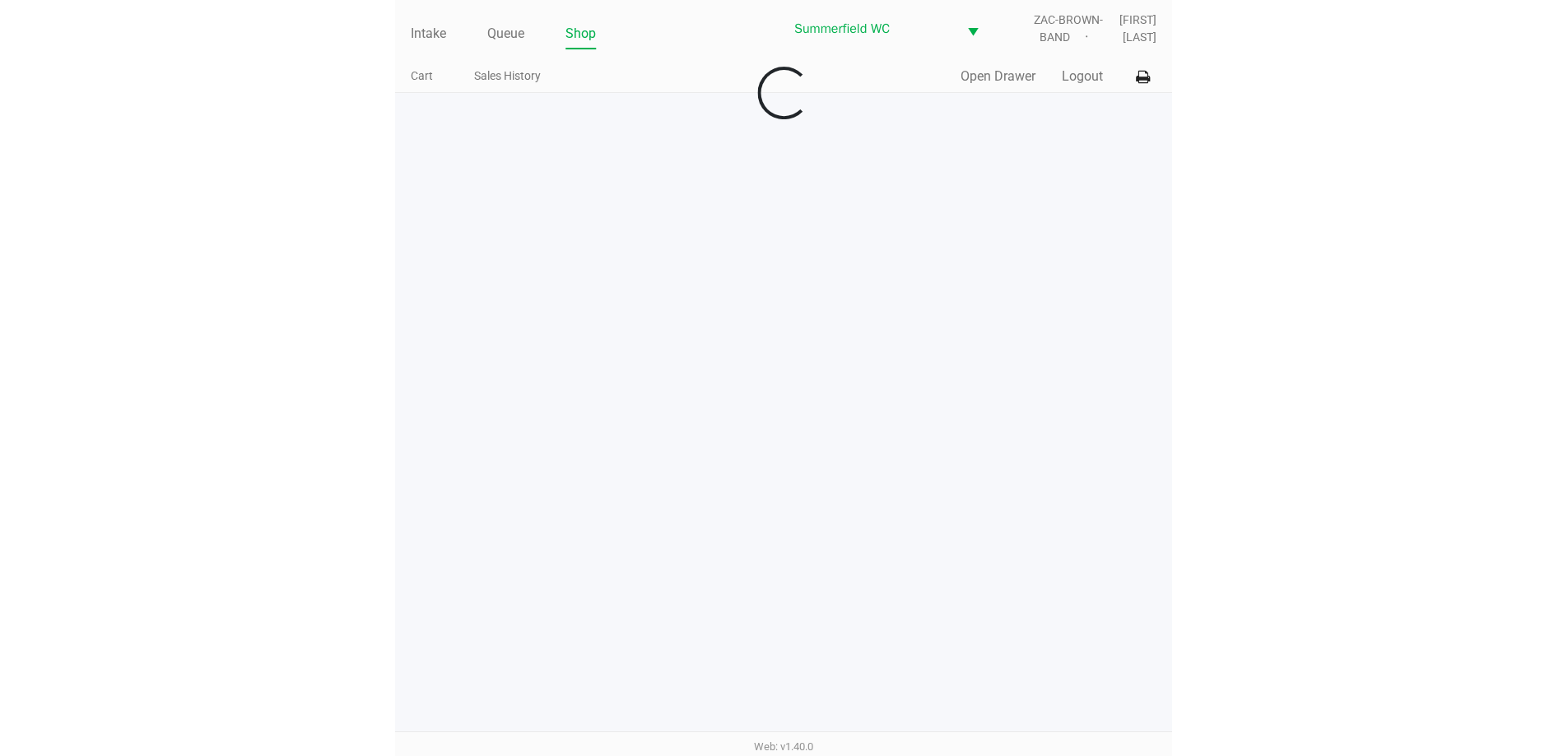 scroll, scrollTop: 0, scrollLeft: 0, axis: both 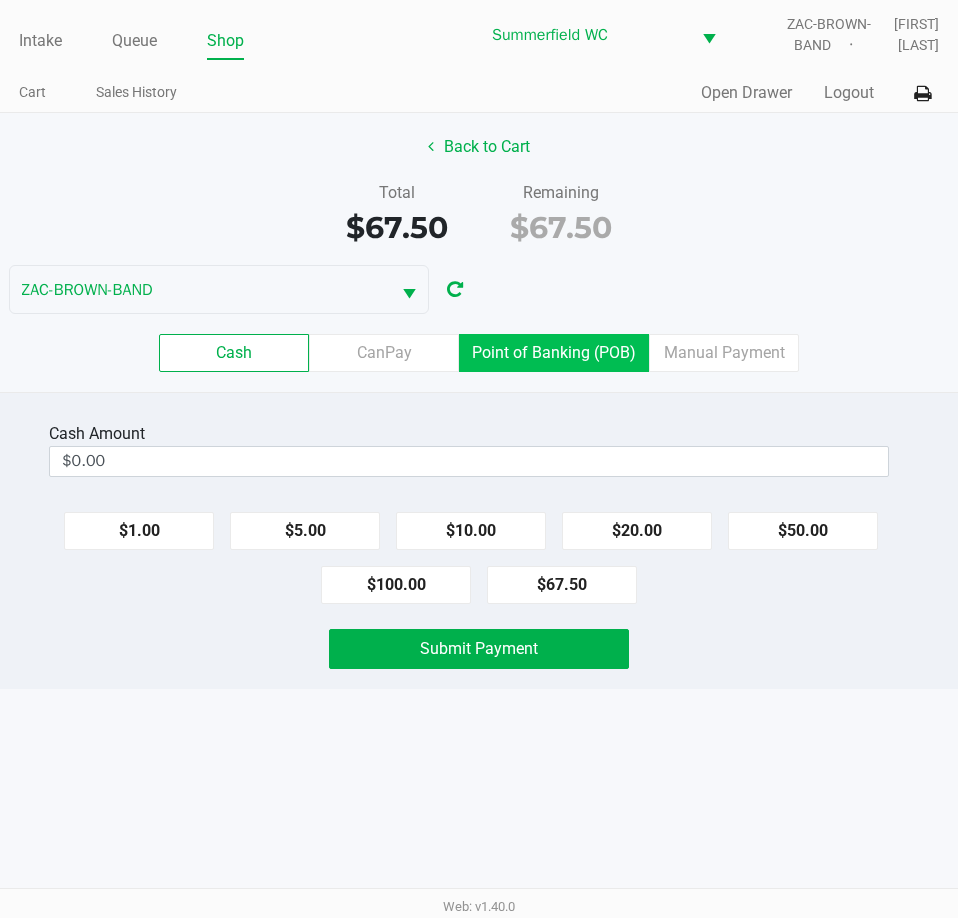 click on "Point of Banking (POB)" 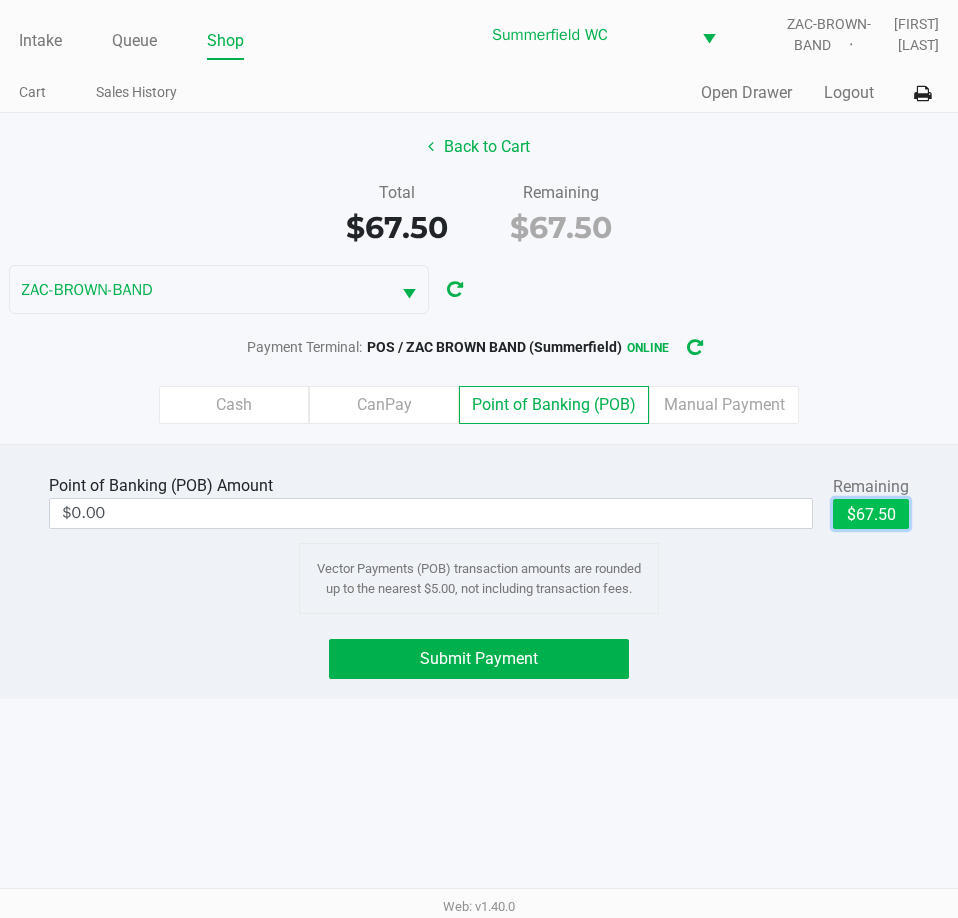 click on "$67.50" 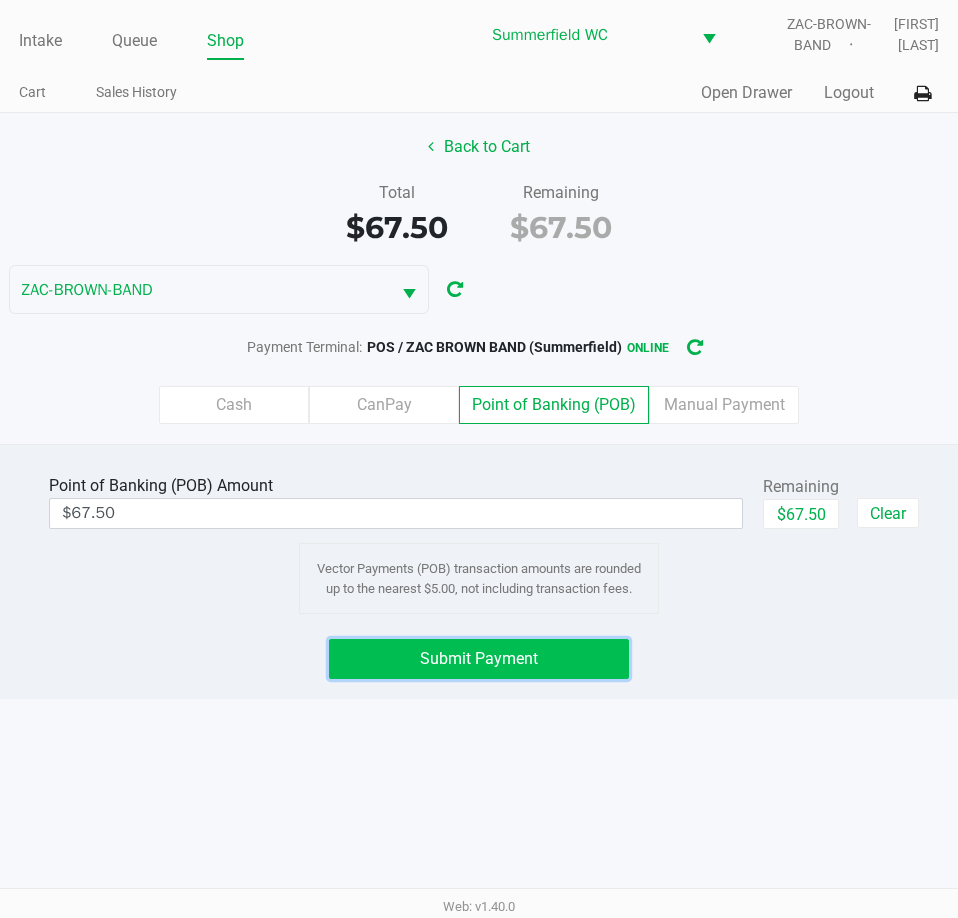 click on "Submit Payment" 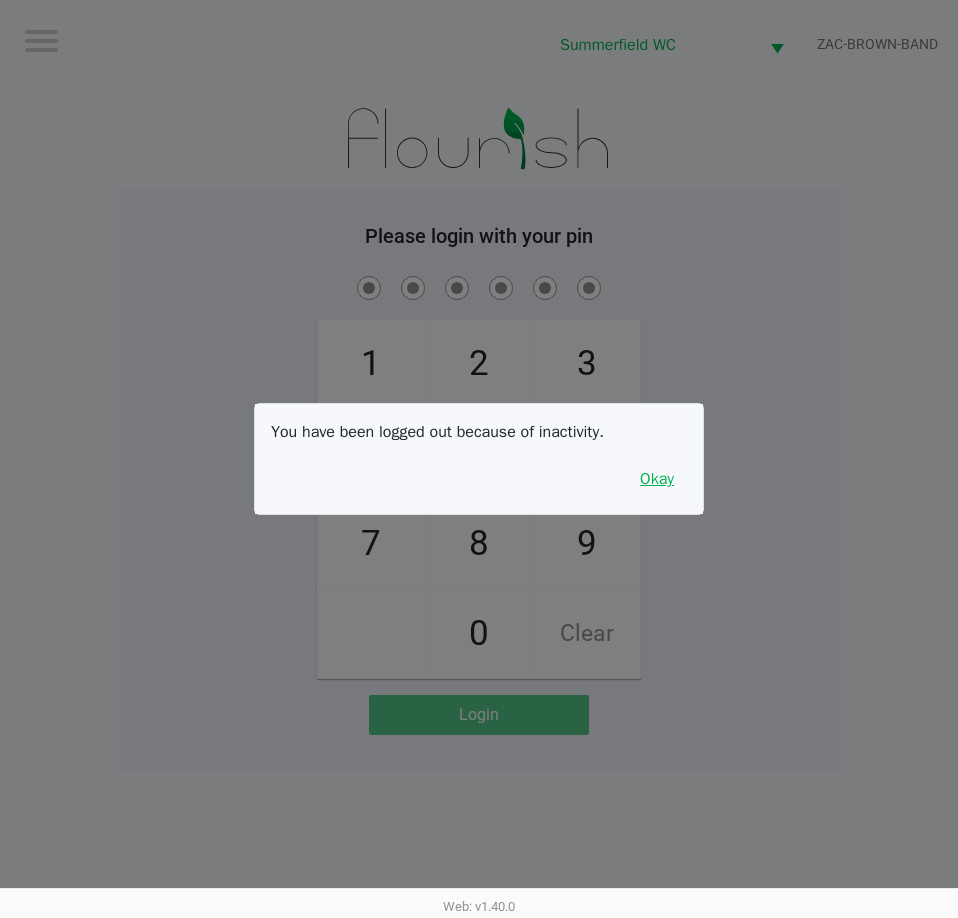 click on "Okay" at bounding box center [657, 479] 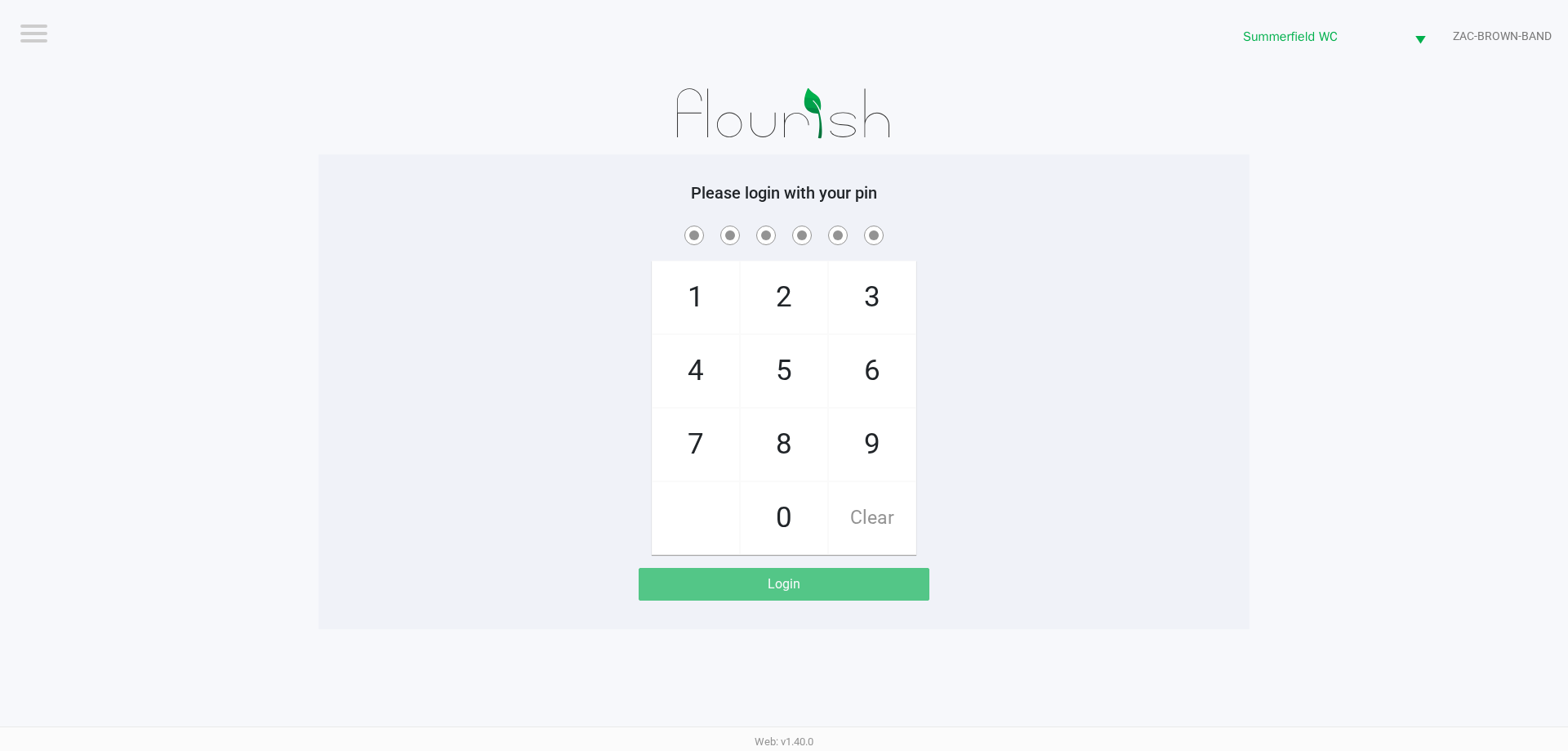 click on "Please login with your pin" 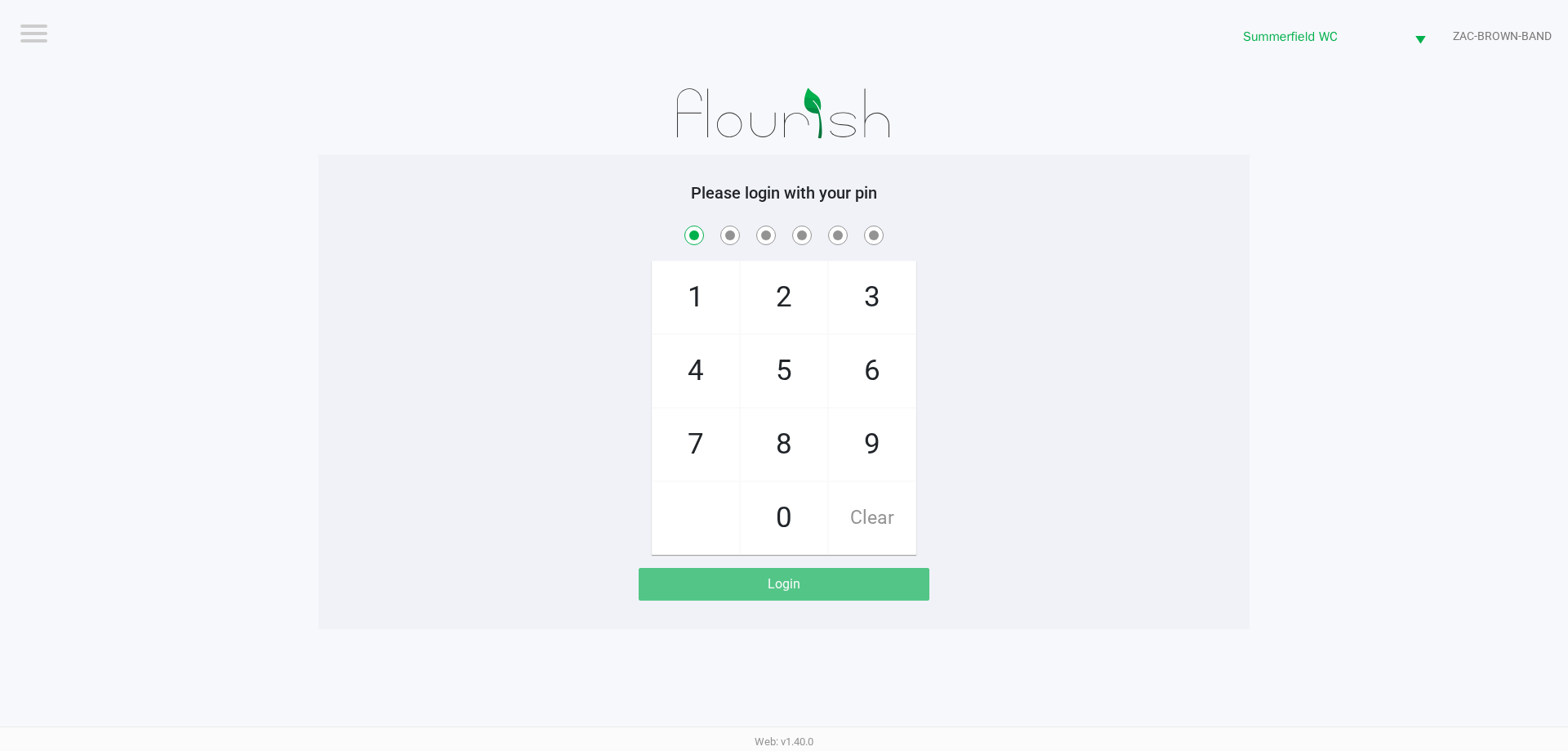 checkbox on "true" 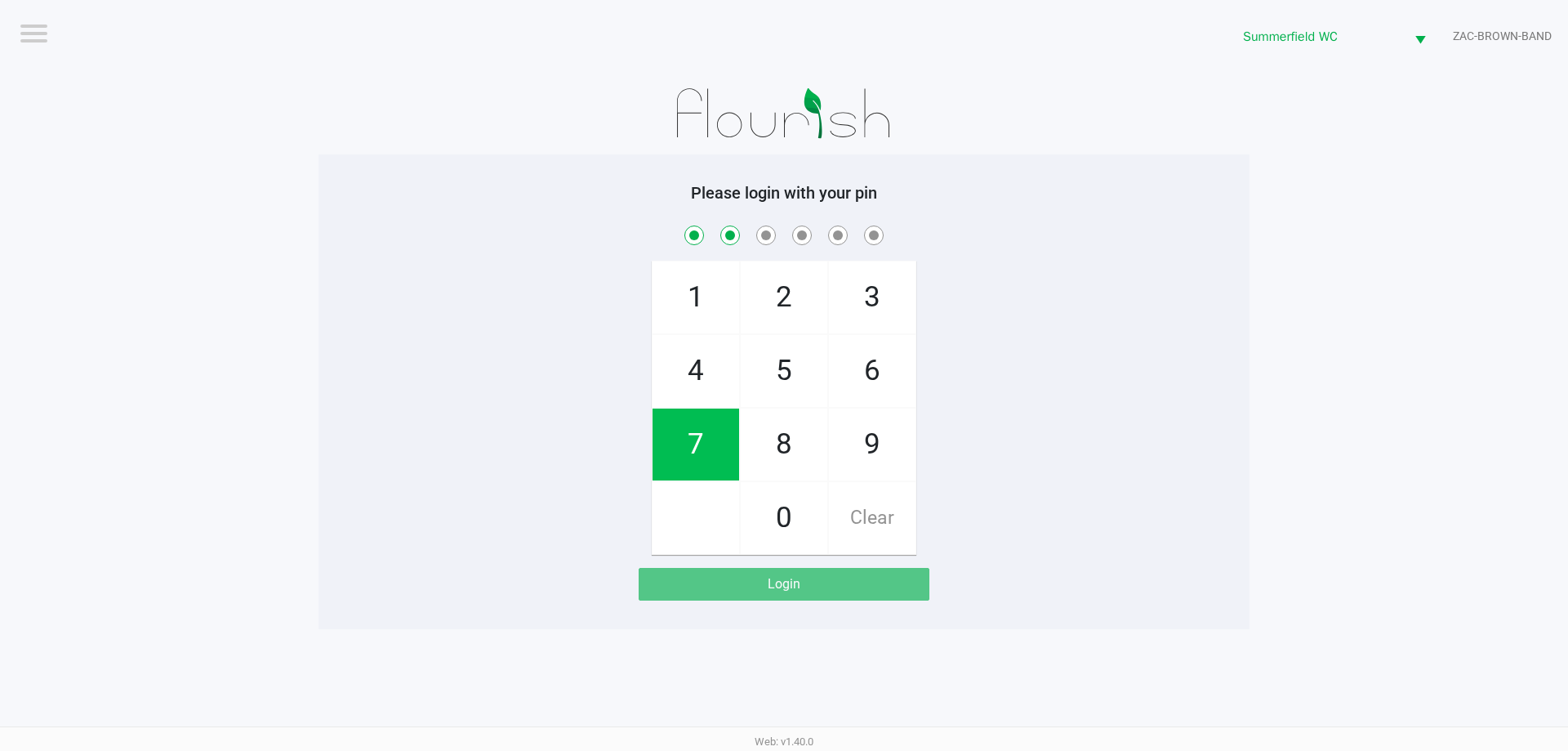 checkbox on "true" 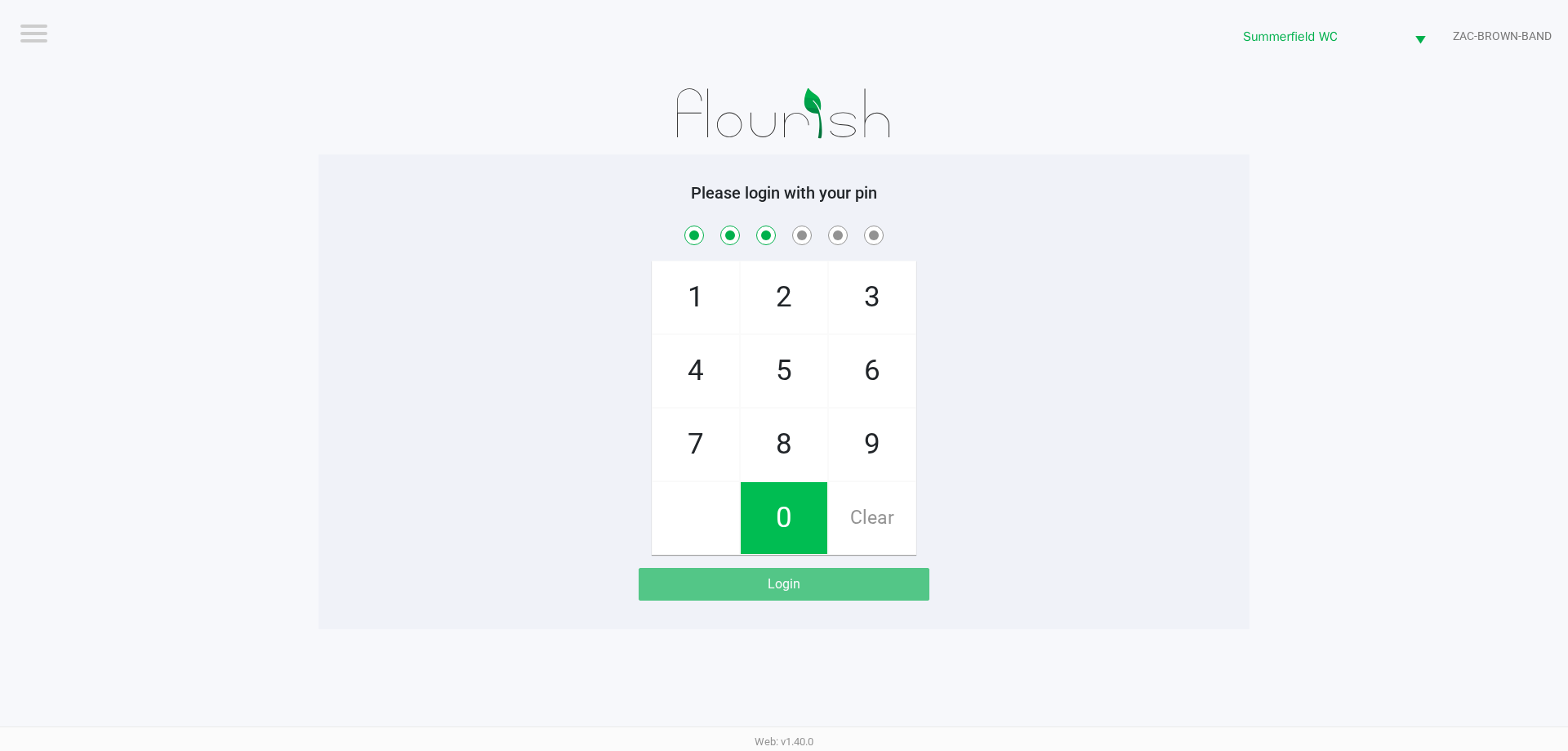 checkbox on "true" 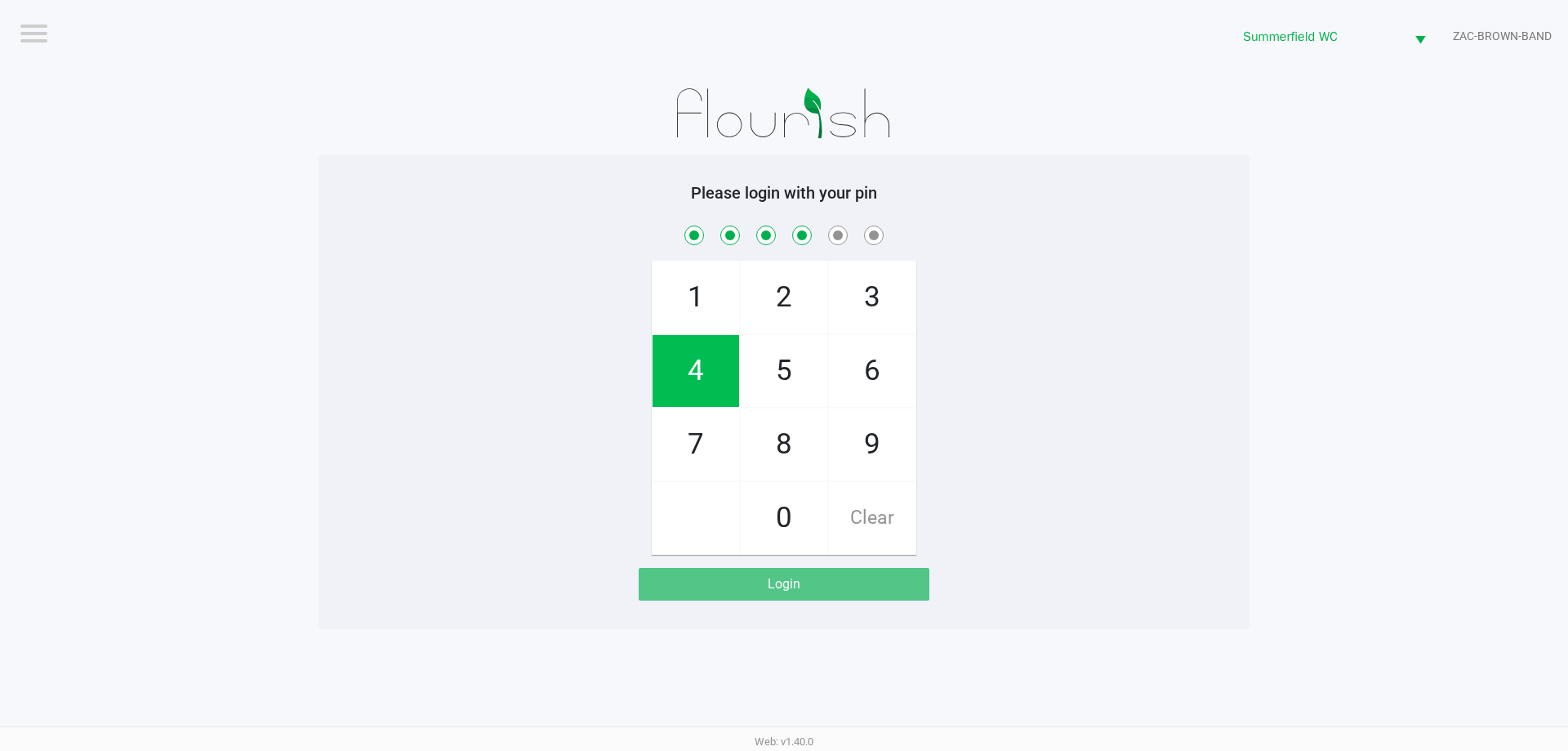 checkbox on "true" 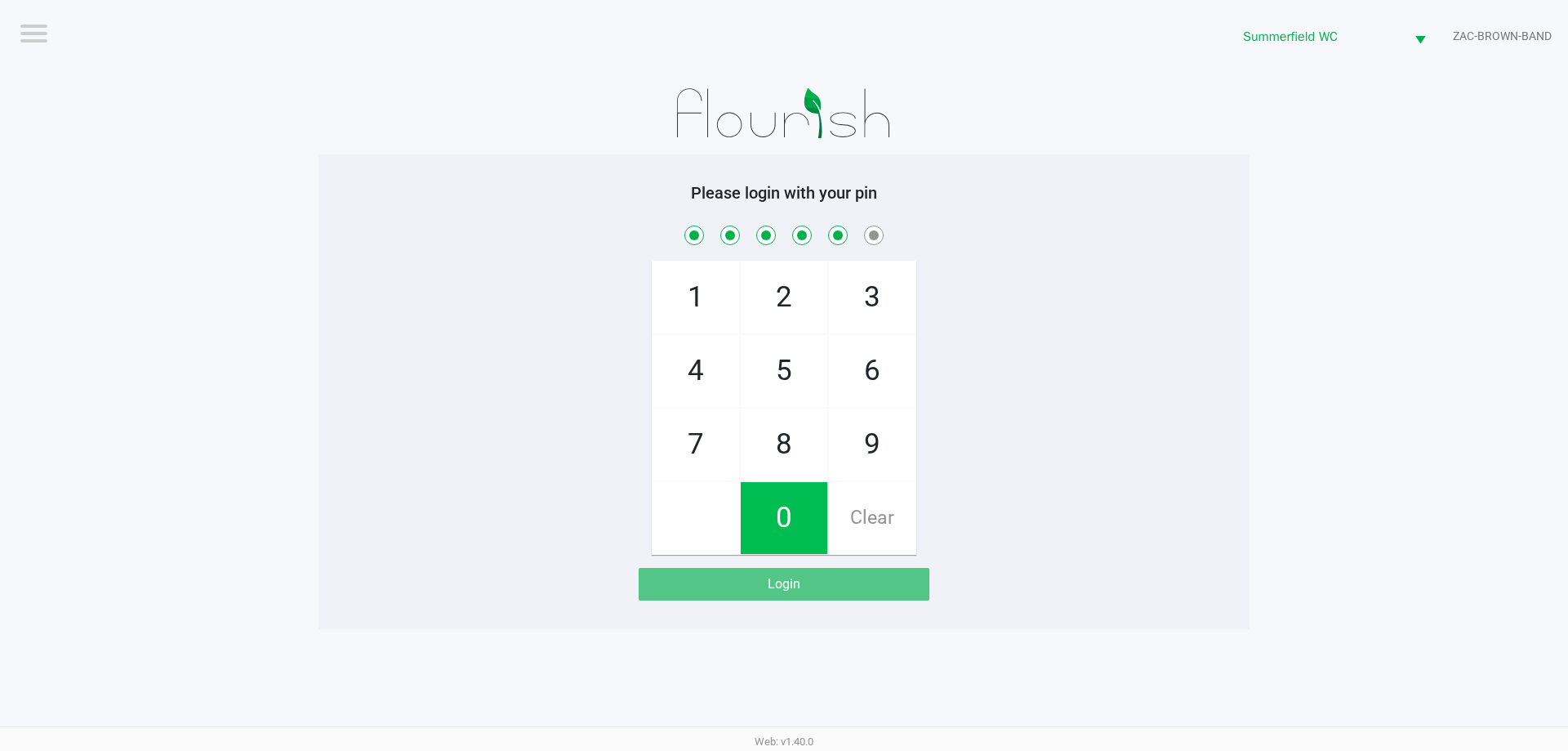 checkbox on "true" 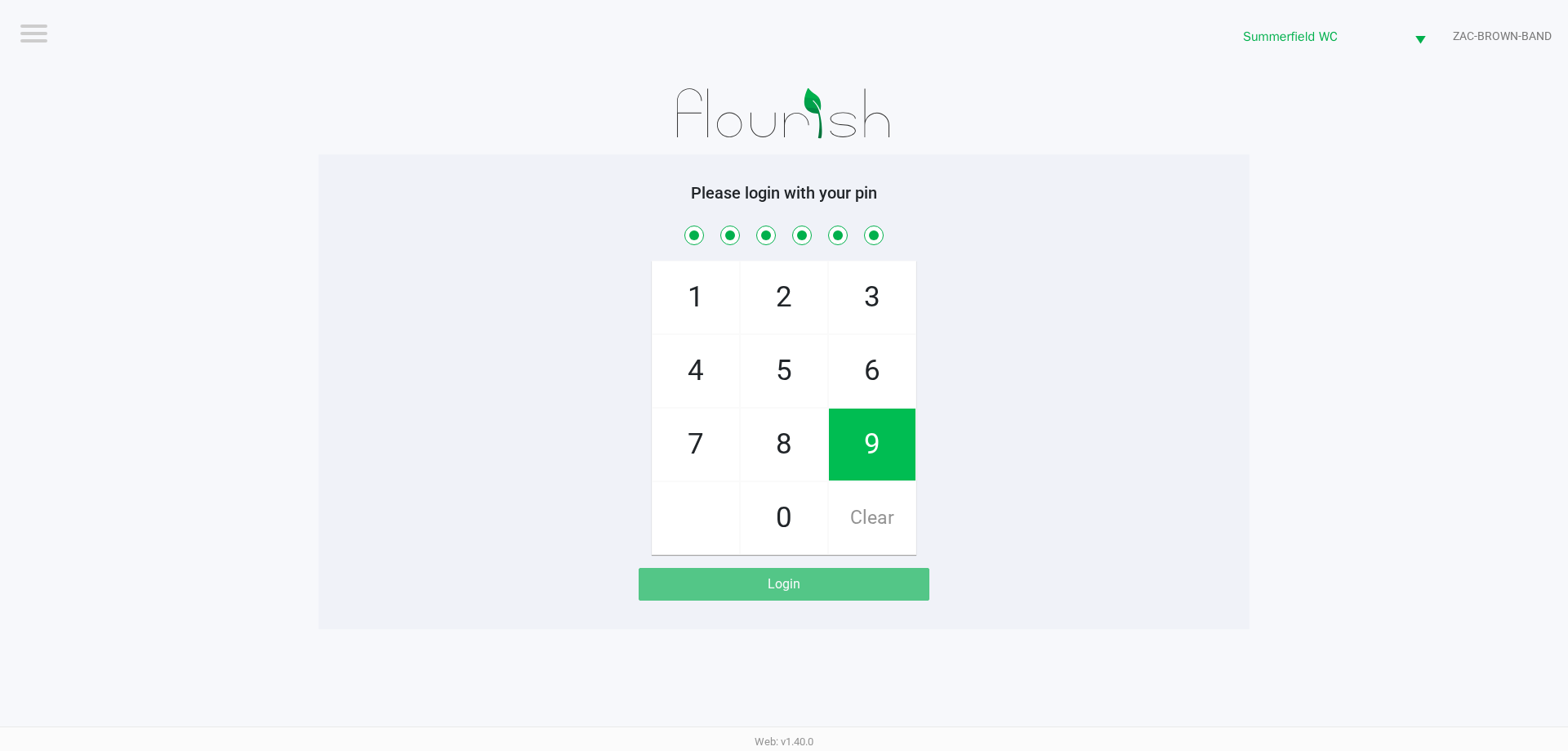 checkbox on "true" 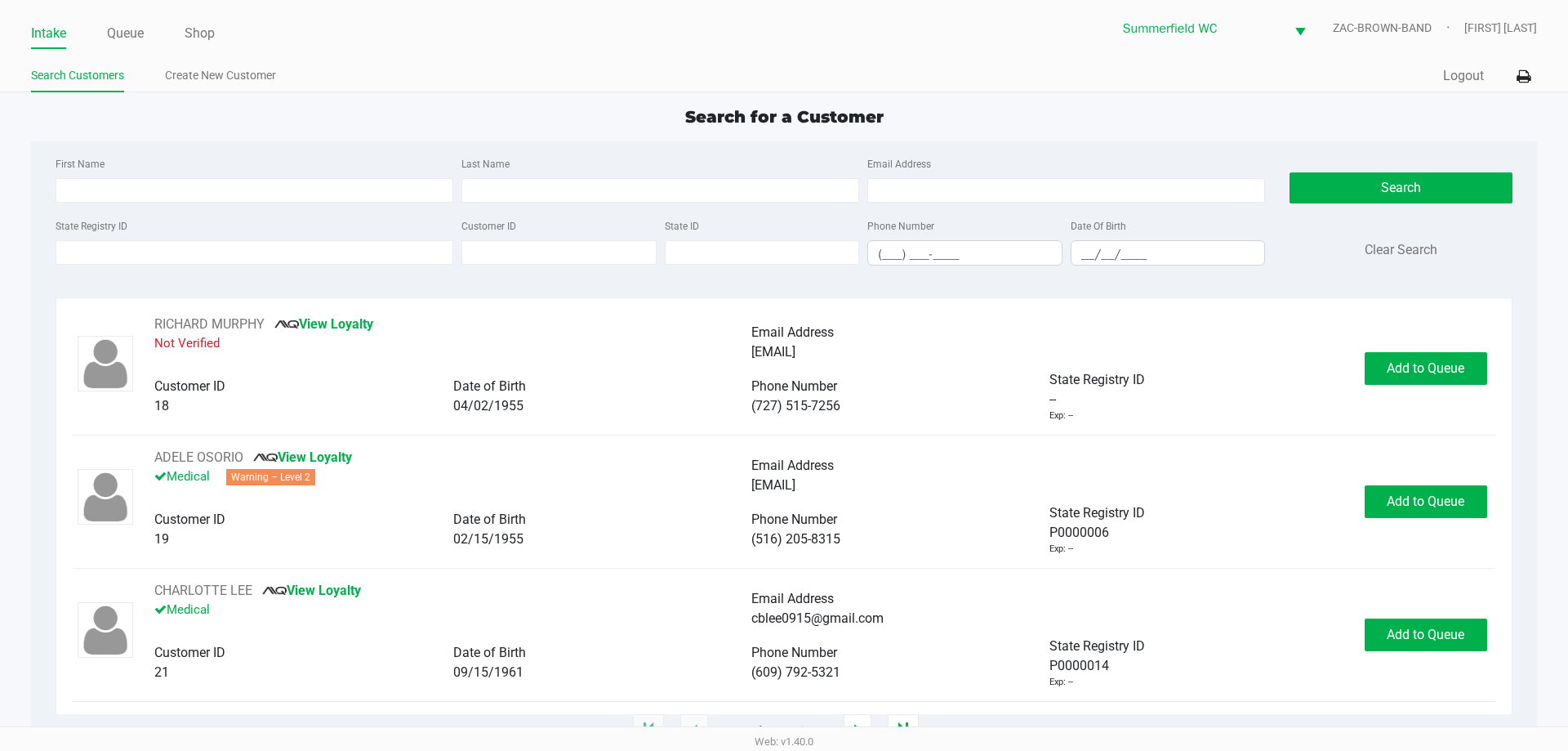 click on "Search for a Customer" 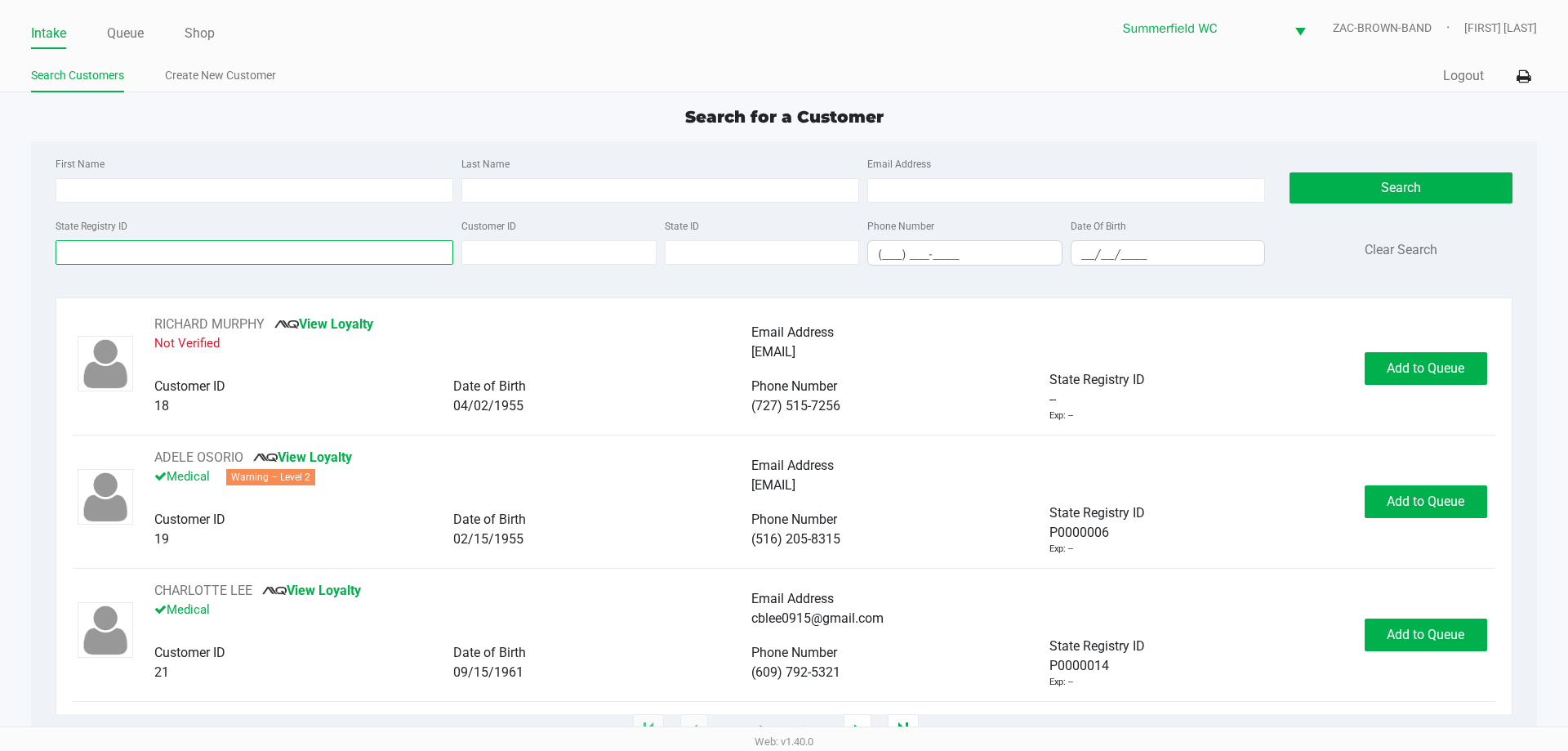 click on "State Registry ID" at bounding box center [254, 253] 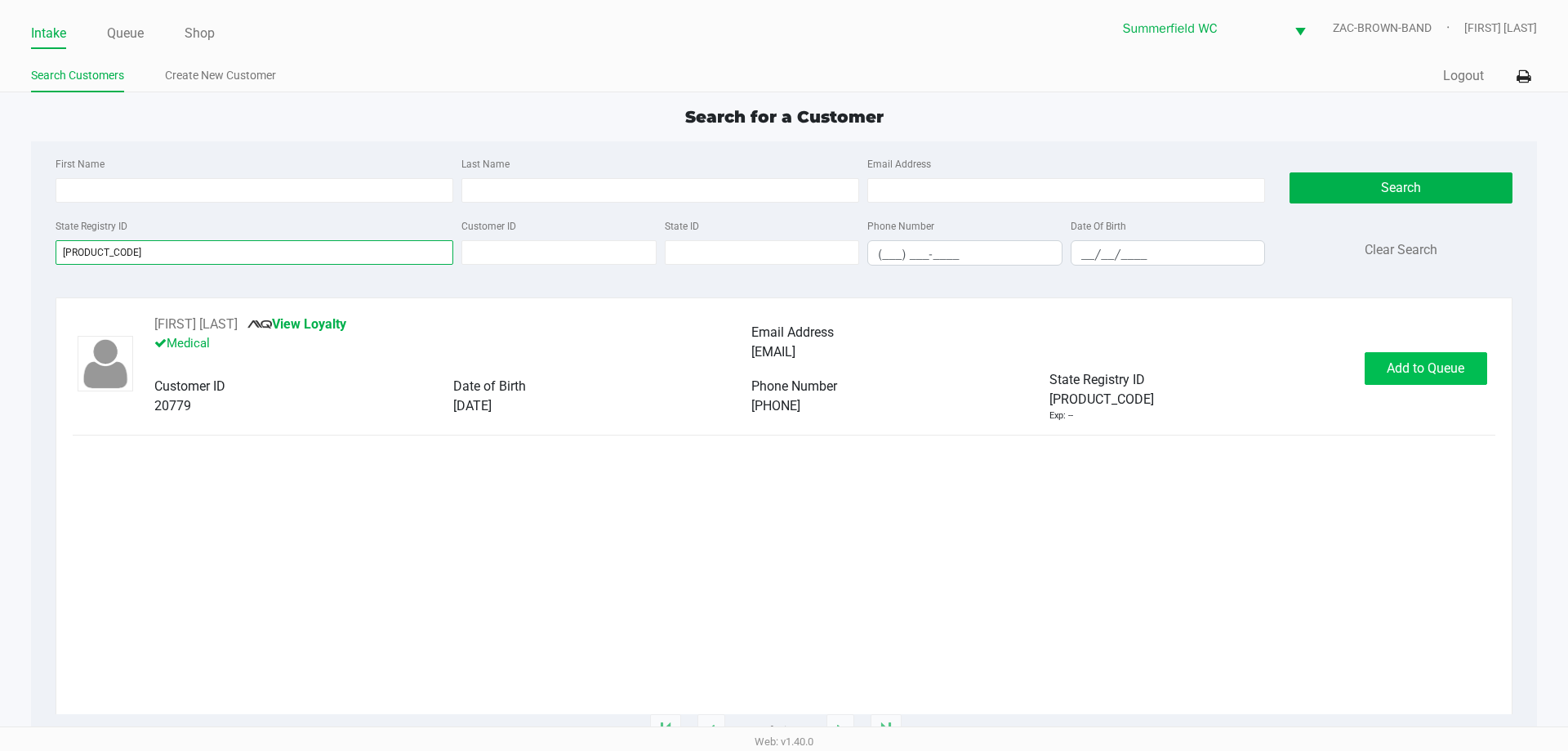 type on "[PRODUCT_CODE]" 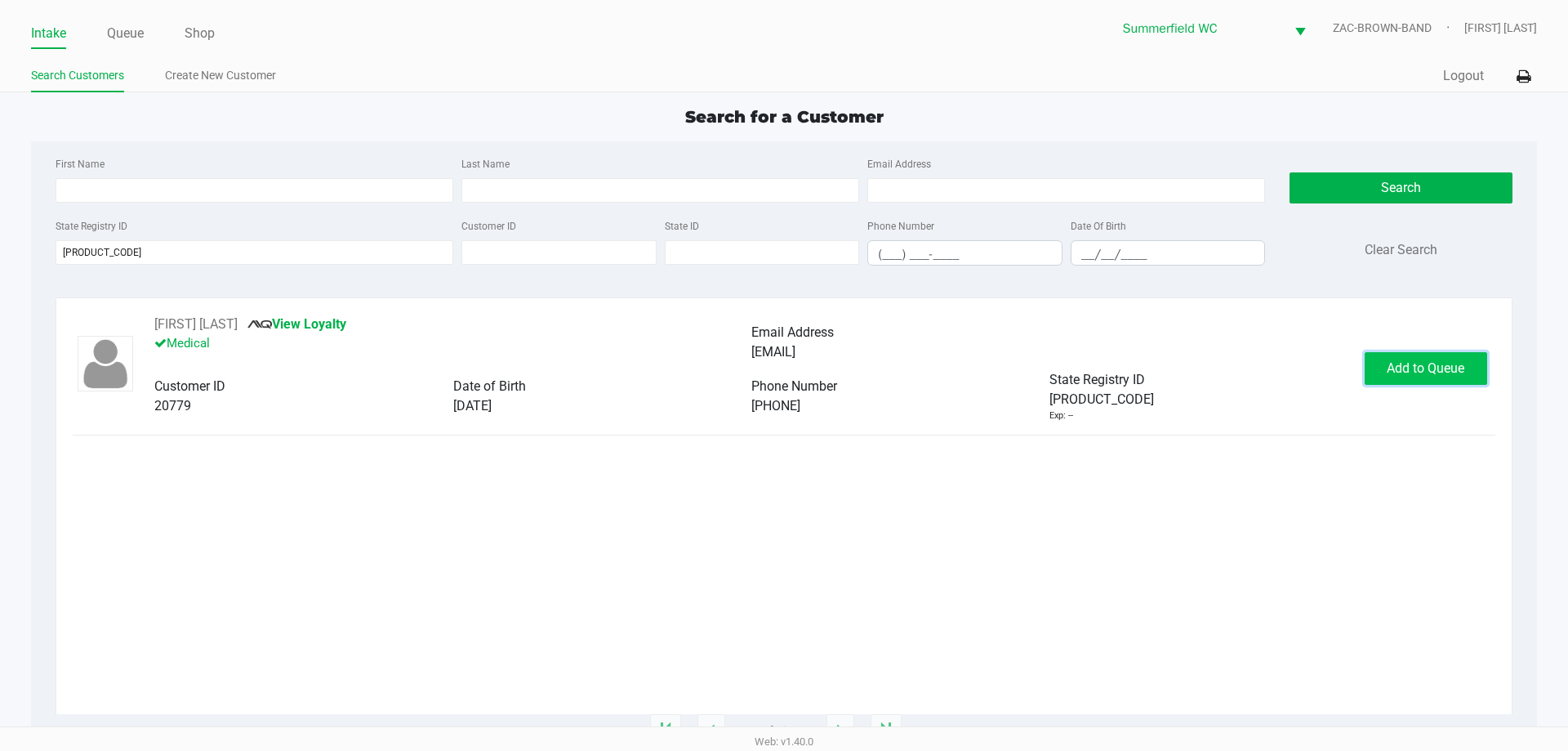 click on "Add to Queue" 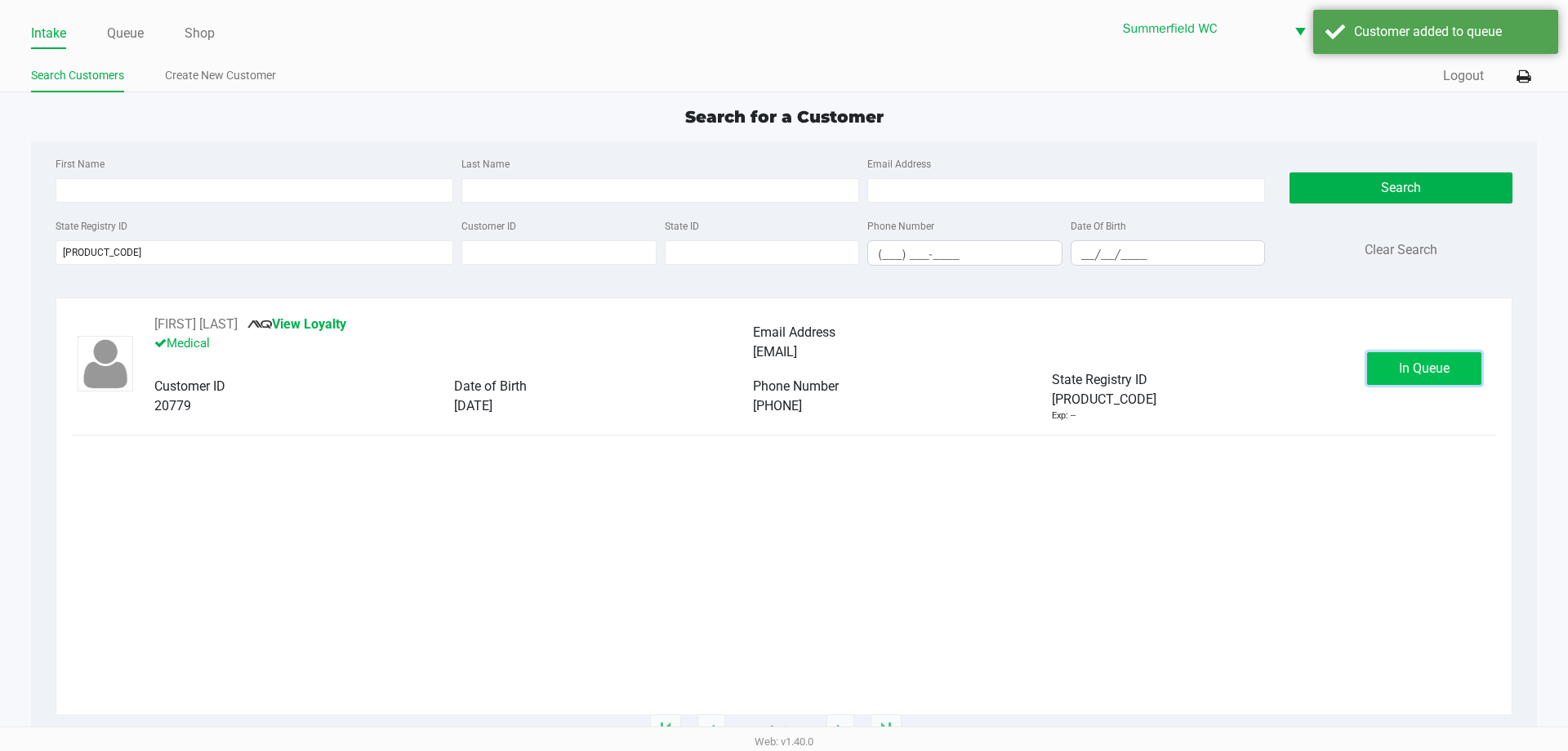 click on "In Queue" 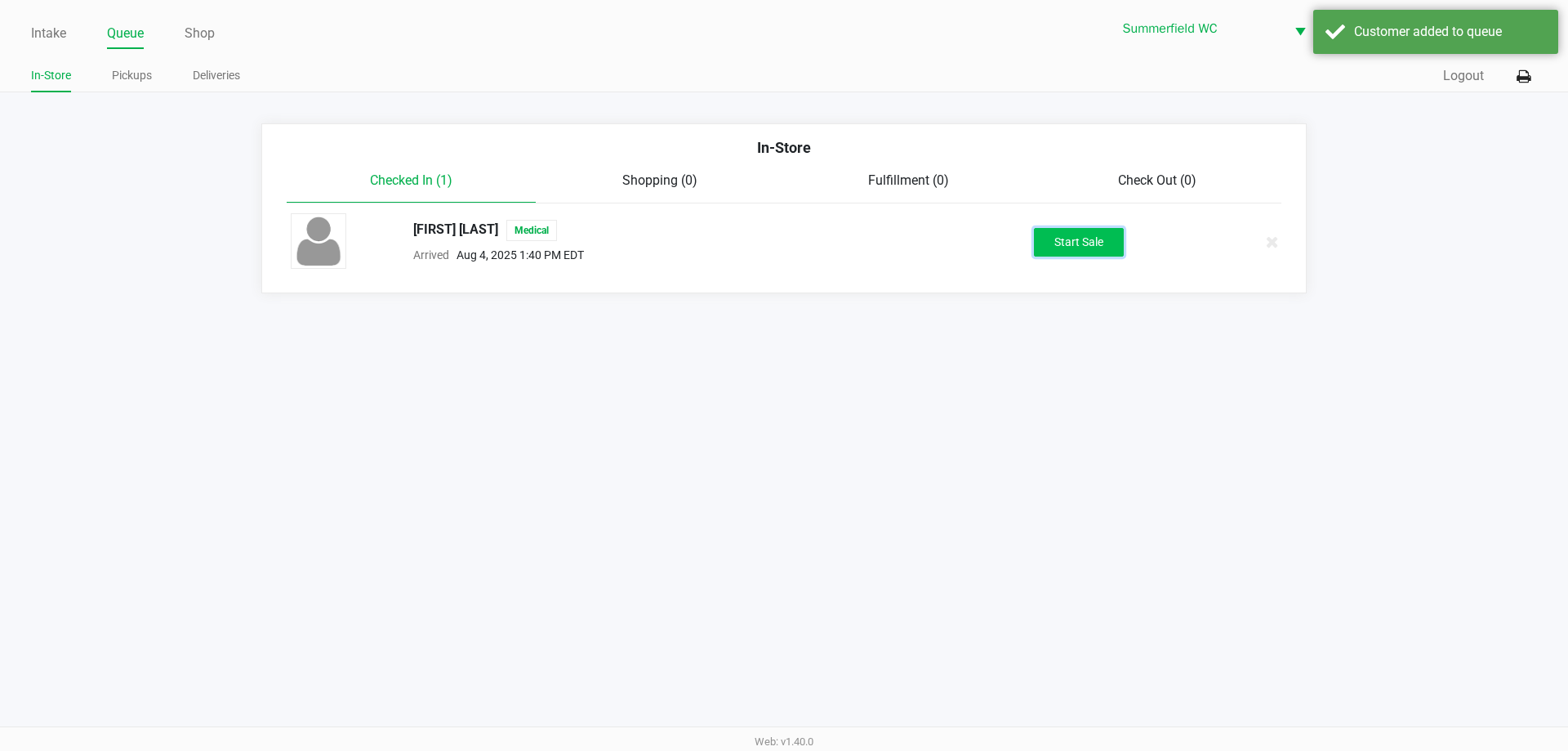 click on "Start Sale" 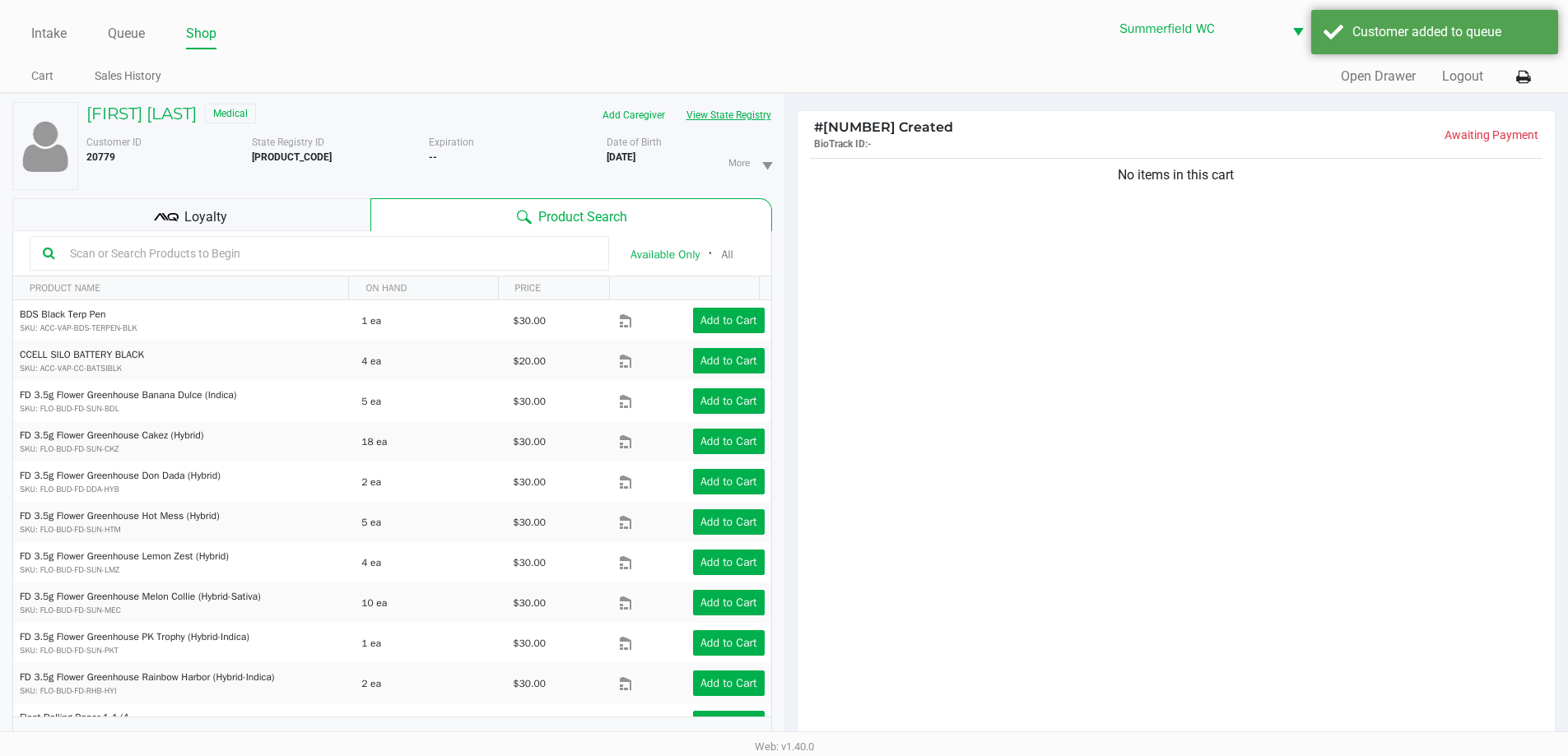 click on "View State Registry" 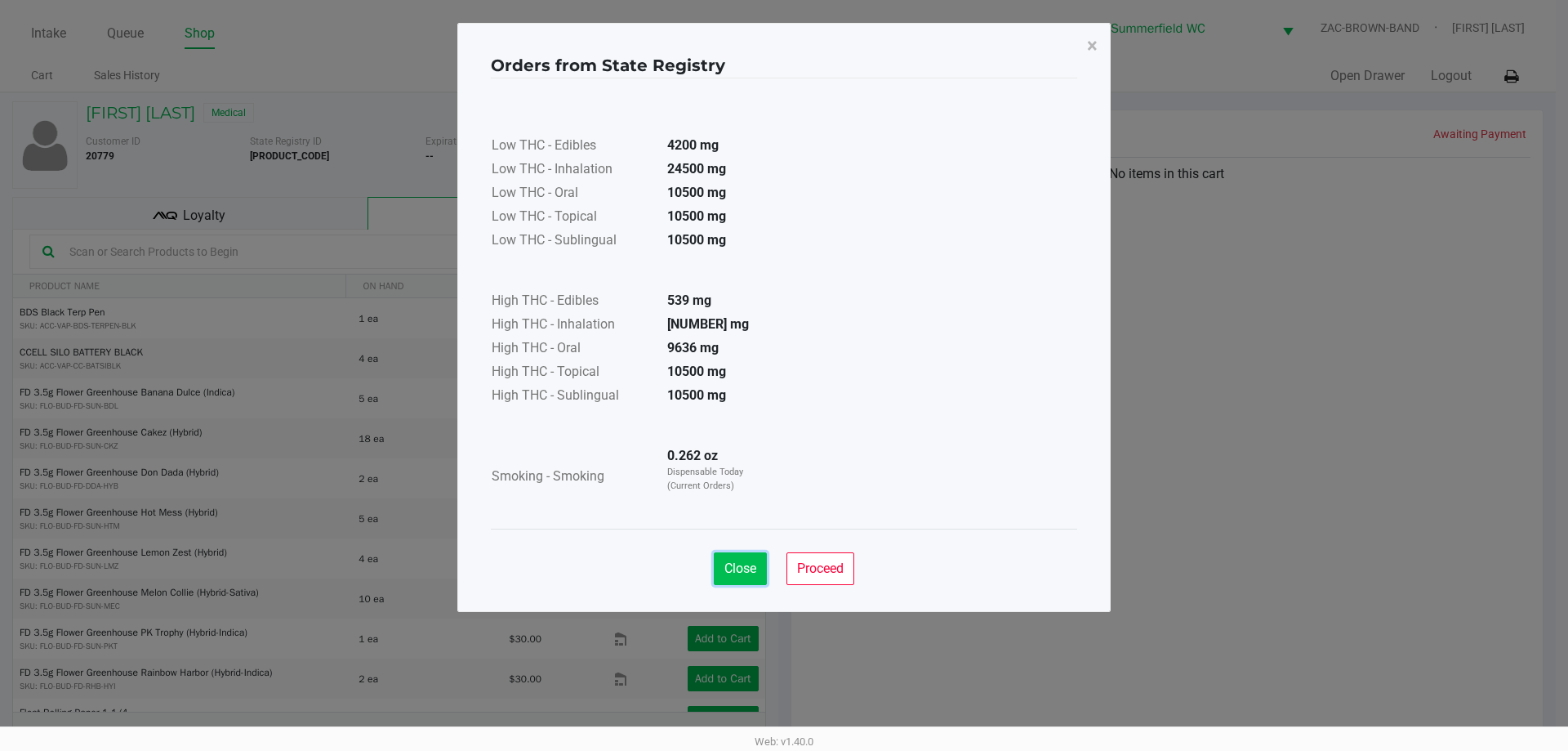 click on "Close" 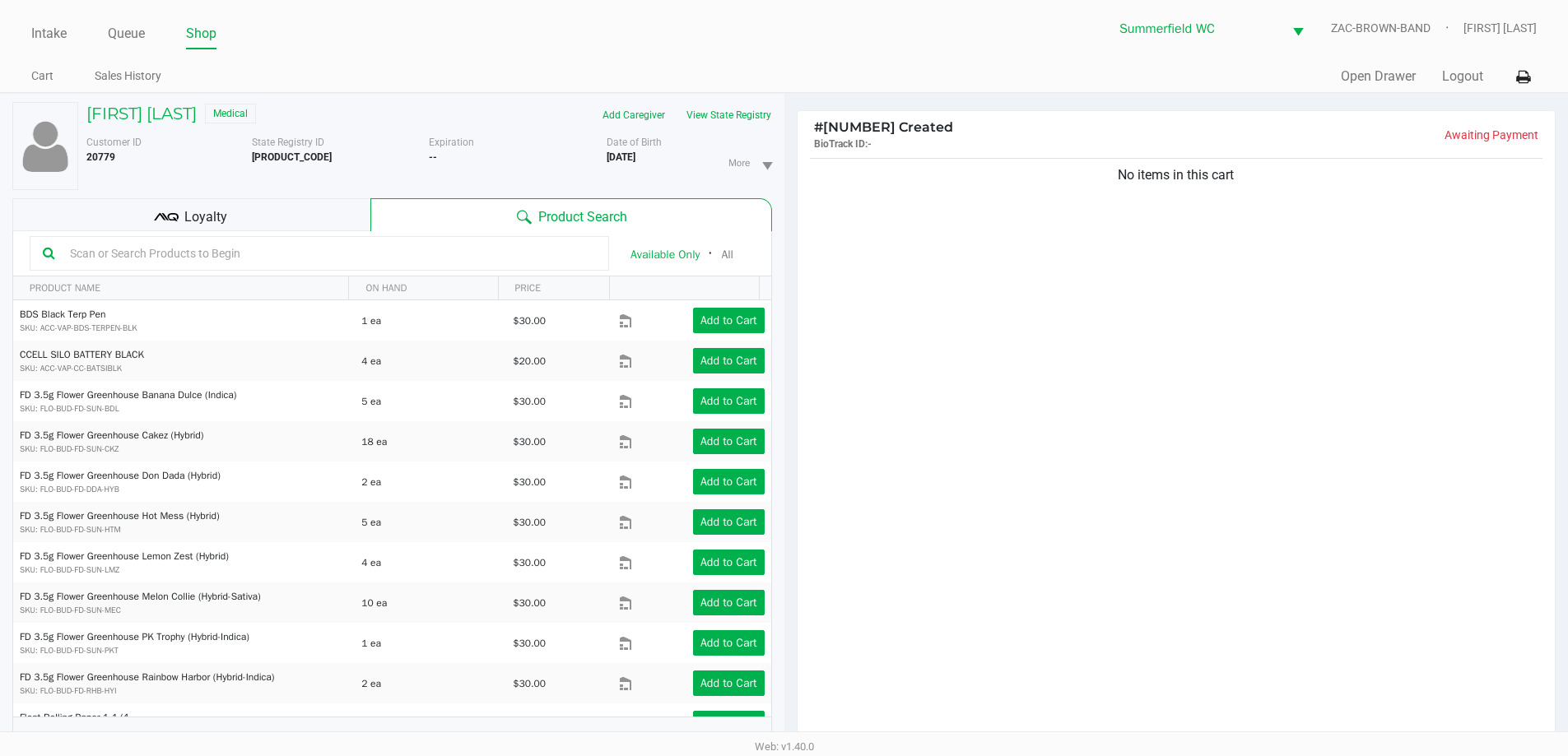 click 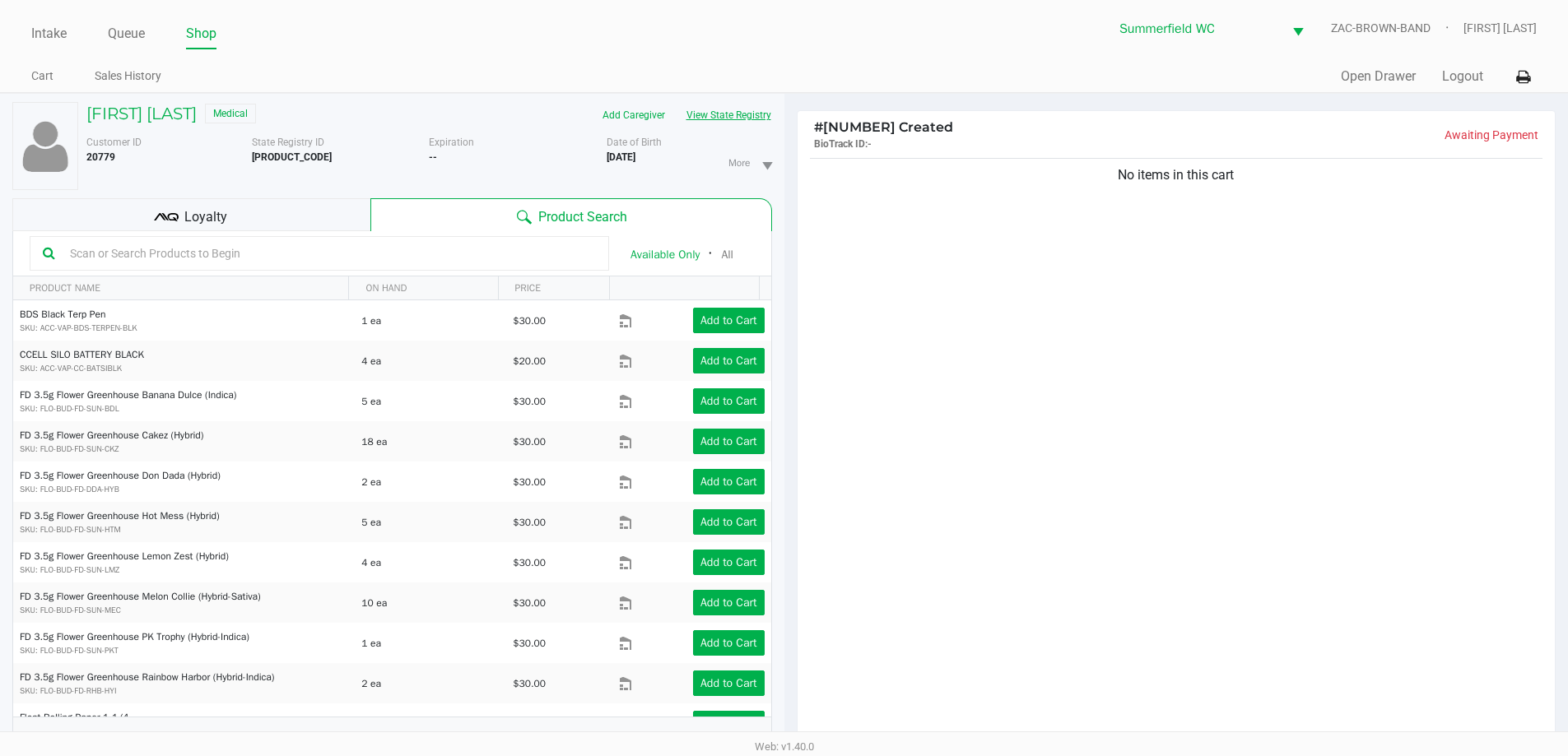 click on "View State Registry" 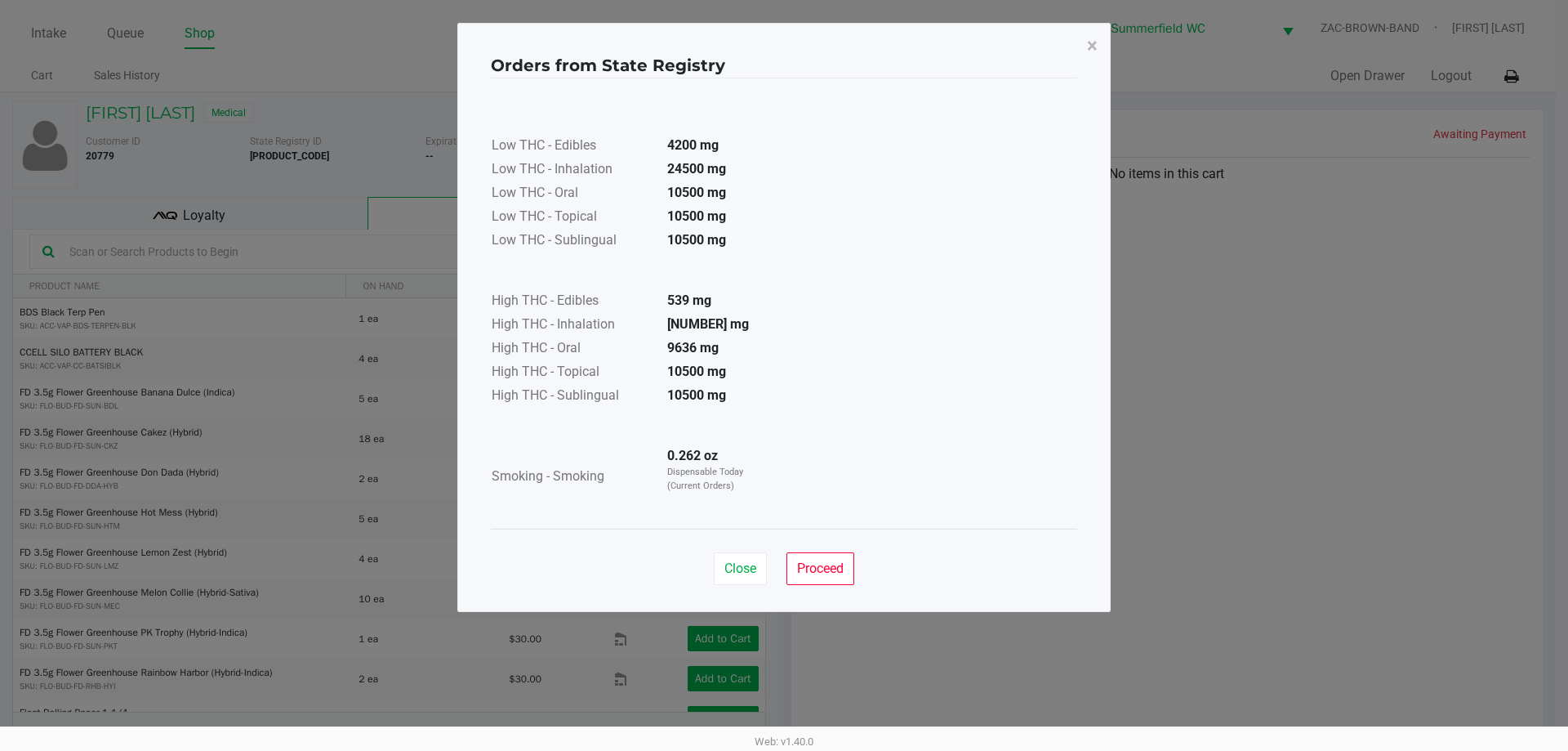 click on "Low THC - Edibles  [NUMBER] mg  Low THC - Inhalation  [NUMBER] mg  Low THC - Oral  [NUMBER] mg  Low THC - Topical  [NUMBER] mg  Low THC - Sublingual  [NUMBER] mg      High THC - Edibles  [NUMBER] mg  High THC - Inhalation  [NUMBER] mg  High THC - Oral  [NUMBER] mg  High THC - Topical  [NUMBER] mg  High THC - Sublingual  [NUMBER] mg      Smoking - Smoking  [WEIGHT]  Dispensable Today (Current Orders)" 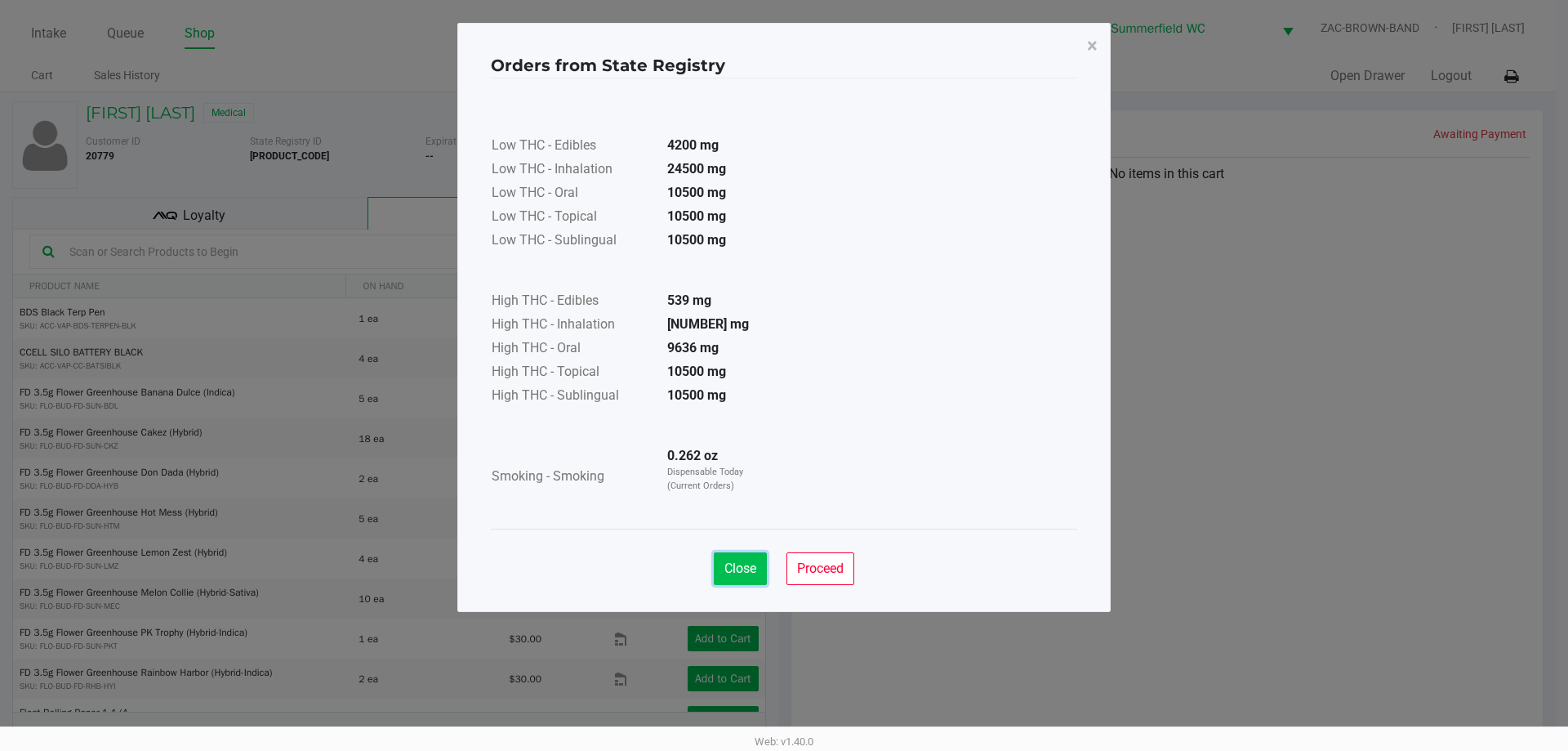 click on "Close" 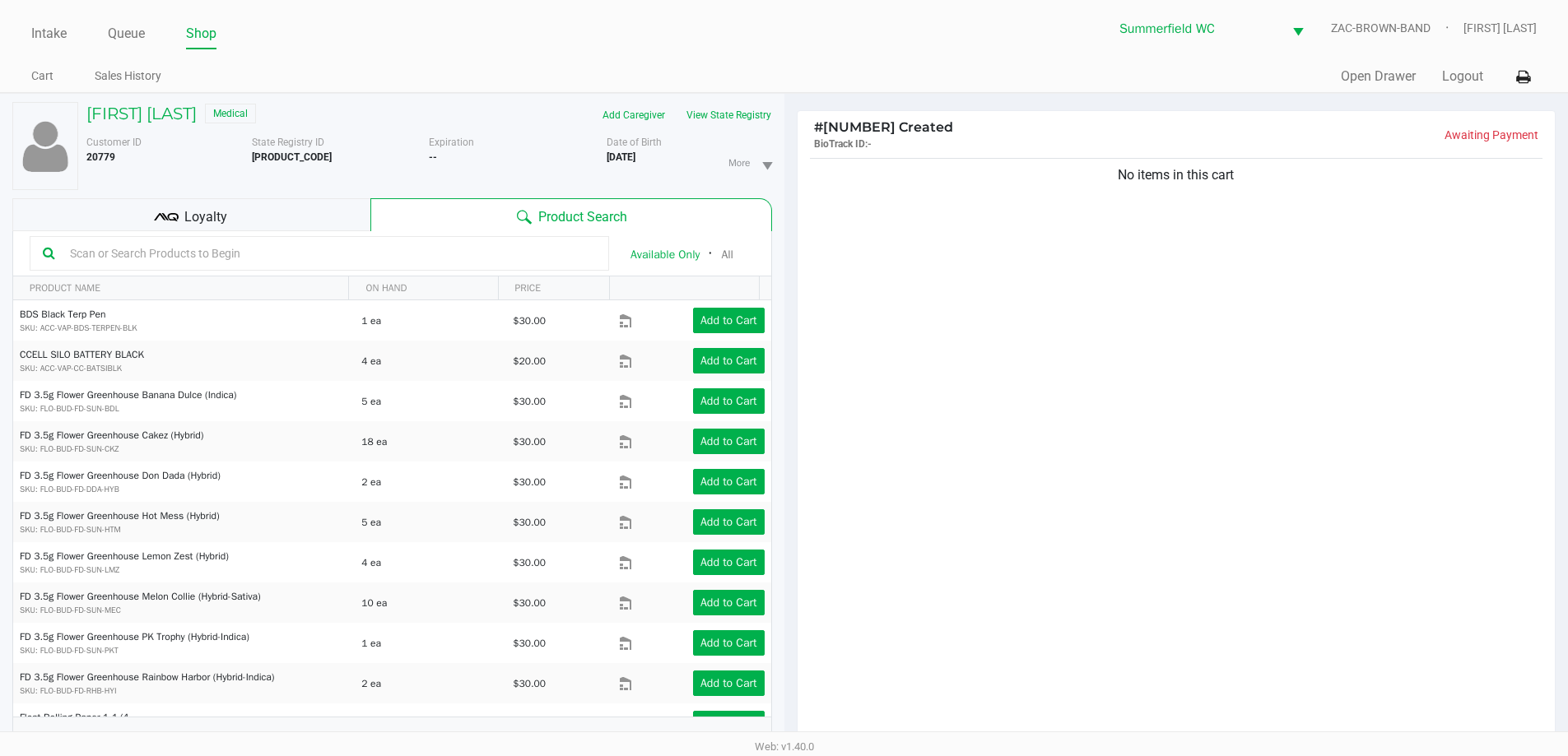 click on "No items in this cart" 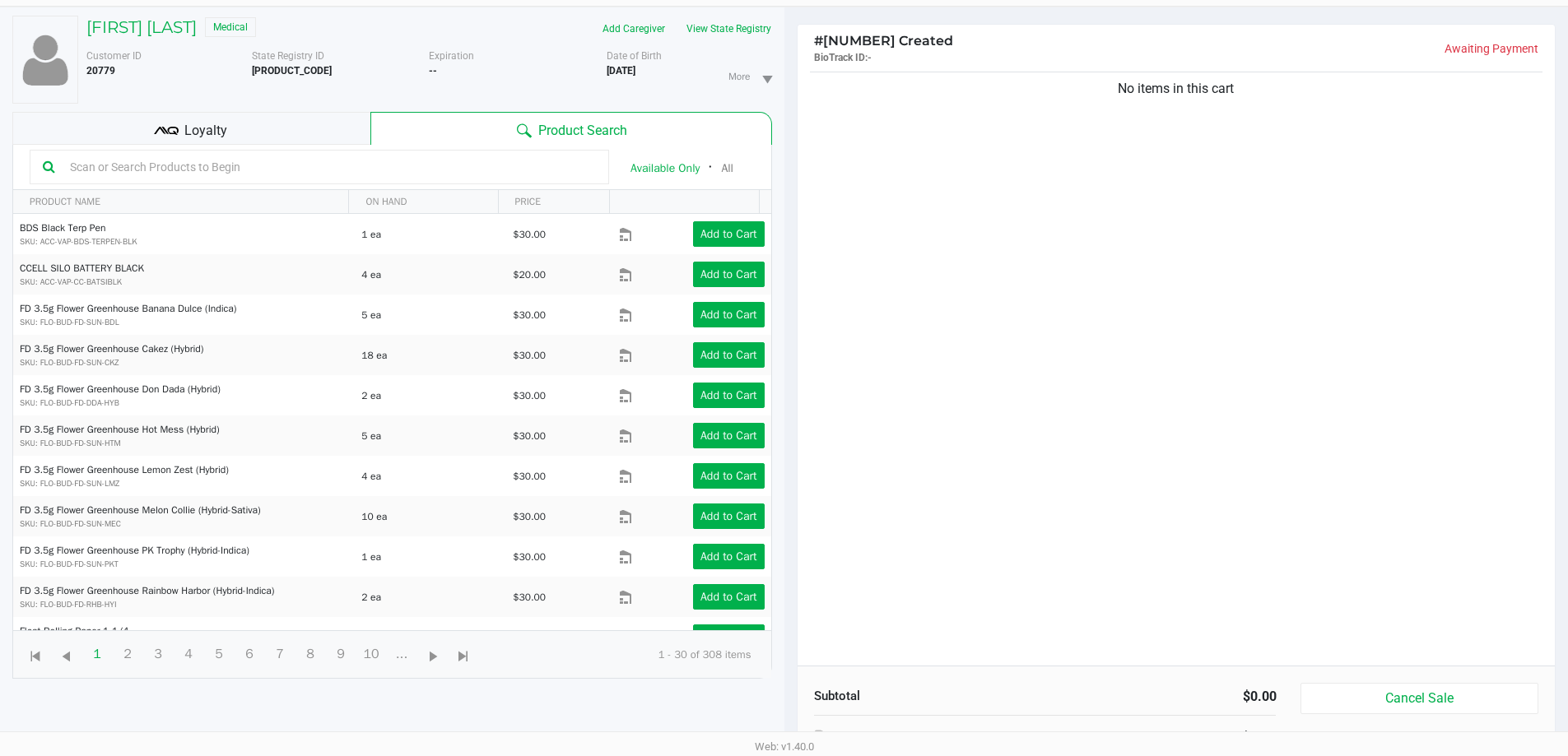 scroll, scrollTop: 0, scrollLeft: 0, axis: both 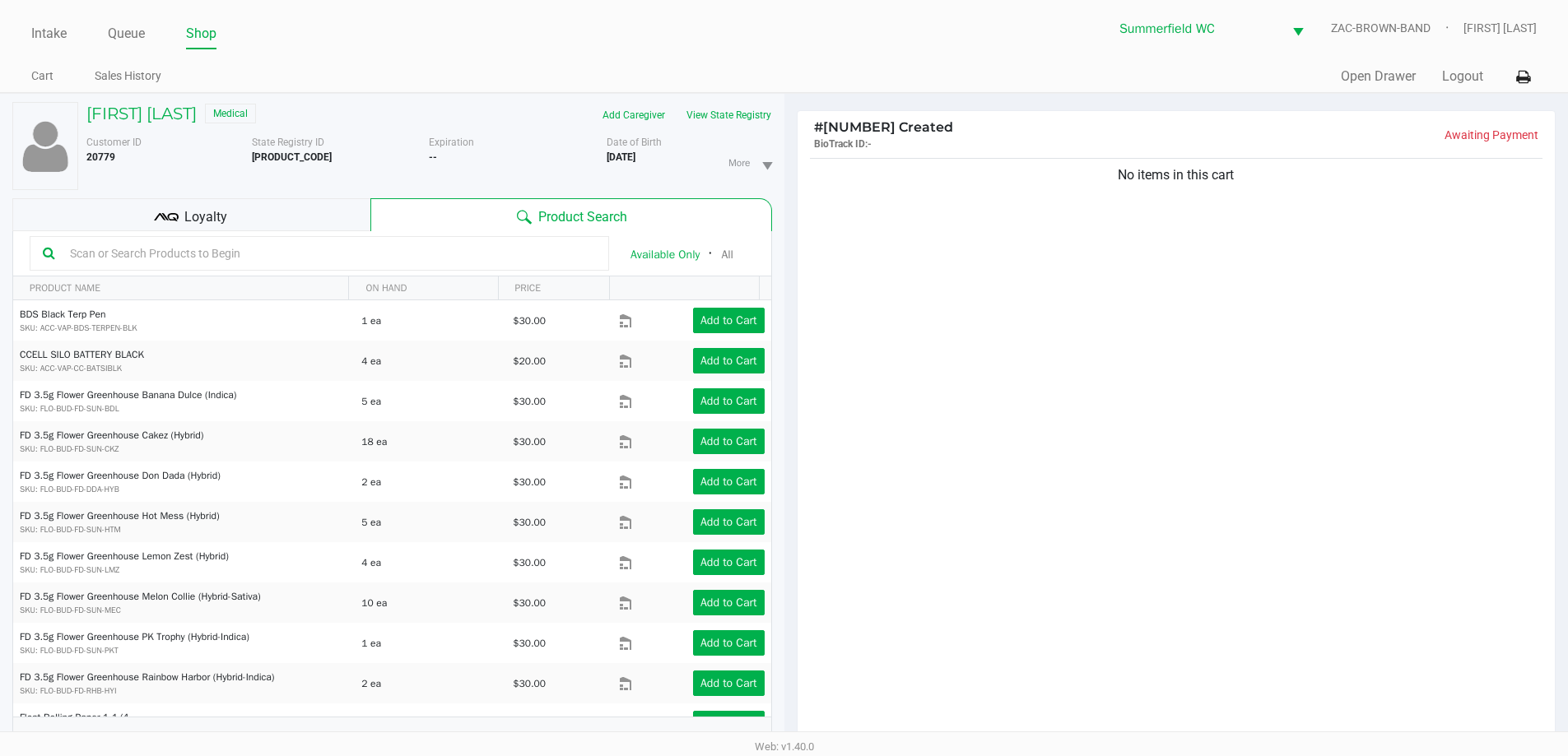 click on "No items in this cart" 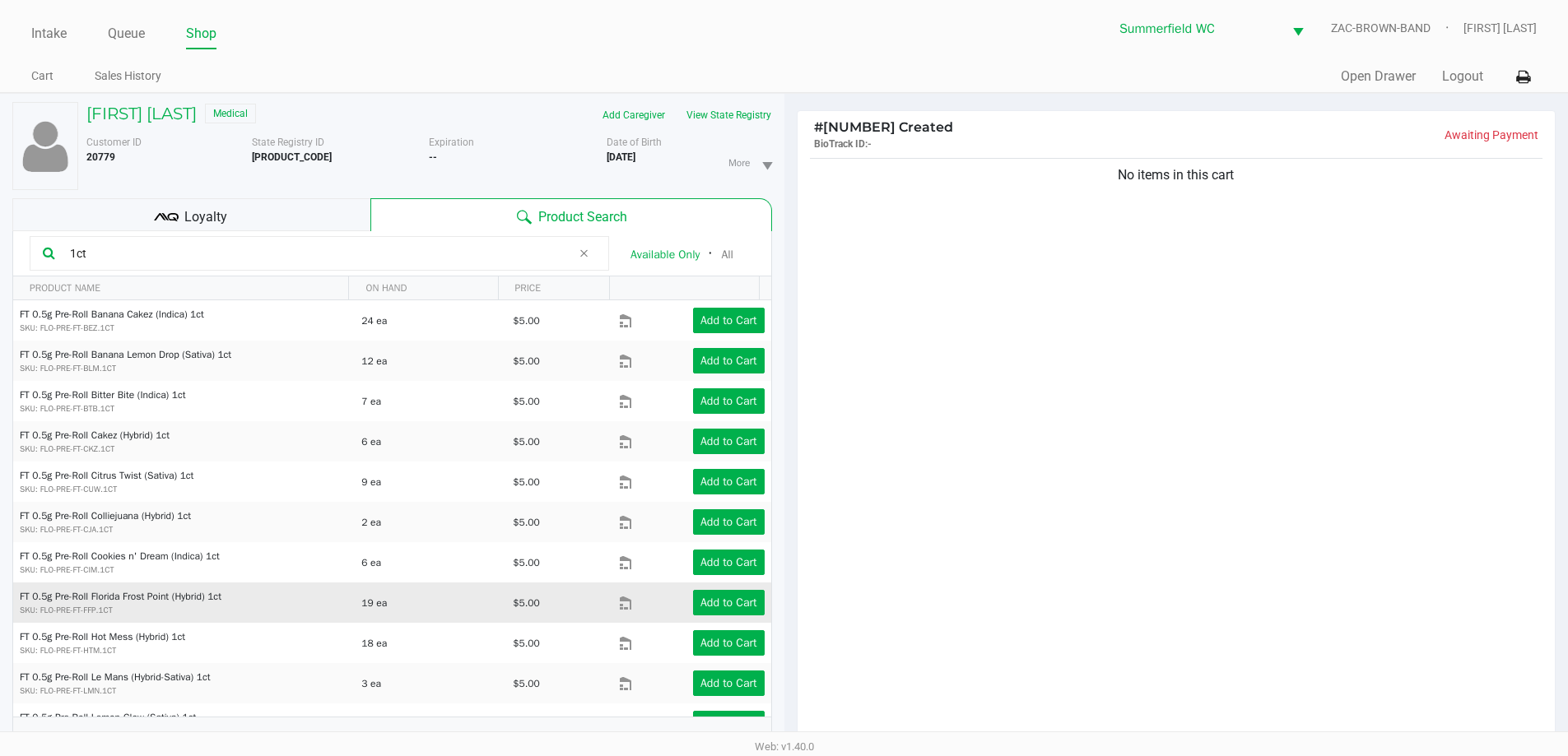 scroll, scrollTop: 82, scrollLeft: 0, axis: vertical 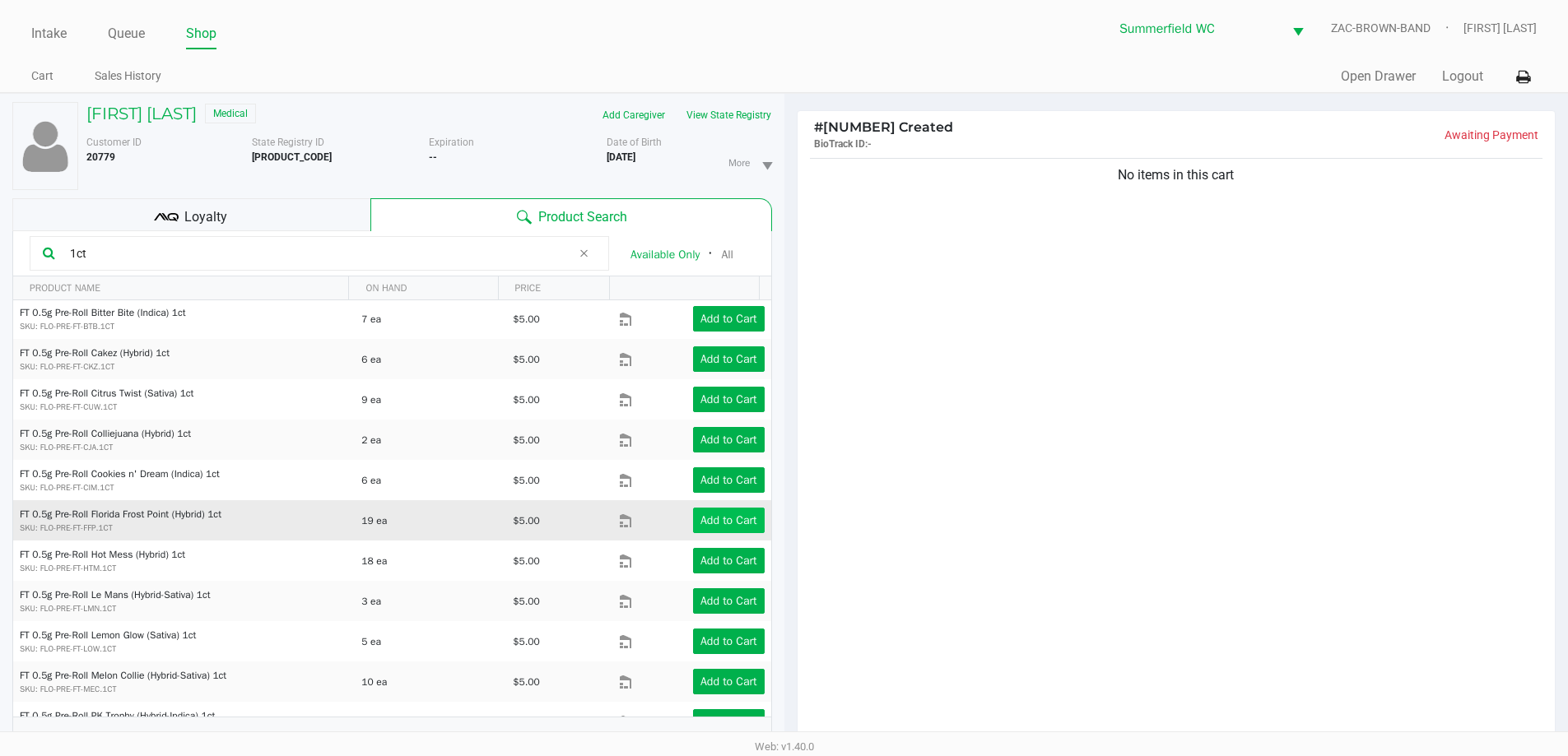 type on "1ct" 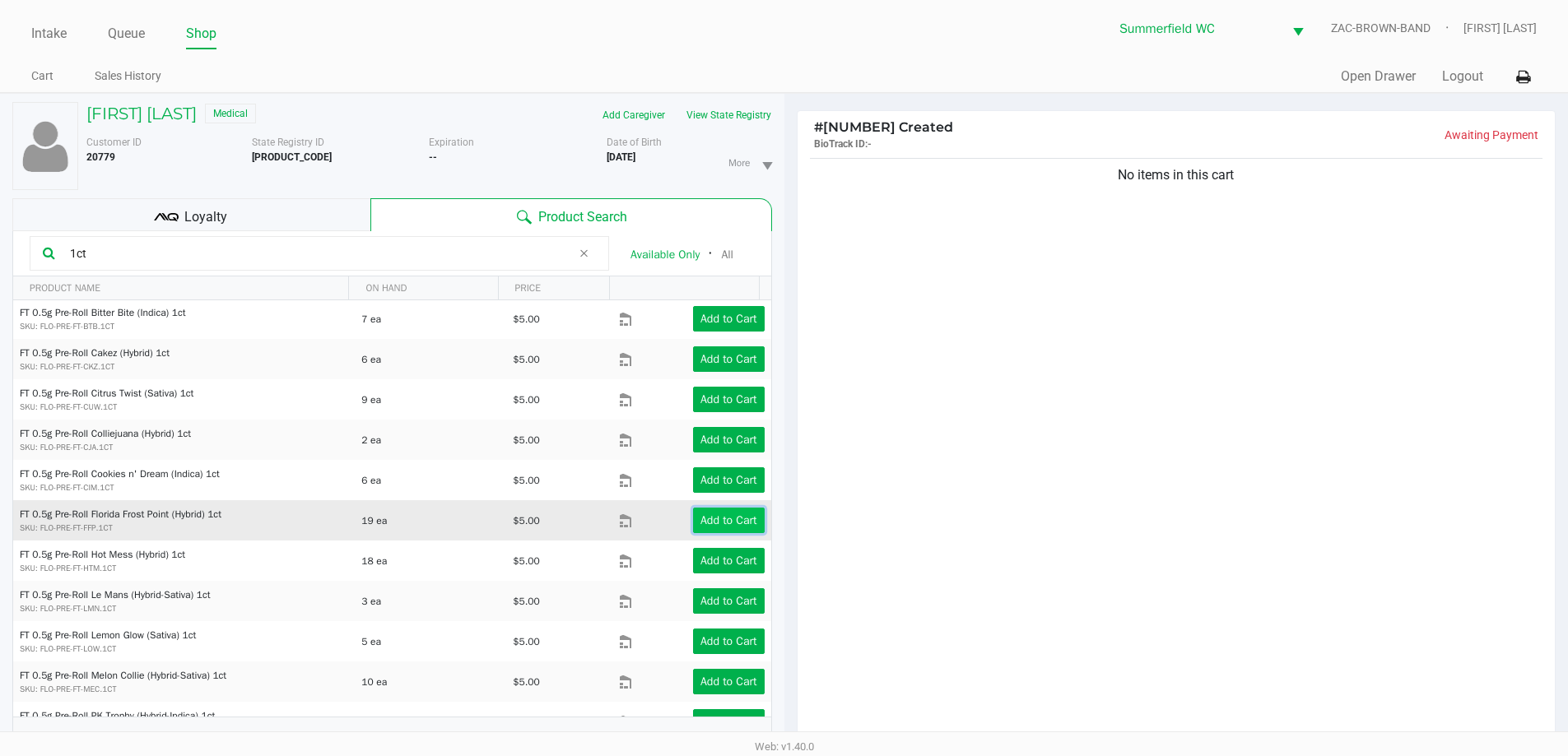 click on "Add to Cart" 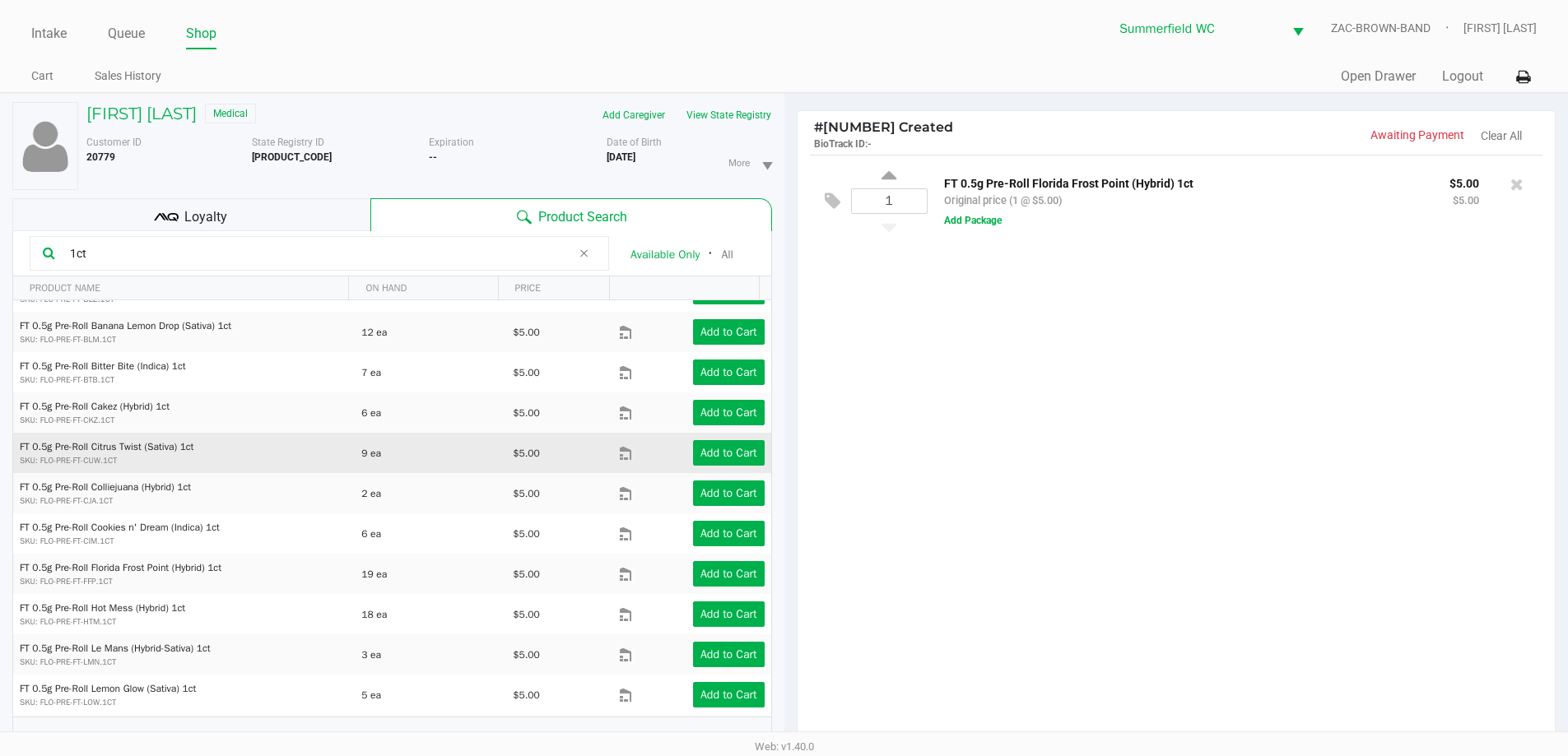 scroll, scrollTop: 0, scrollLeft: 0, axis: both 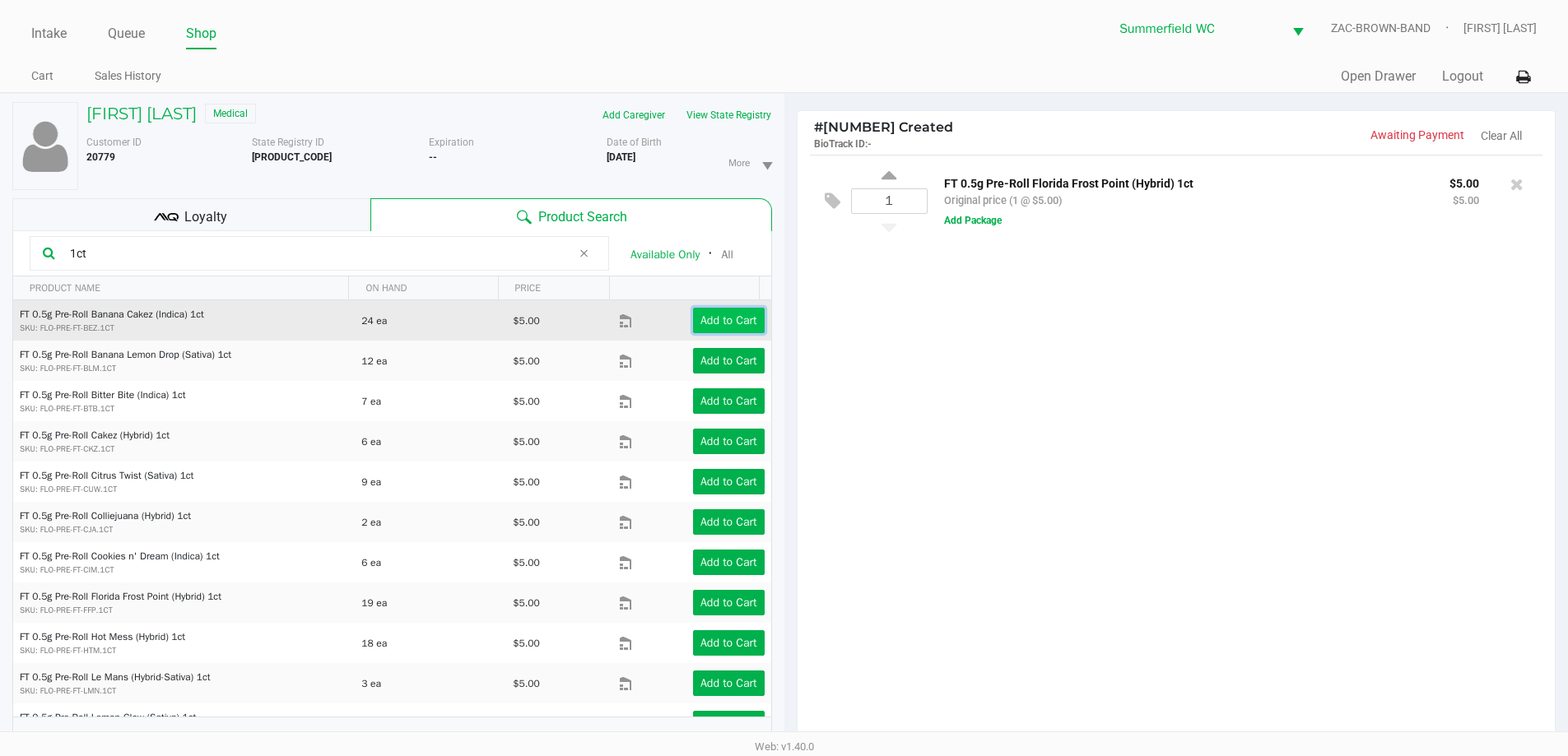 click on "Add to Cart" 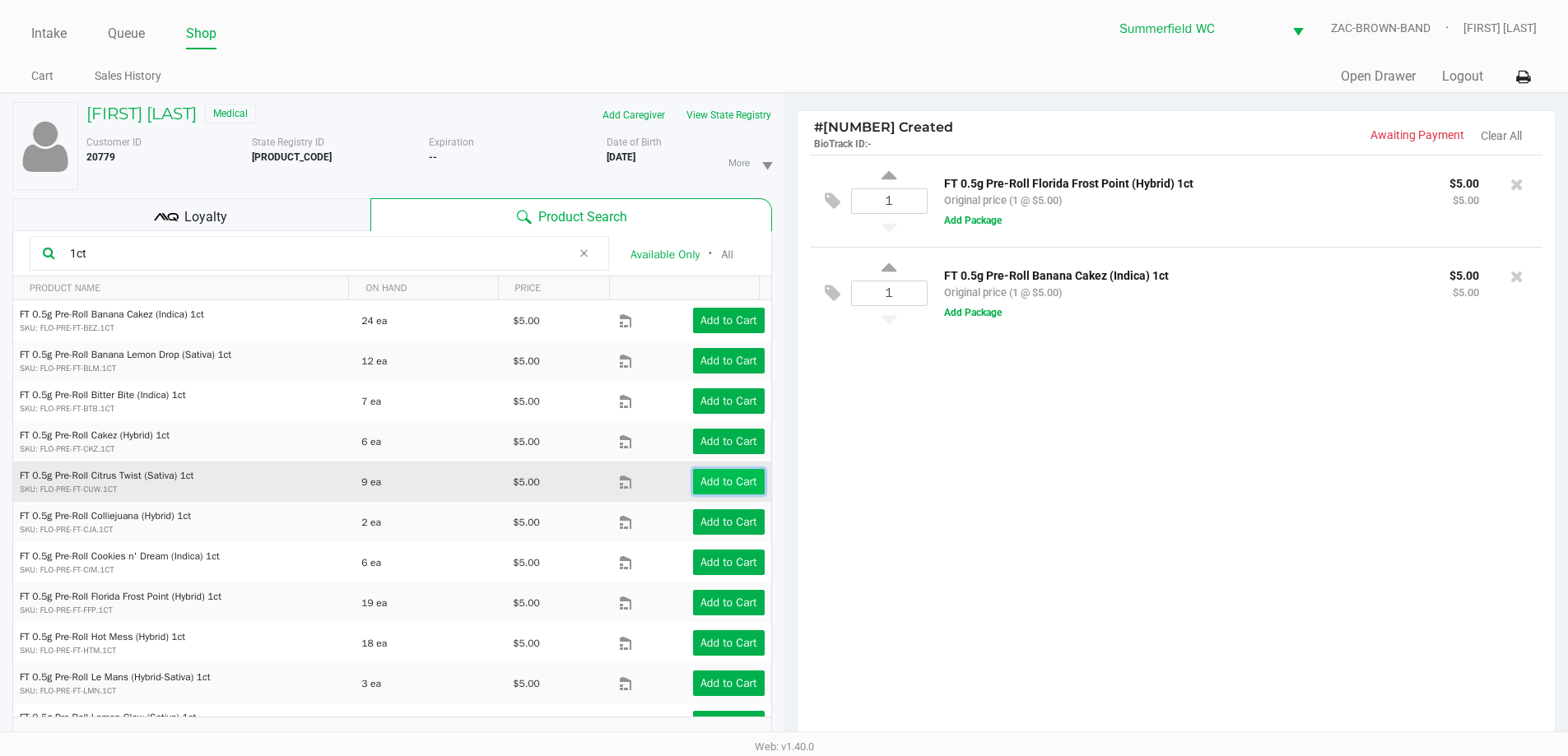 click on "Add to Cart" 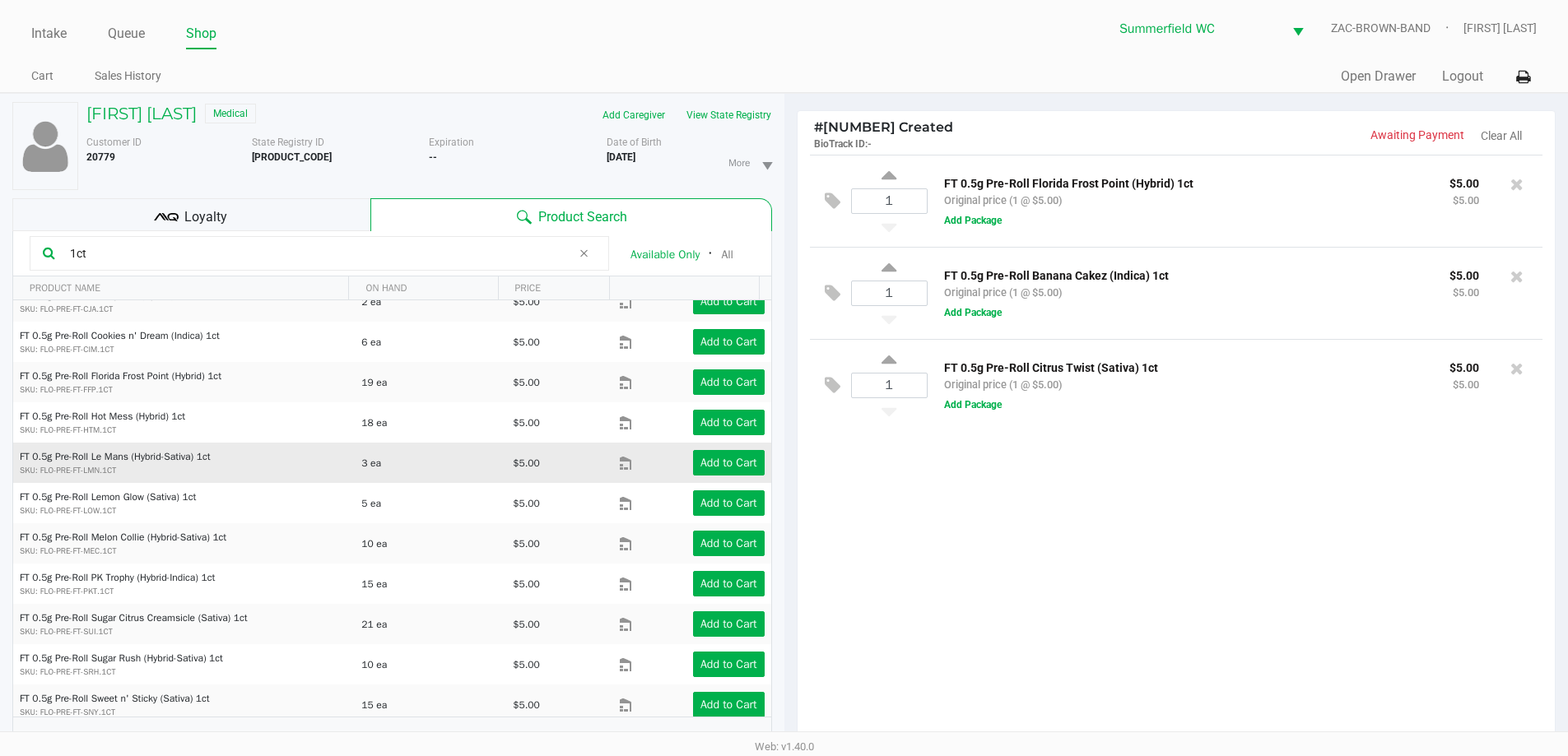 scroll, scrollTop: 247, scrollLeft: 0, axis: vertical 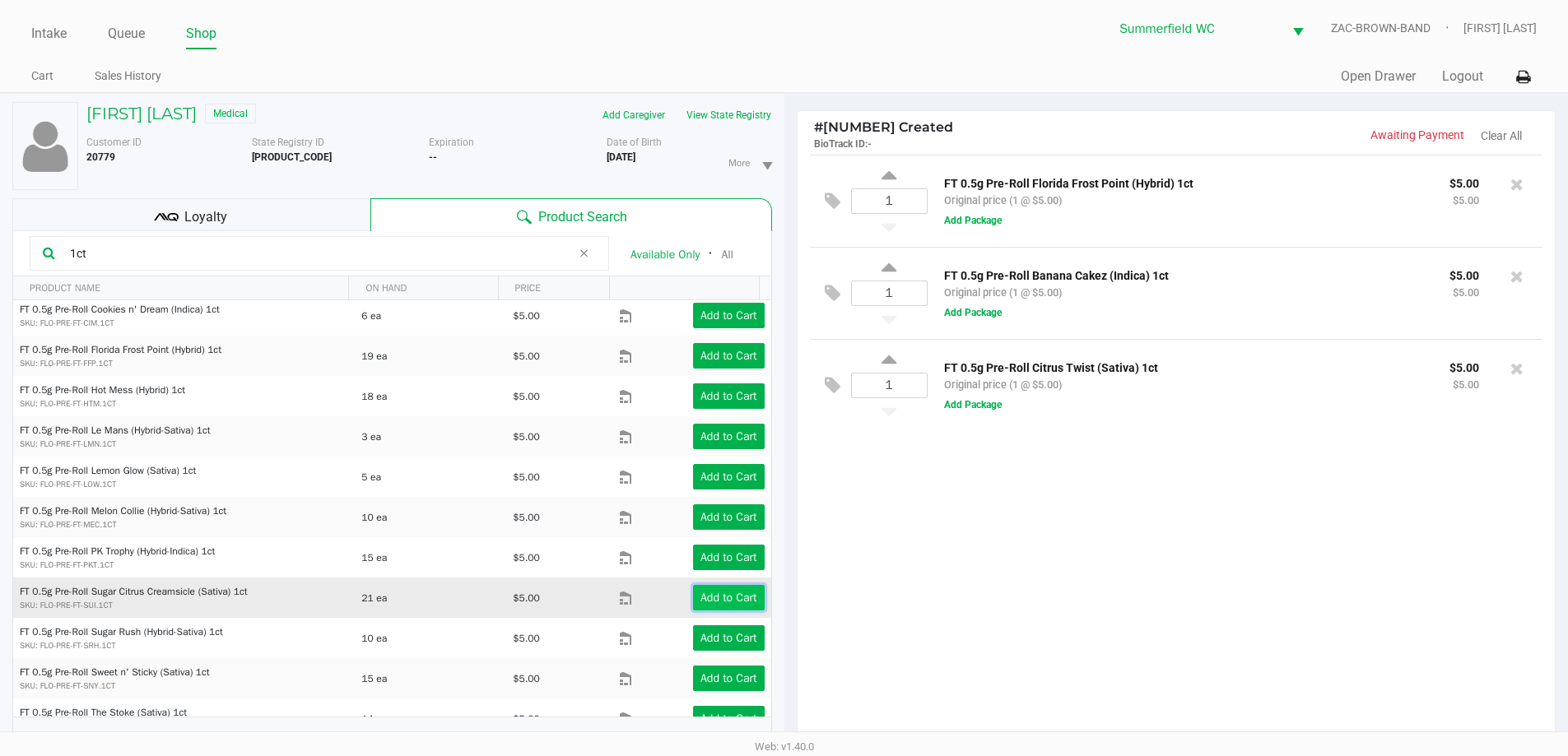 click on "Add to Cart" 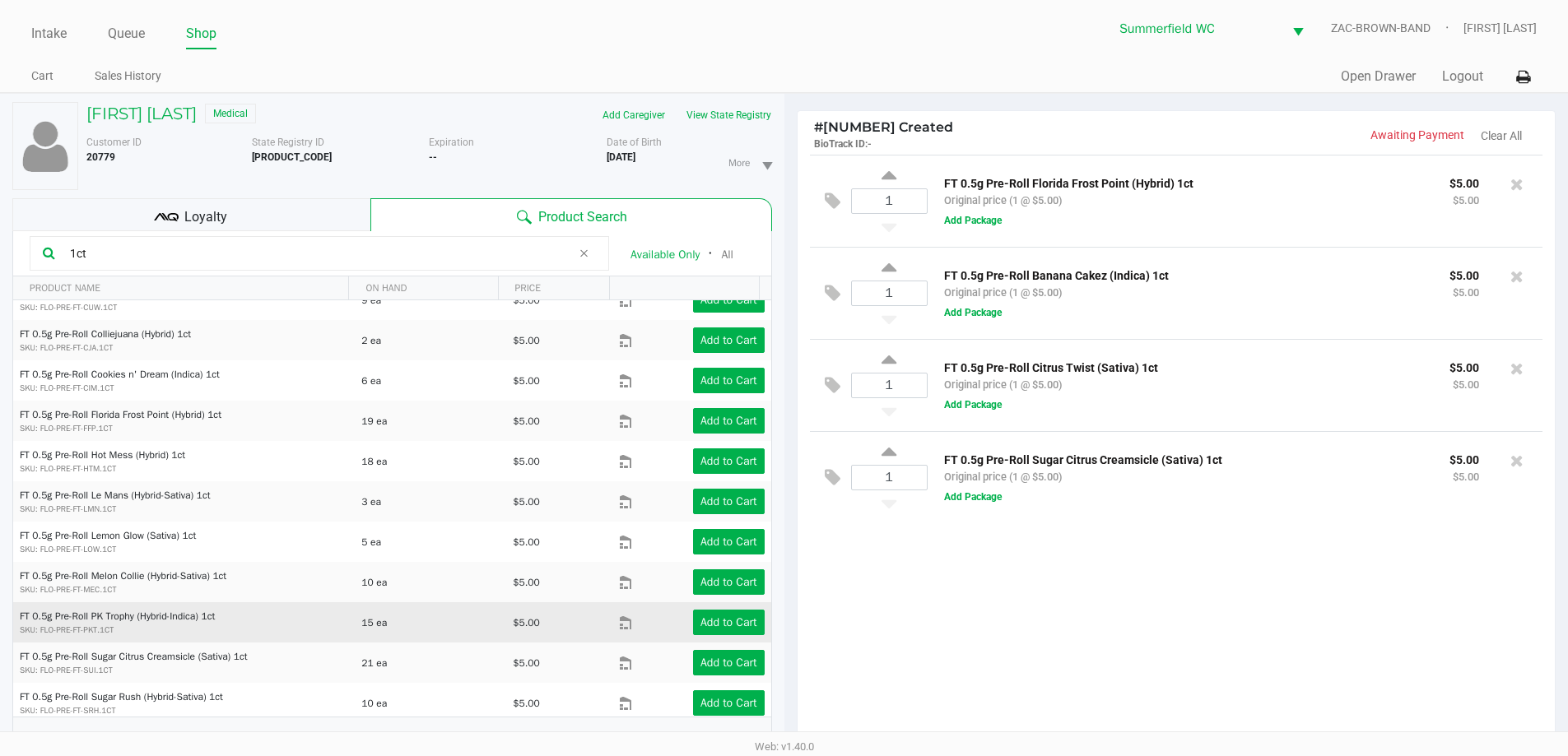 scroll, scrollTop: 0, scrollLeft: 0, axis: both 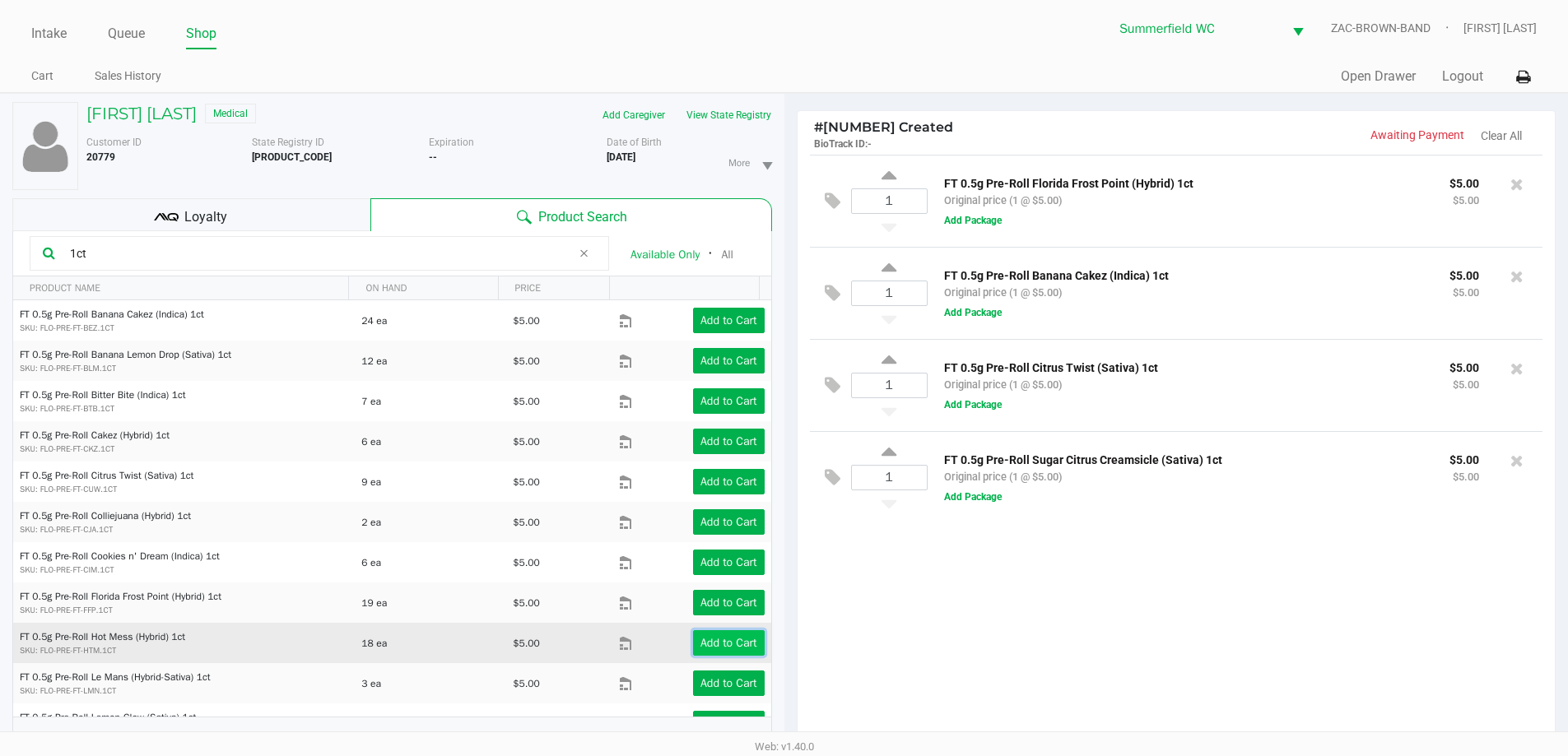 click on "Add to Cart" 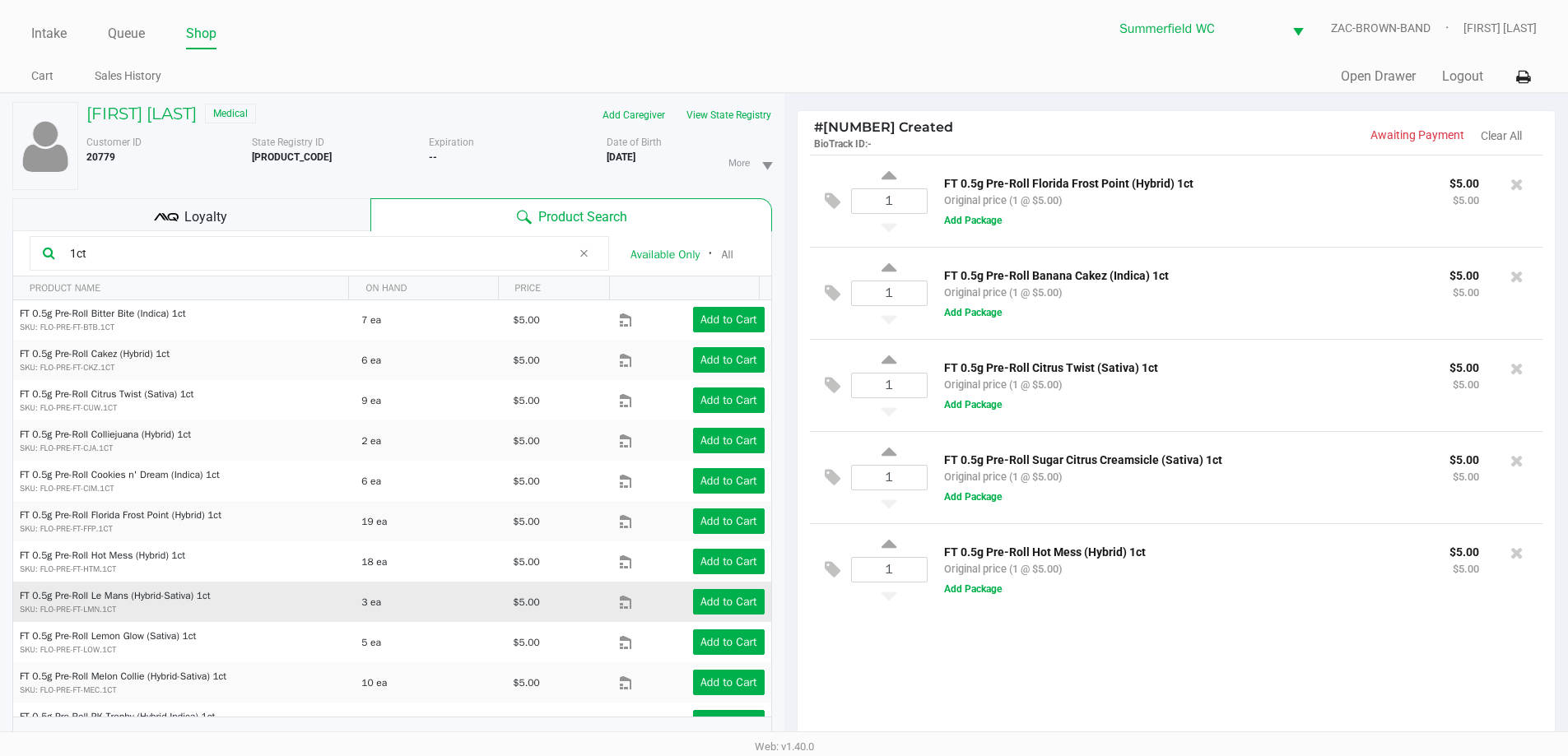scroll, scrollTop: 82, scrollLeft: 0, axis: vertical 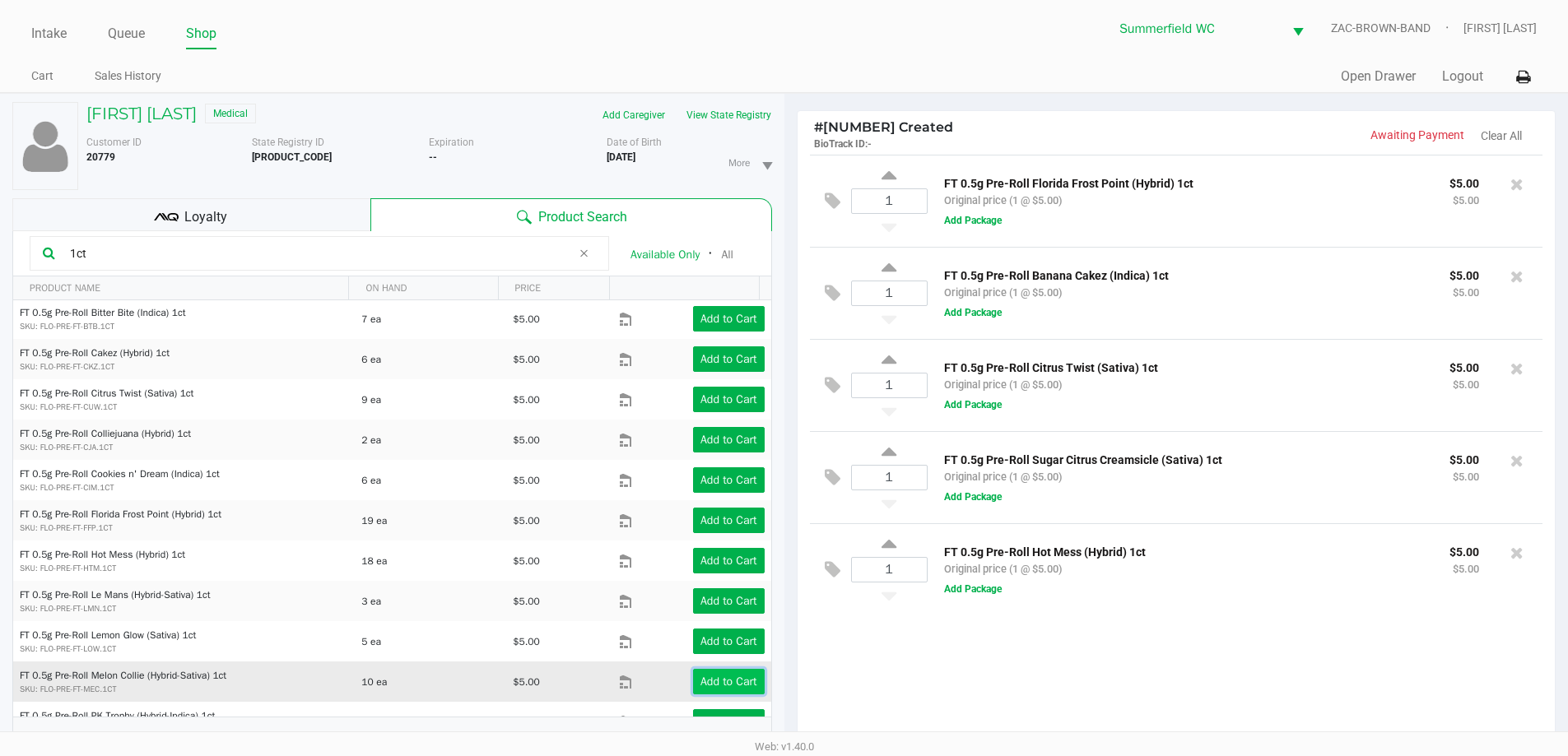 click on "Add to Cart" 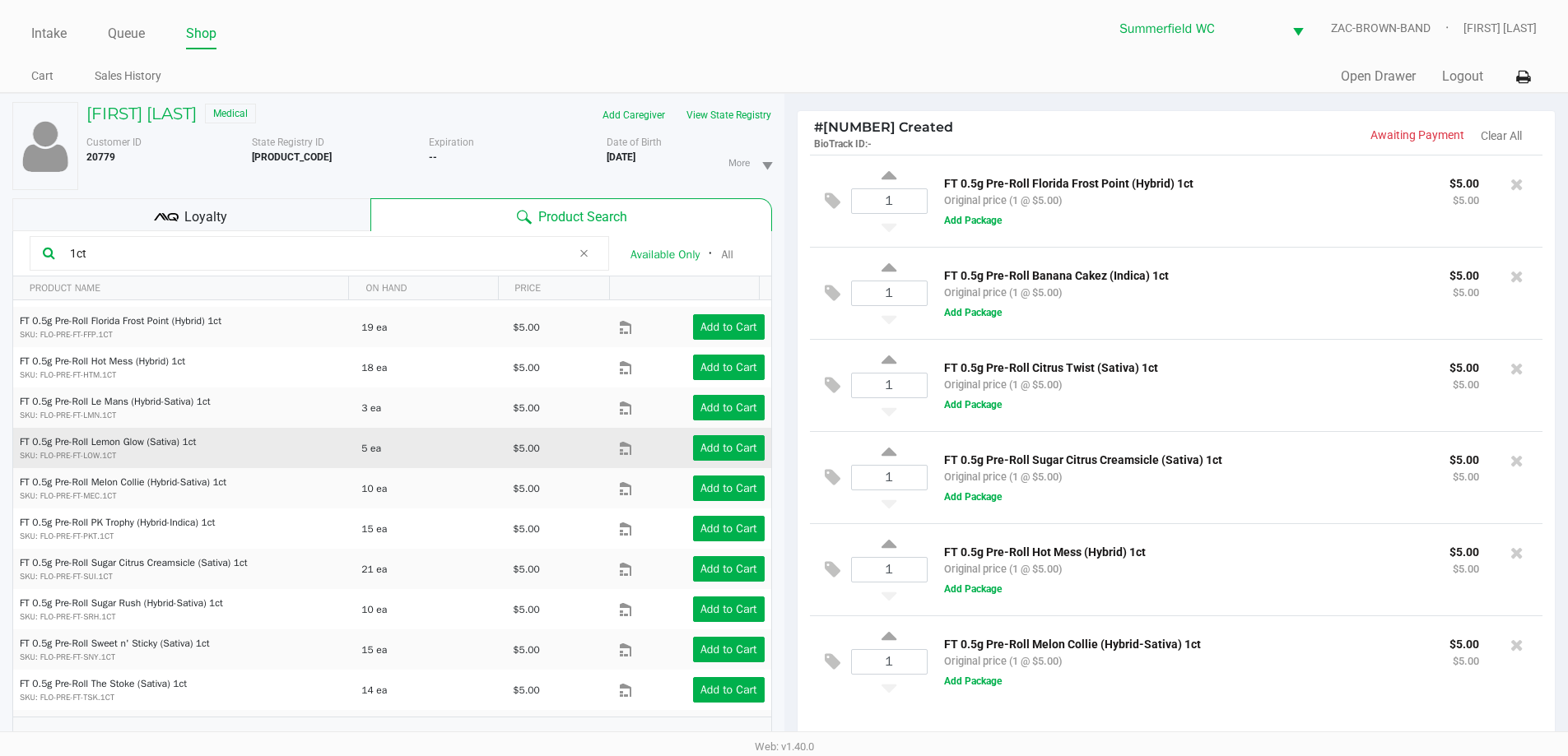 scroll, scrollTop: 226, scrollLeft: 0, axis: vertical 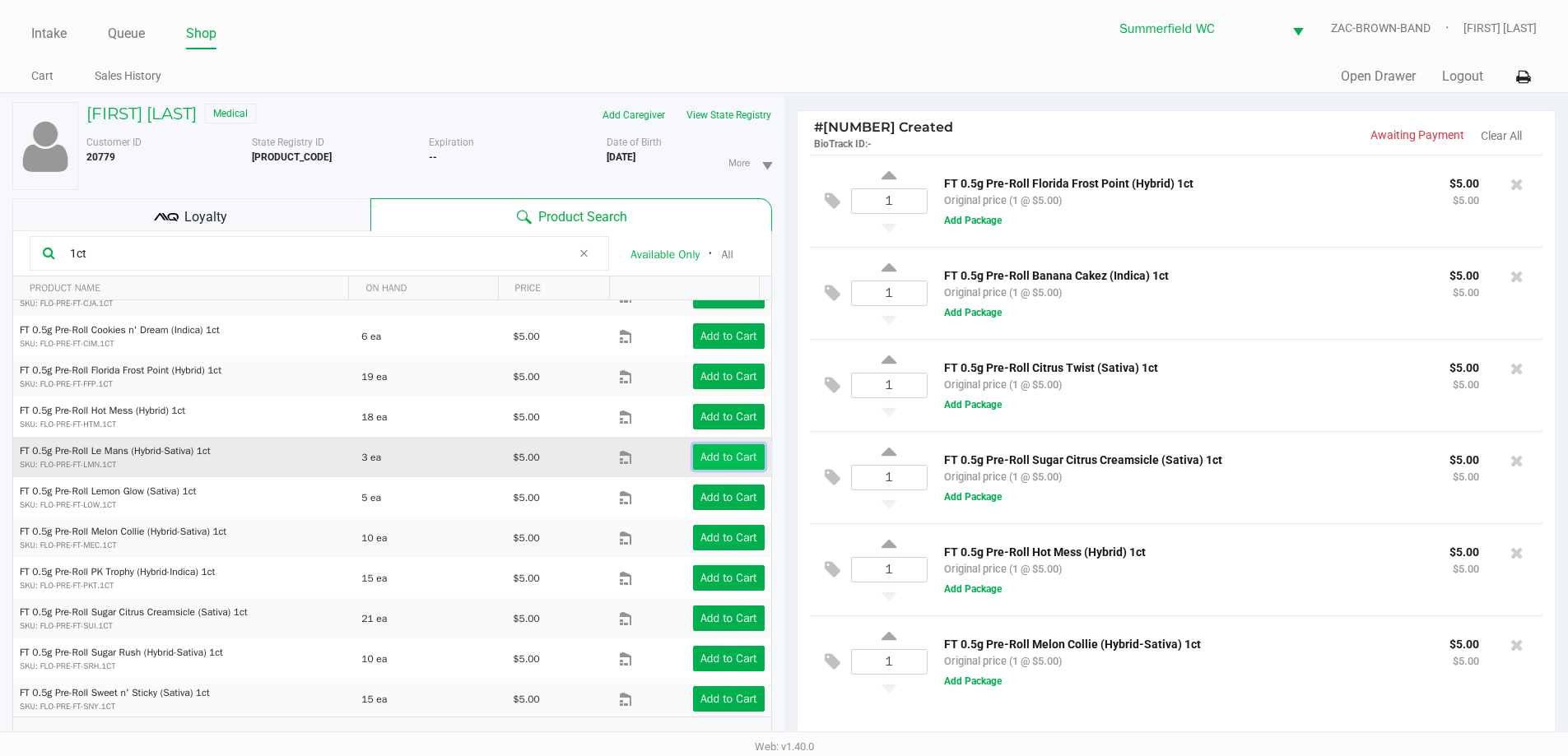 click on "Add to Cart" 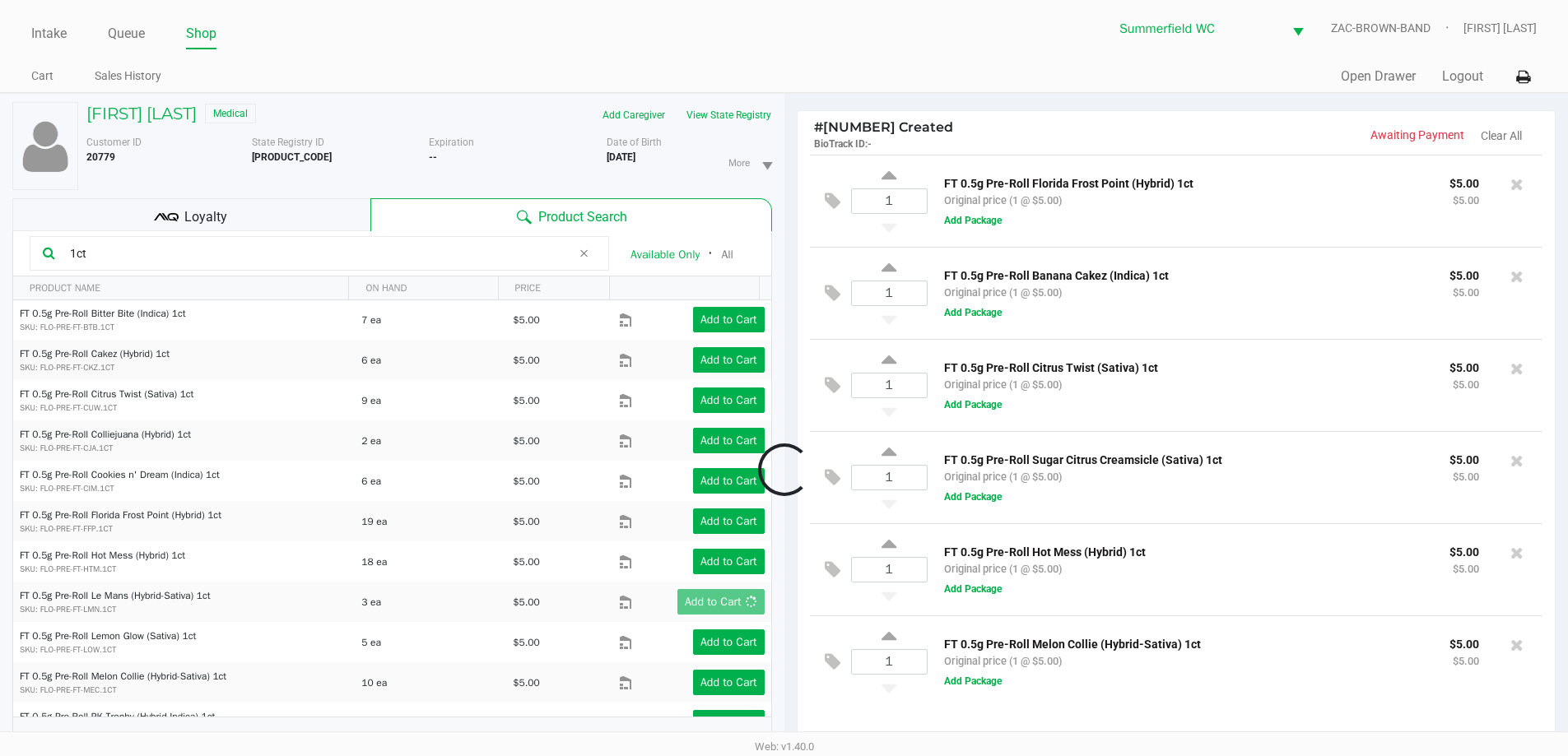 scroll, scrollTop: 0, scrollLeft: 0, axis: both 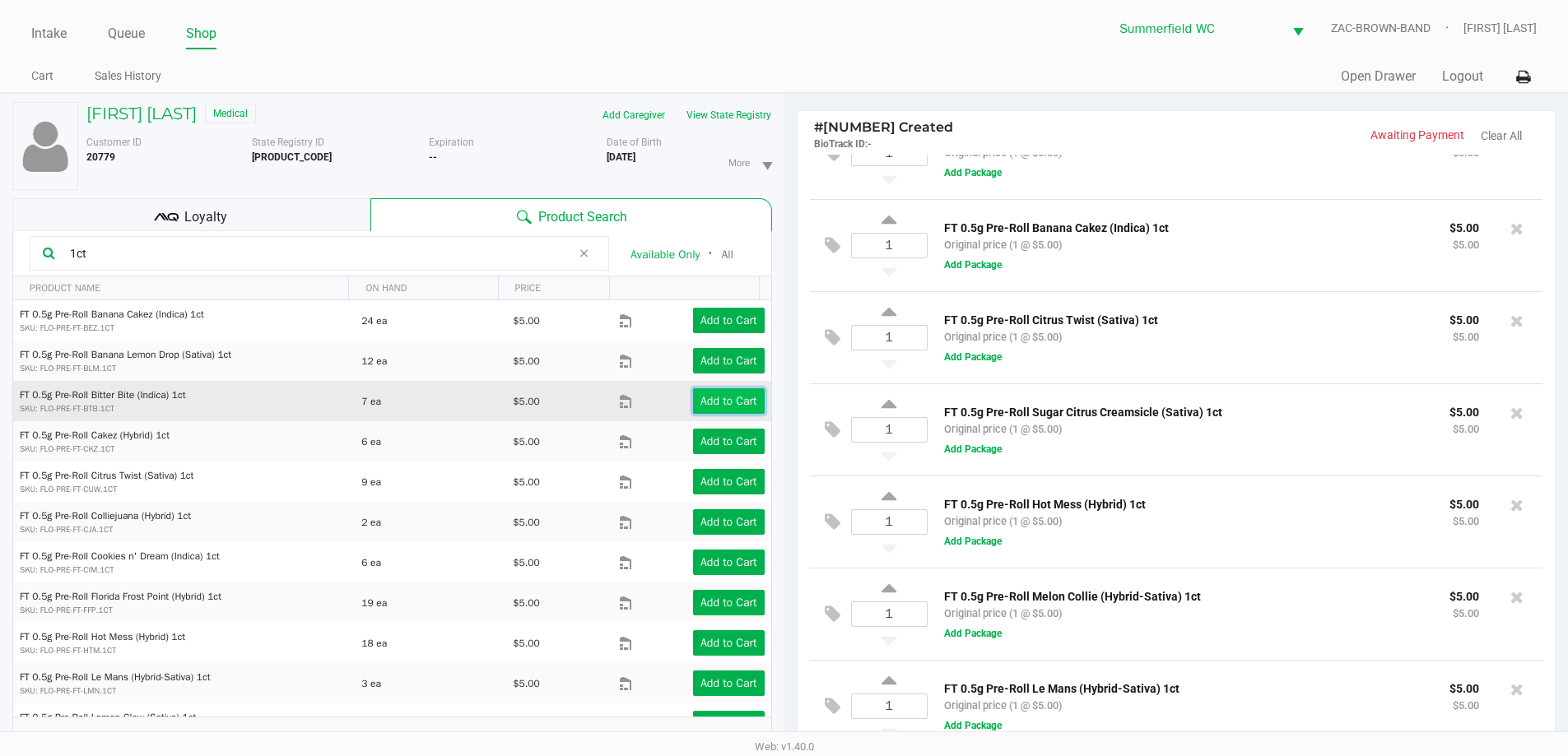 click on "Add to Cart" 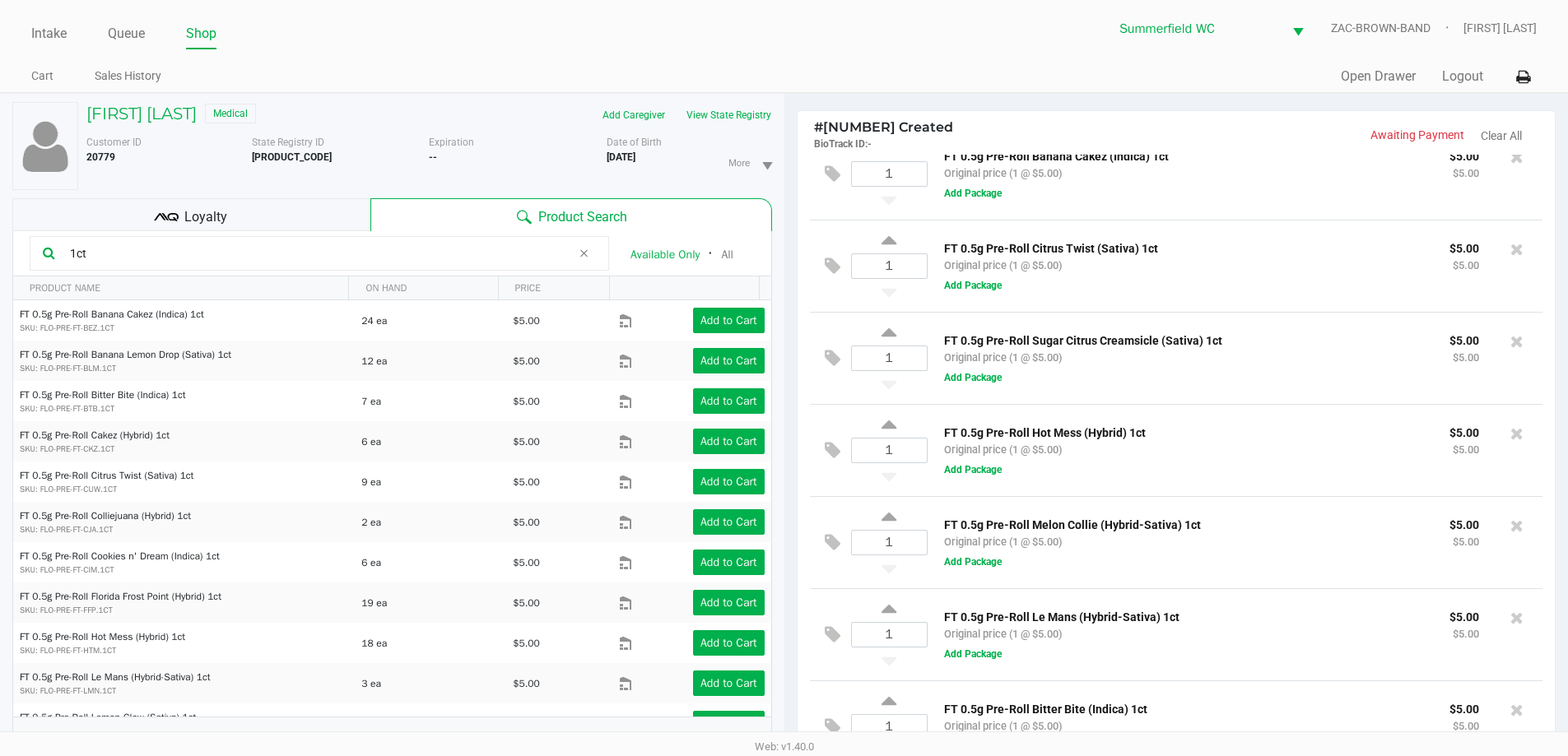 scroll, scrollTop: 140, scrollLeft: 0, axis: vertical 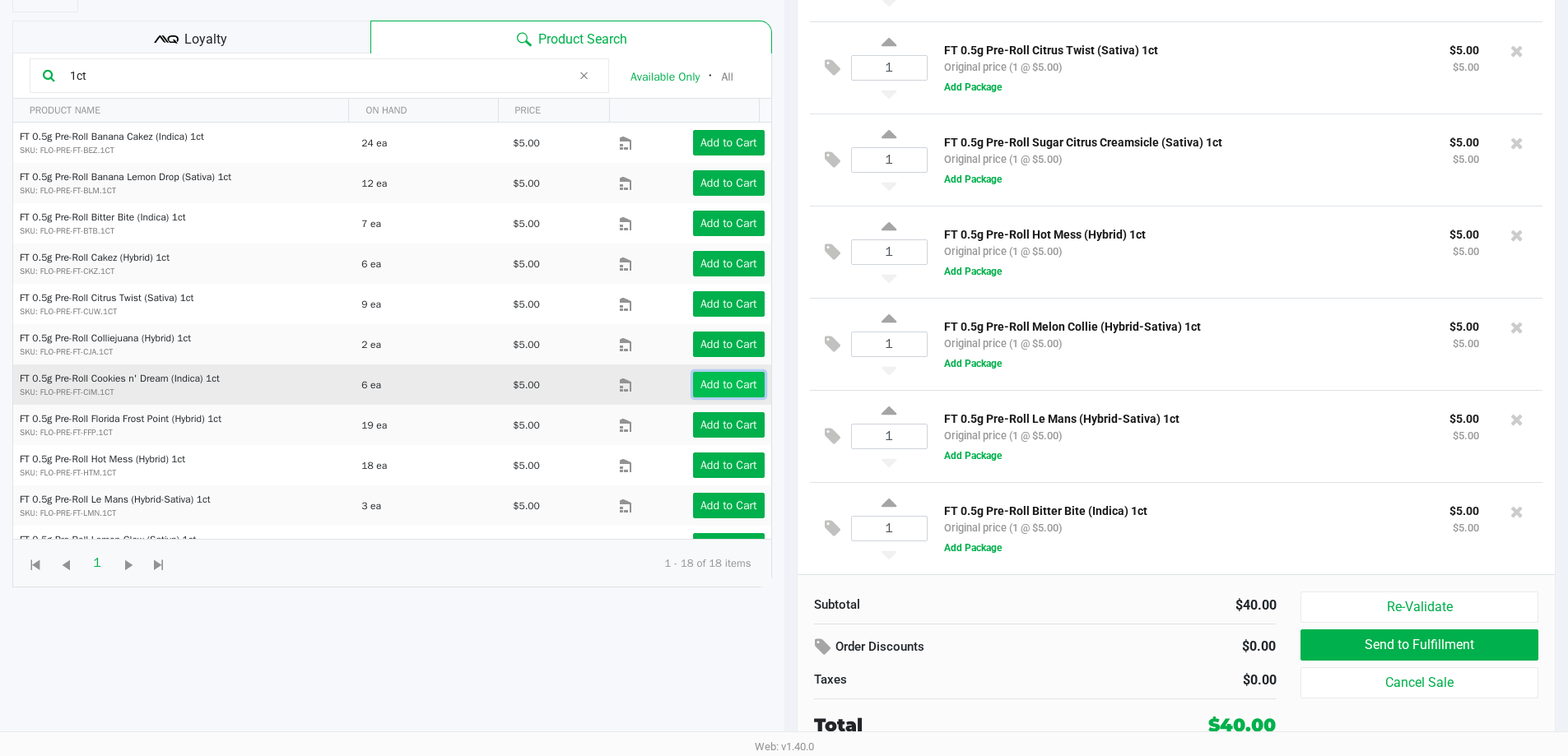 click on "Add to Cart" 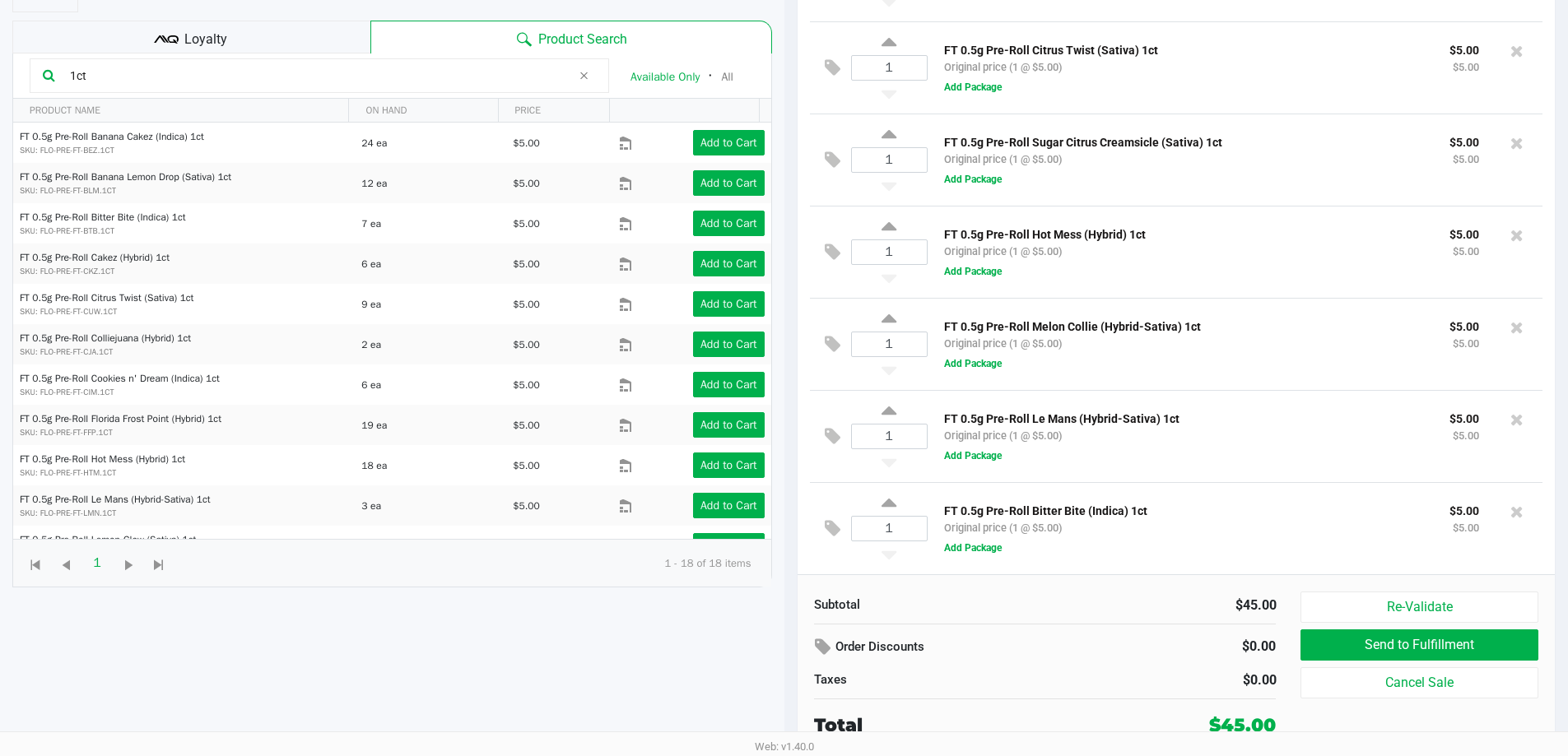 scroll, scrollTop: 232, scrollLeft: 0, axis: vertical 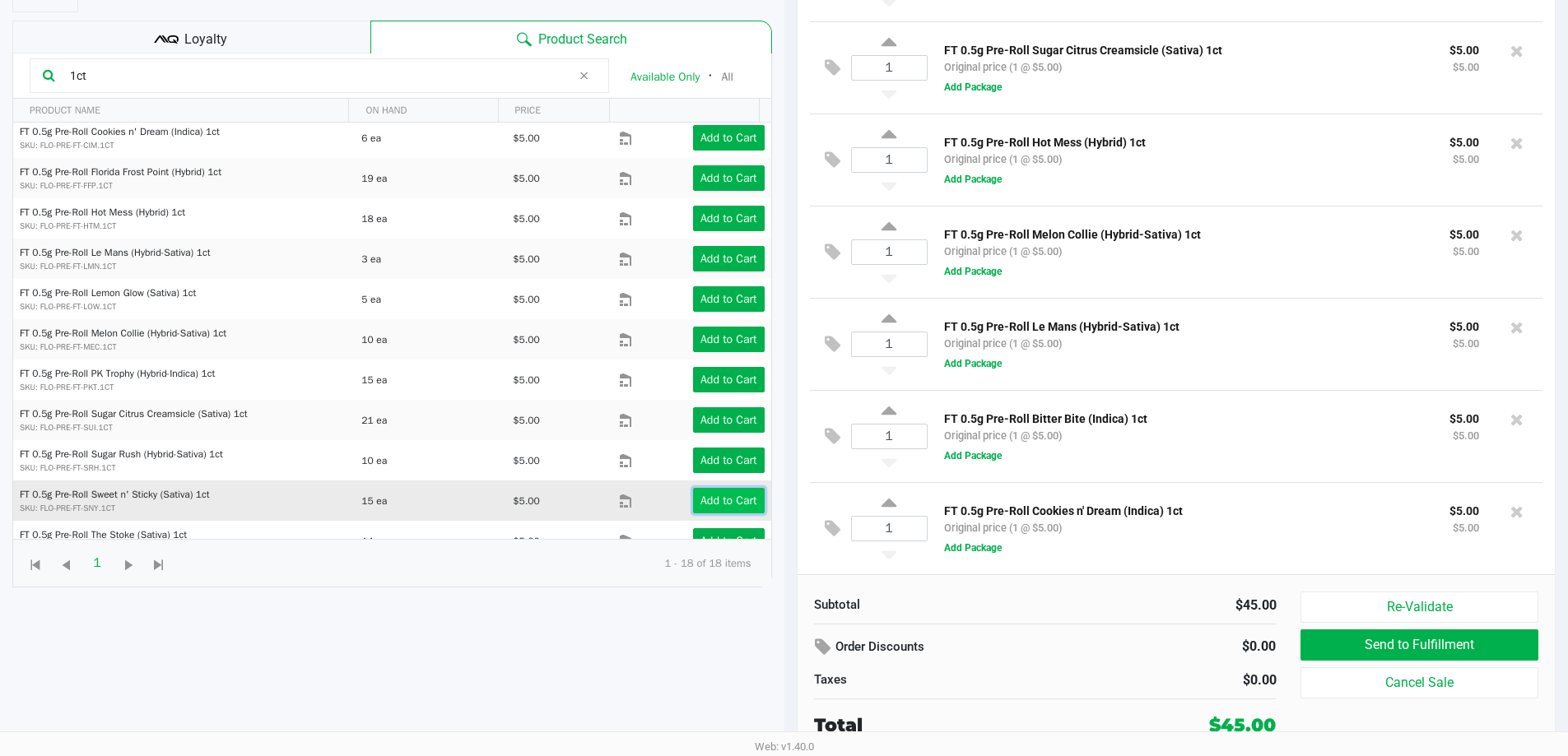 click on "Add to Cart" 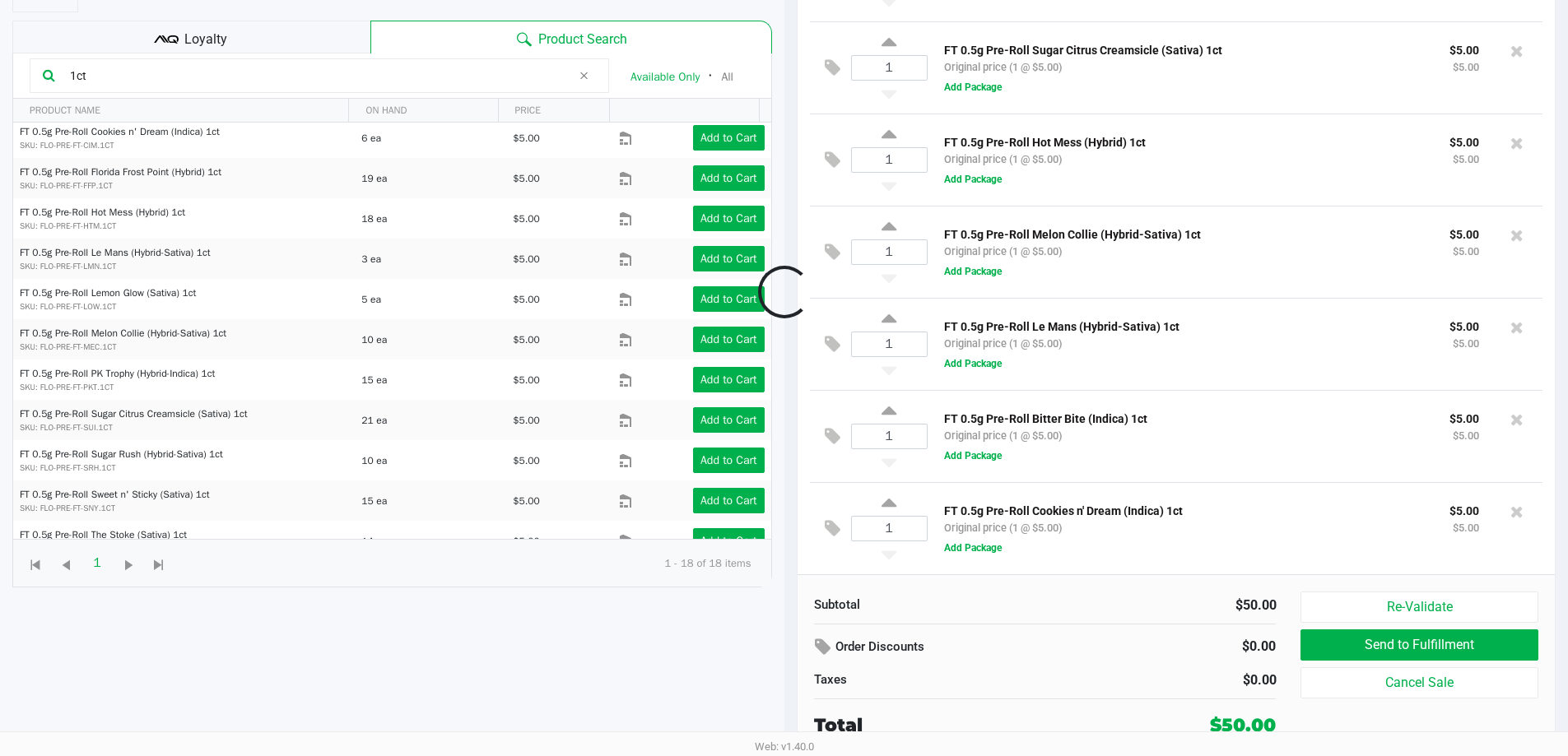 scroll, scrollTop: 324, scrollLeft: 0, axis: vertical 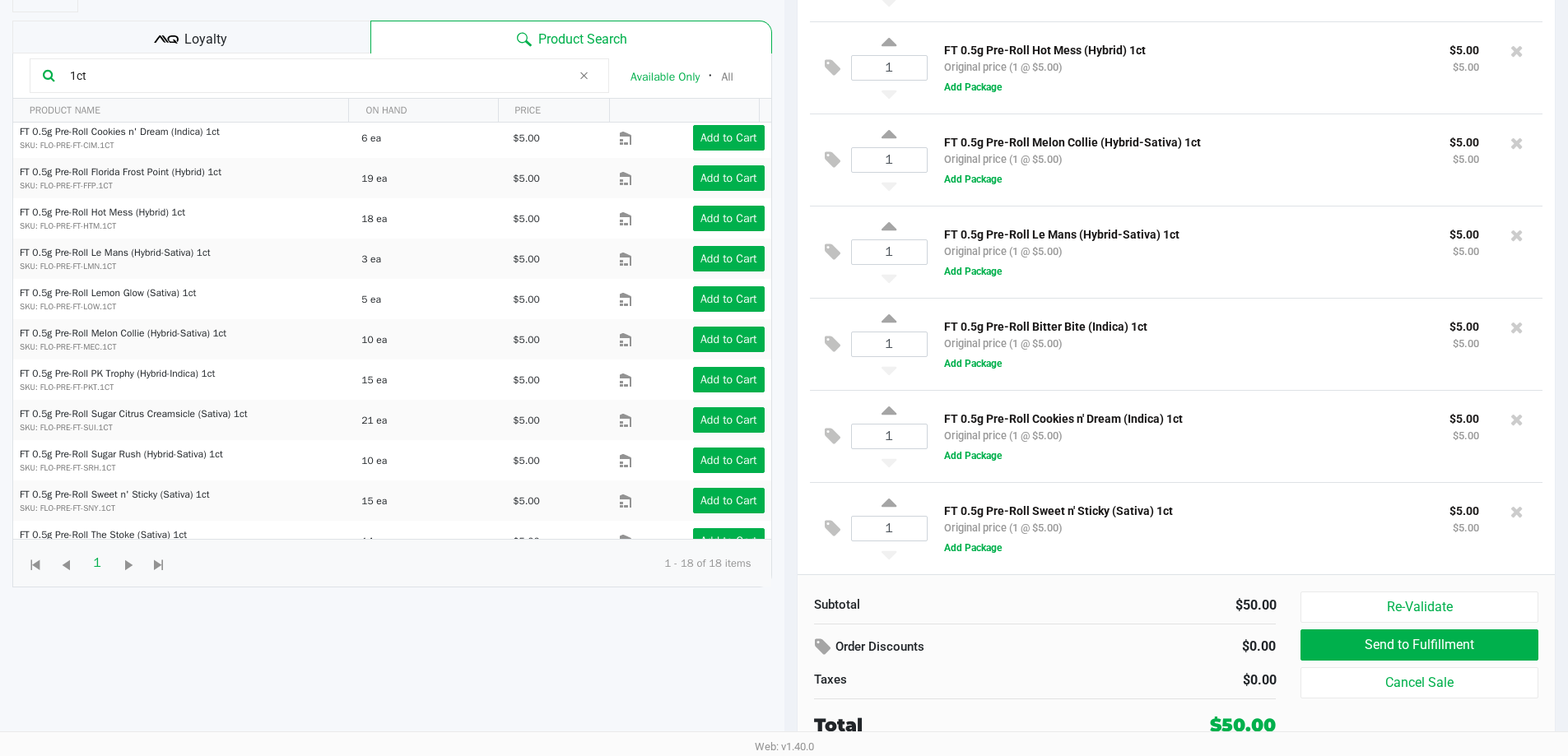 click on "Loyalty" 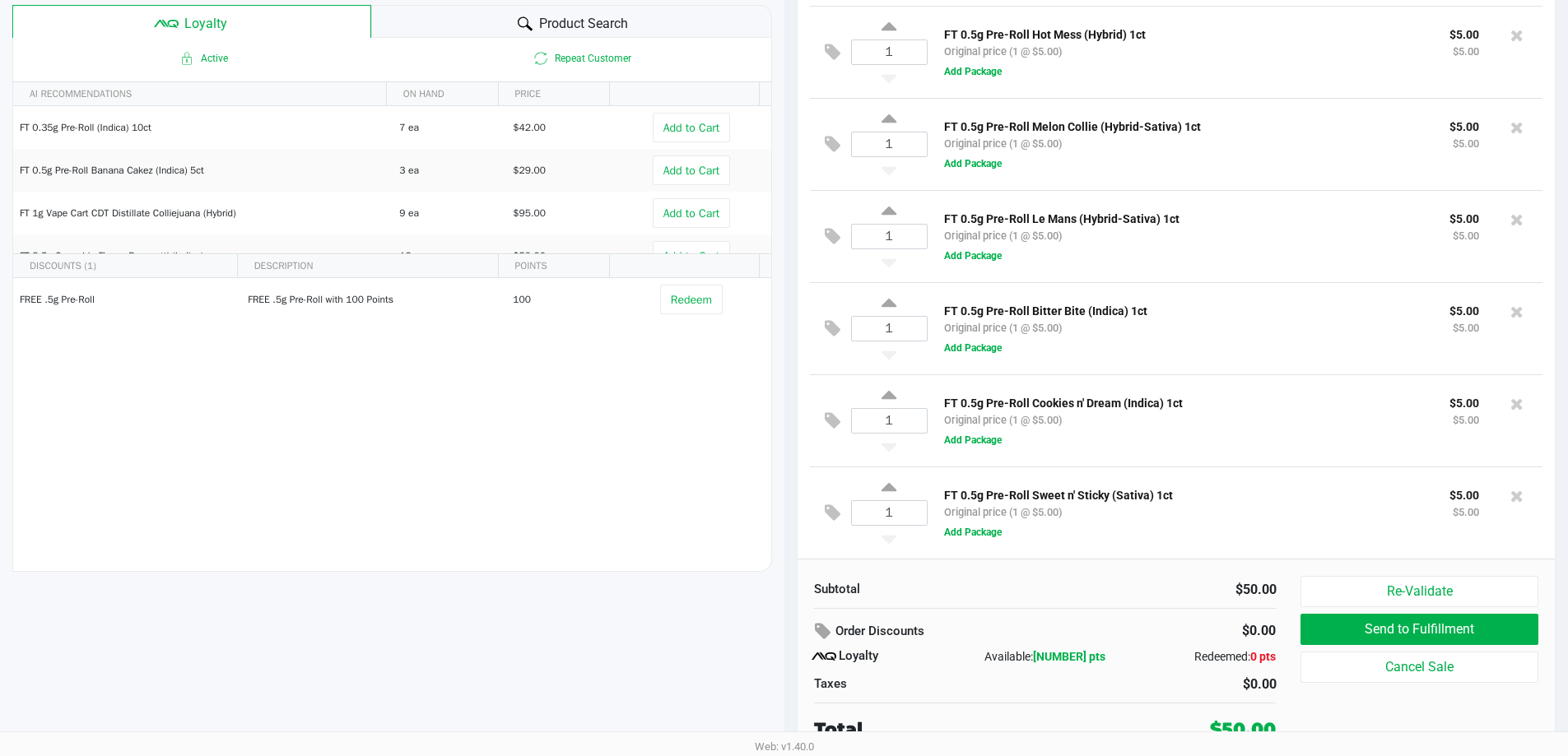 scroll, scrollTop: 197, scrollLeft: 0, axis: vertical 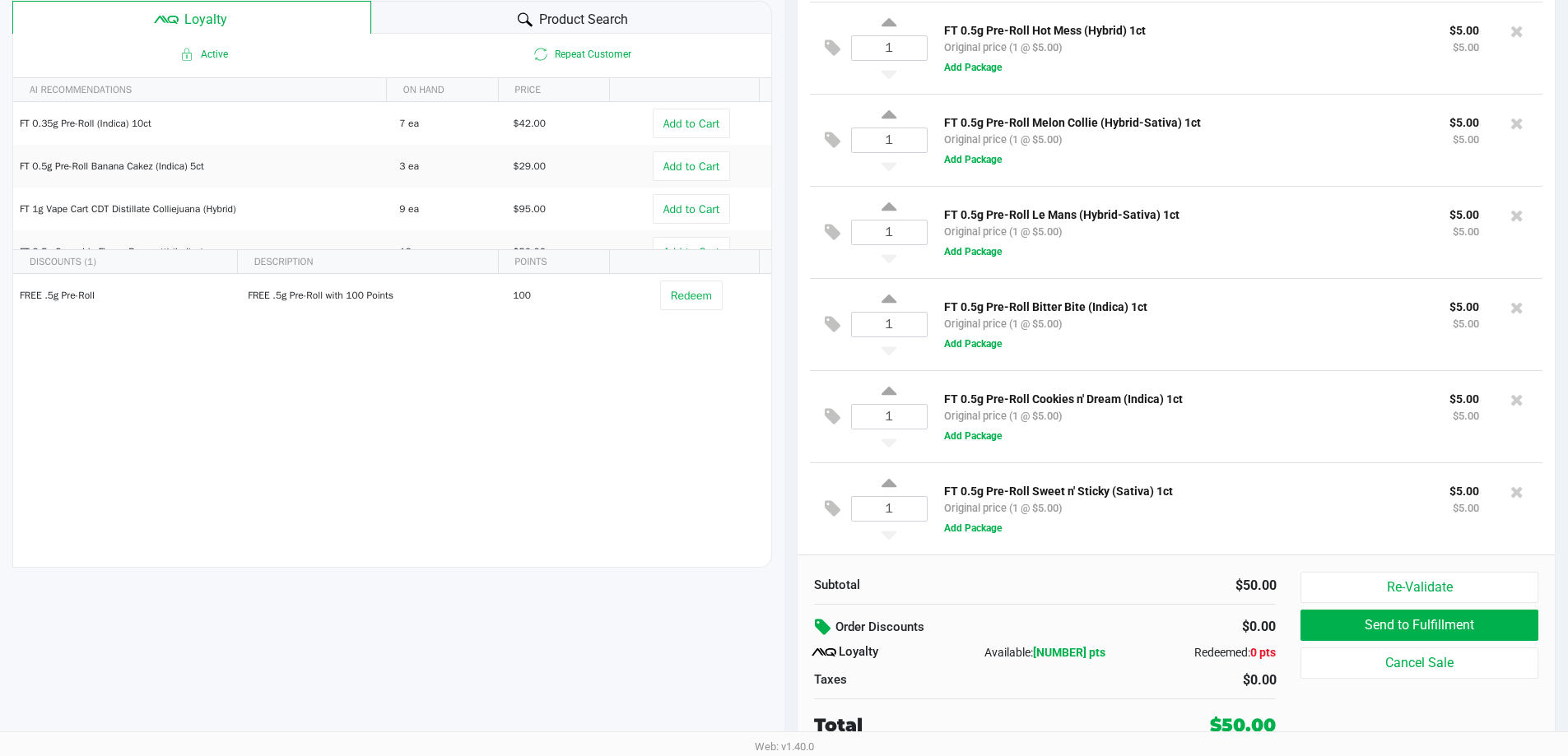 click 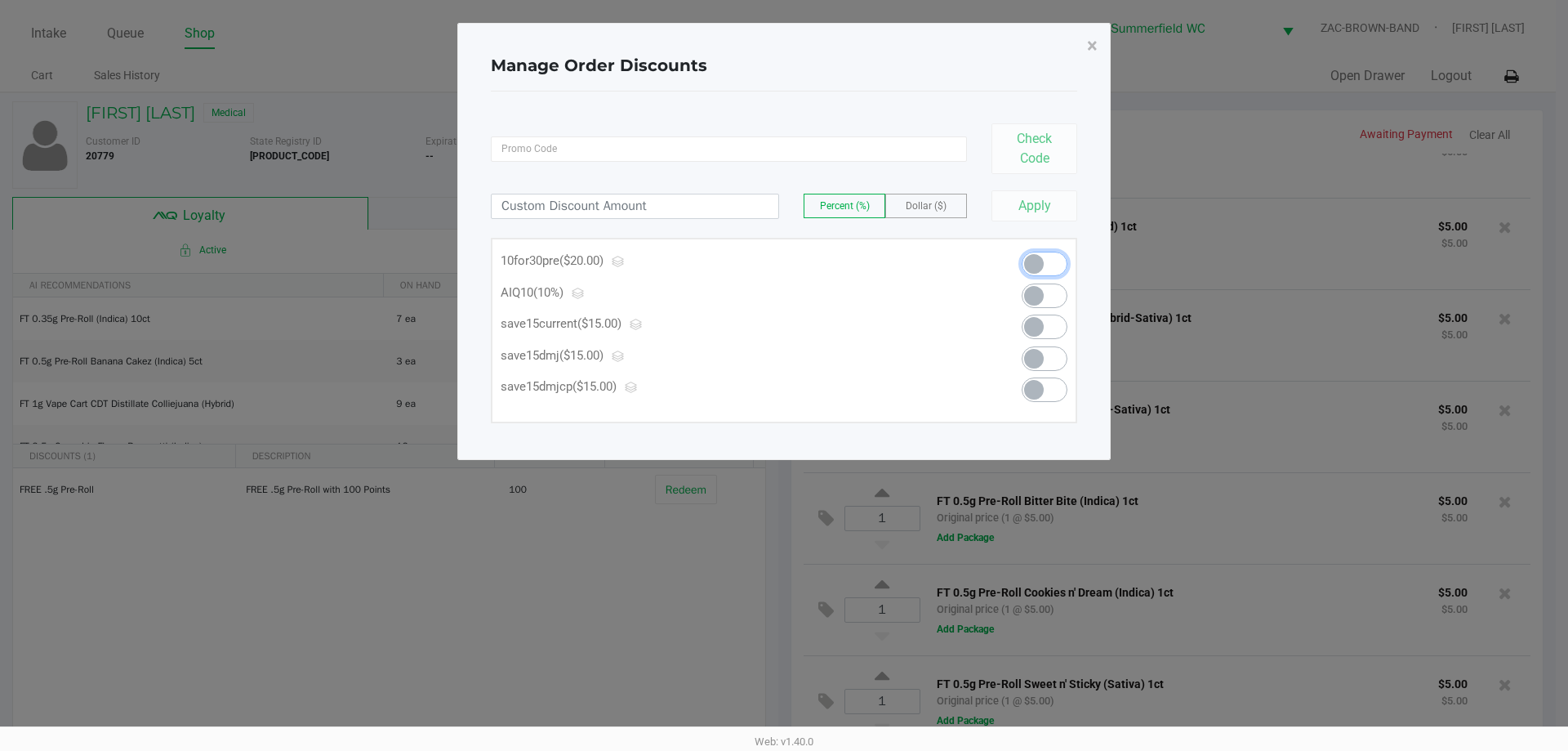 click 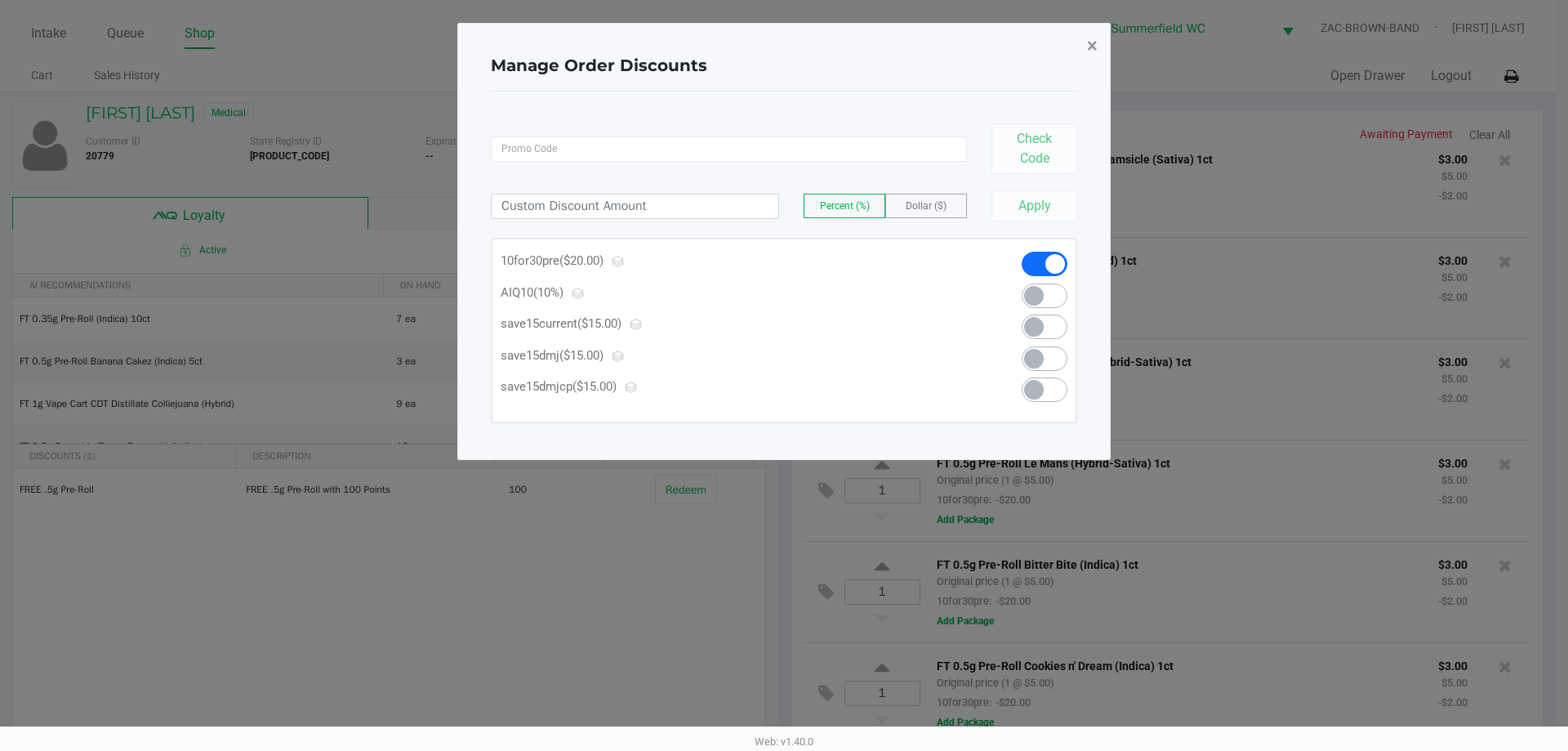 click on "×" 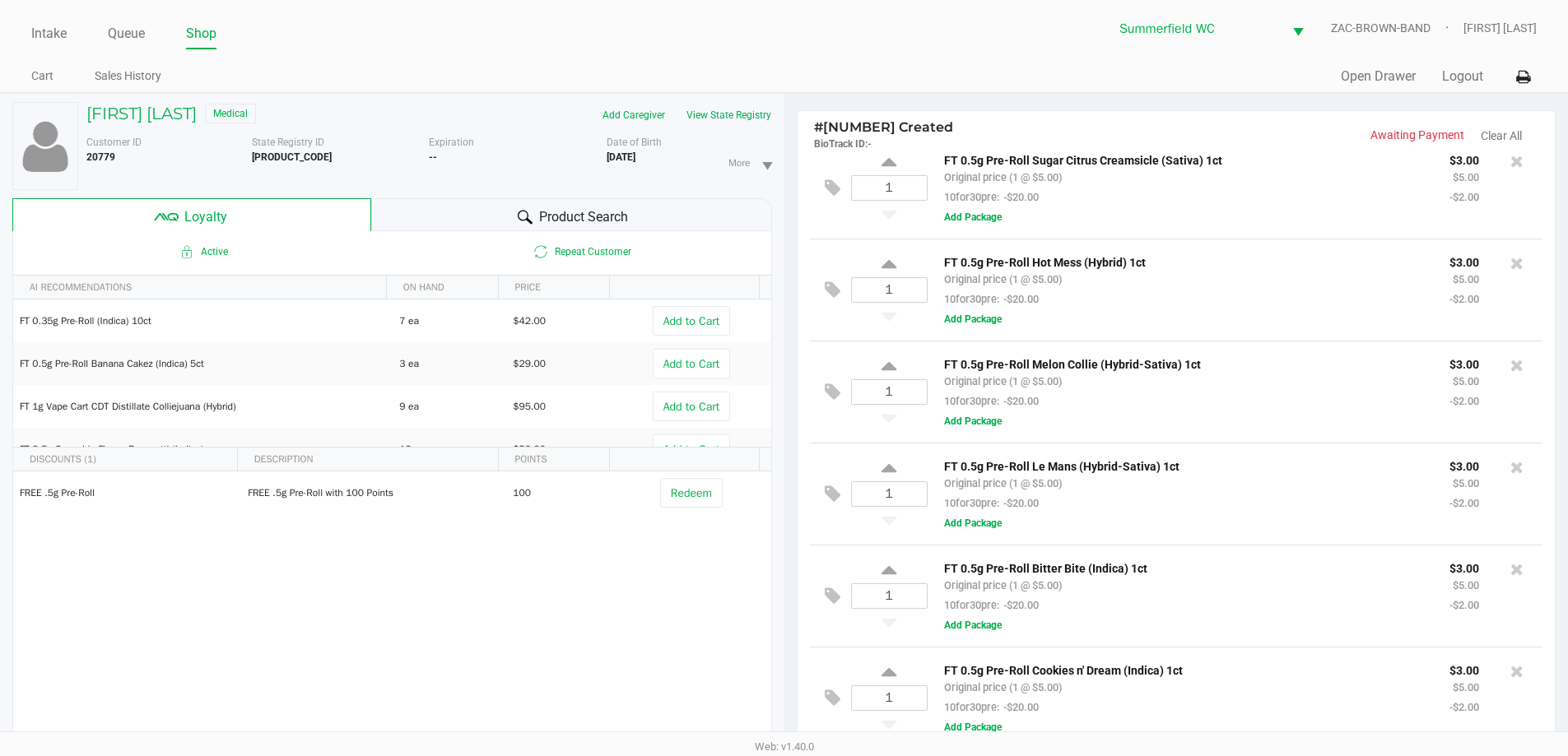 click on "Product Search" 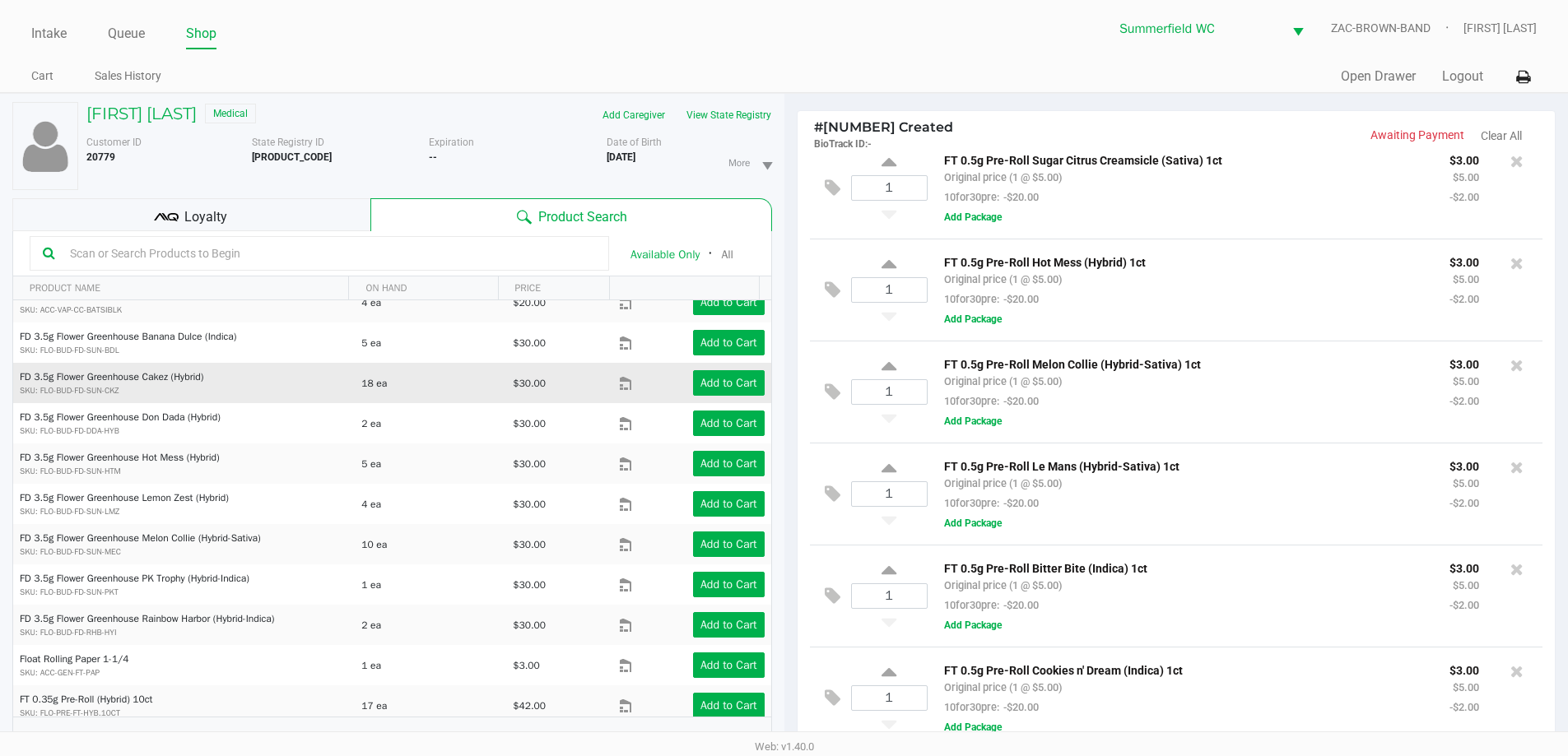 scroll, scrollTop: 0, scrollLeft: 0, axis: both 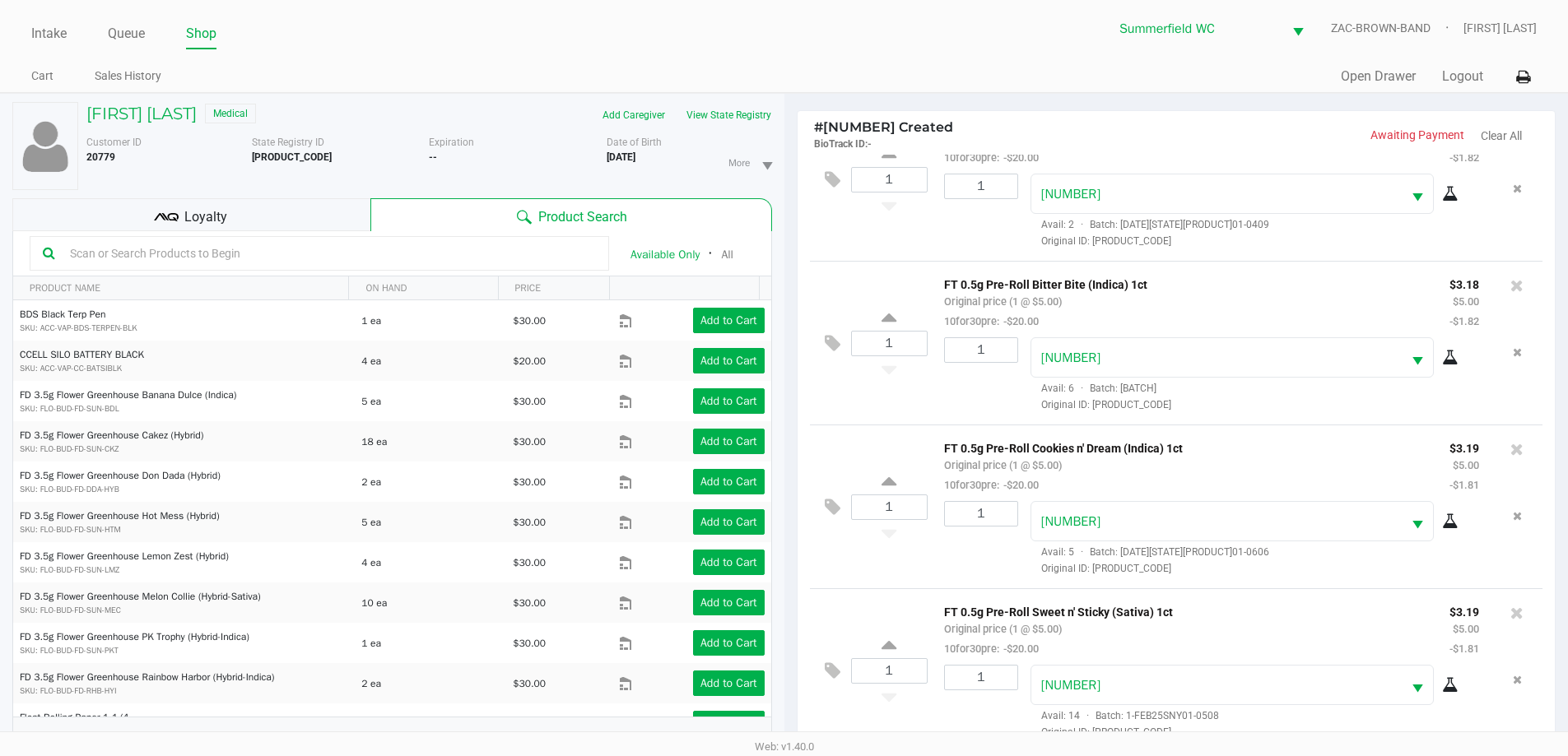 click on "Loyalty" 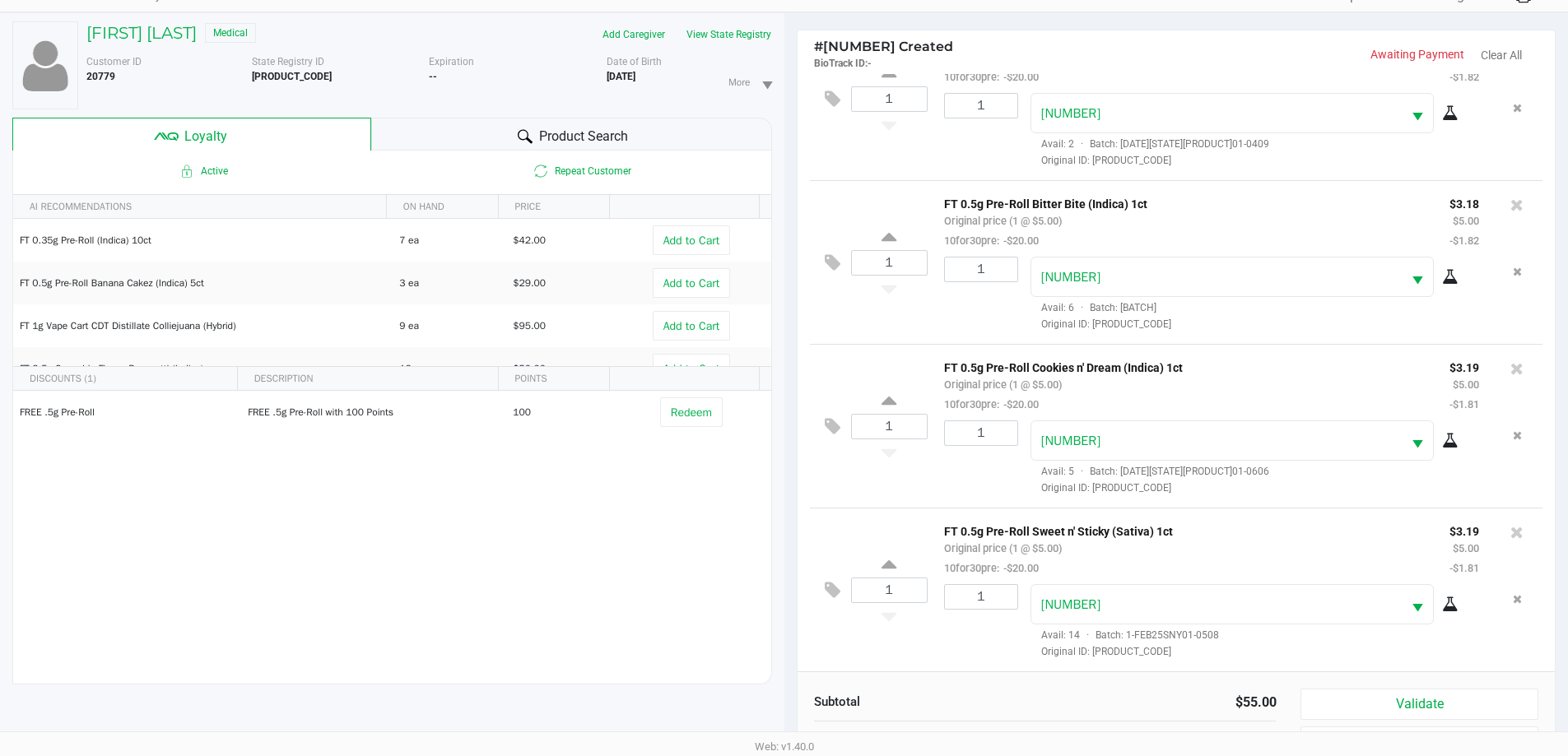 scroll, scrollTop: 197, scrollLeft: 0, axis: vertical 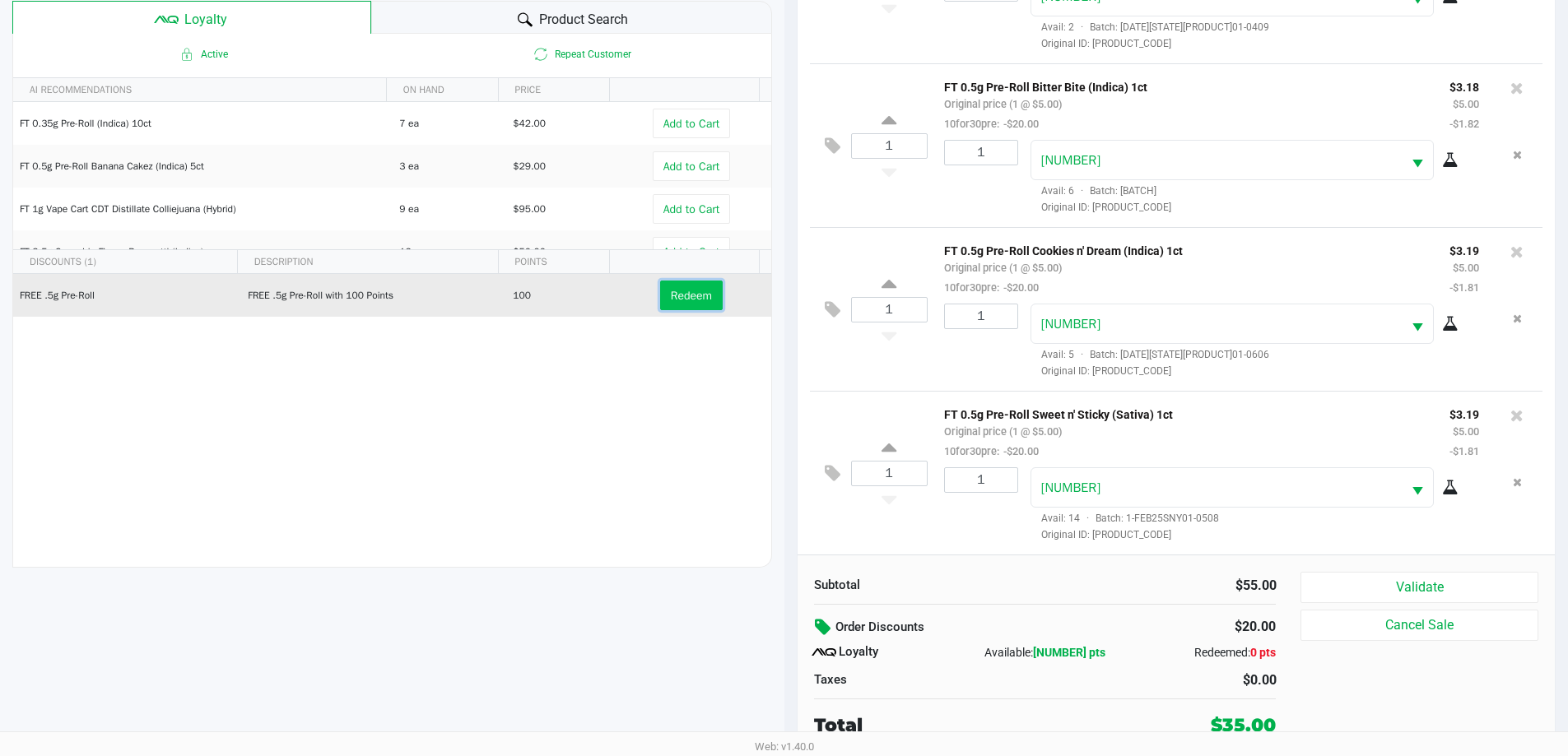 click on "Redeem" 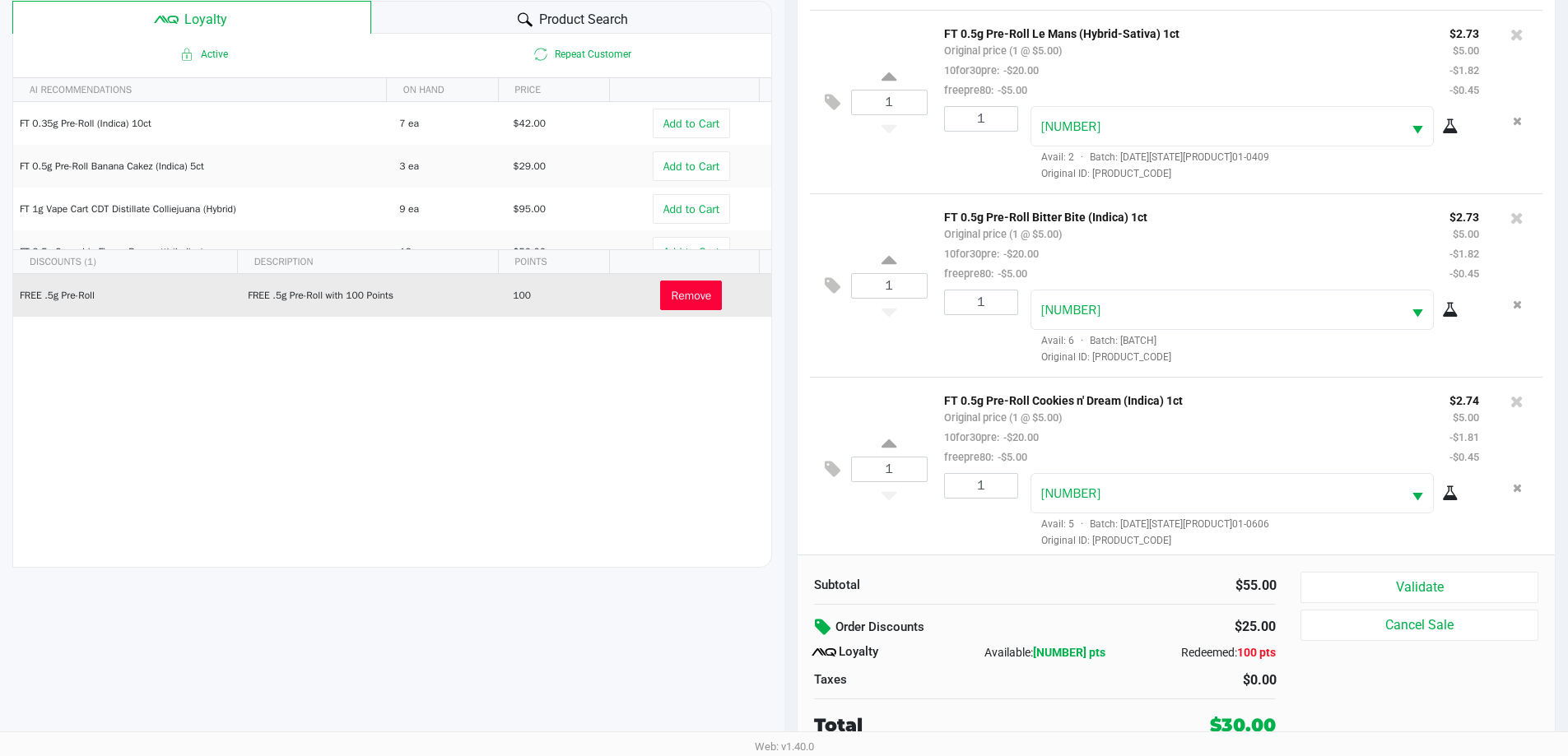scroll, scrollTop: 1245, scrollLeft: 0, axis: vertical 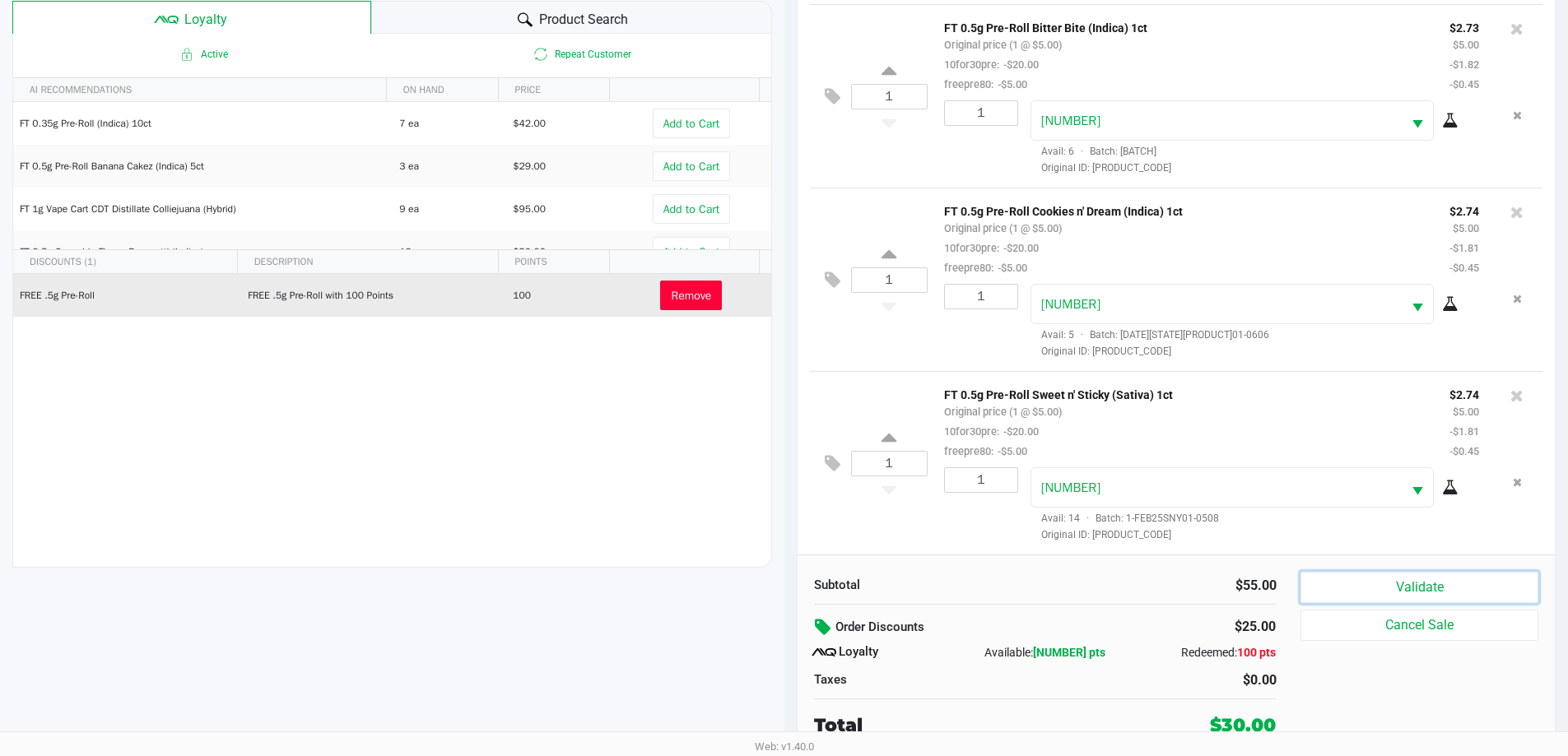 click on "Validate" 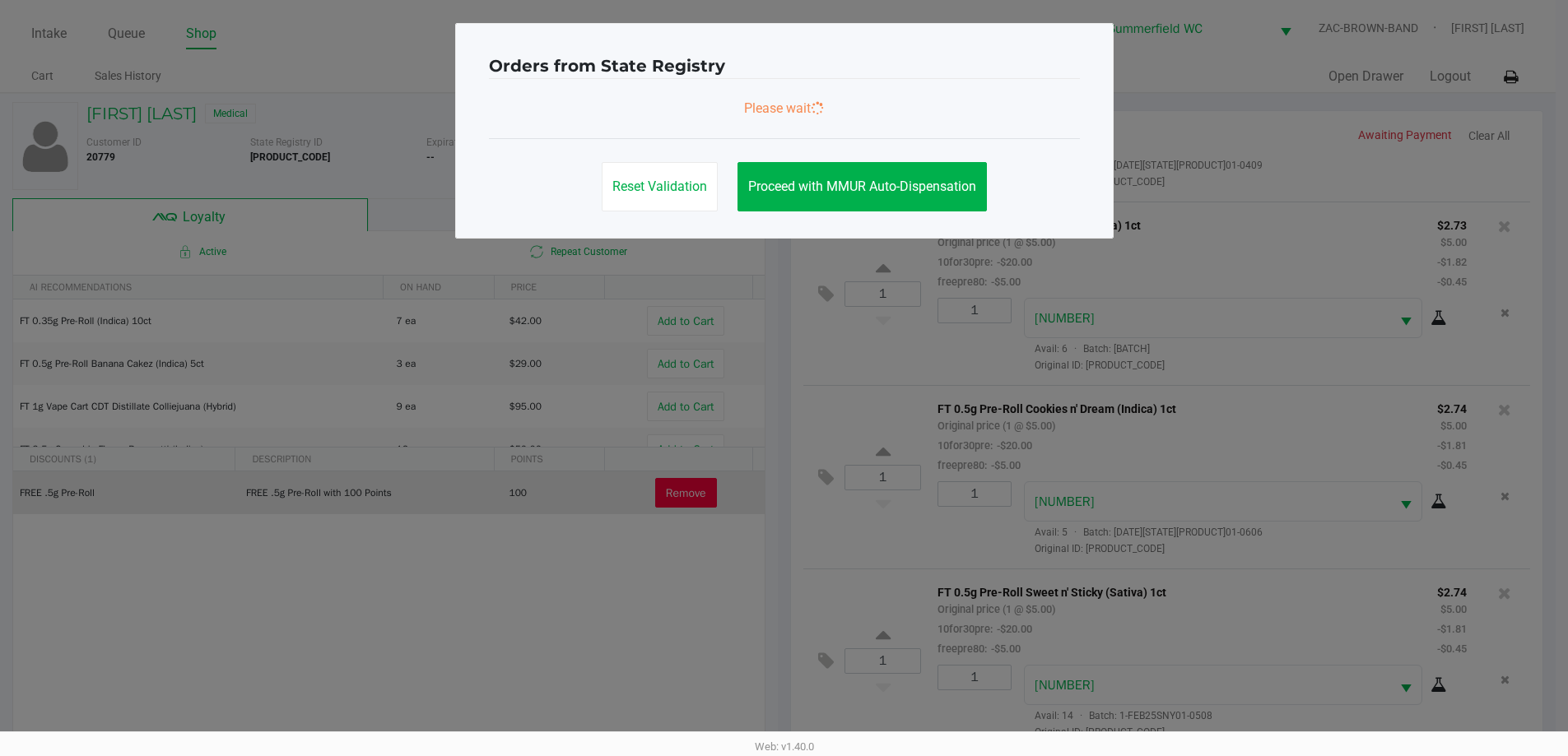 scroll, scrollTop: 0, scrollLeft: 0, axis: both 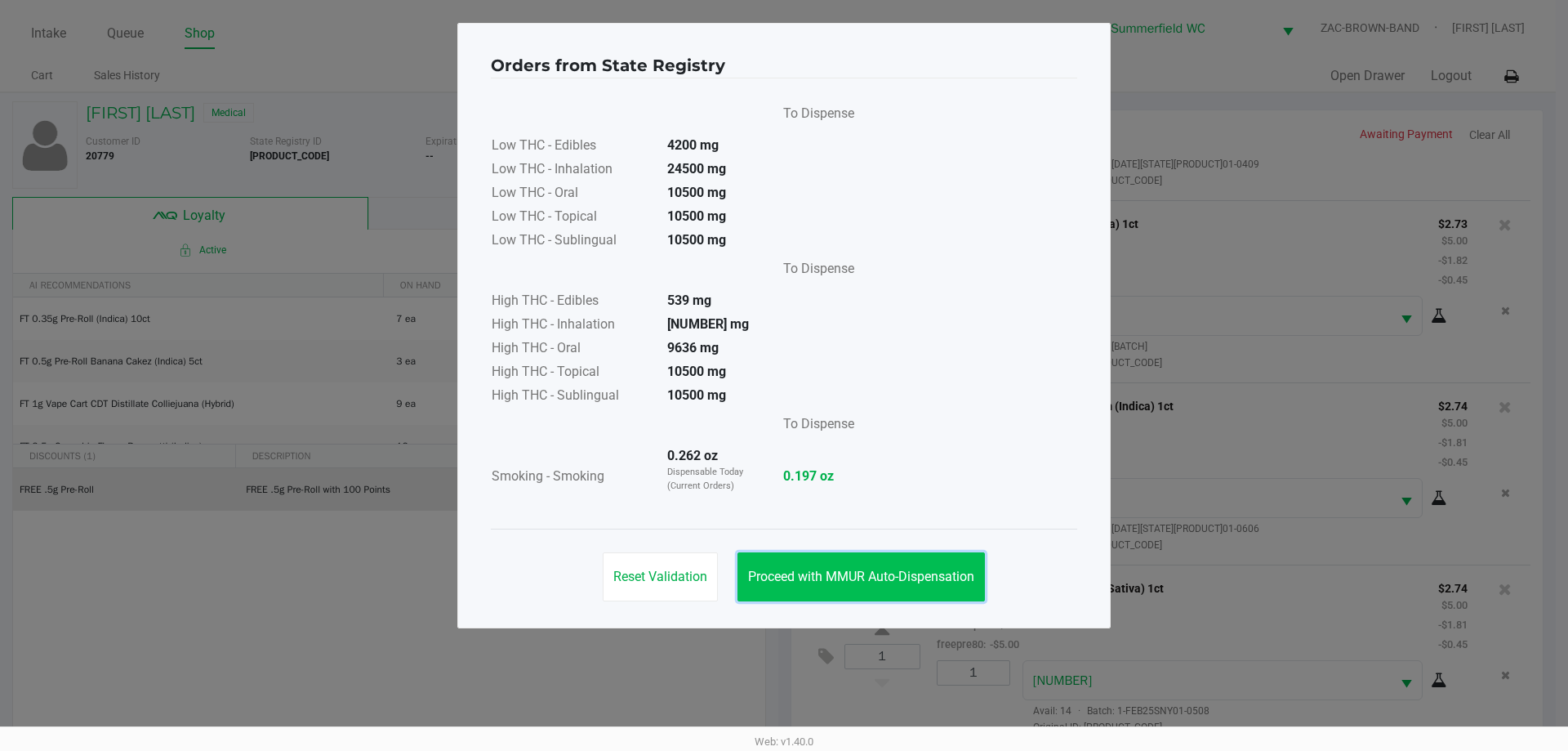 click on "Proceed with MMUR Auto-Dispensation" 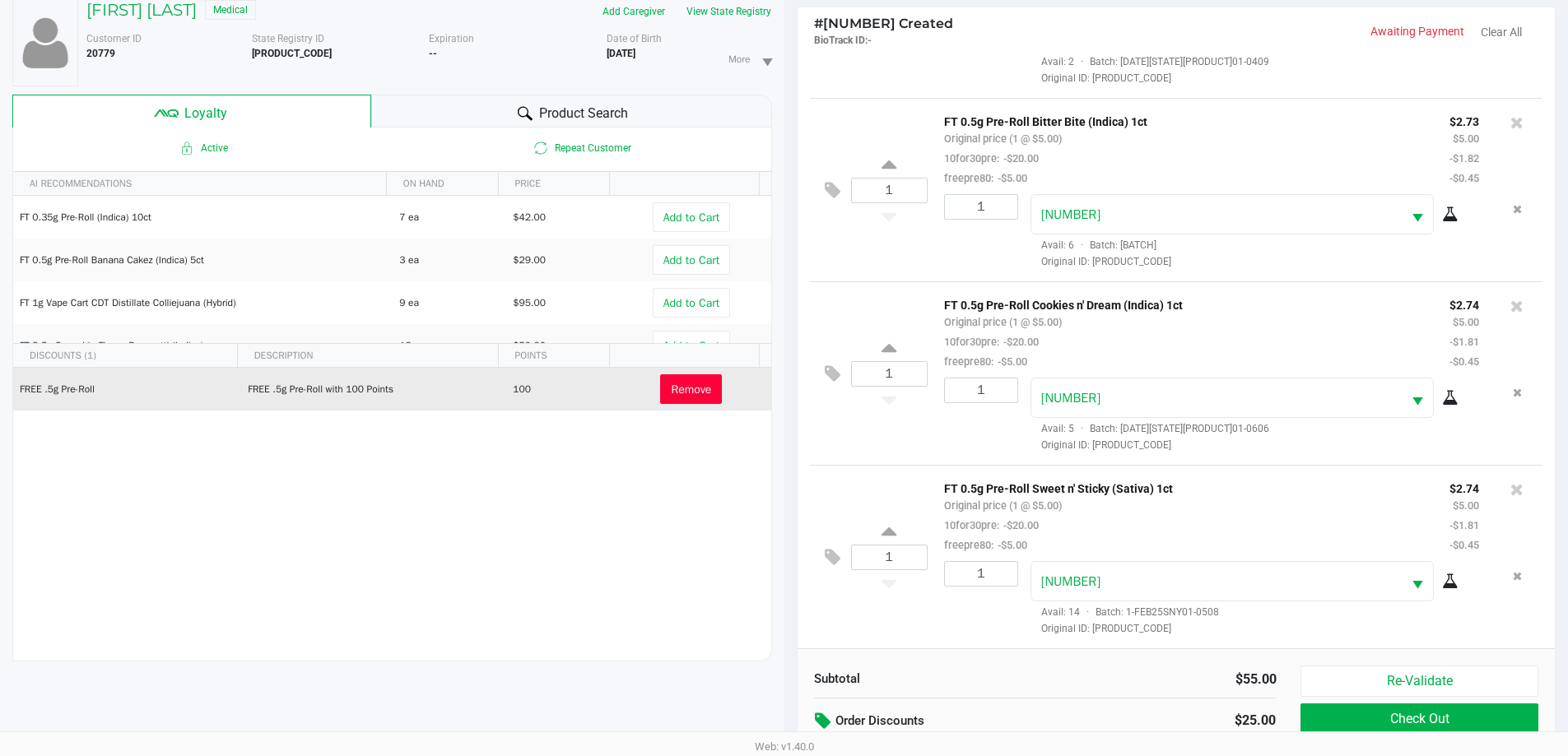 scroll, scrollTop: 197, scrollLeft: 0, axis: vertical 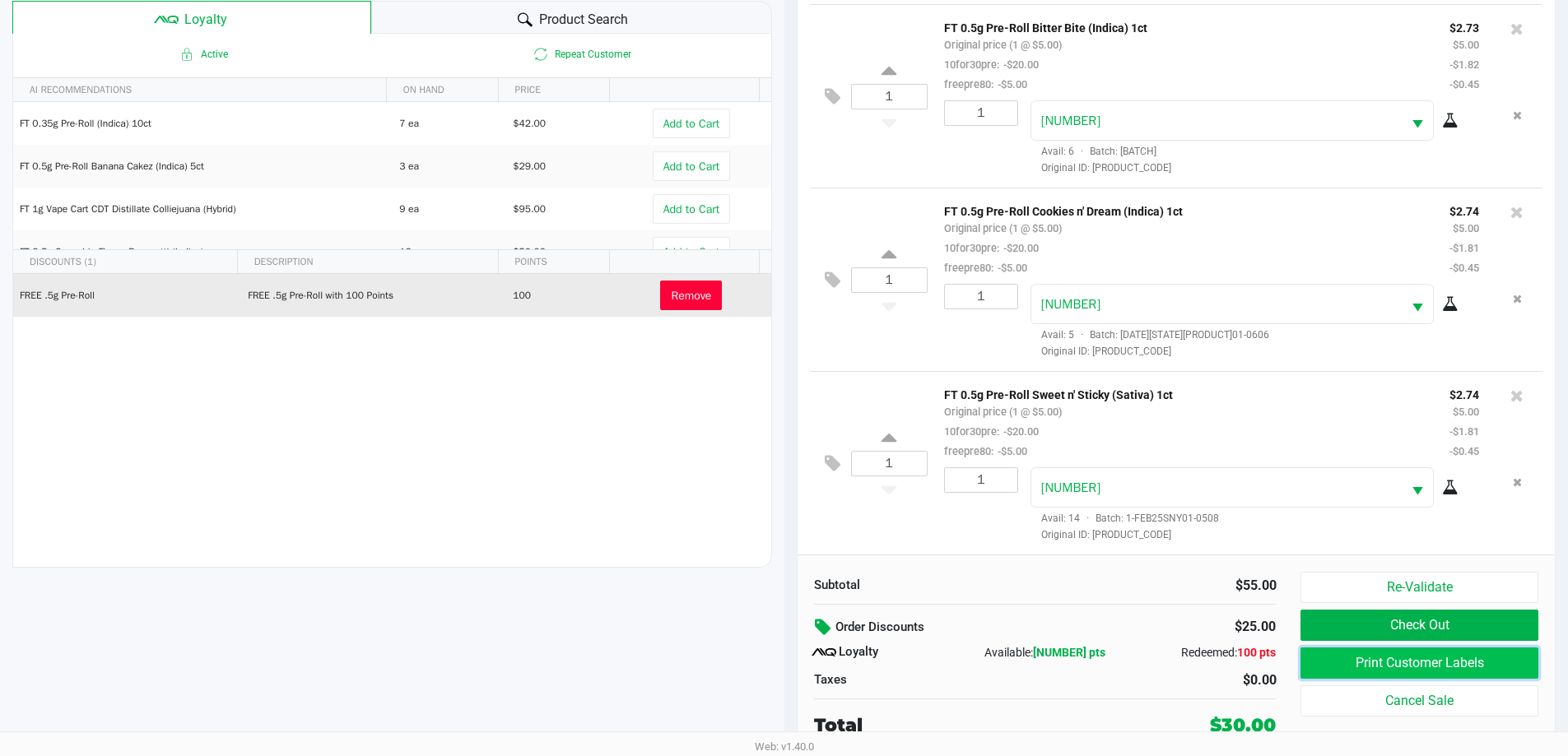 click on "Print Customer Labels" 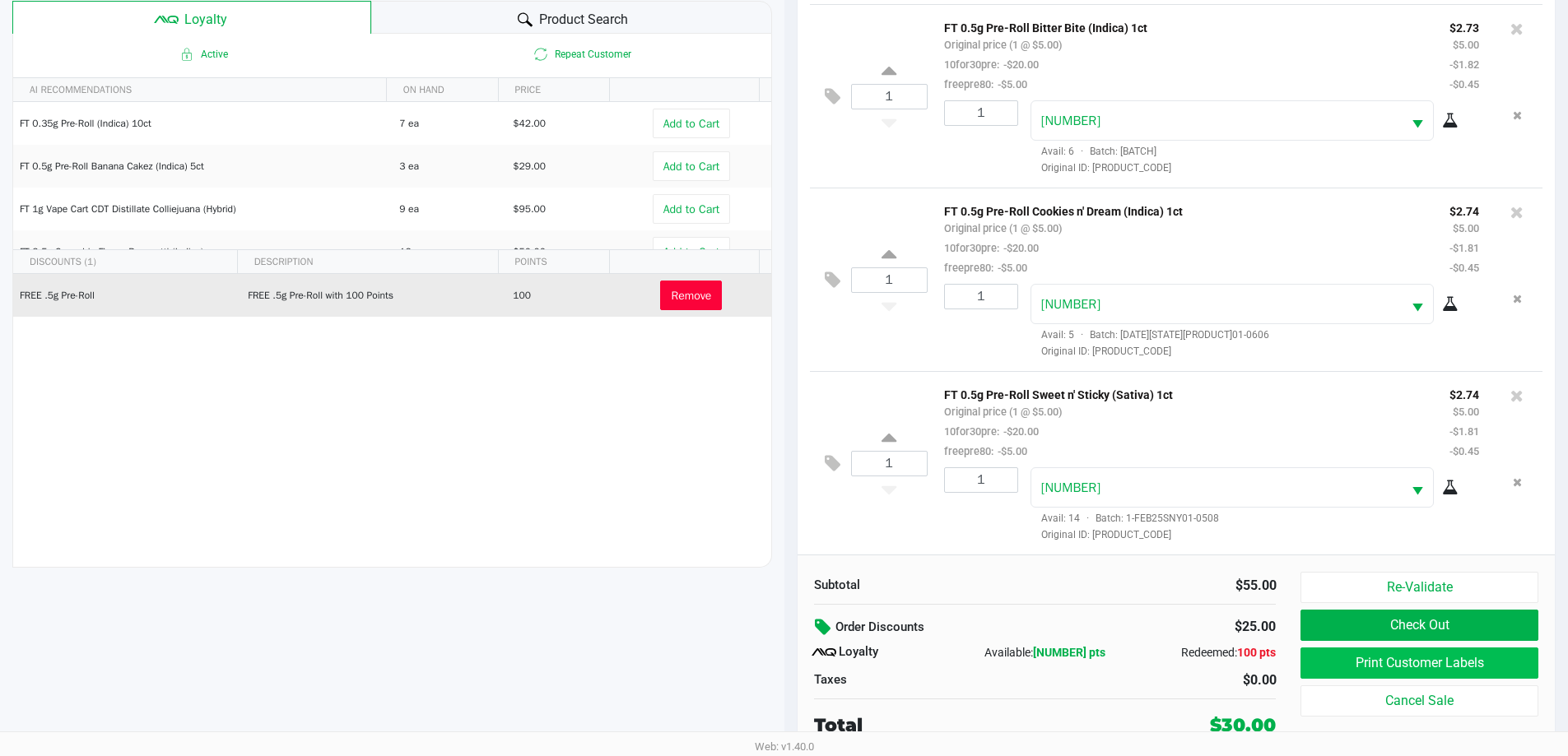 scroll, scrollTop: 0, scrollLeft: 0, axis: both 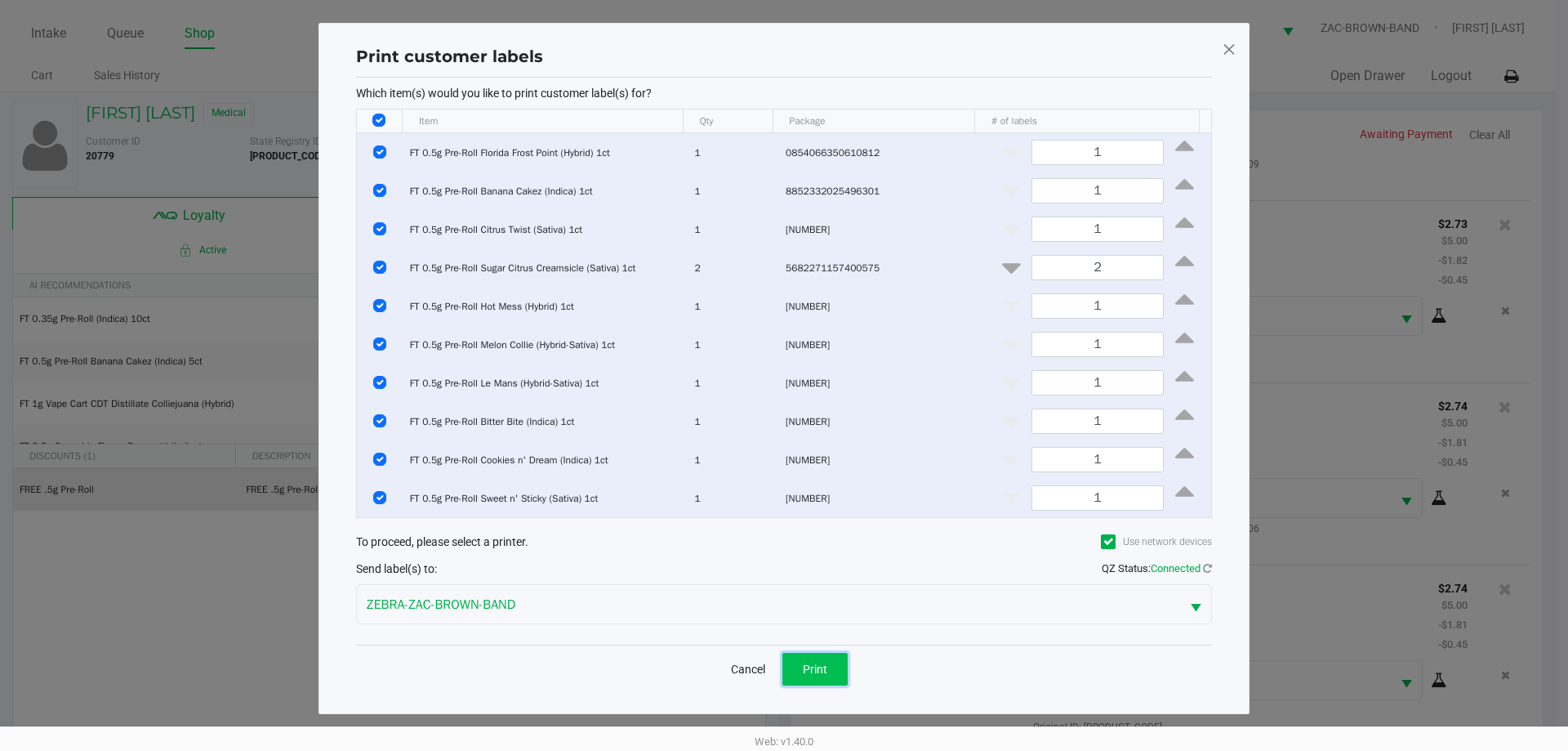 click on "Print" 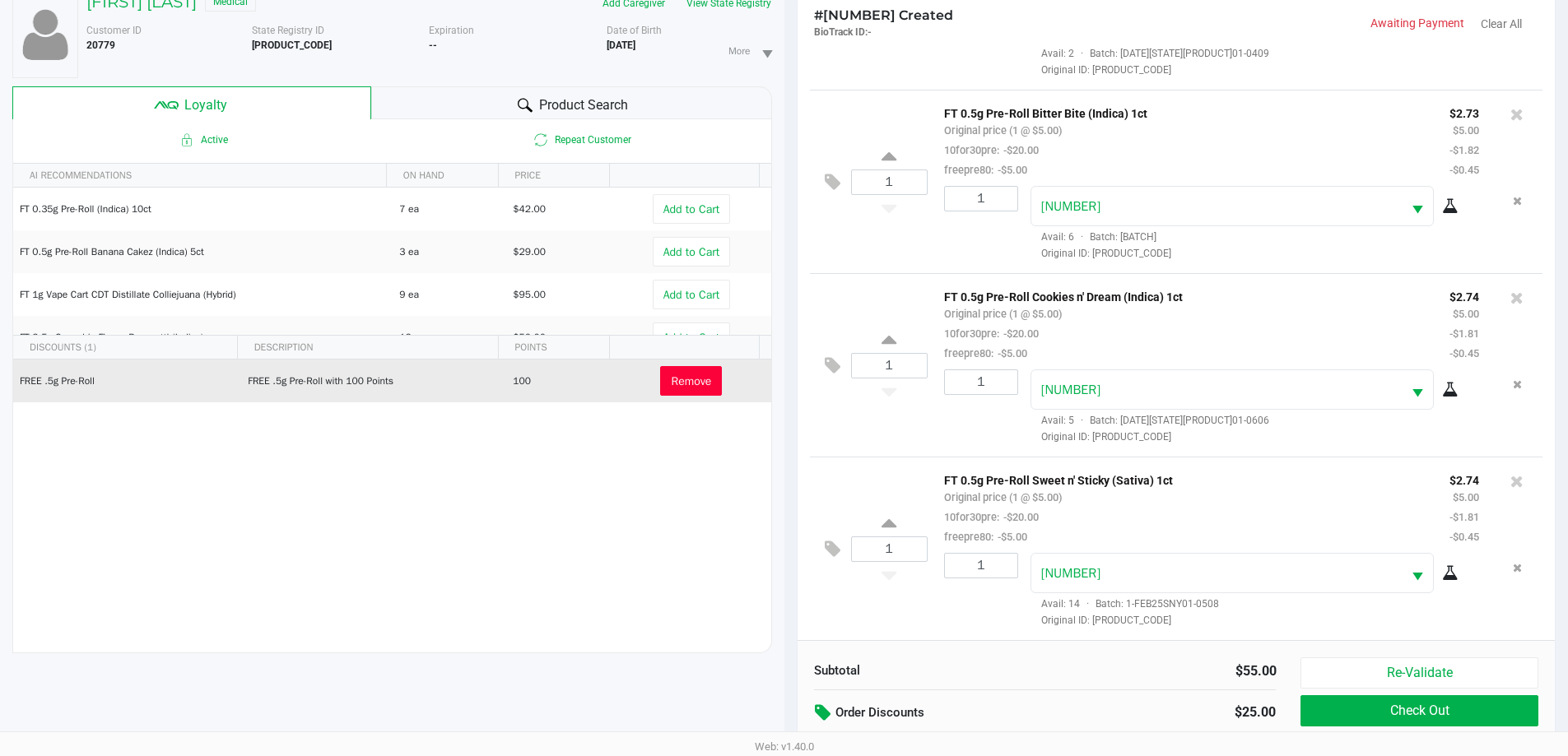 scroll, scrollTop: 197, scrollLeft: 0, axis: vertical 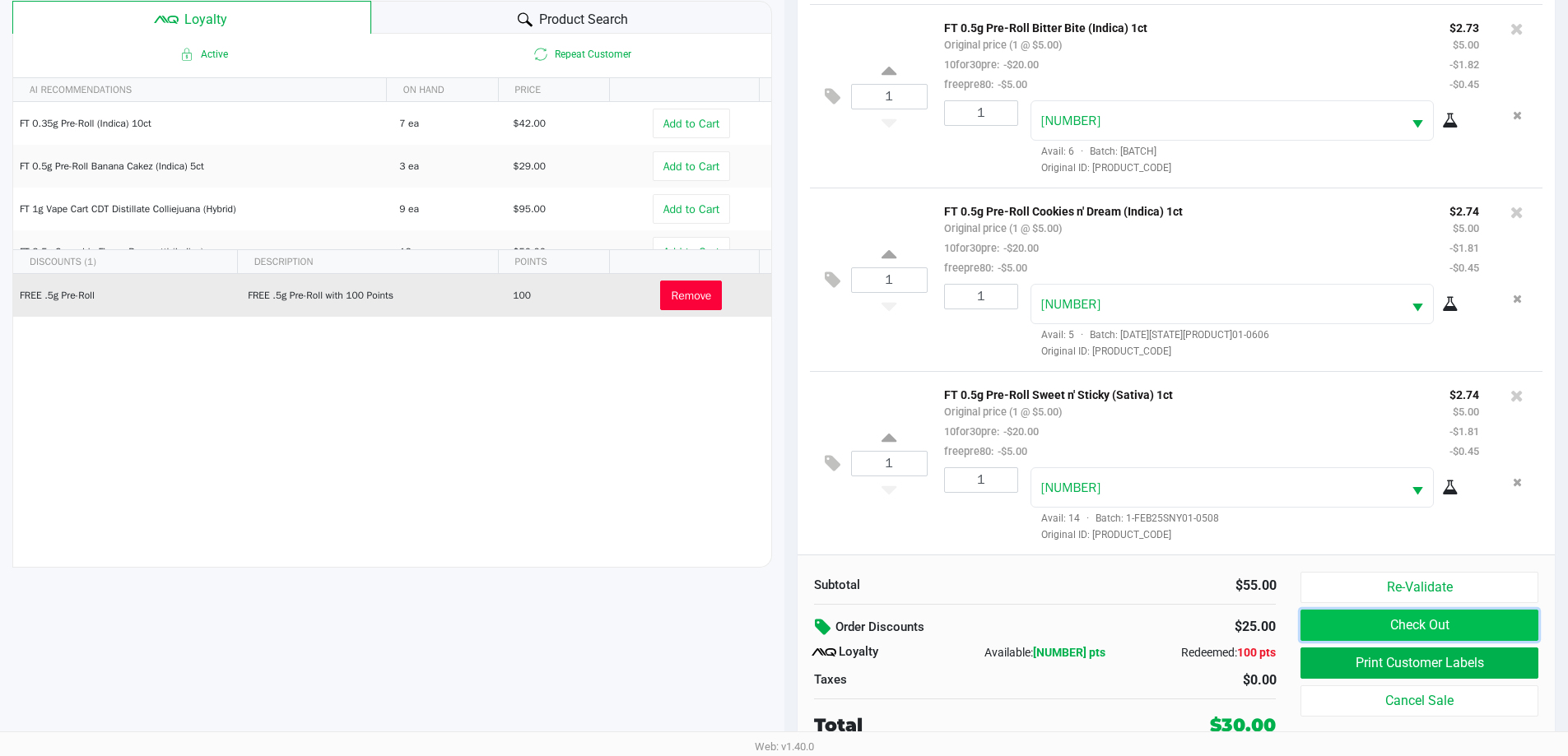 click on "Check Out" 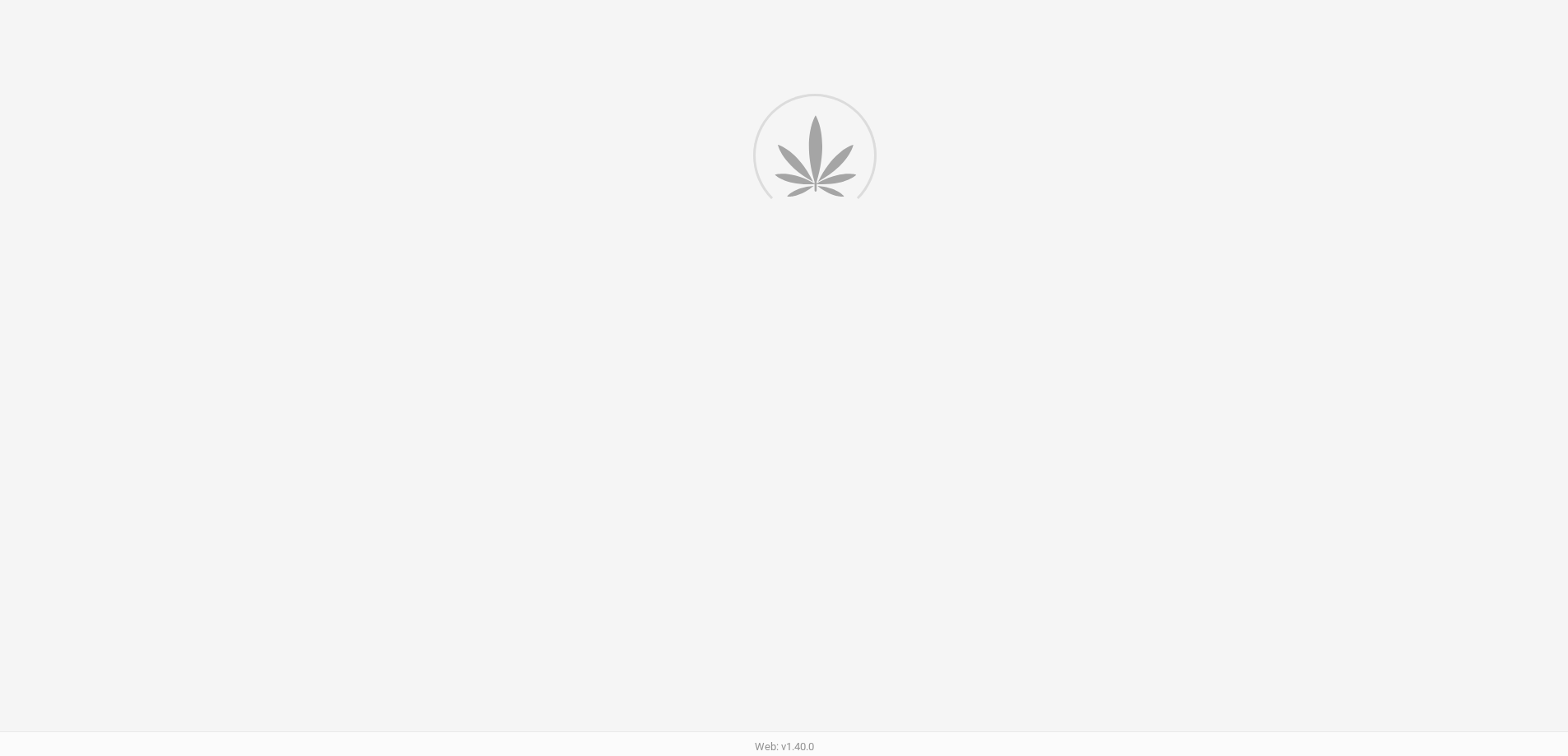 scroll, scrollTop: 0, scrollLeft: 0, axis: both 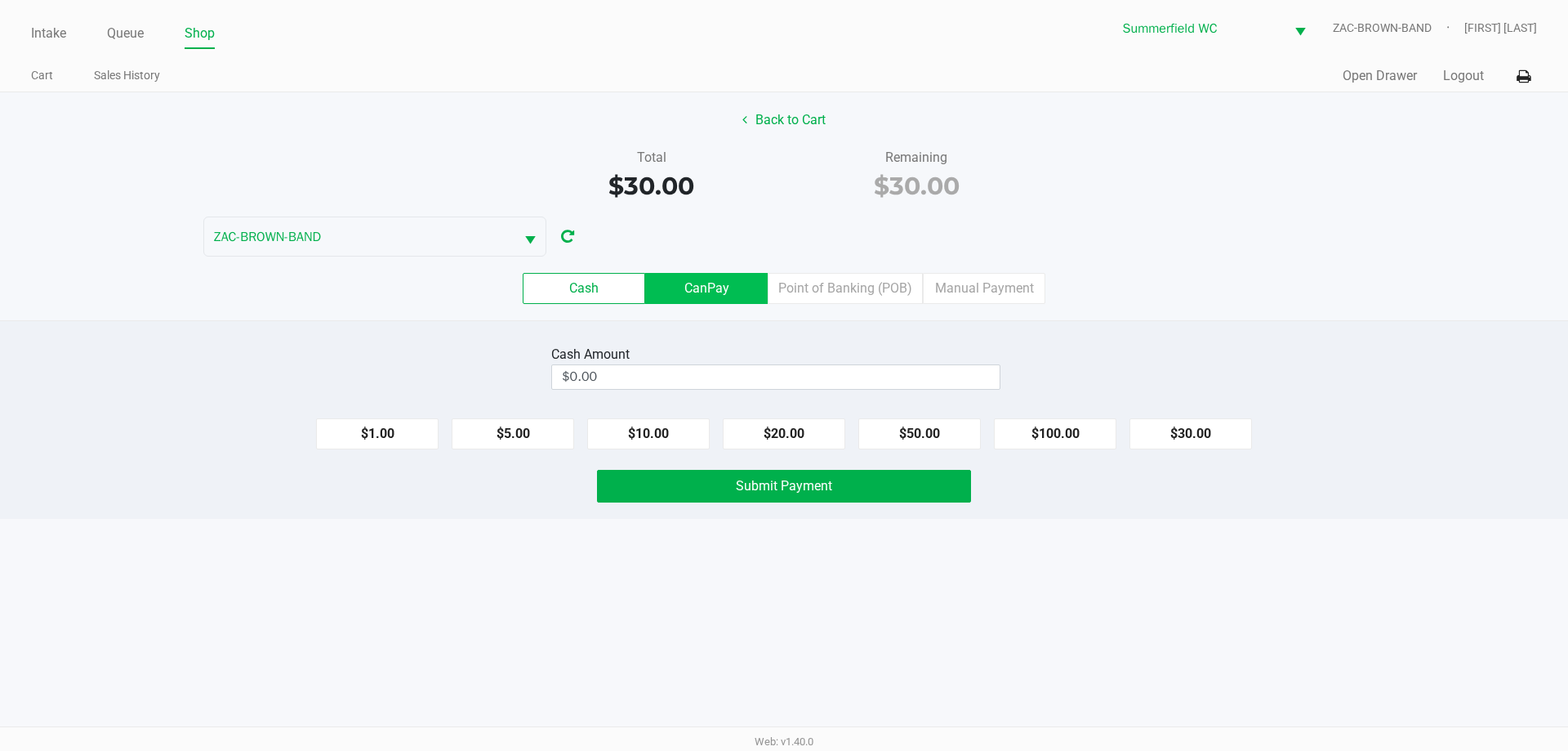 click on "CanPay" 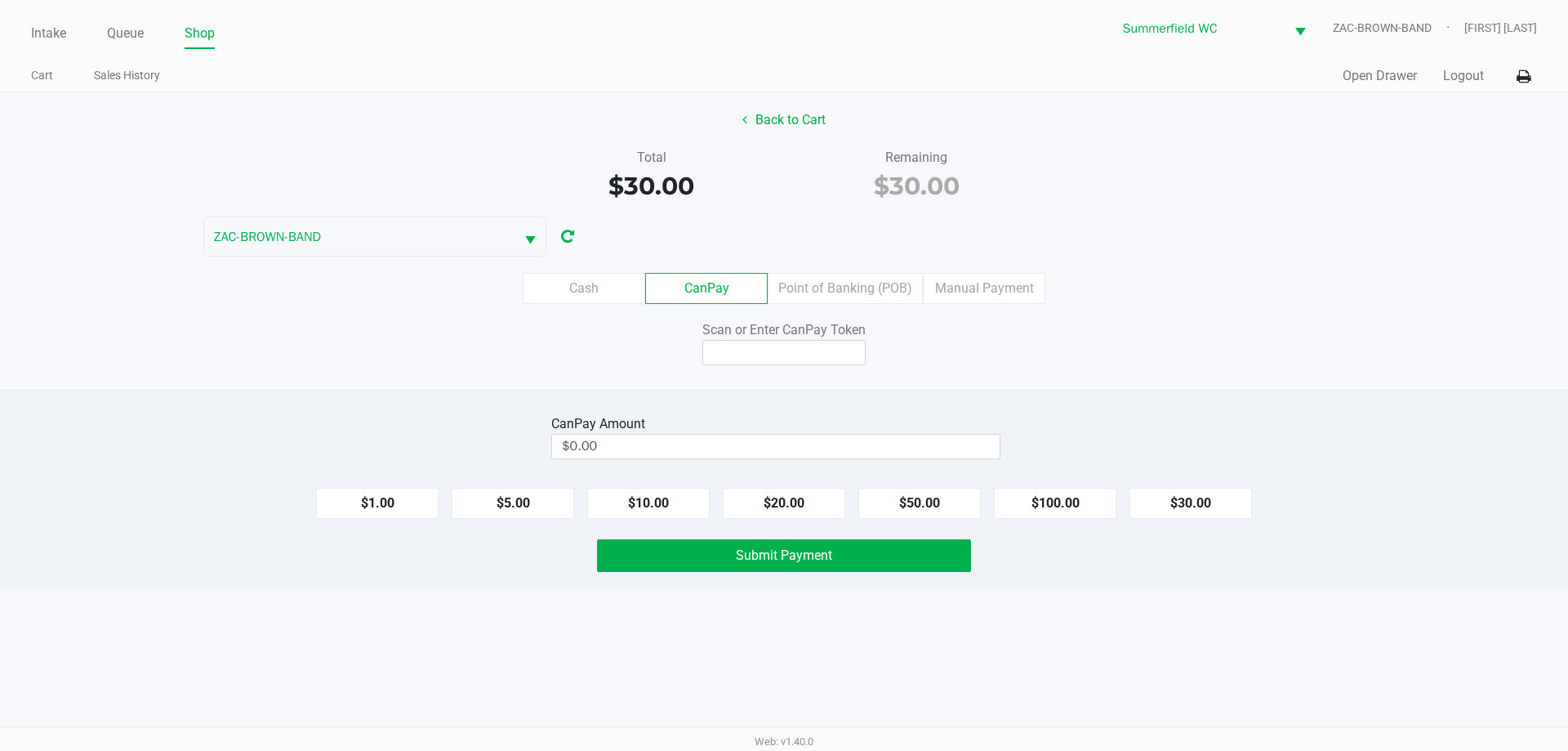 drag, startPoint x: 1232, startPoint y: 510, endPoint x: 1078, endPoint y: 433, distance: 172.1772 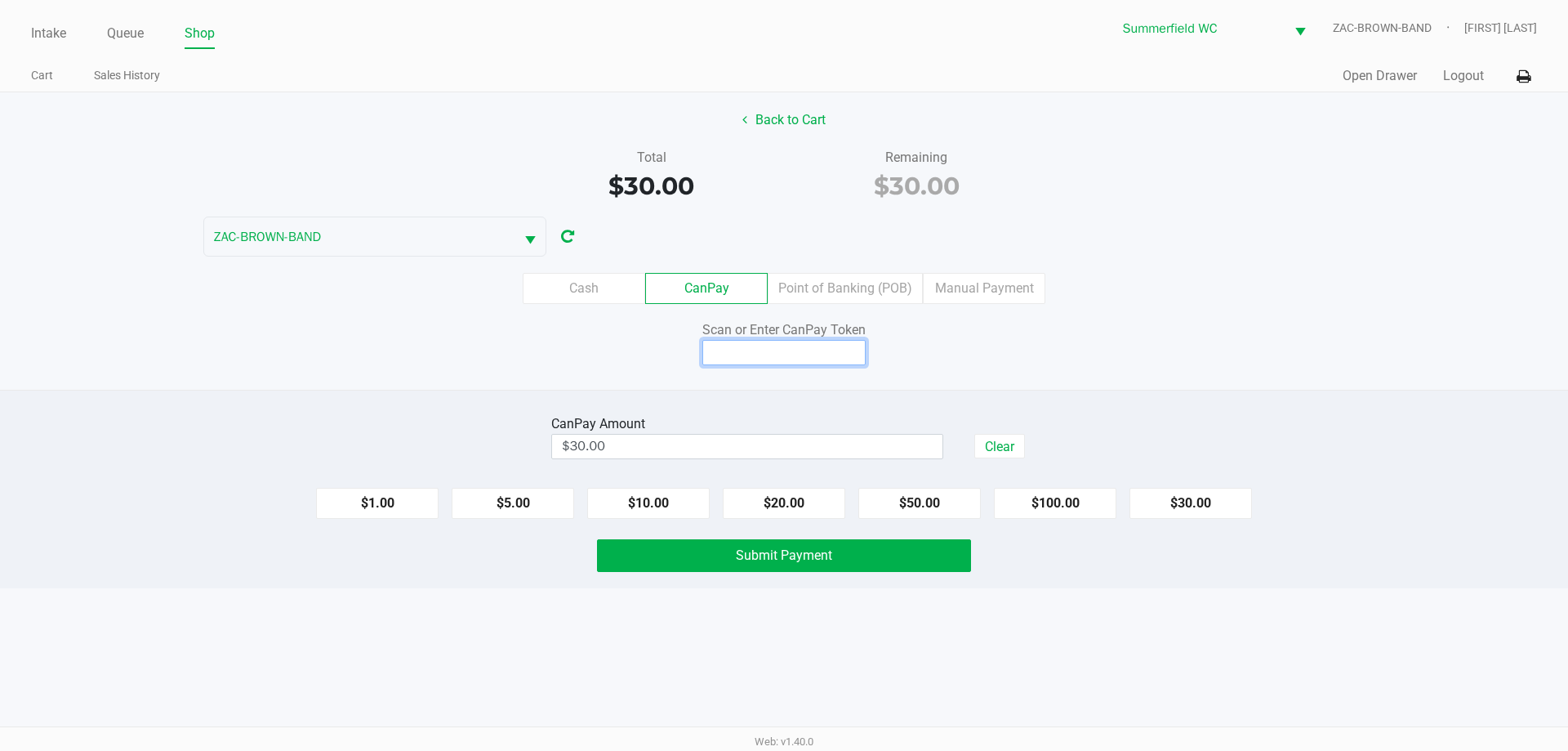 click 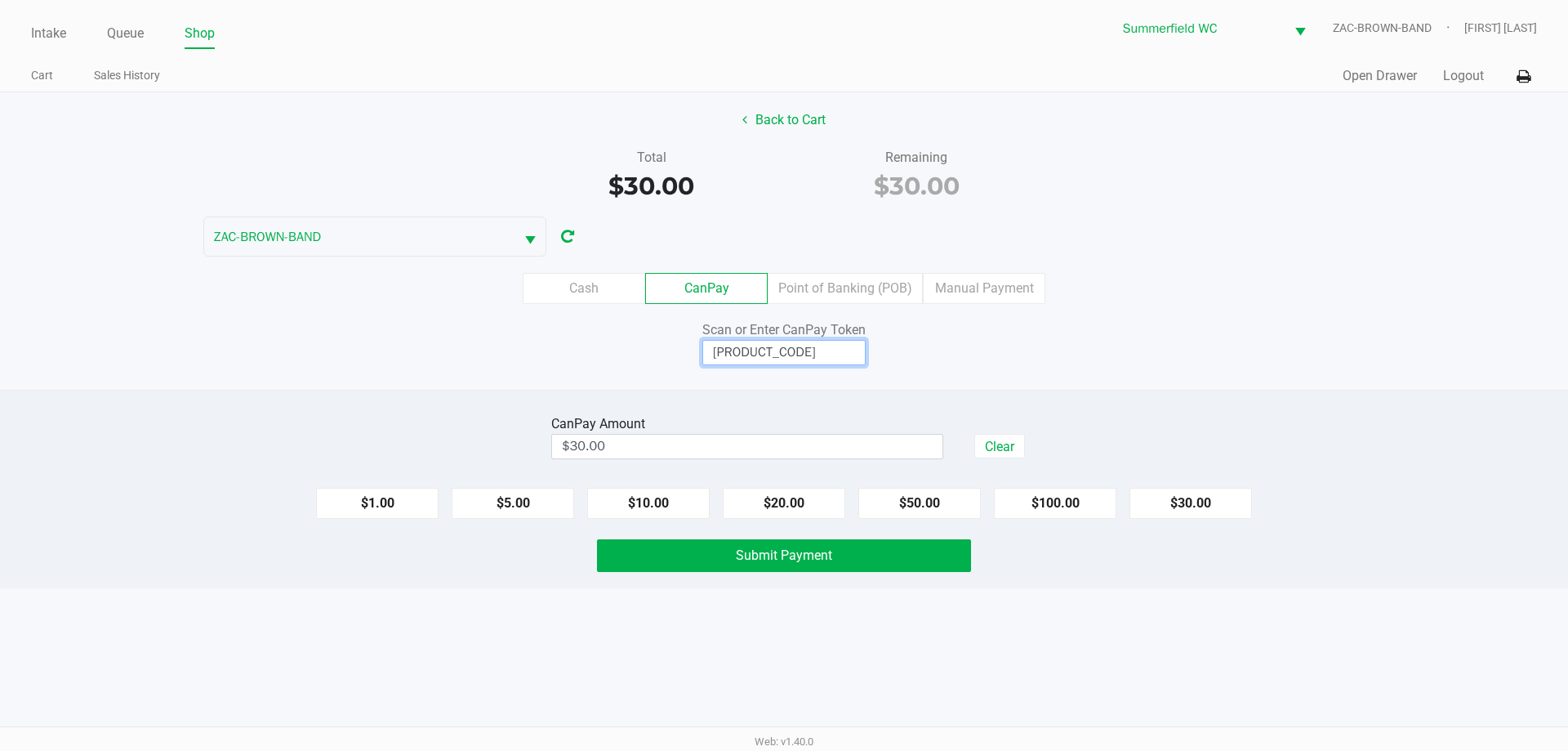 type on "[PRODUCT_CODE]" 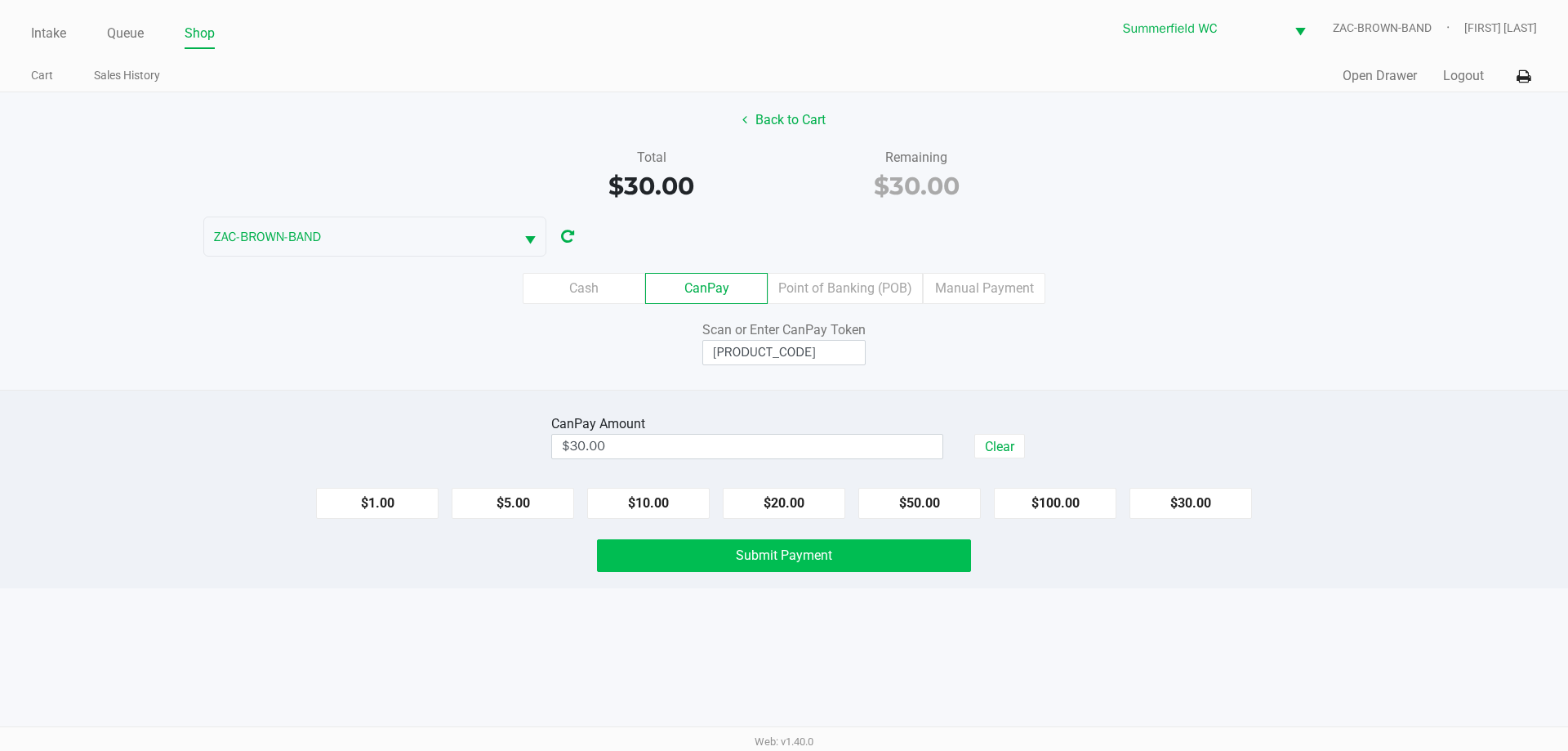 click on "Submit Payment" 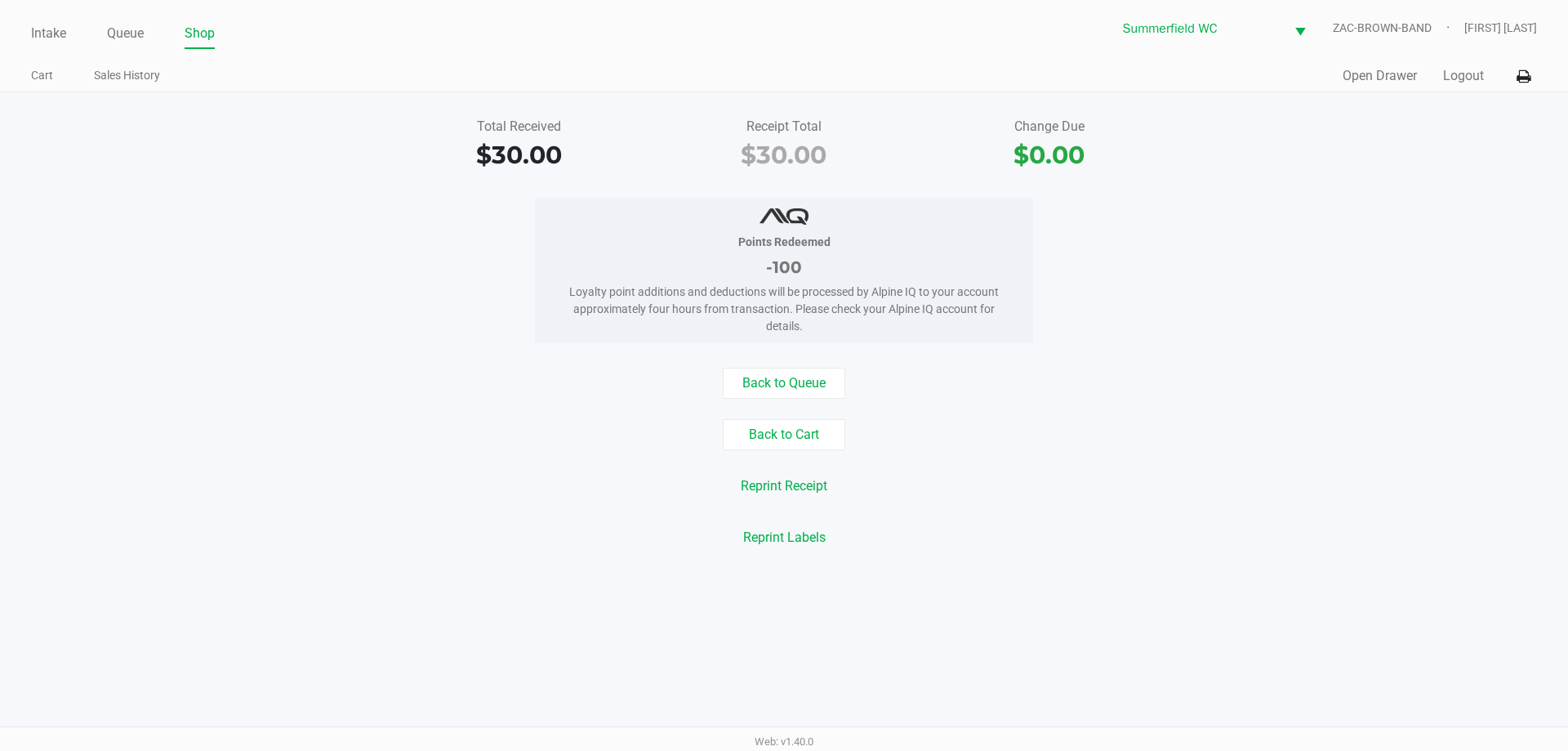 click on "Total Received   $[PRICE]   Receipt Total   $[PRICE]   Change Due   $[PRICE]" 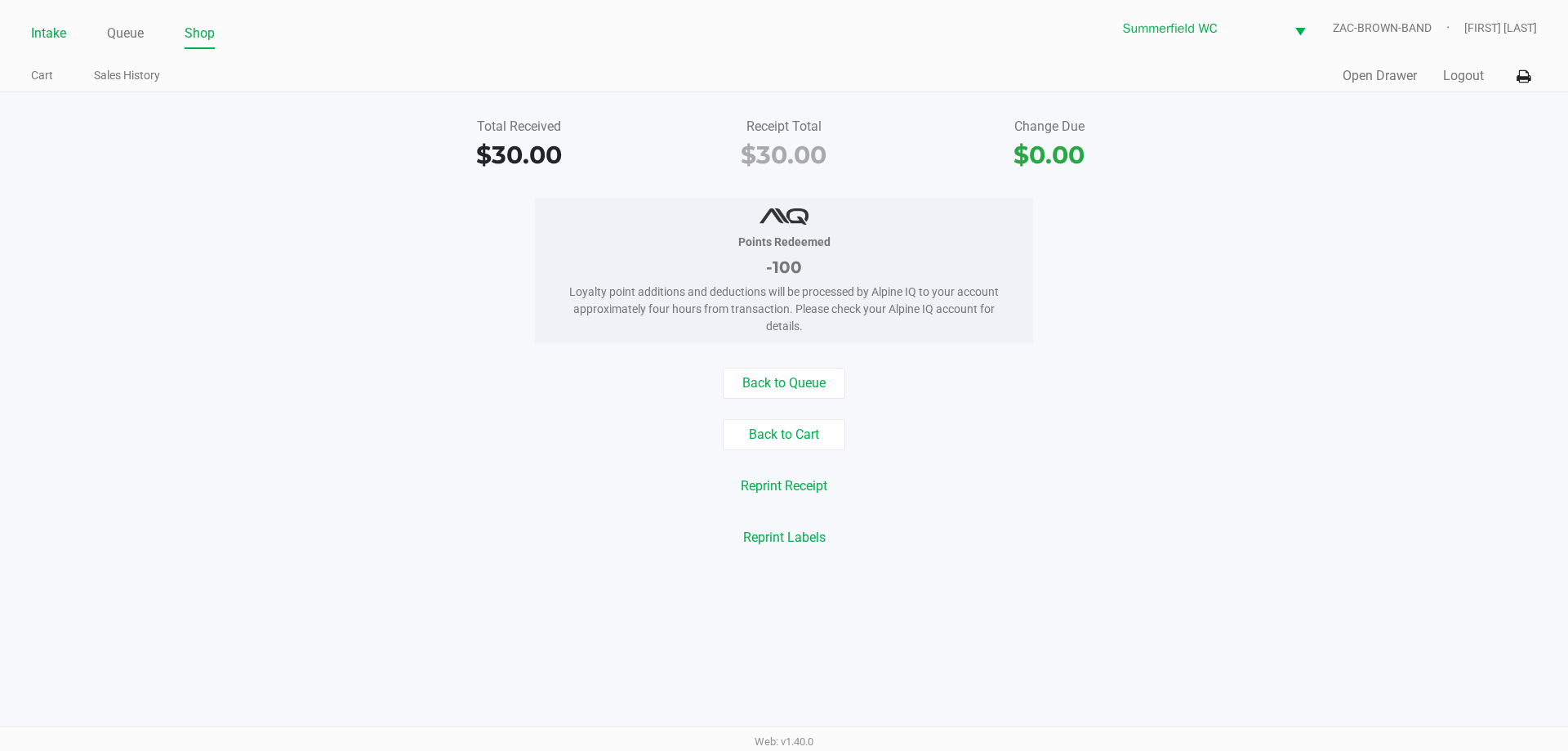 click on "Intake" 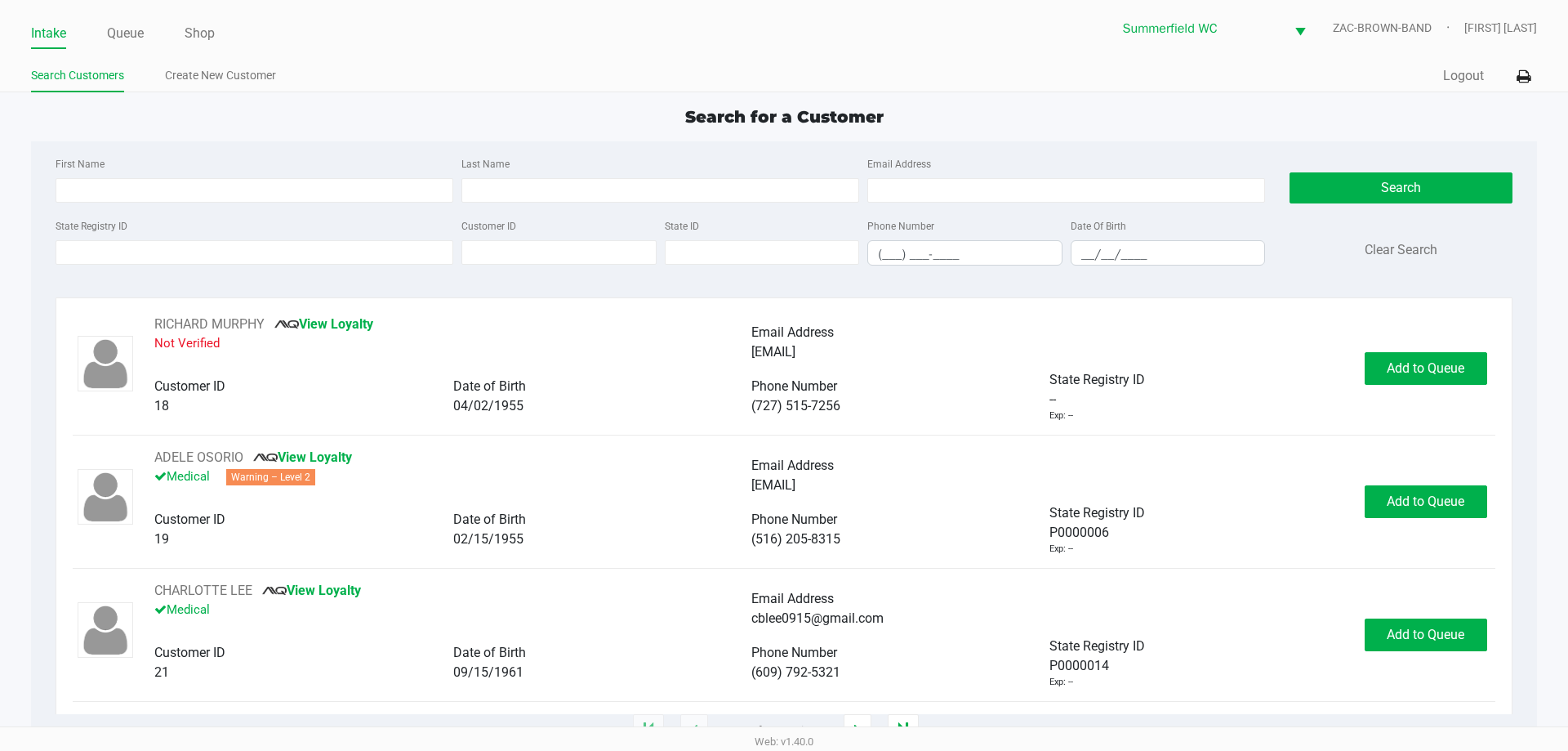 click on "Search for a Customer First Name Last Name Email Address State Registry ID Customer ID State ID Phone Number (___) ___-____ Date Of Birth __/__/____  Search   Clear Search   RICHARD MURPHY       View Loyalty   Not Verified   Email Address   ms1111111111@hotmail.com   Customer ID   18   Date of Birth   04/02/1955   Phone Number   (727) 515-7256   State Registry ID   --   Exp: --   Add to Queue   ADELE OSORIO       View Loyalty   Medical   Warning – Level 2   Email Address   floatingonmycloud@gmail.com   Customer ID   19   Date of Birth   02/15/1955   Phone Number   (516) 205-8315   State Registry ID   P0000006   Exp: --   Add to Queue   CHARLOTTE LEE       View Loyalty   Medical   Email Address   cblee0915@gmail.com   Customer ID   21   Date of Birth   09/15/1961   Phone Number   (609) 792-5321   State Registry ID   P0000014   Exp: --   Add to Queue   CRAWFORD KER       Loyalty Signup   Medical   Email Address   --   Customer ID   23   Date of Birth   07/27/2006   Phone Number   (727) 409-2778" 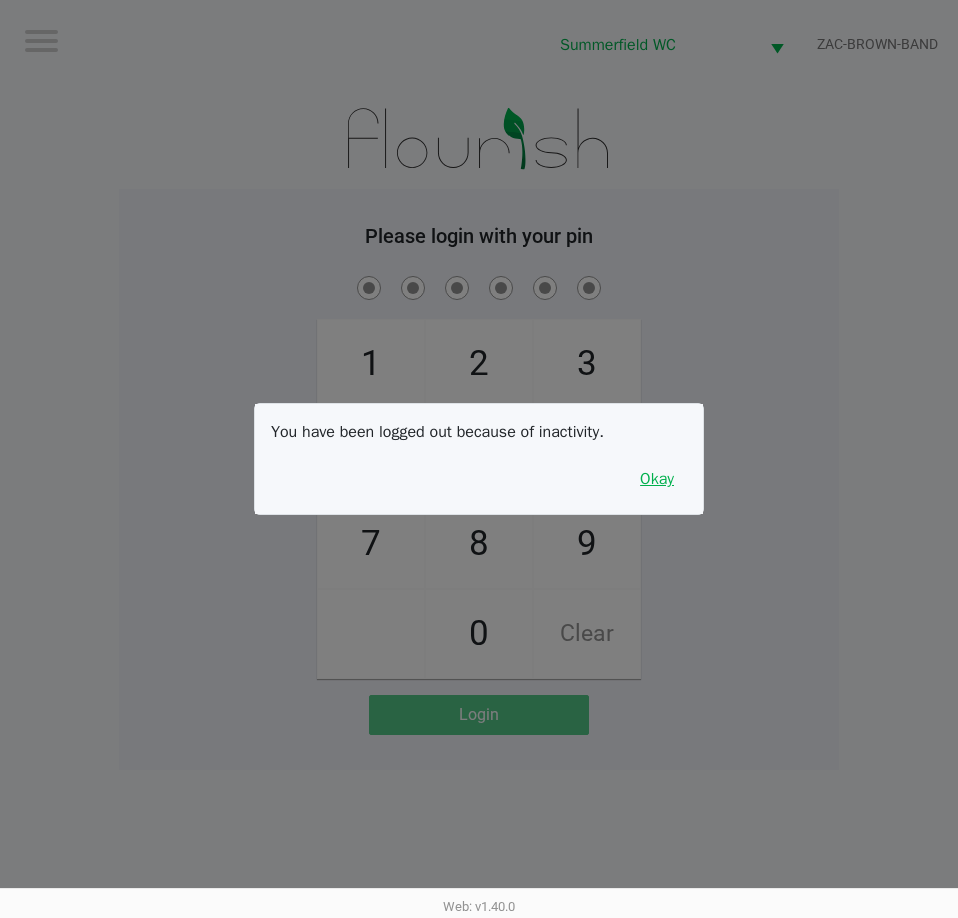 click on "Okay" at bounding box center [657, 479] 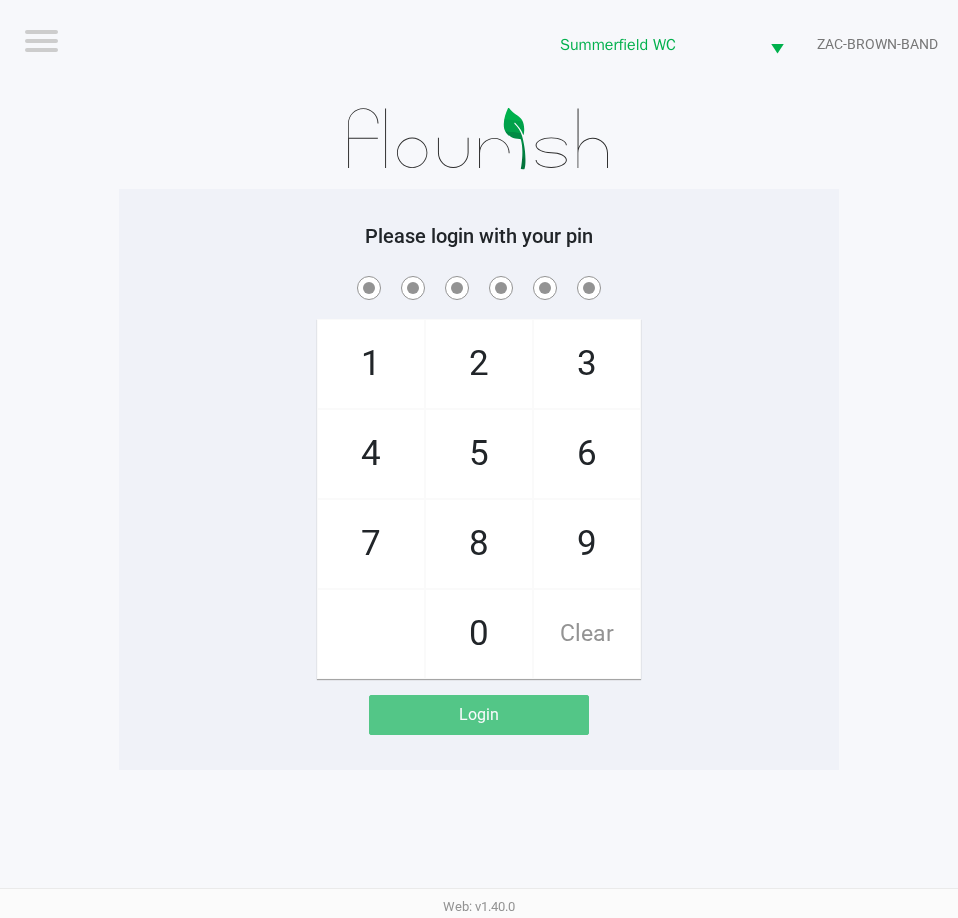 click on "Please login with your pin  1   4   7       2   5   8   0   3   6   9   Clear   Login" 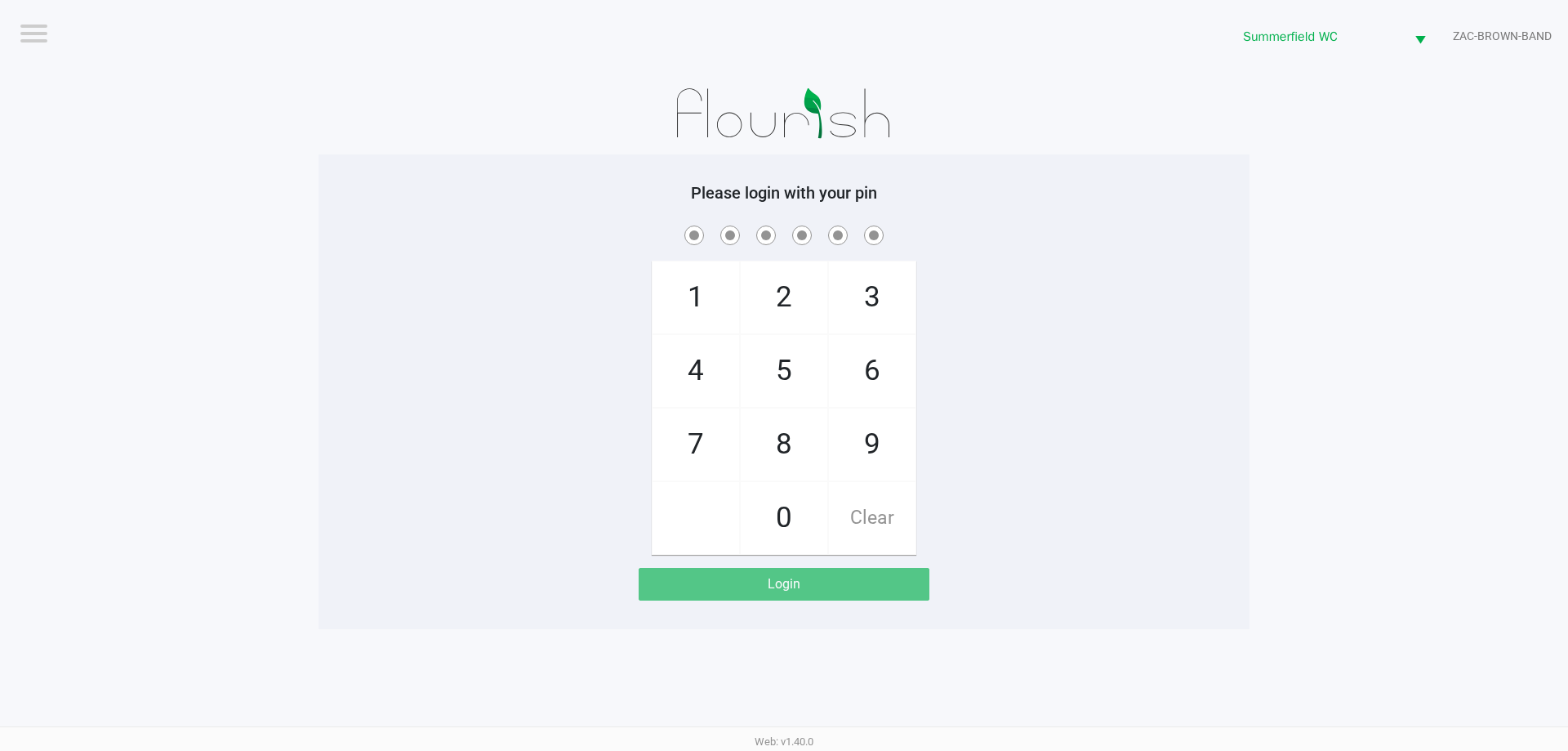 drag, startPoint x: 350, startPoint y: 93, endPoint x: 339, endPoint y: 62, distance: 32.893768 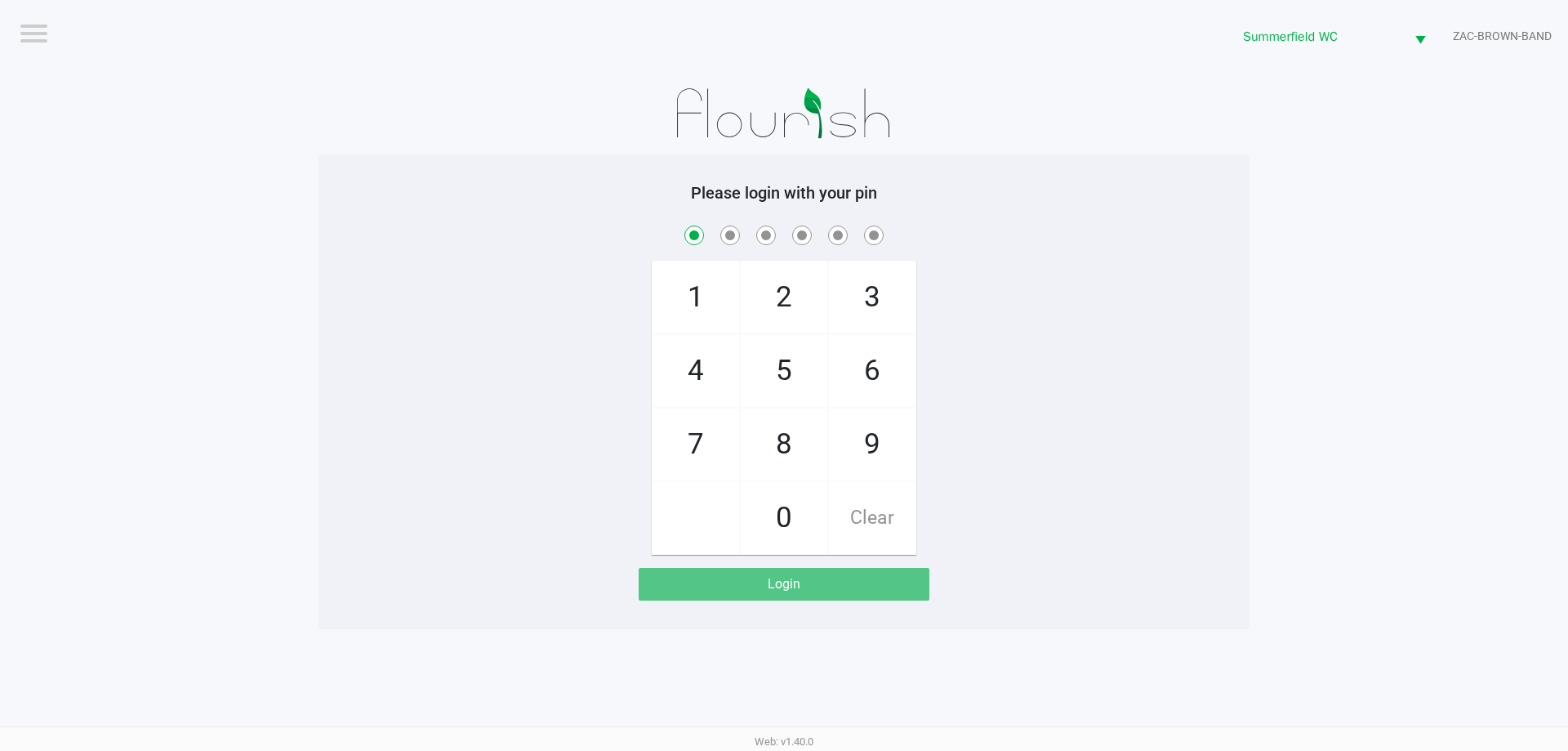 checkbox on "true" 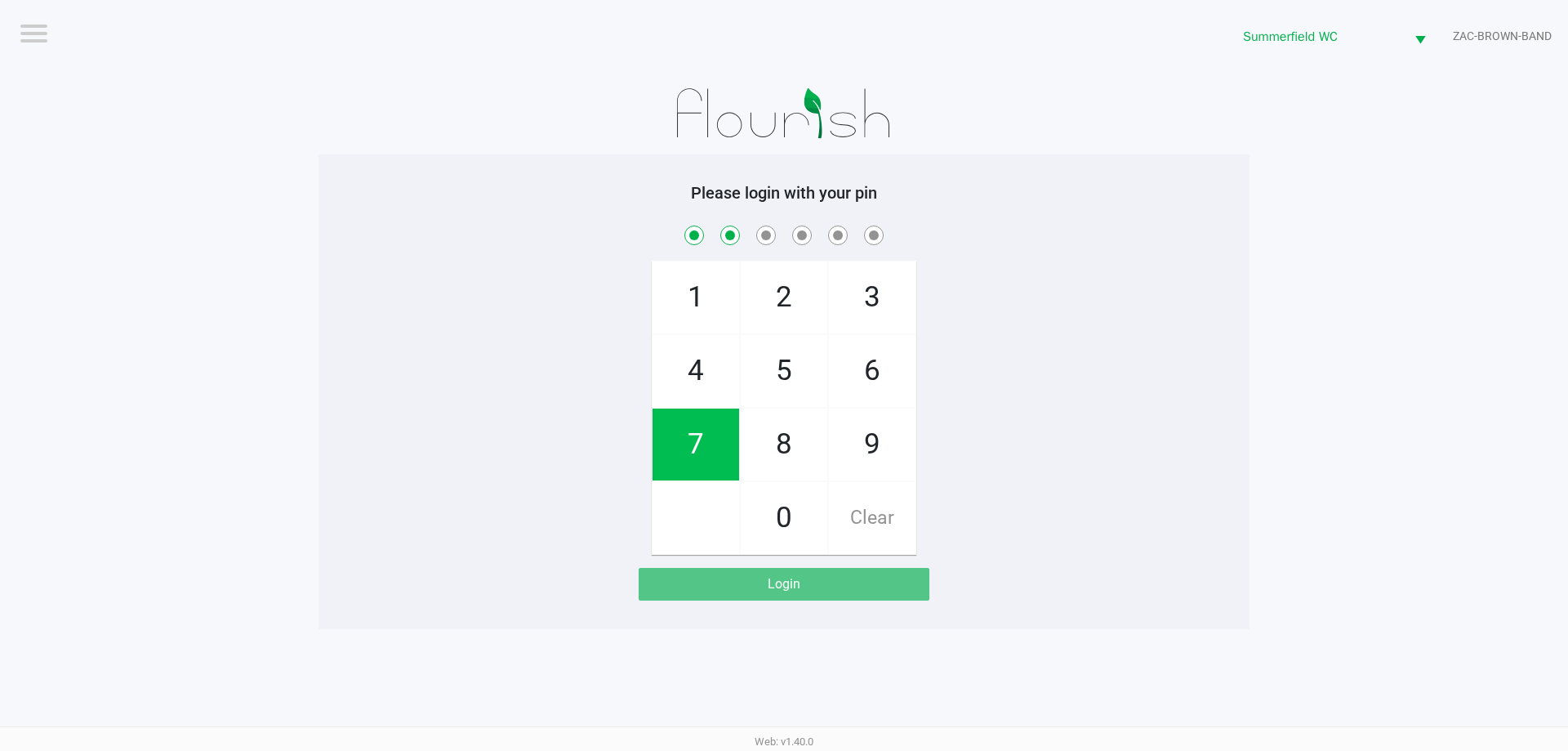 checkbox on "true" 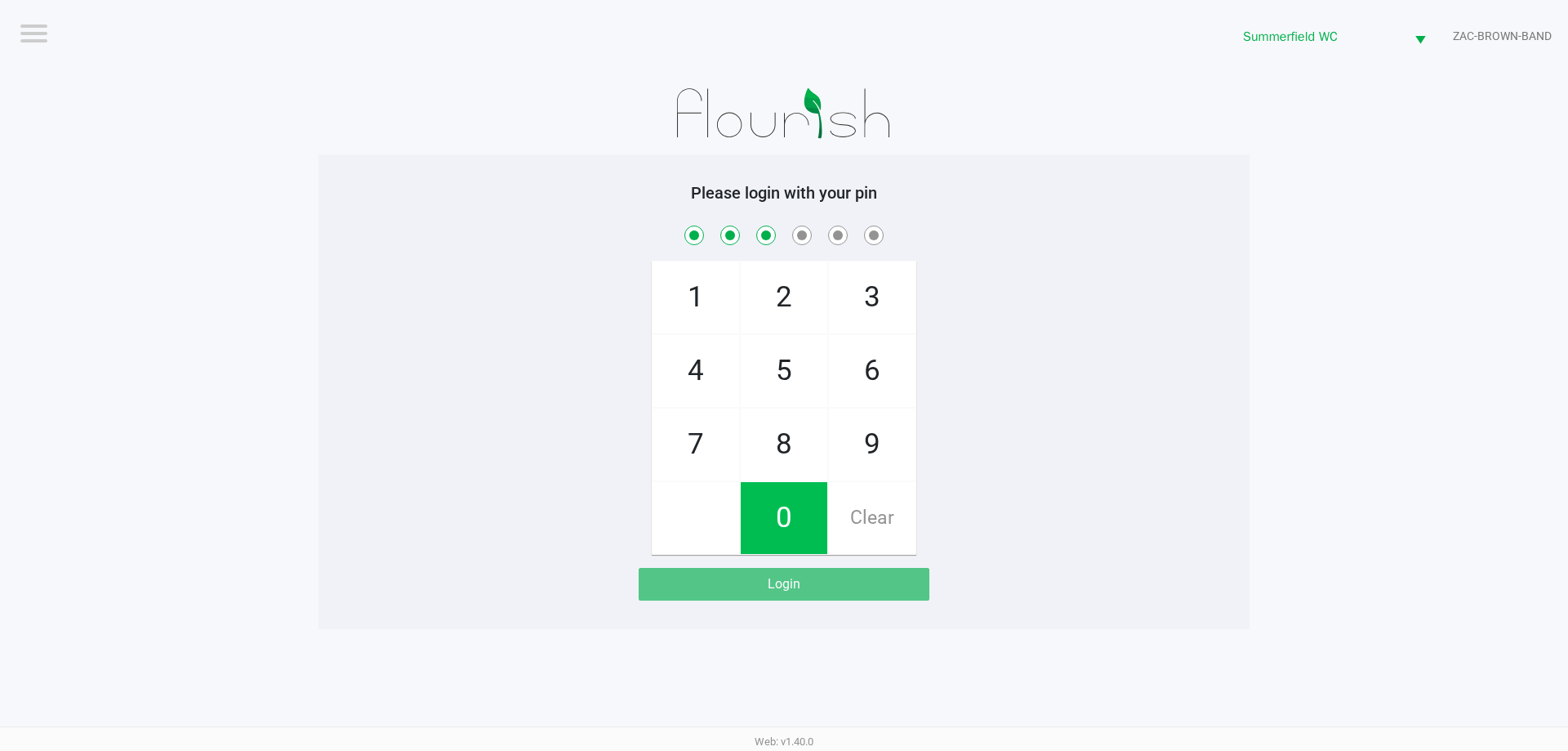 checkbox on "true" 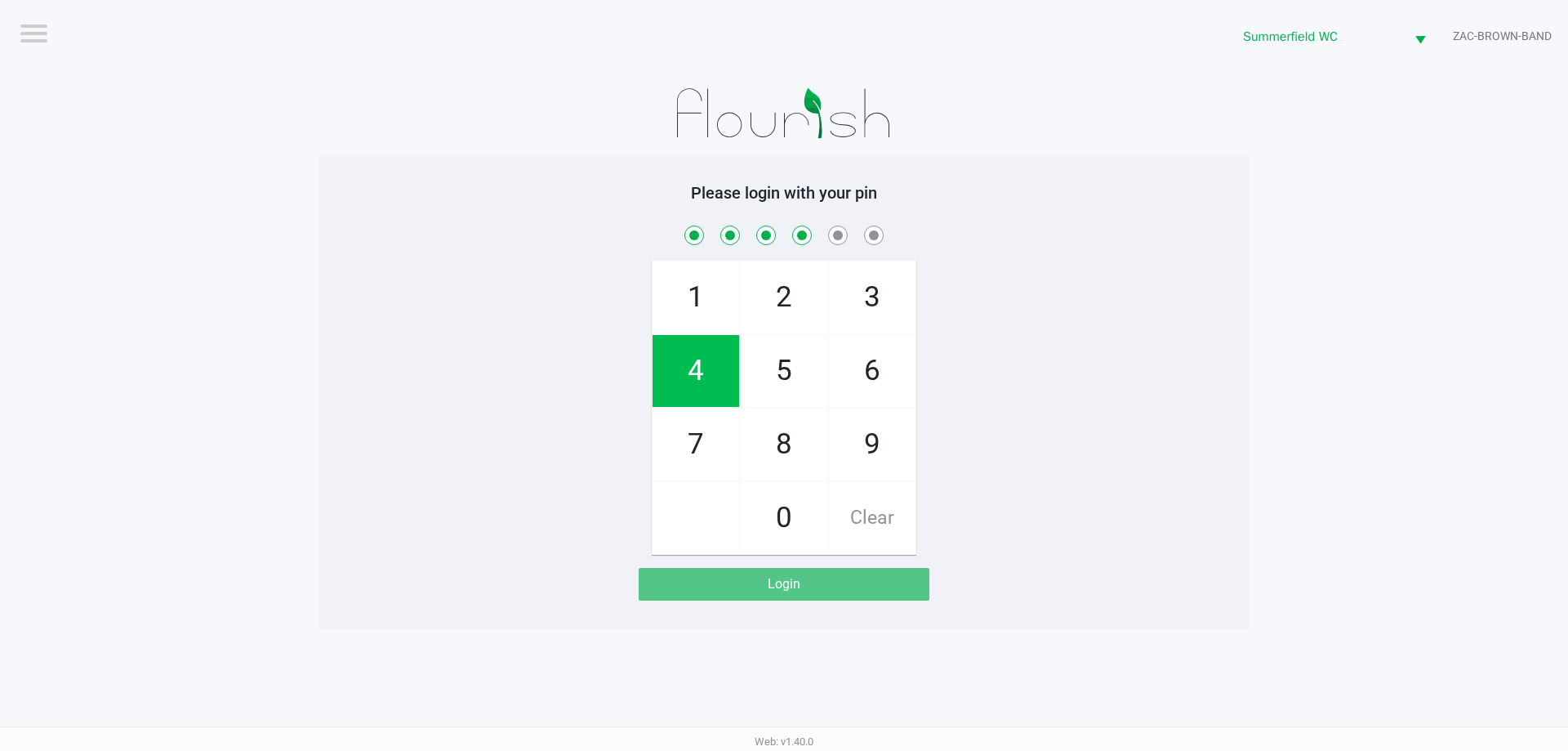 checkbox on "true" 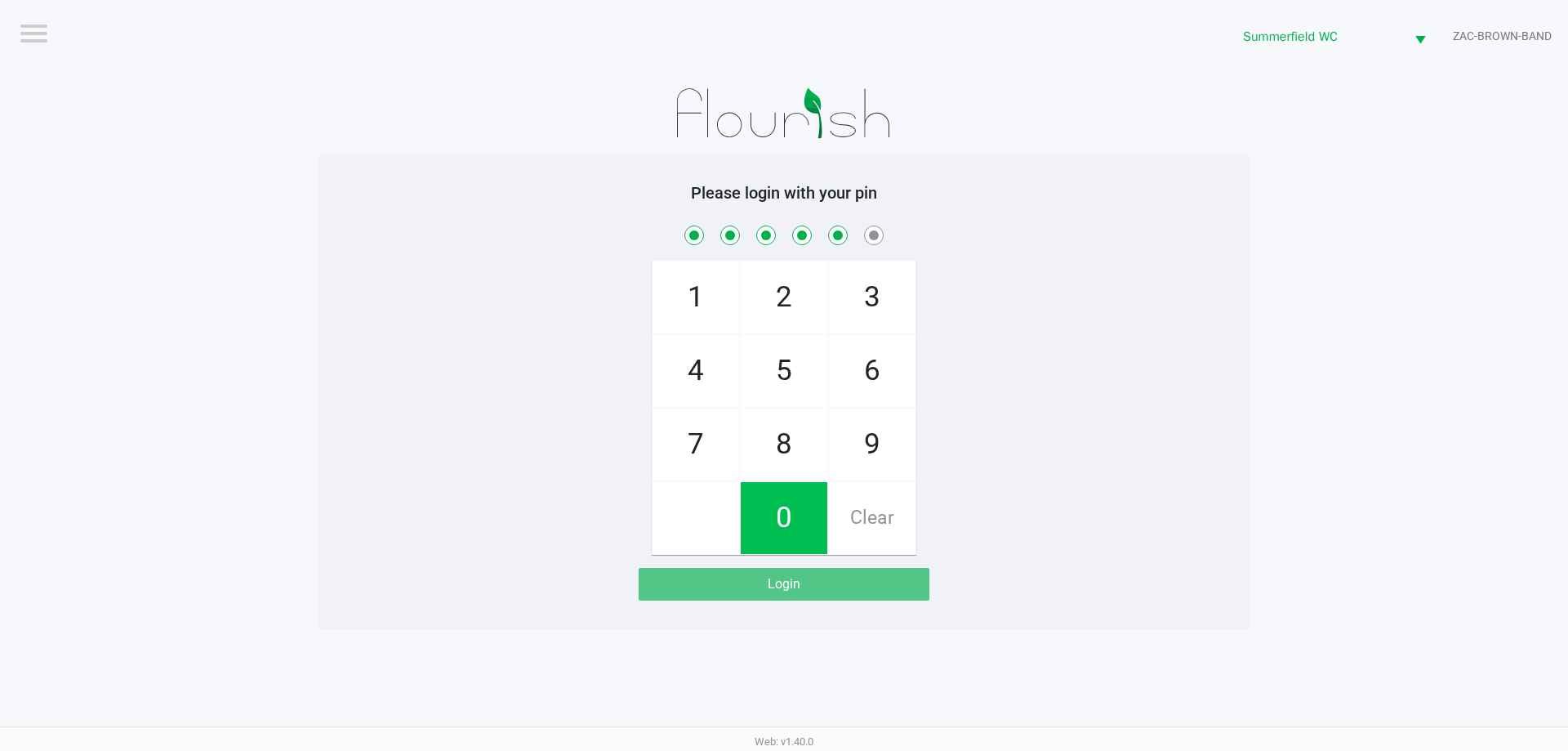 checkbox on "true" 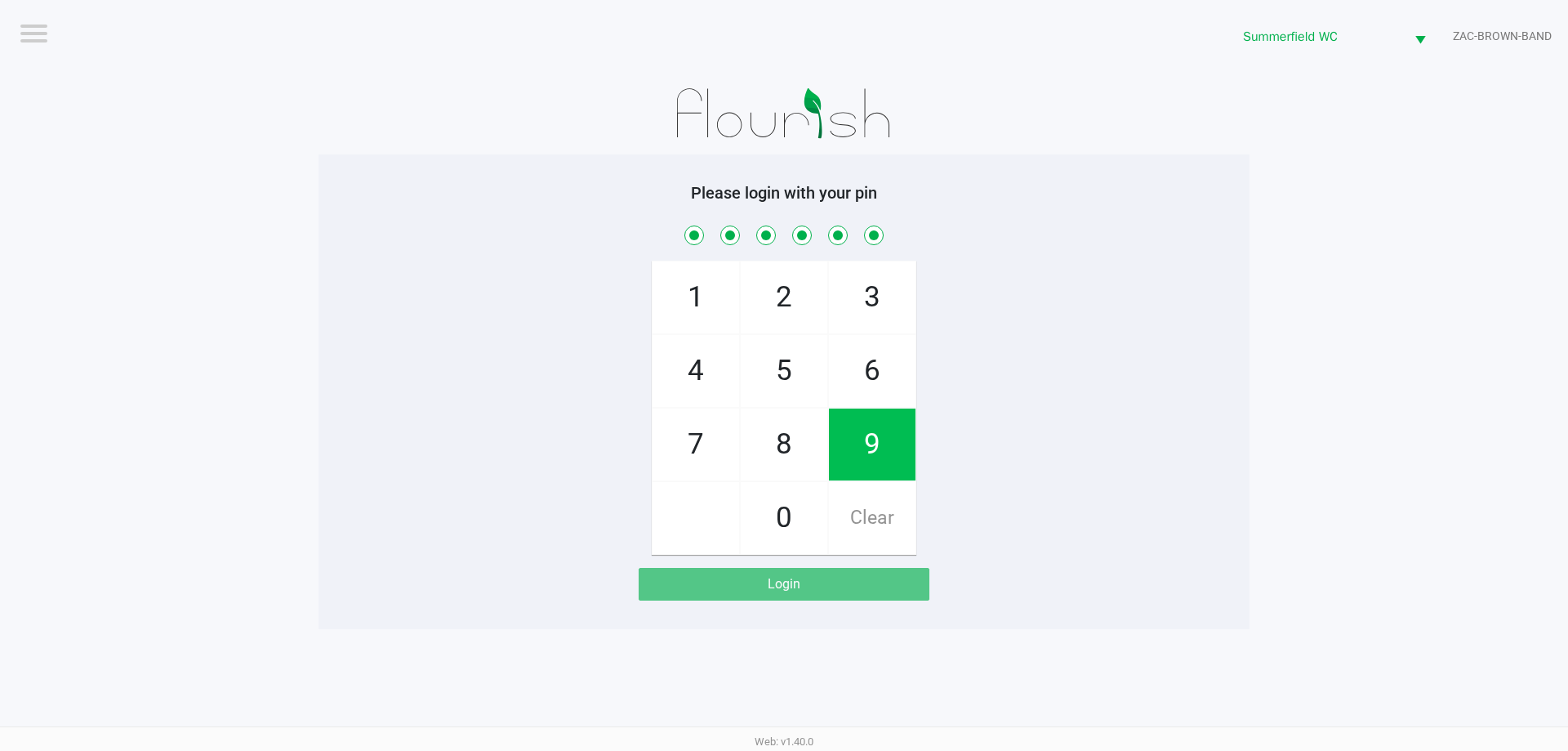checkbox on "true" 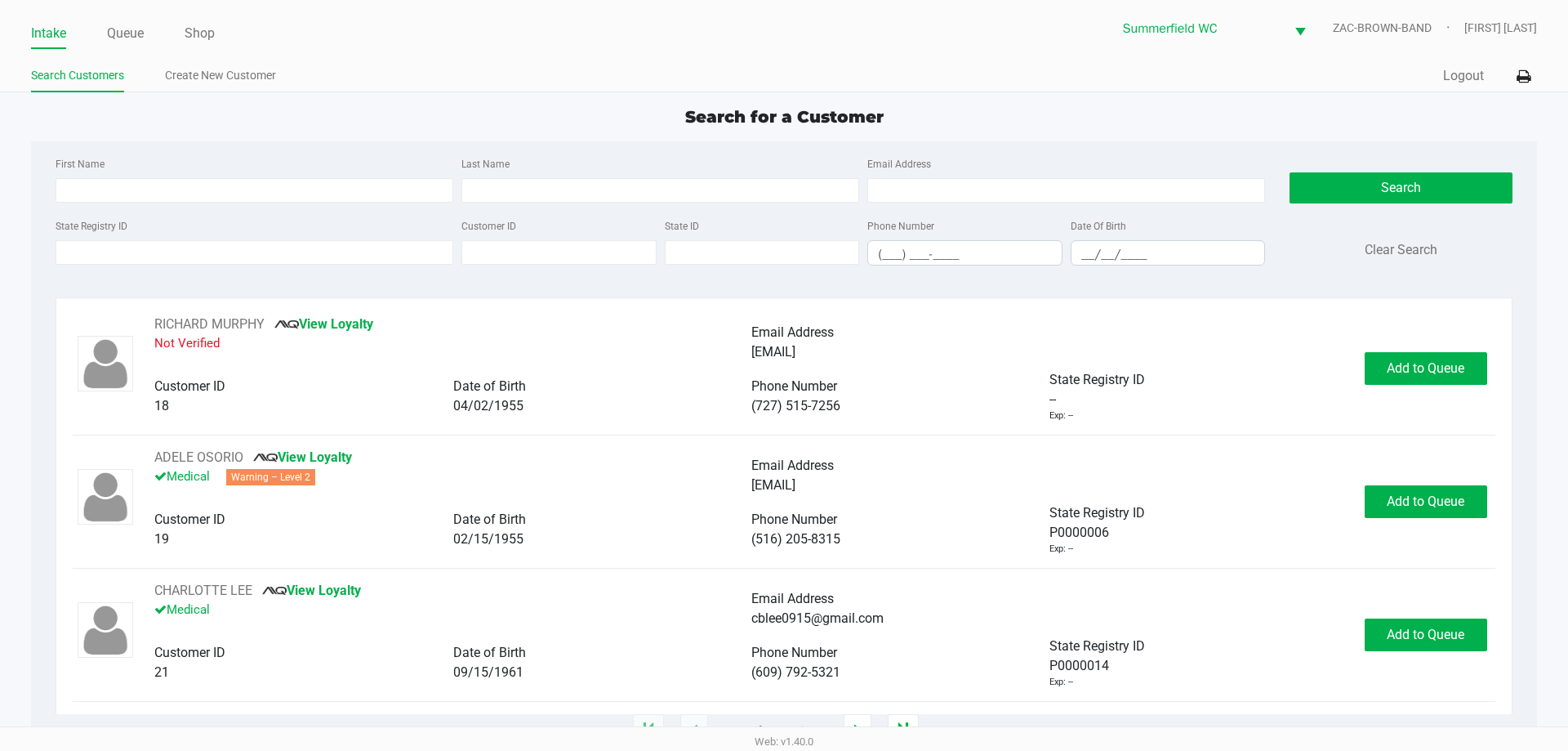 click on "Search for a Customer First Name Last Name Email Address State Registry ID Customer ID State ID Phone Number (___) ___-____ Date Of Birth __/__/____  Search   Clear Search   RICHARD MURPHY       View Loyalty   Not Verified   Email Address   ms1111111111@hotmail.com   Customer ID   18   Date of Birth   04/02/1955   Phone Number   (727) 515-7256   State Registry ID   --   Exp: --   Add to Queue   ADELE OSORIO       View Loyalty   Medical   Warning – Level 2   Email Address   floatingonmycloud@gmail.com   Customer ID   19   Date of Birth   02/15/1955   Phone Number   (516) 205-8315   State Registry ID   P0000006   Exp: --   Add to Queue   CHARLOTTE LEE       View Loyalty   Medical   Email Address   cblee0915@gmail.com   Customer ID   21   Date of Birth   09/15/1961   Phone Number   (609) 792-5321   State Registry ID   P0000014   Exp: --   Add to Queue   CRAWFORD KER       Loyalty Signup   Medical   Email Address   --   Customer ID   23   Date of Birth   07/27/2006   Phone Number   (727) 409-2778" 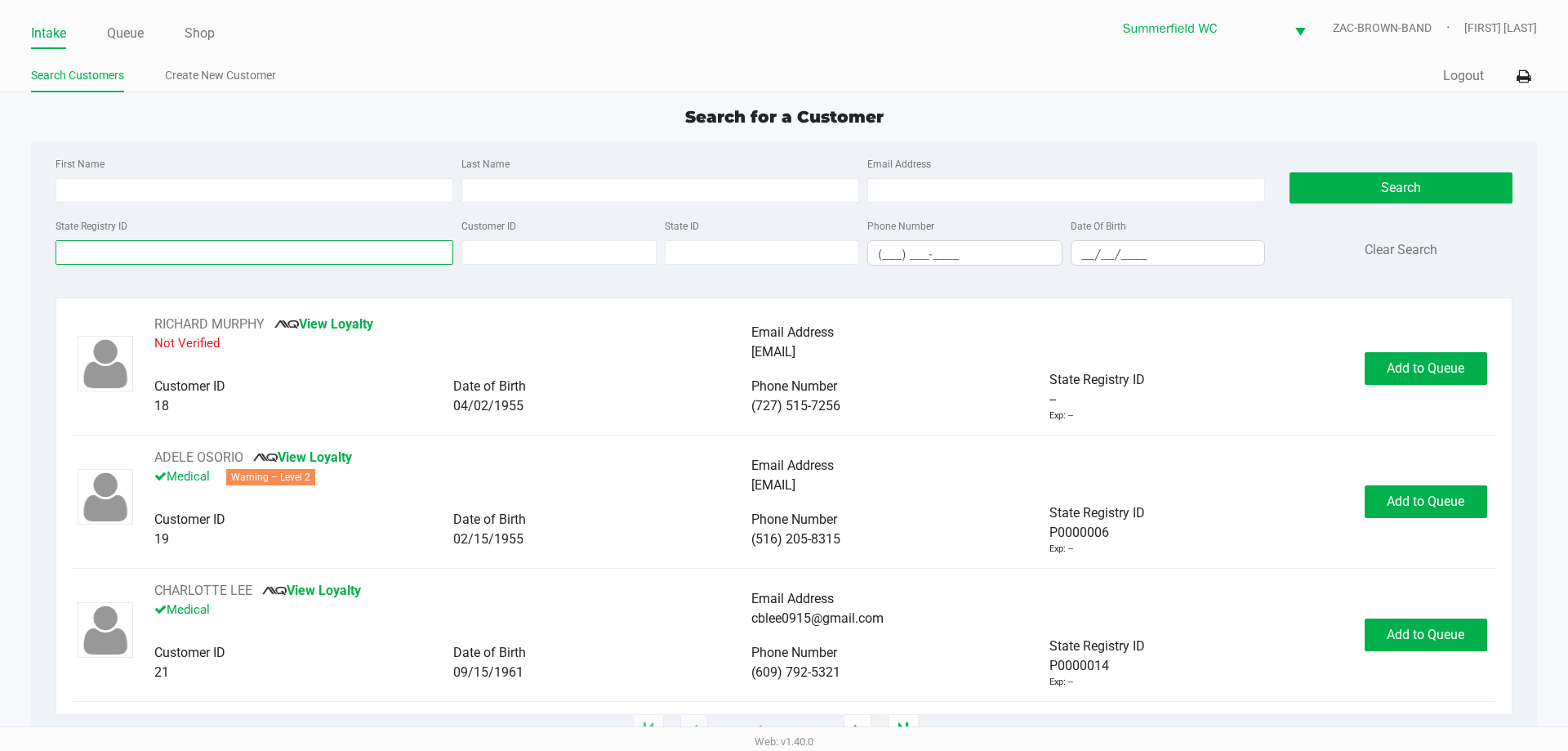 click on "State Registry ID" at bounding box center (254, 253) 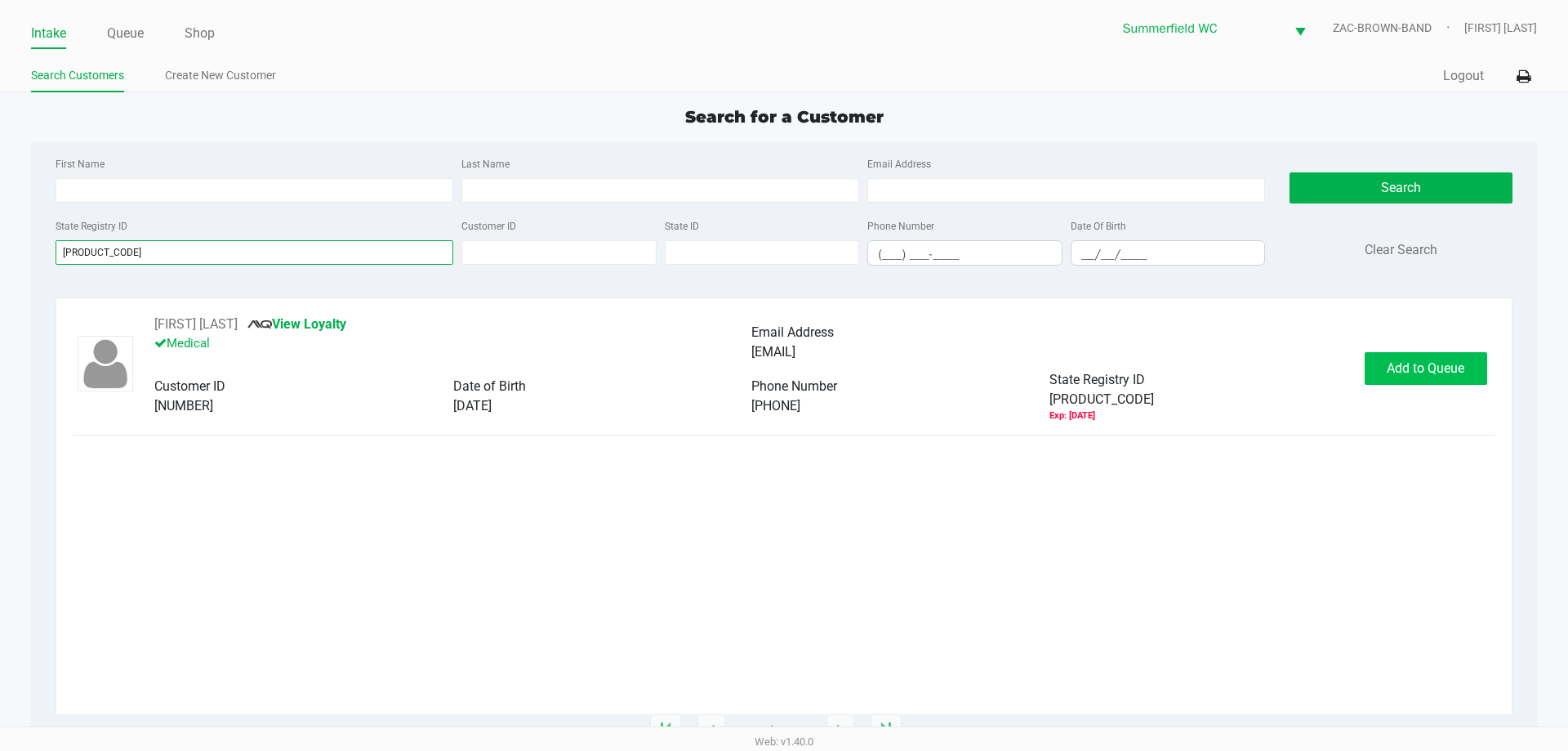 type on "[PRODUCT_CODE]" 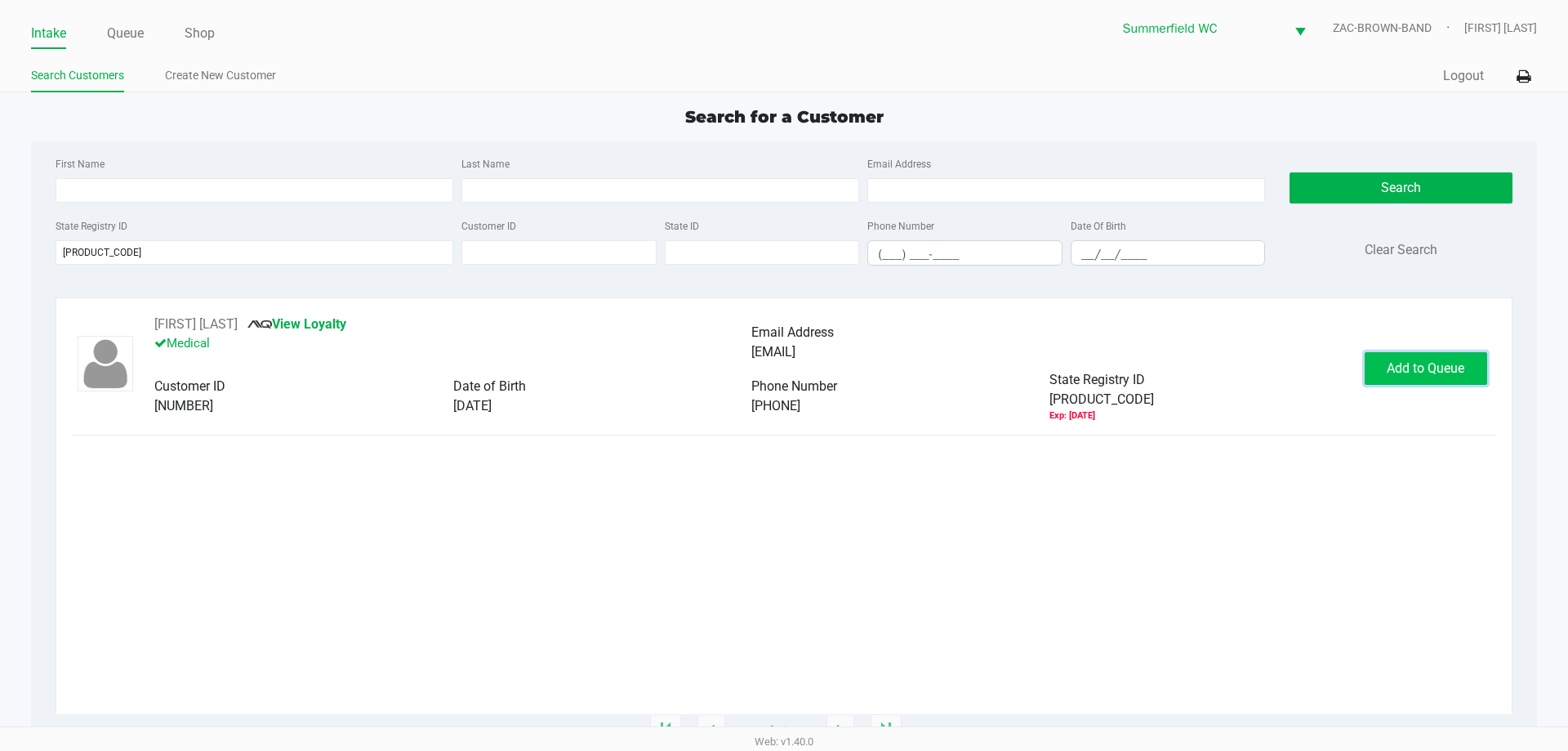 click on "Add to Queue" 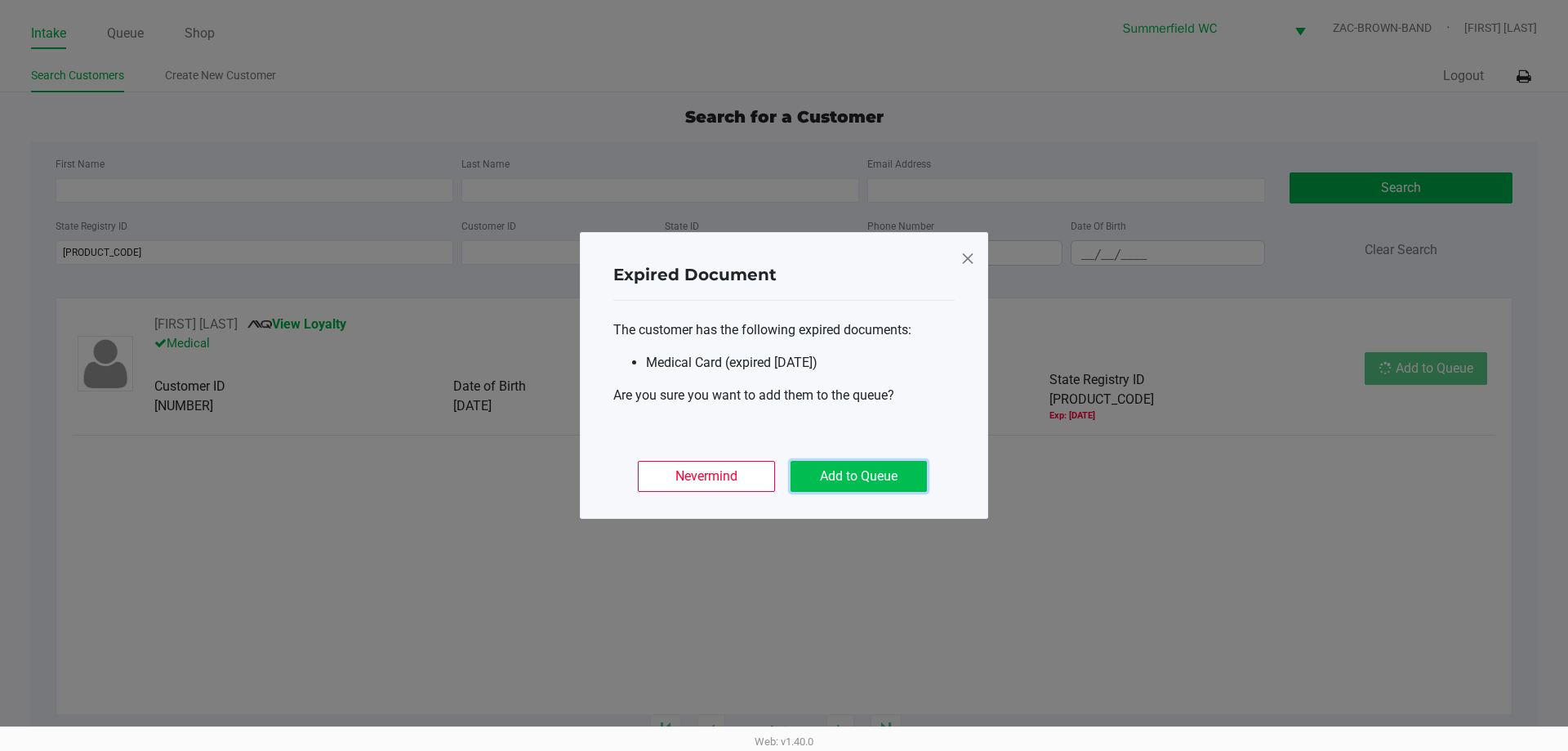 click on "Add to Queue" 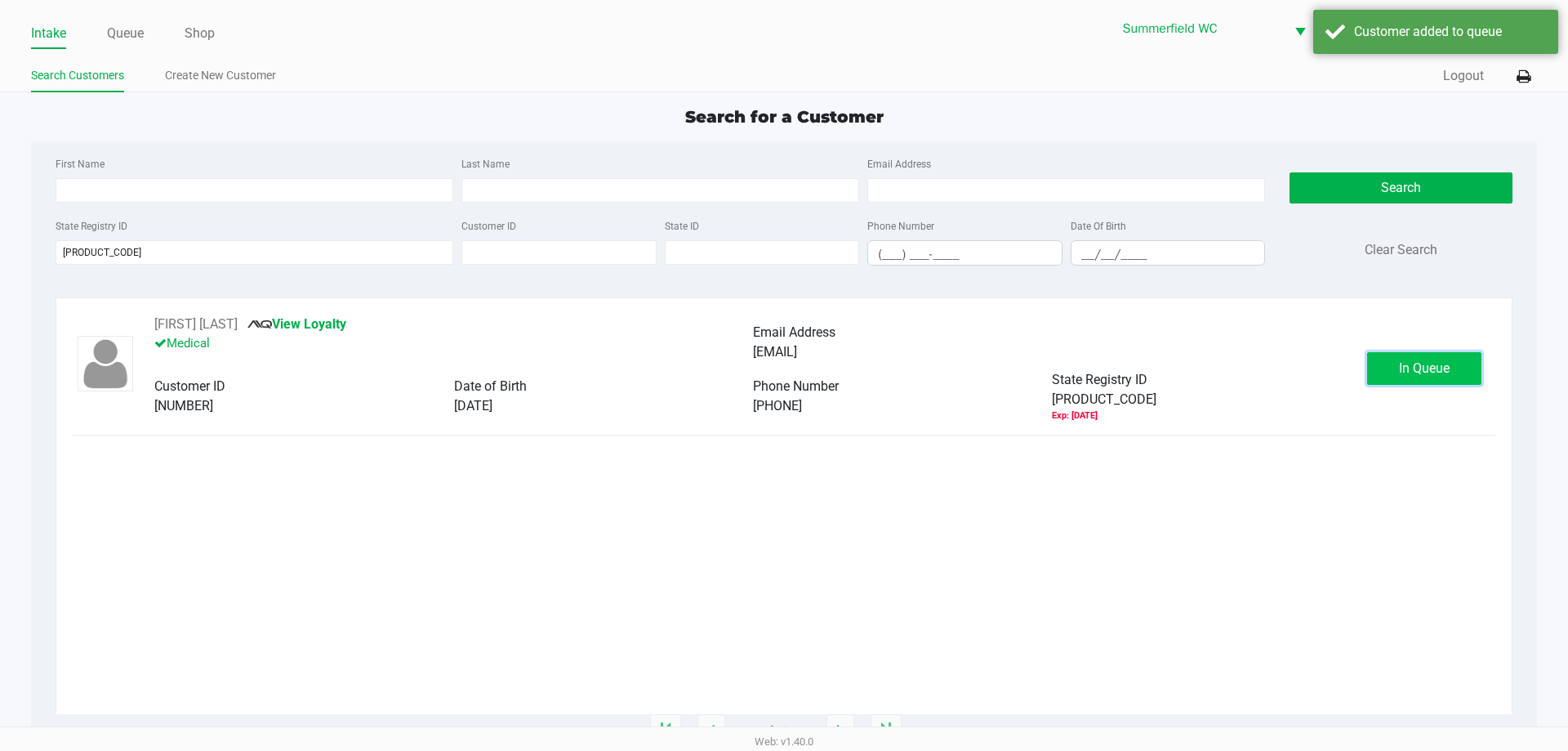click on "In Queue" 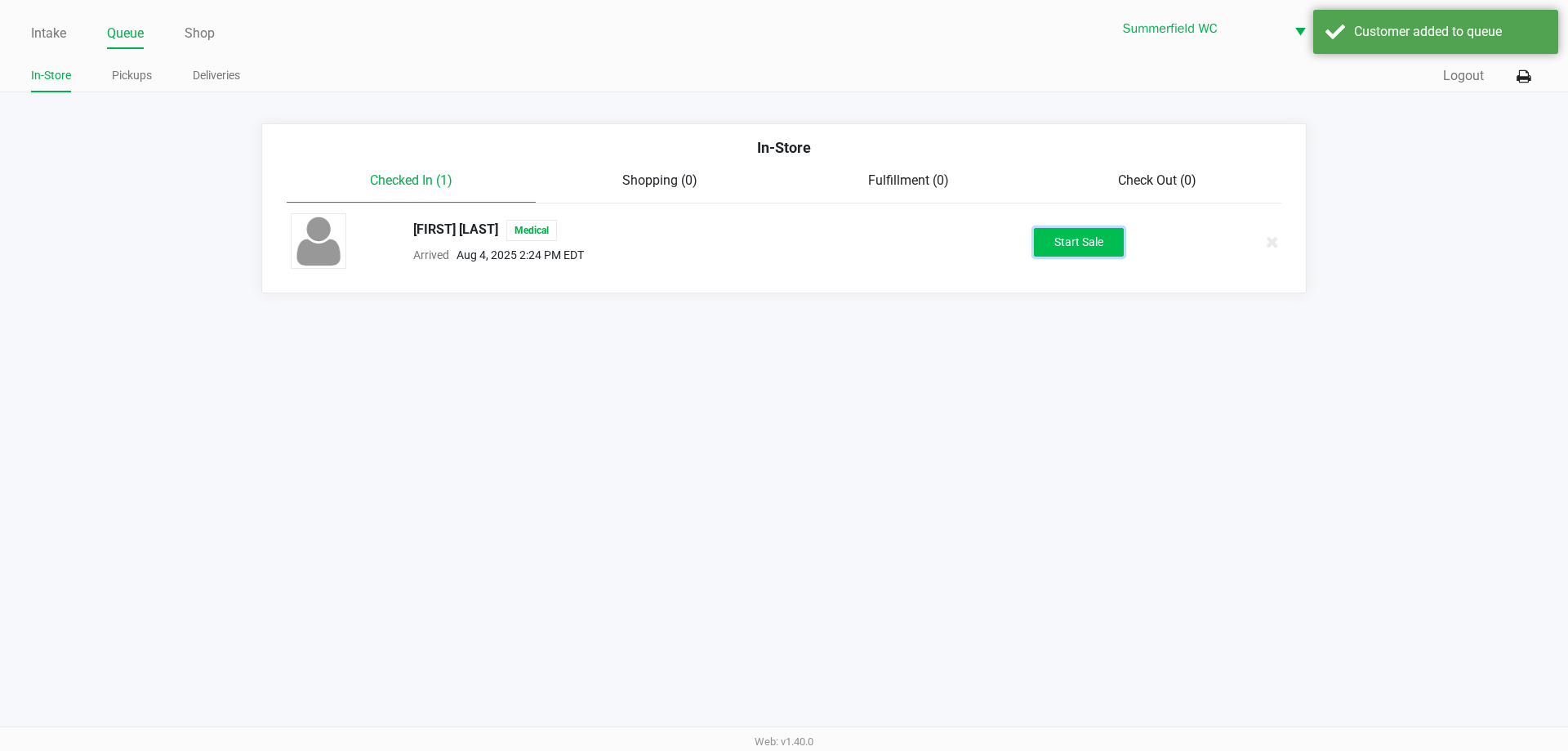 click on "Start Sale" 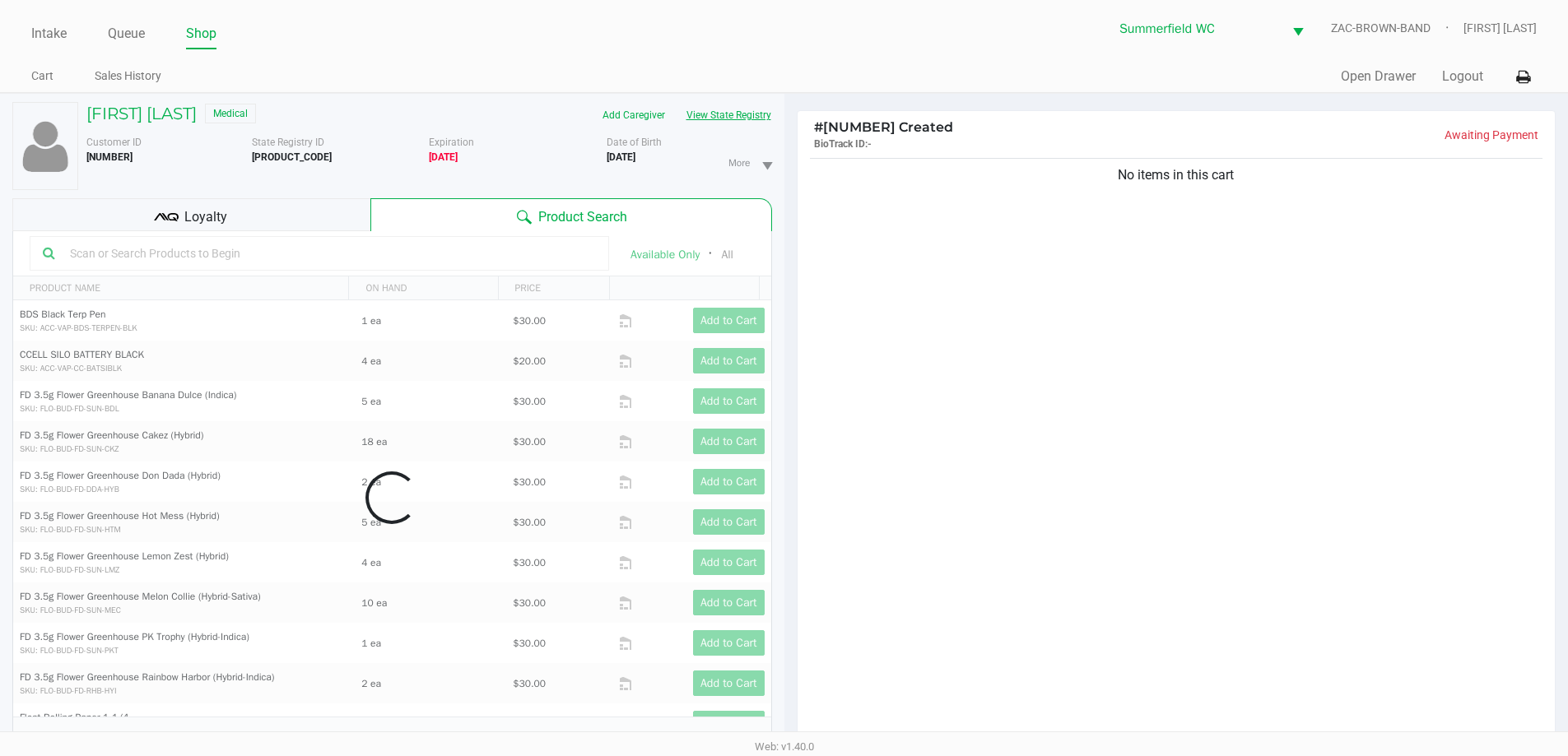 click on "View State Registry" 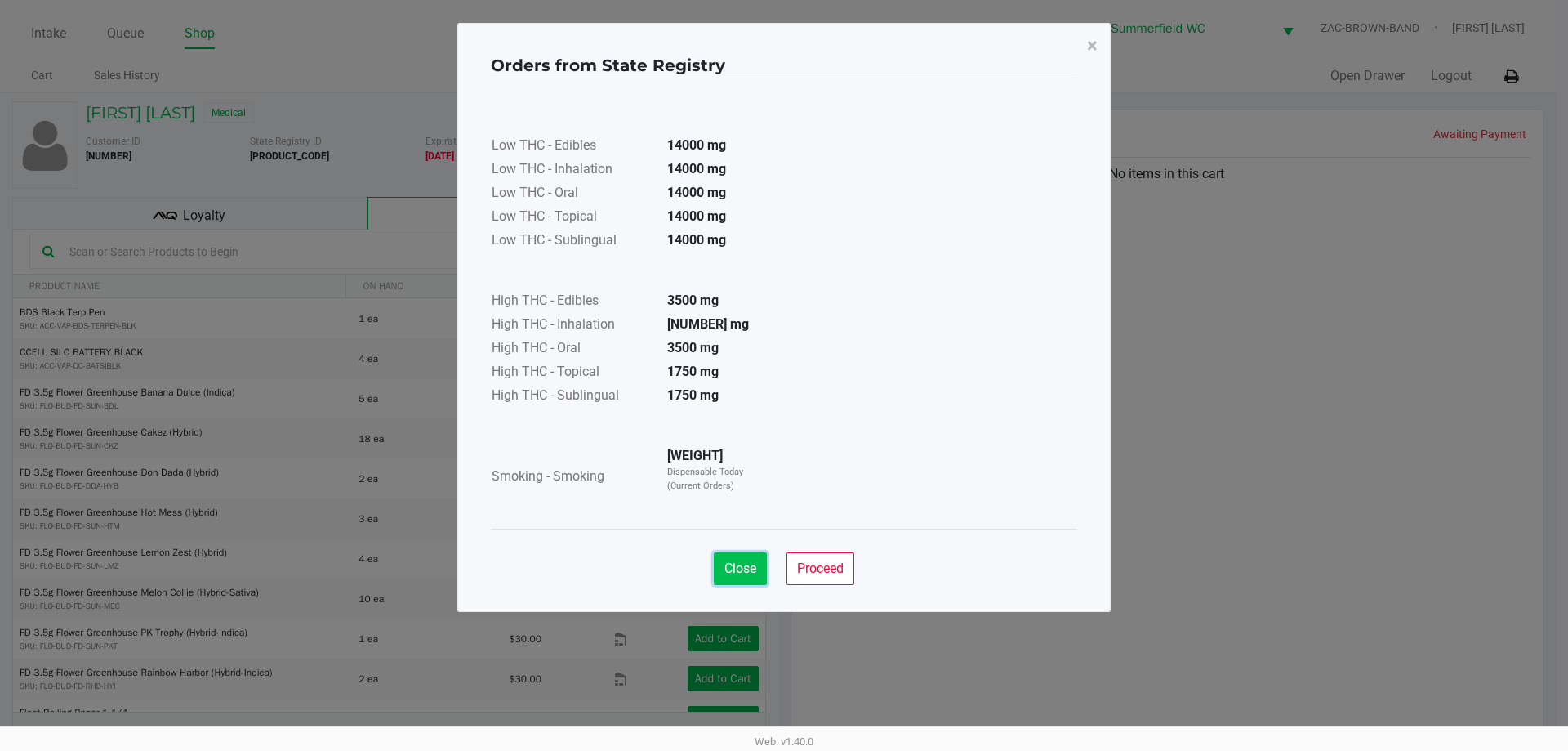 click on "Close" 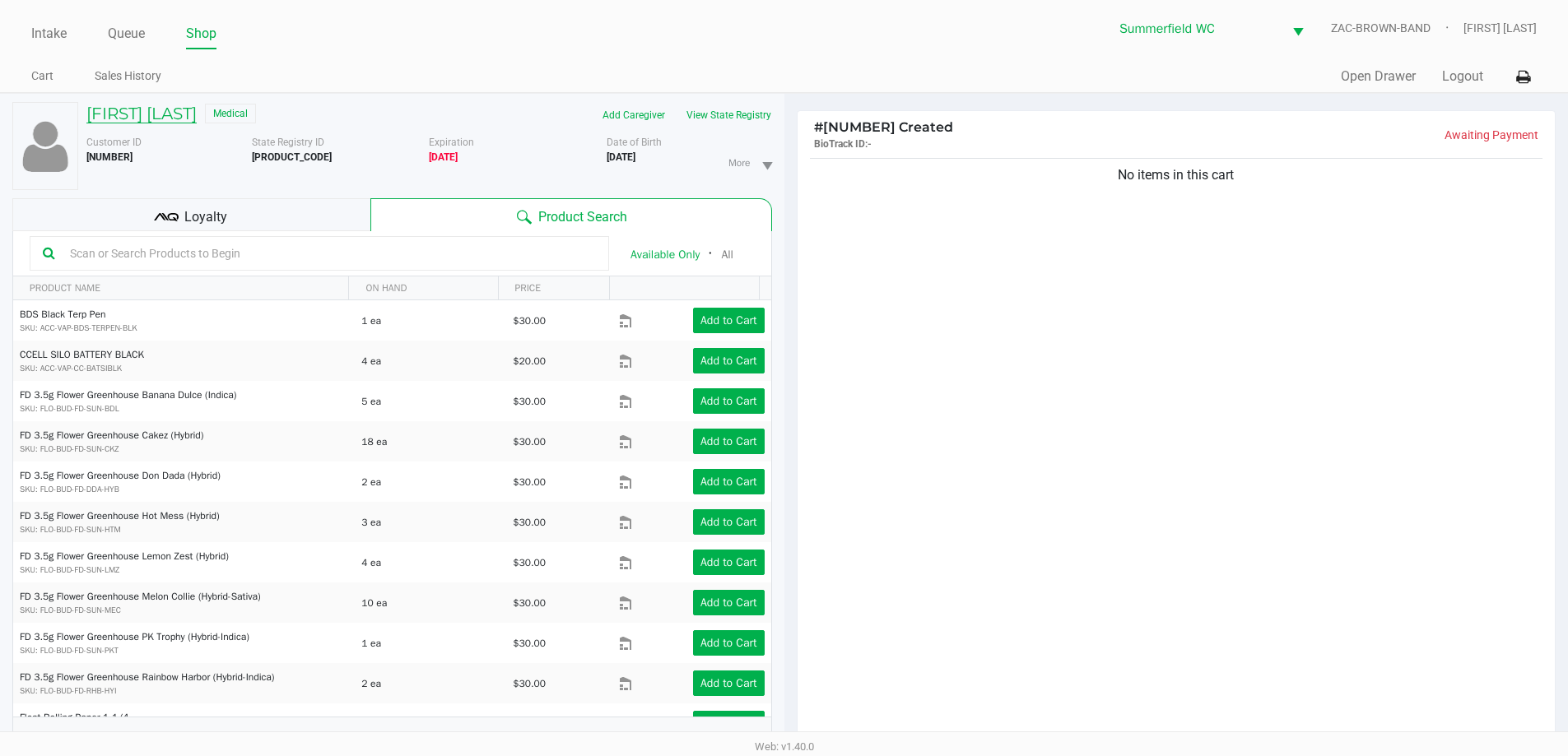 click on "[FIRST] [LAST]" 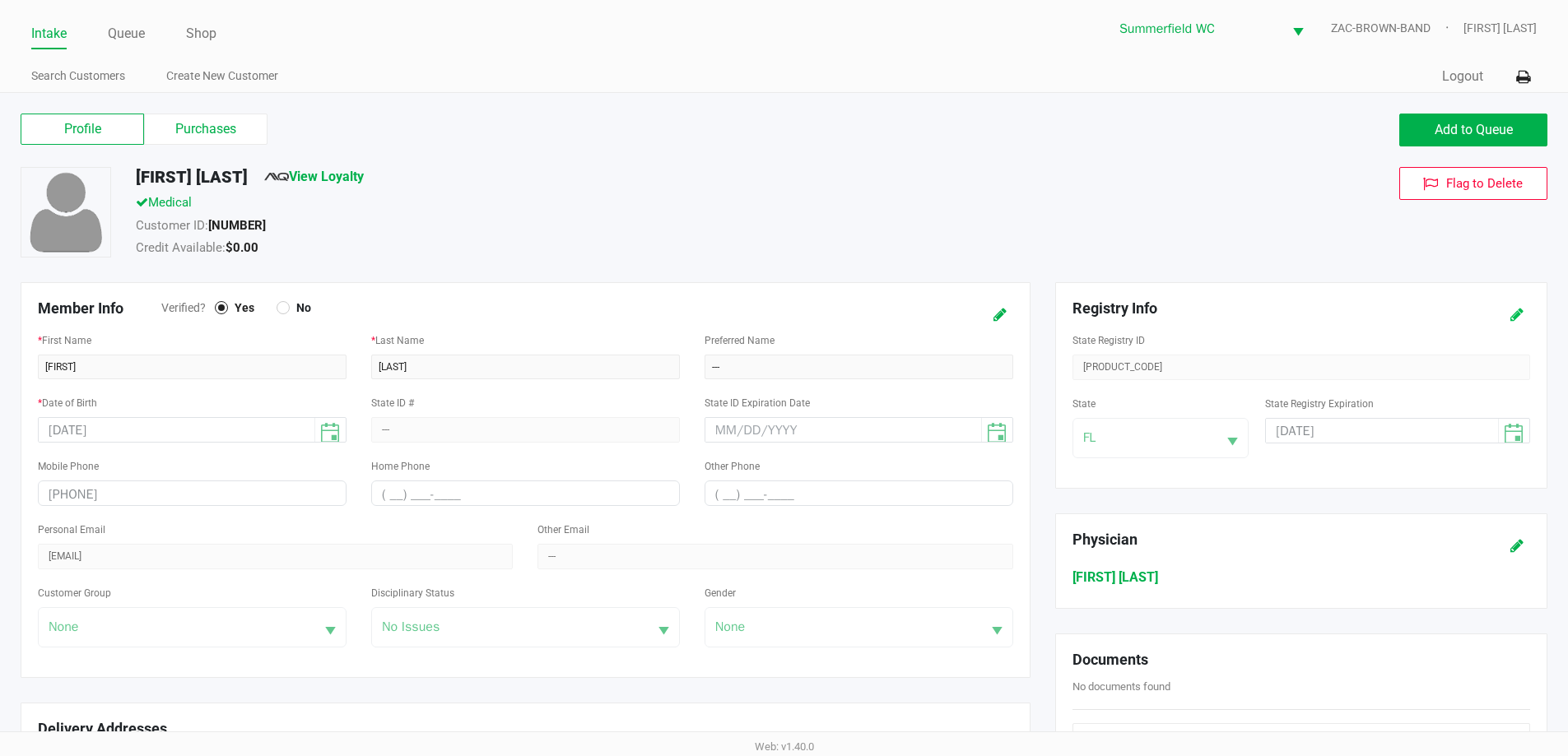 click 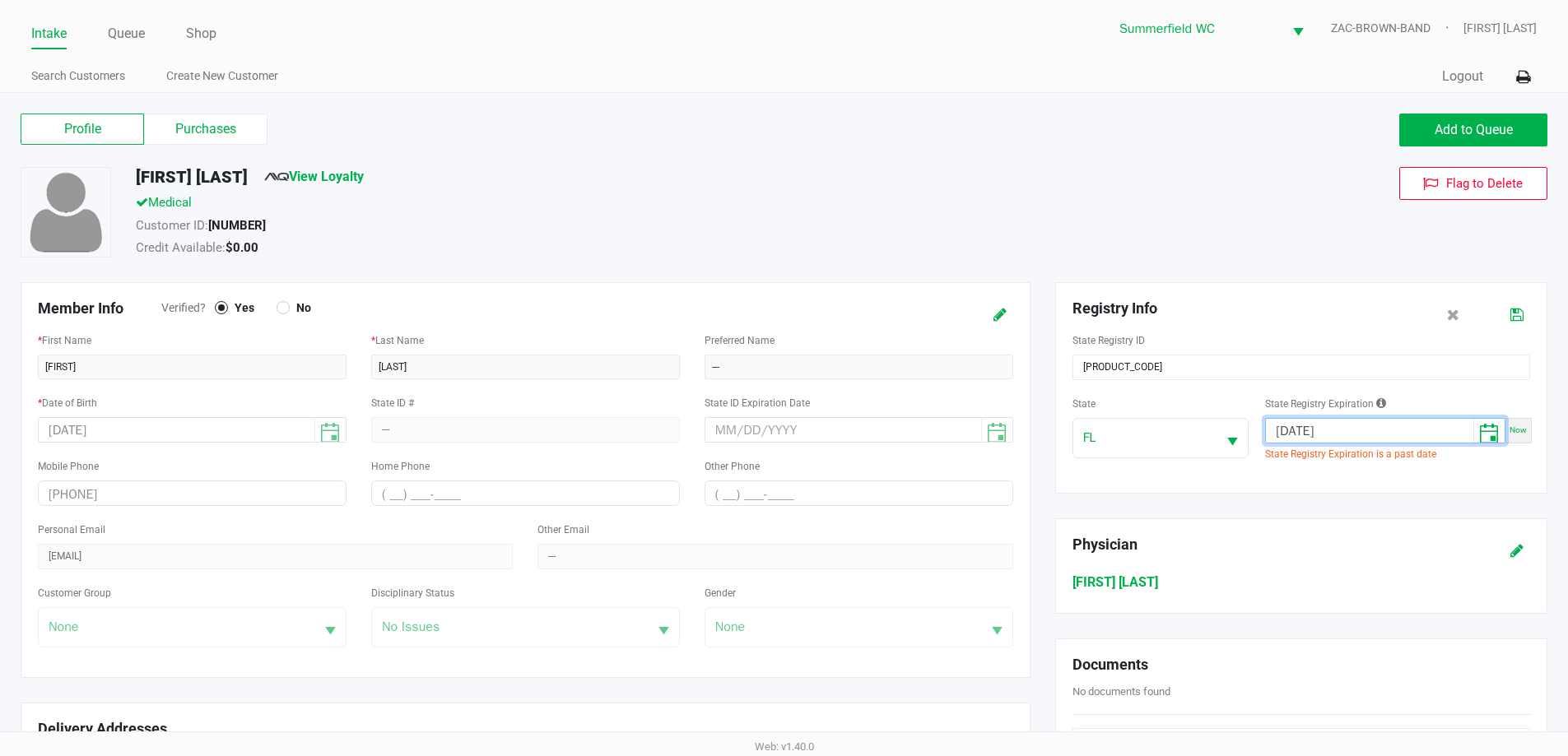 click on "[DATE]" at bounding box center (1370, 431) 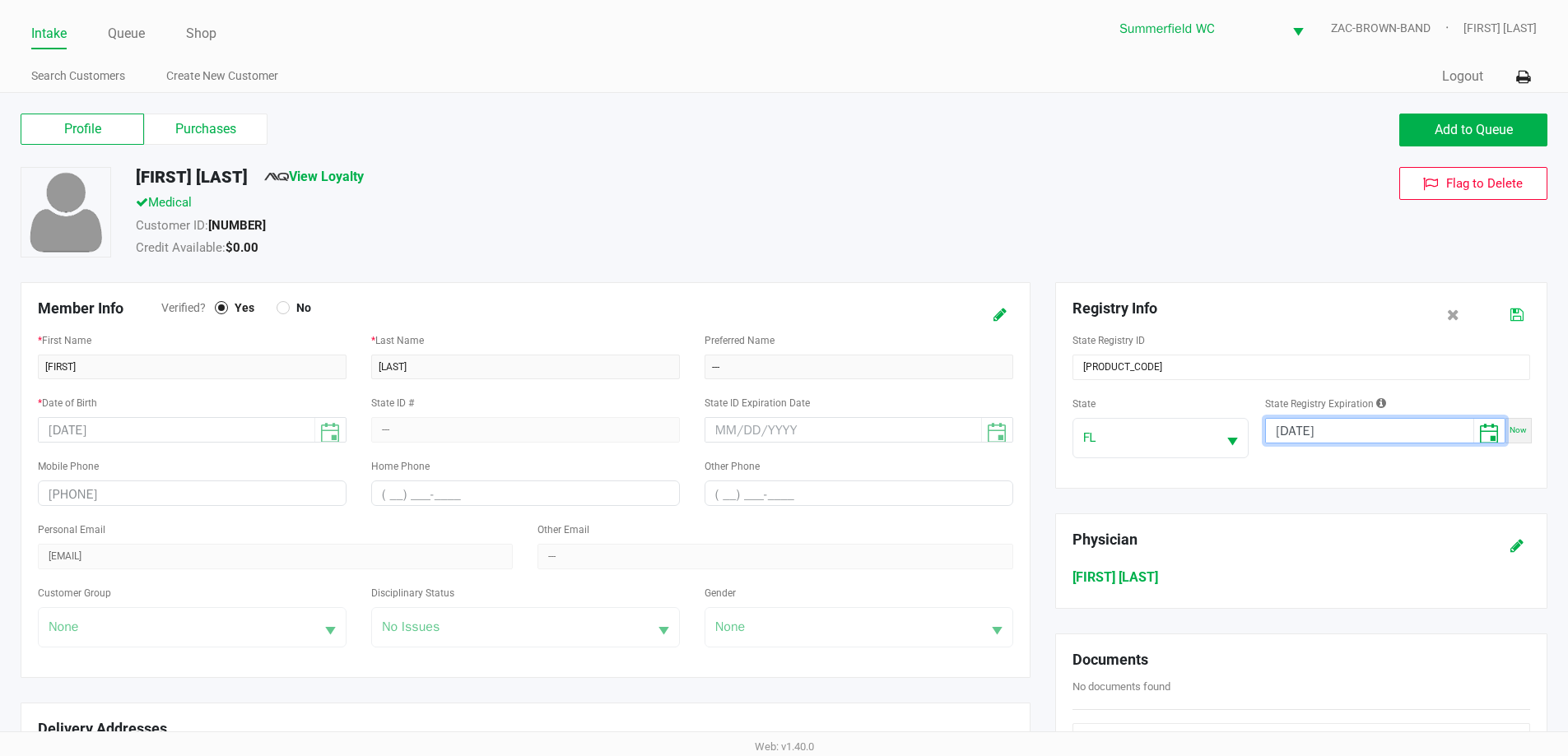 type on "[DATE]" 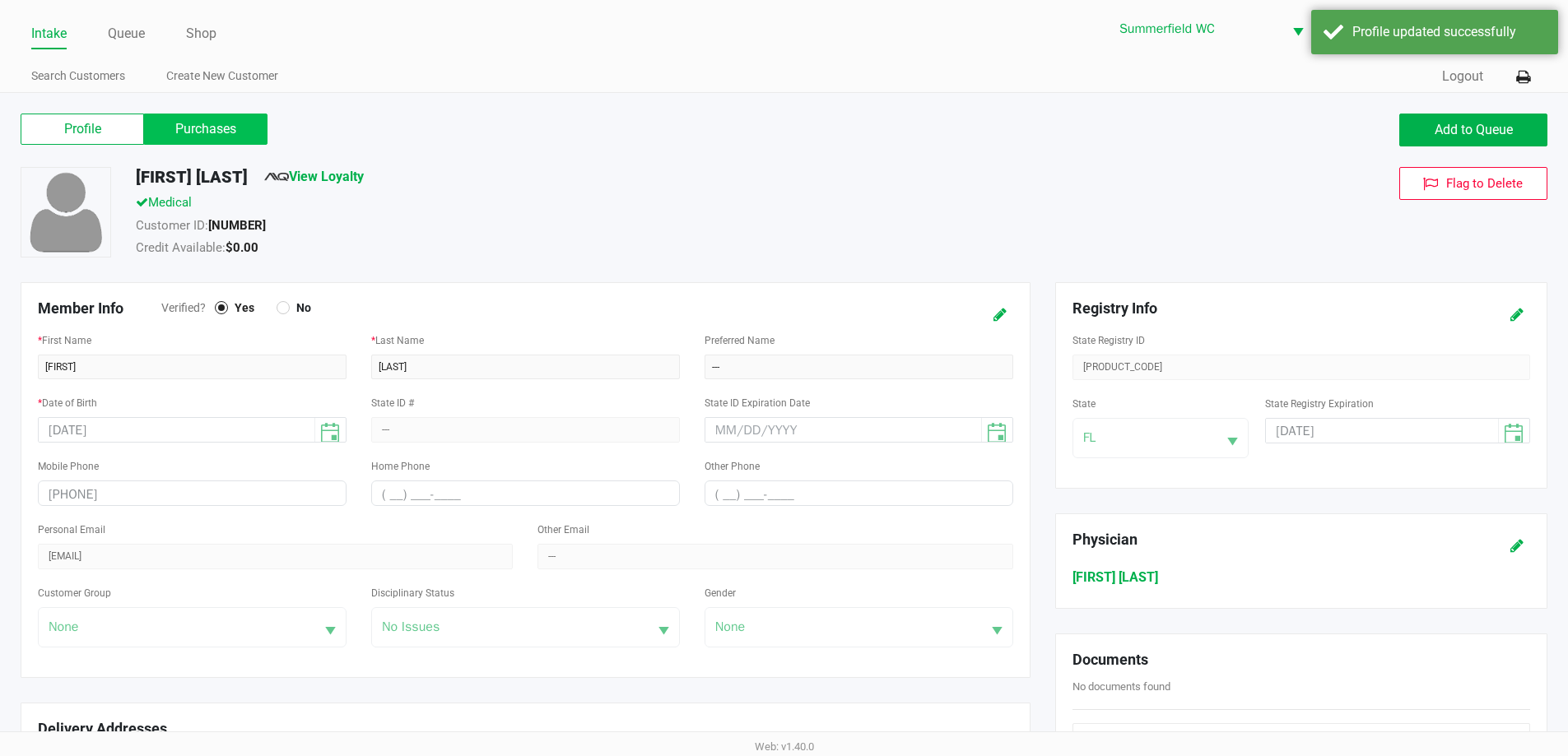 click on "Purchases" 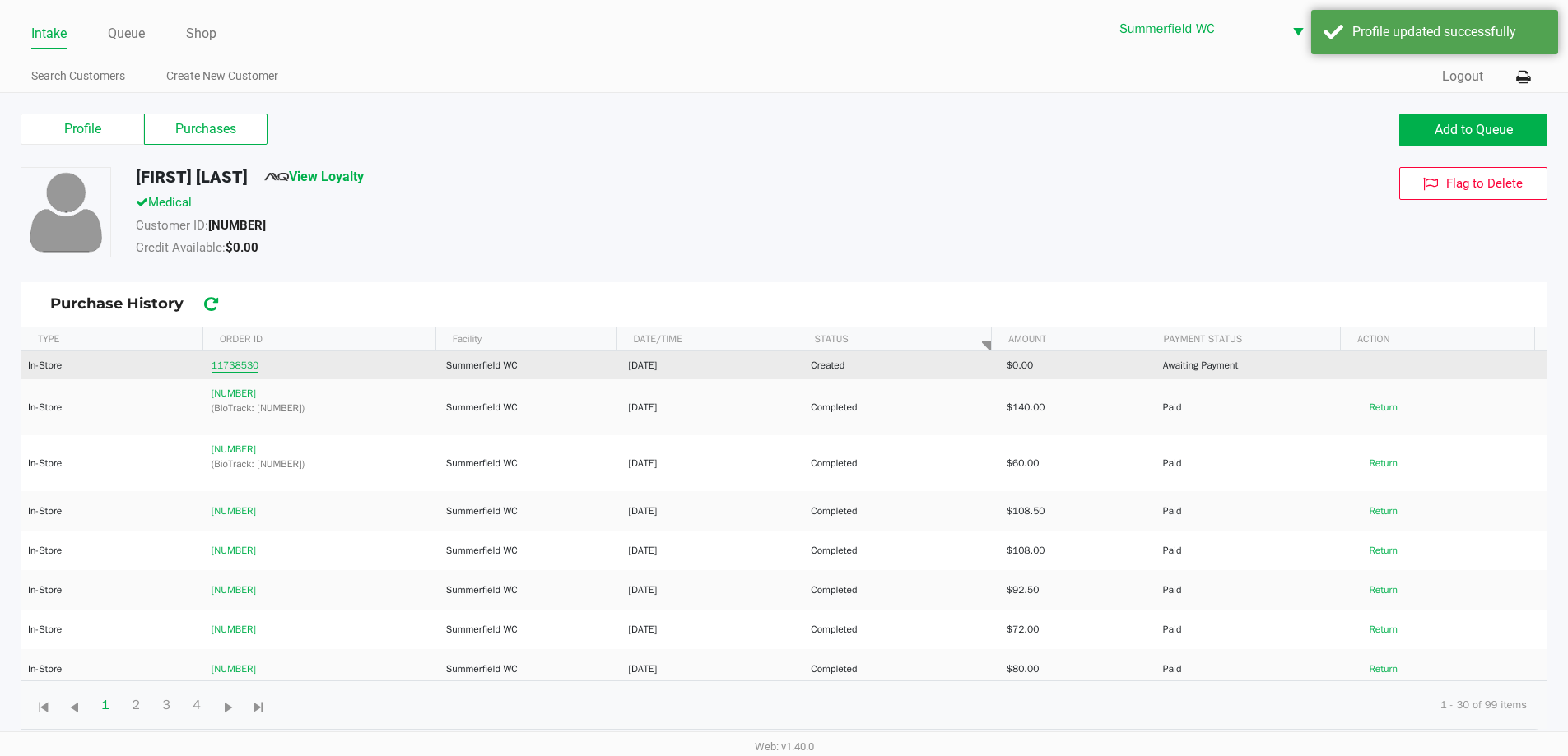 click on "11738530" 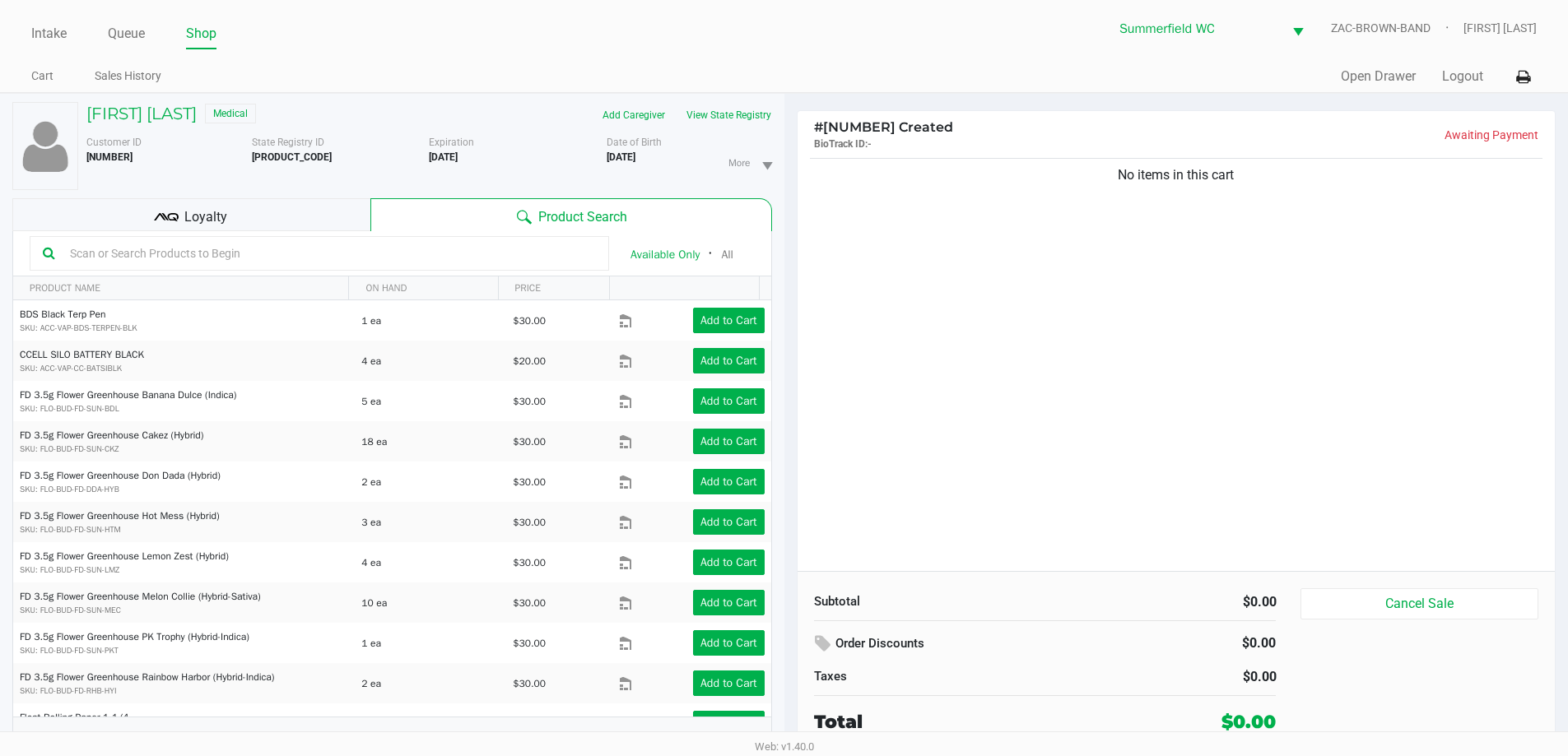 click on "No items in this cart" 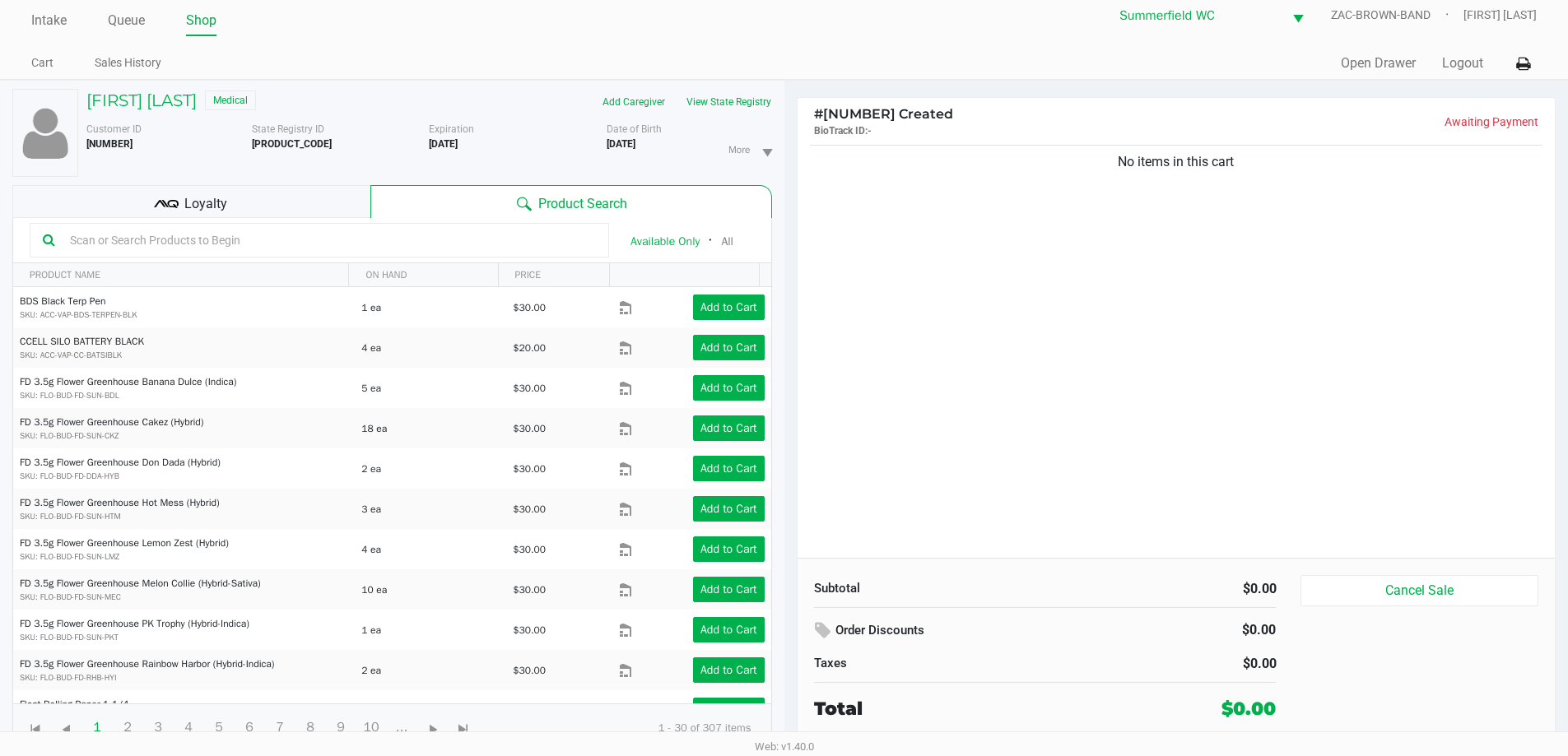 scroll, scrollTop: 17, scrollLeft: 0, axis: vertical 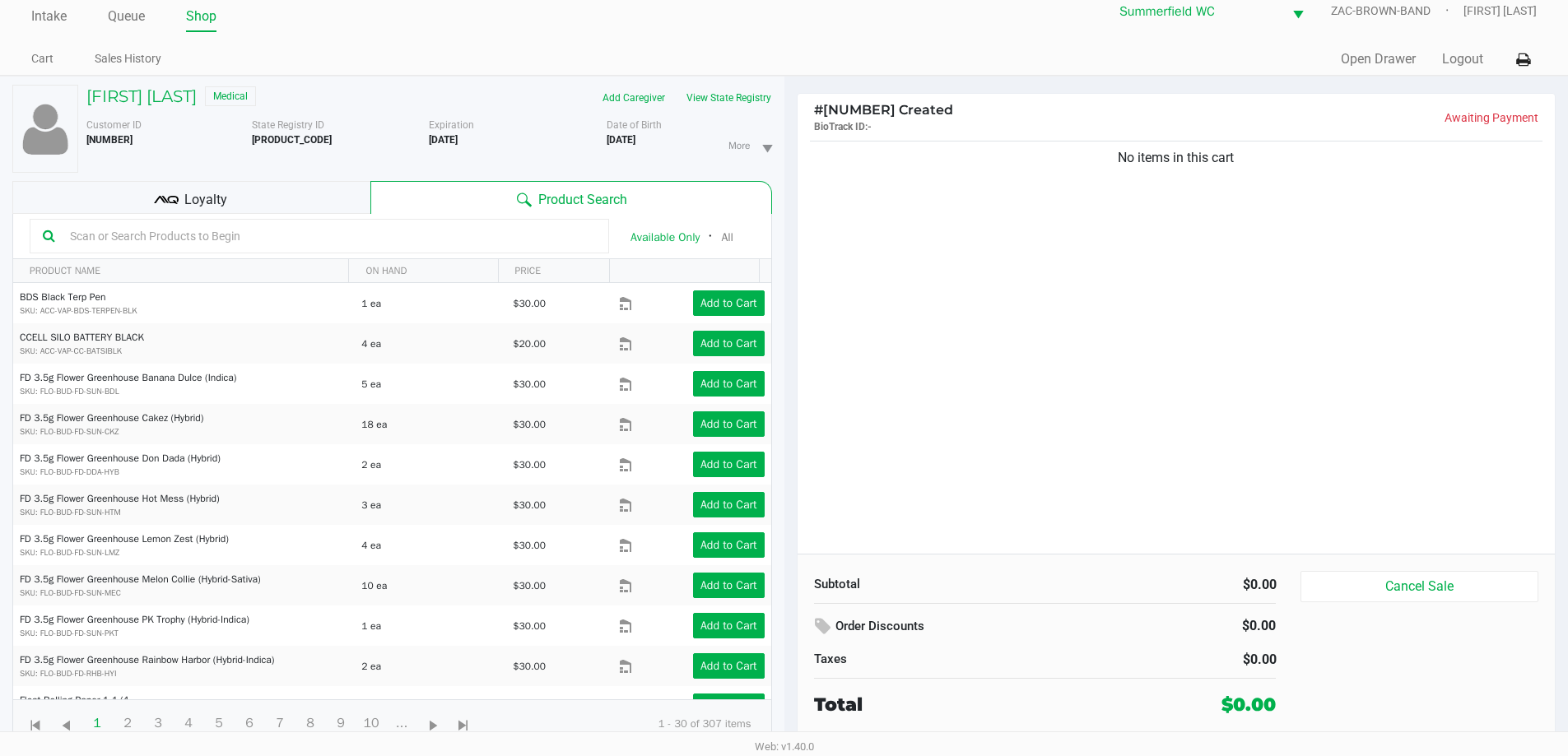click on "No items in this cart" 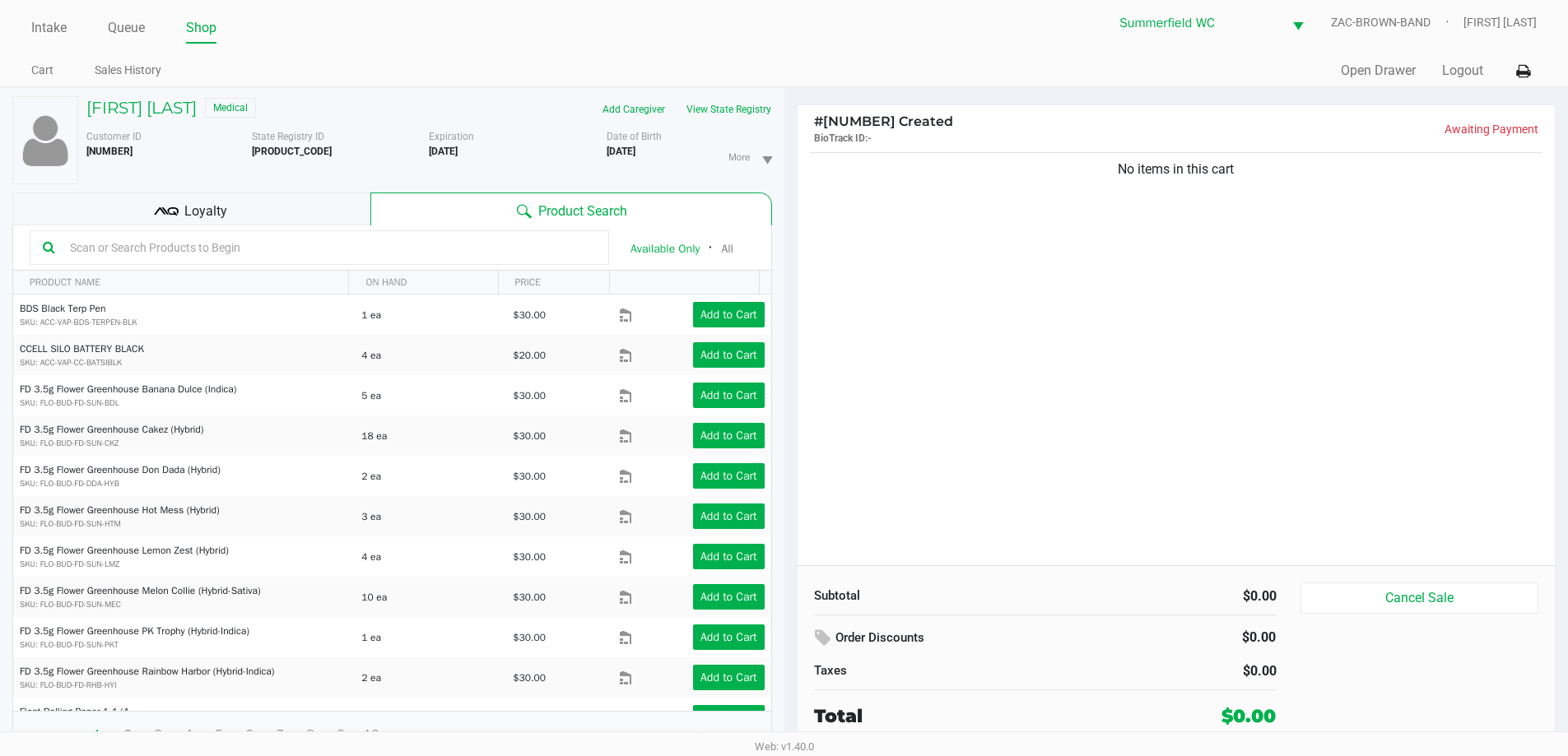 scroll, scrollTop: 0, scrollLeft: 0, axis: both 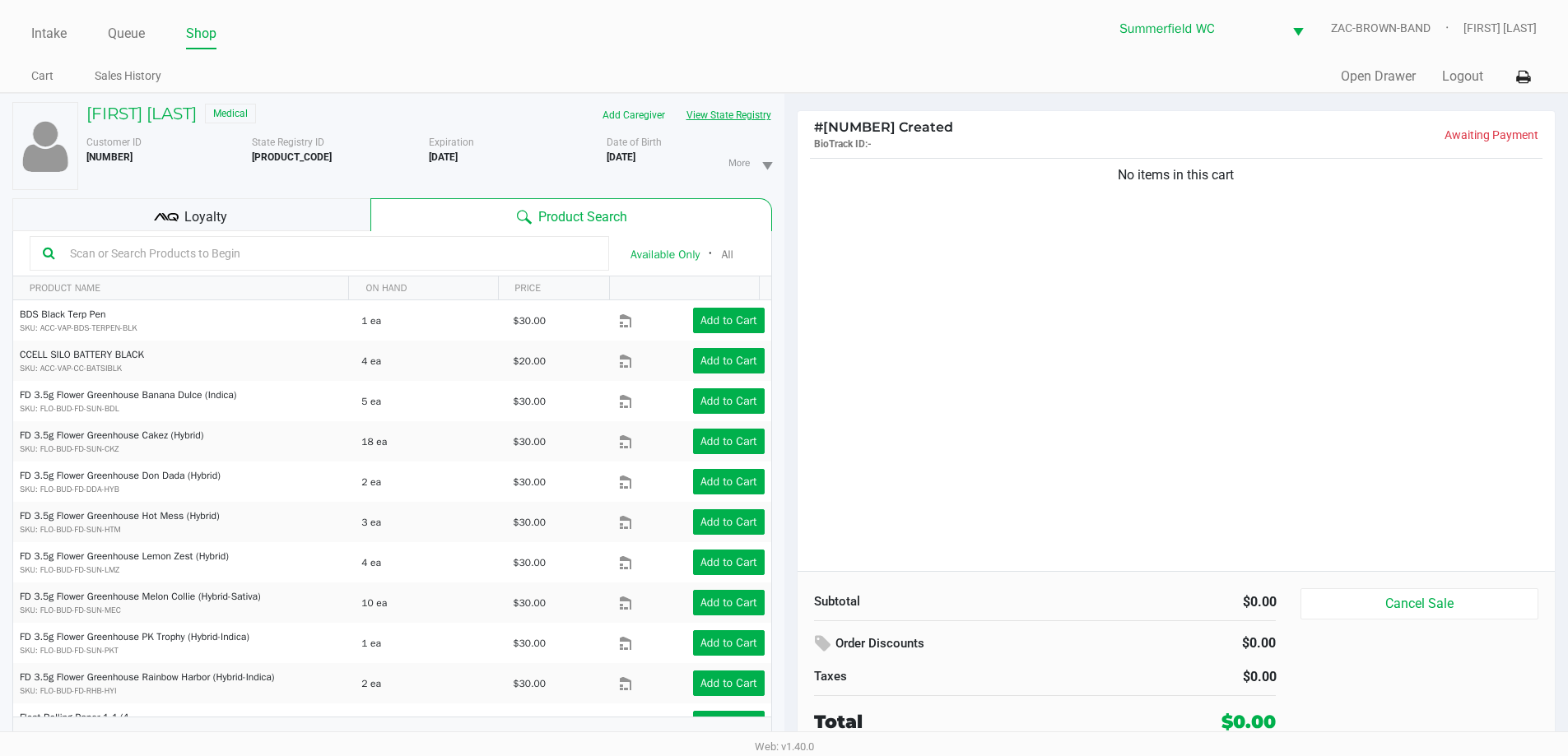 click on "View State Registry" 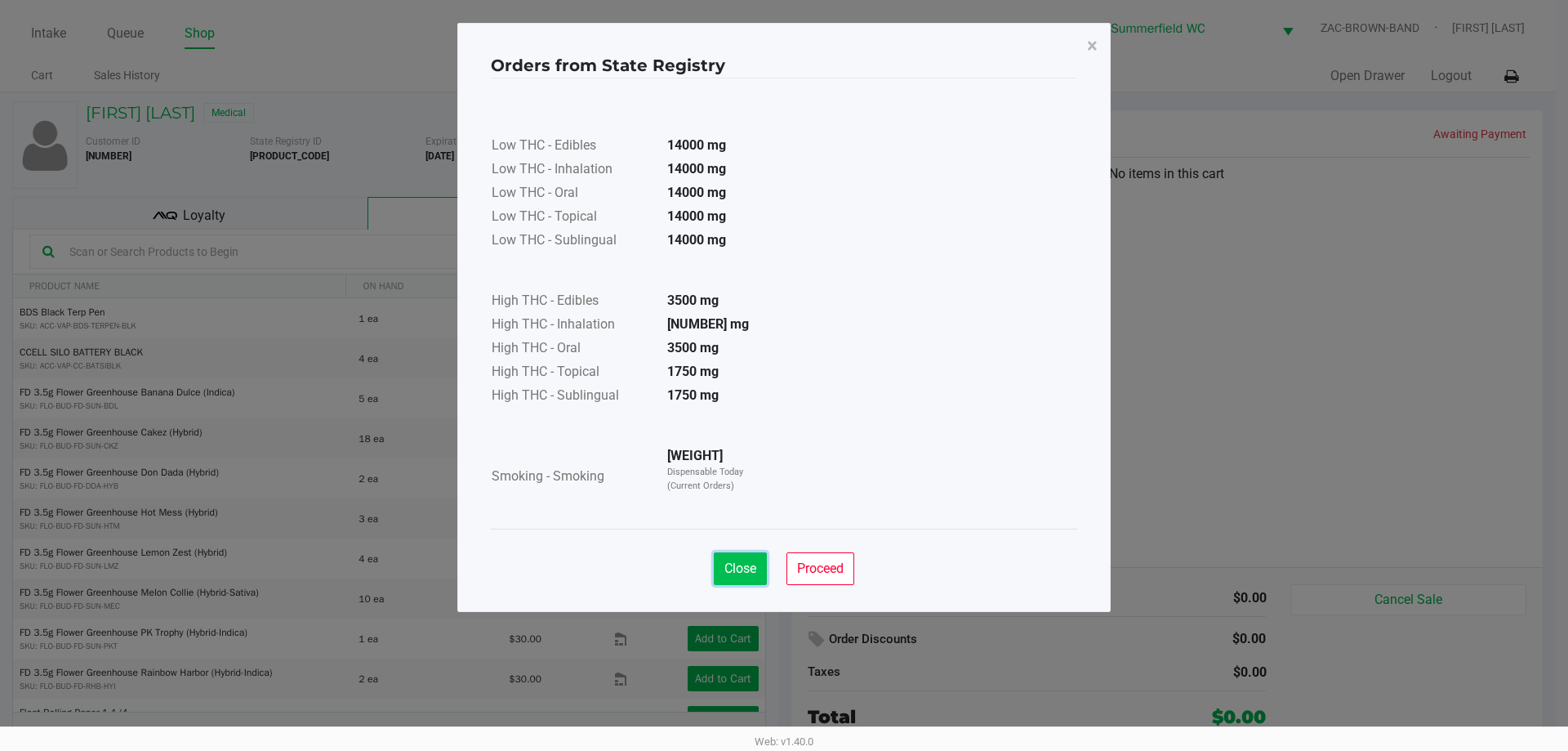 click on "Close" 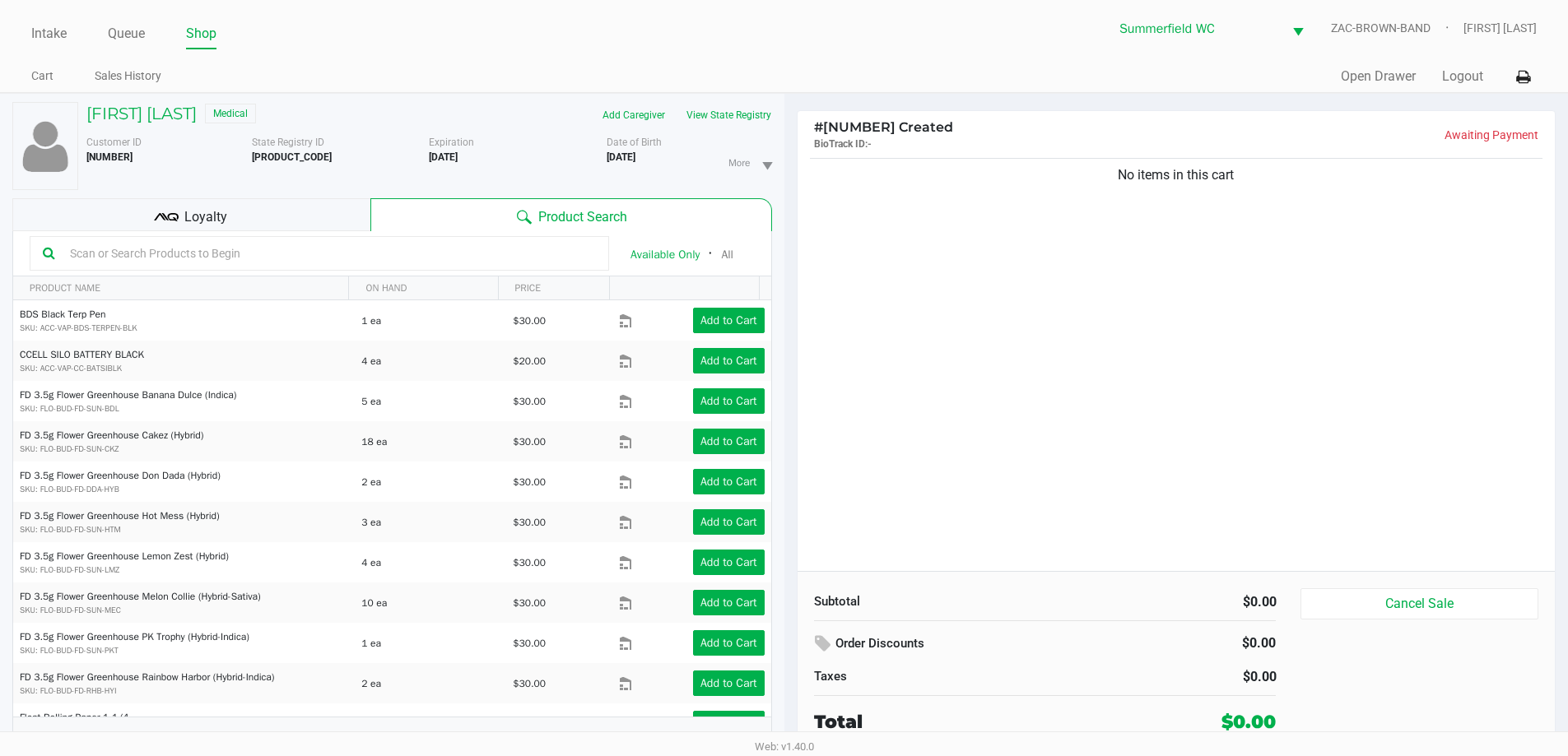 click on "No items in this cart" 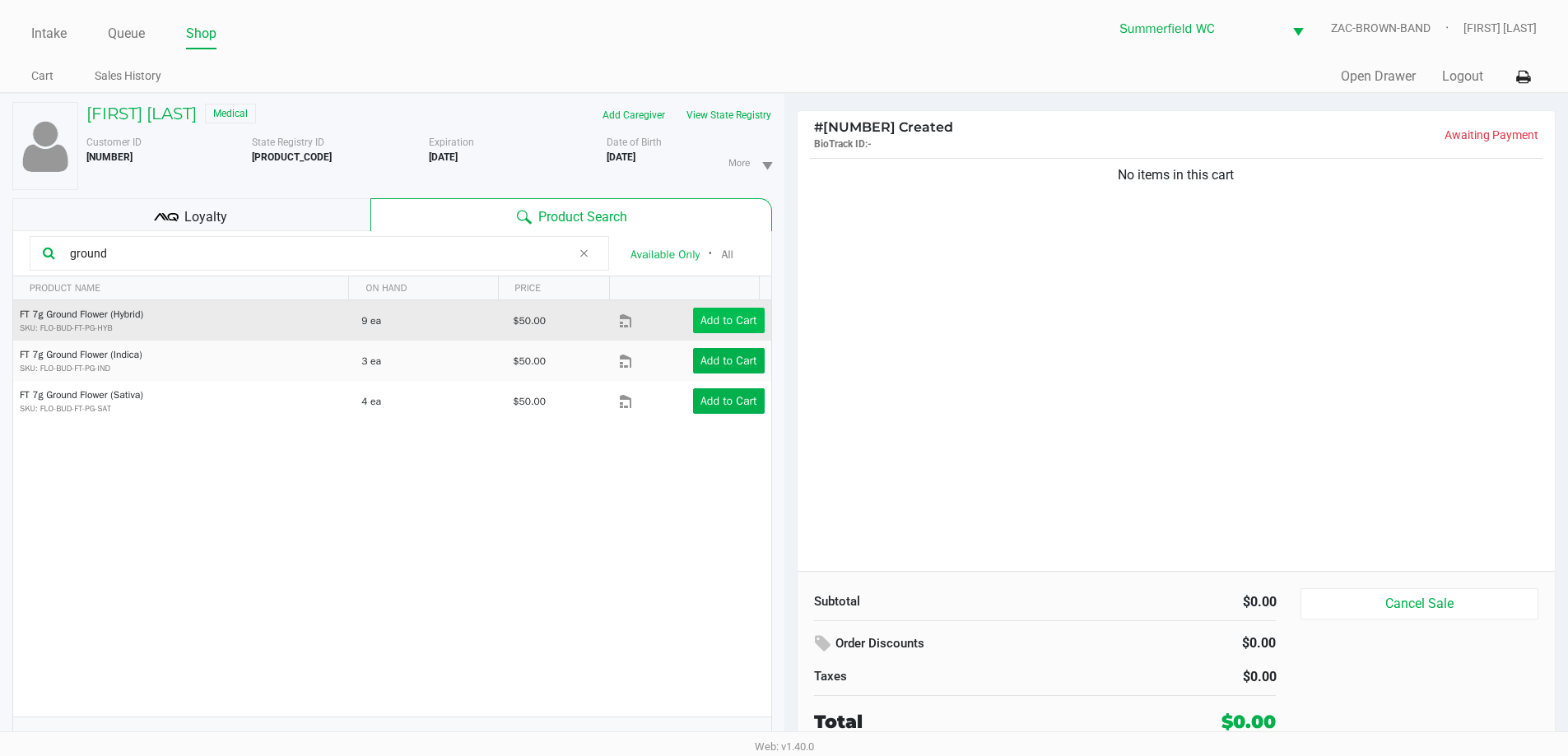type on "ground" 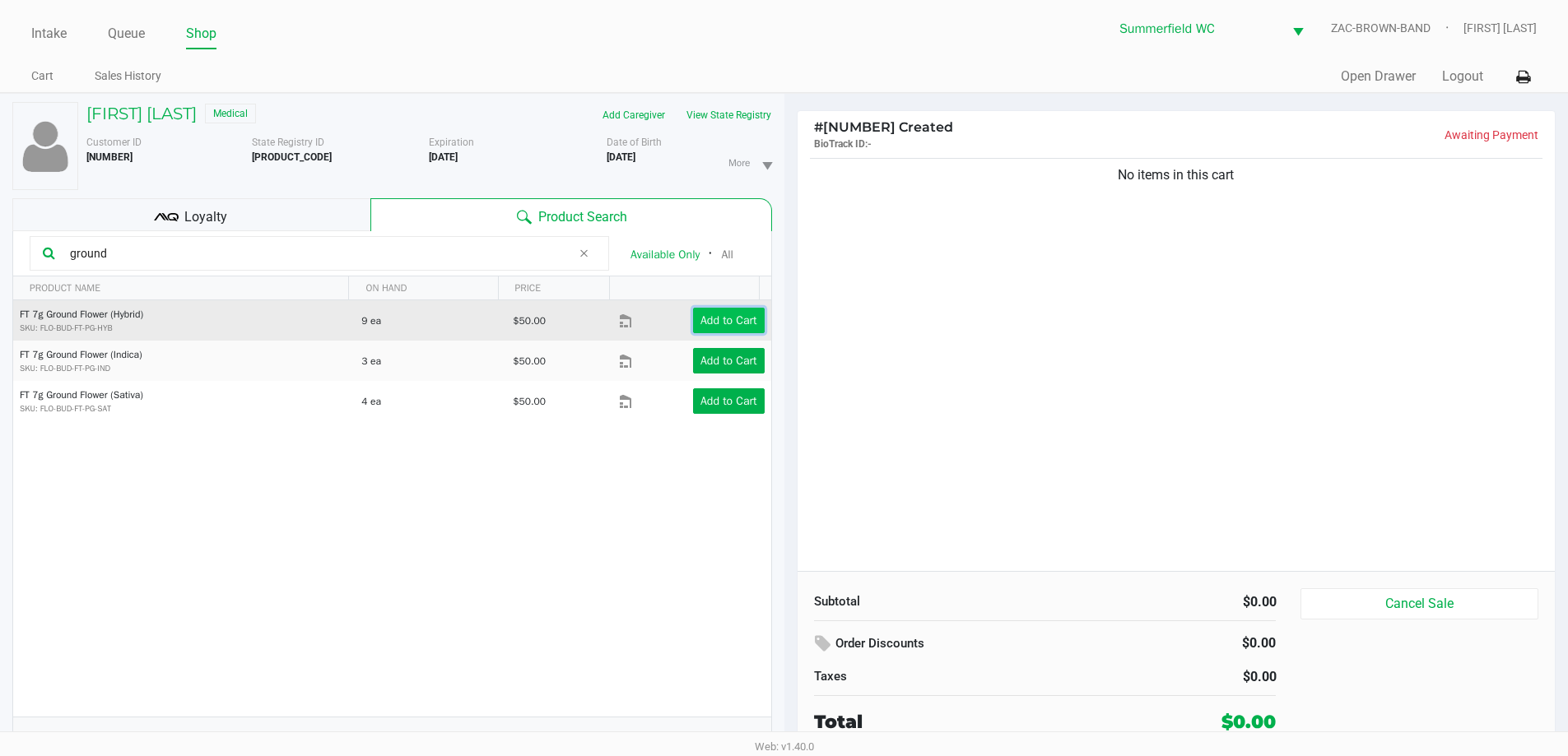 click on "Add to Cart" 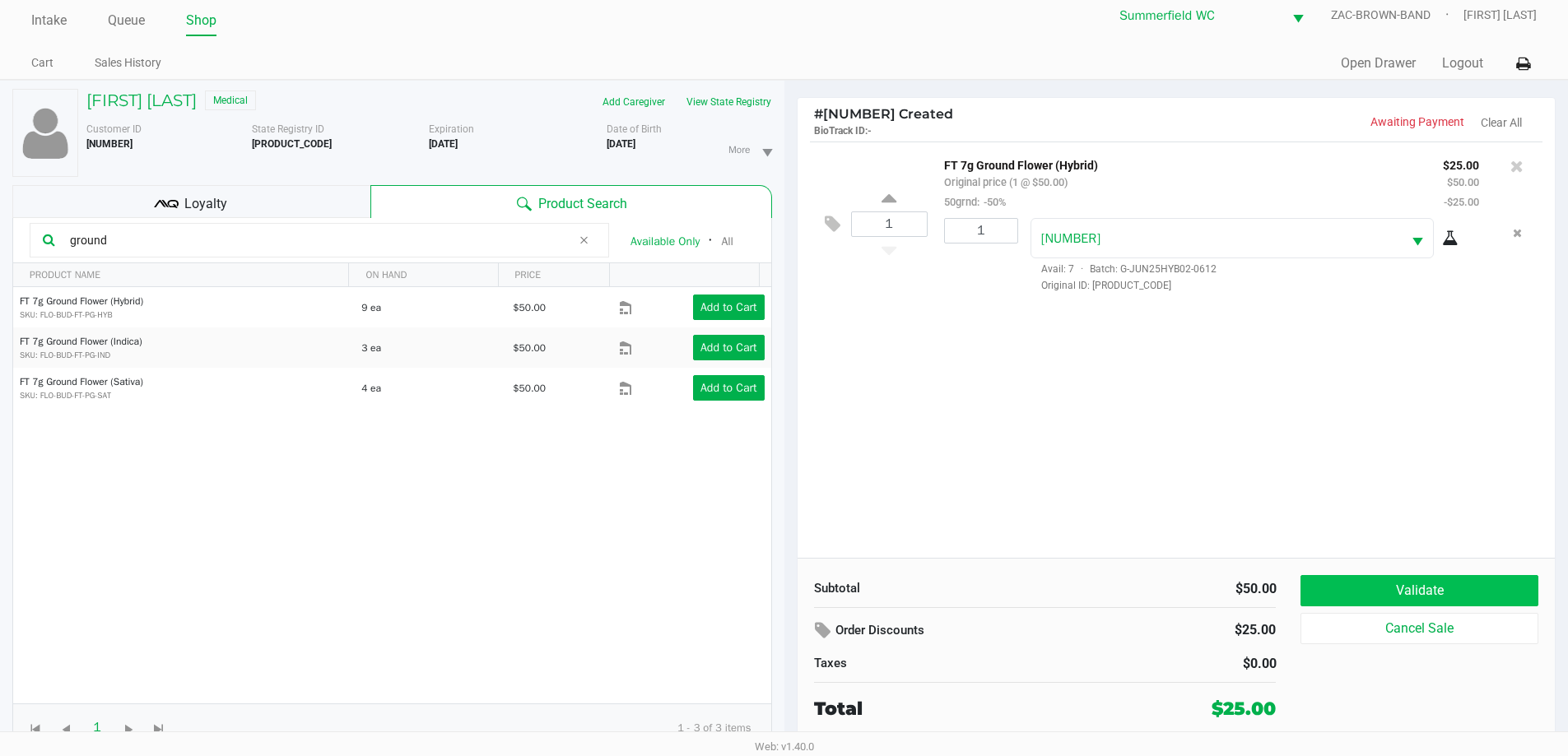 scroll, scrollTop: 17, scrollLeft: 0, axis: vertical 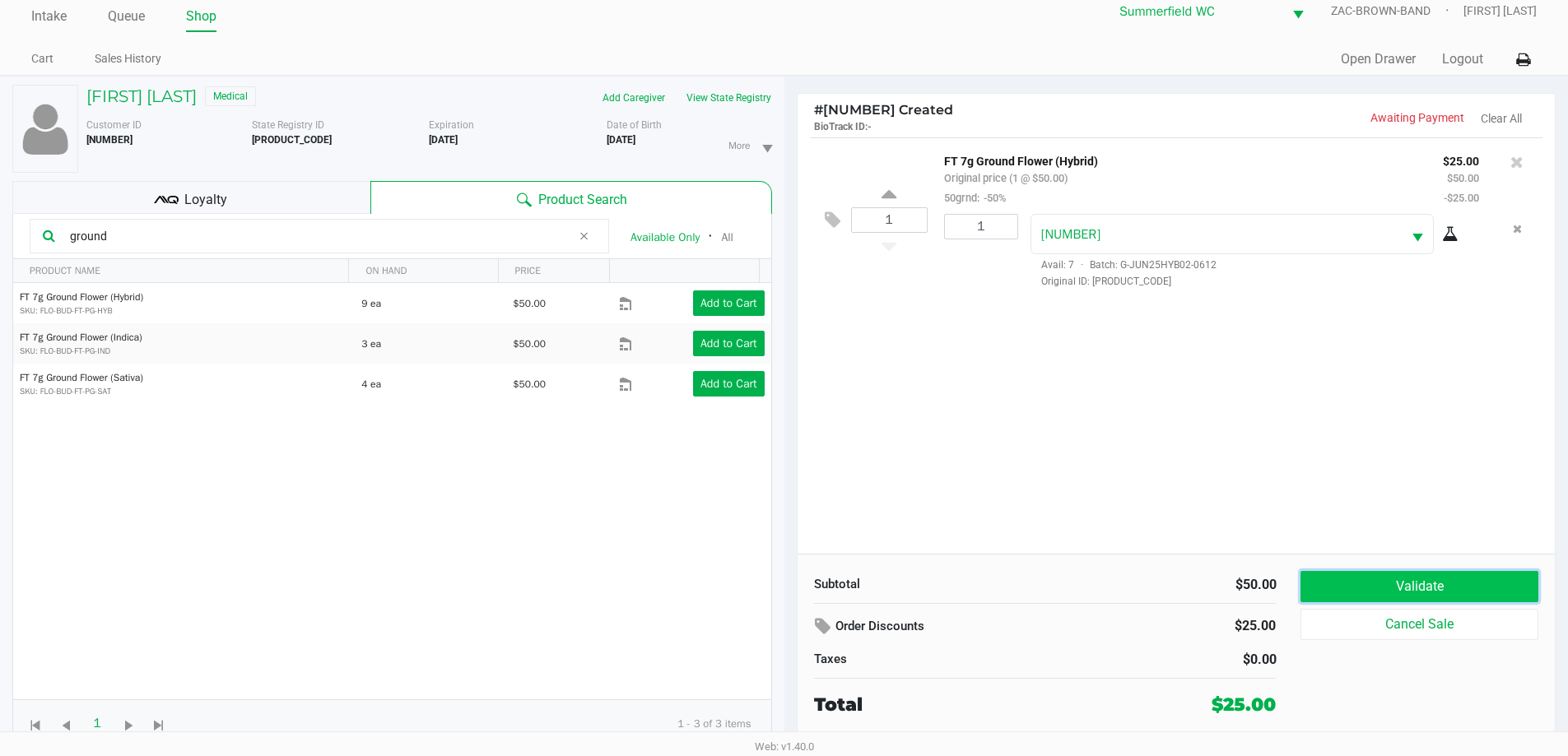 click on "Validate" 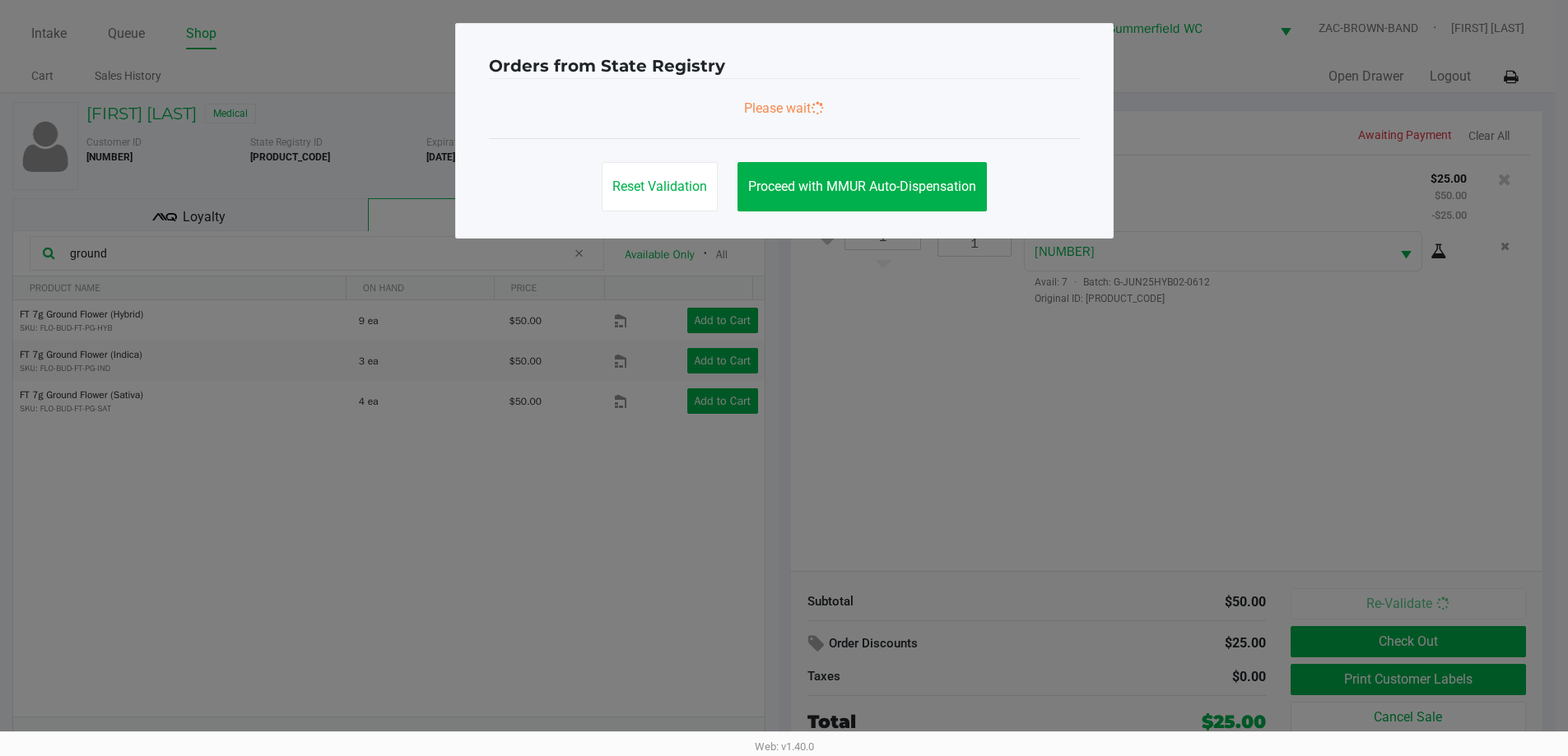 scroll, scrollTop: 0, scrollLeft: 0, axis: both 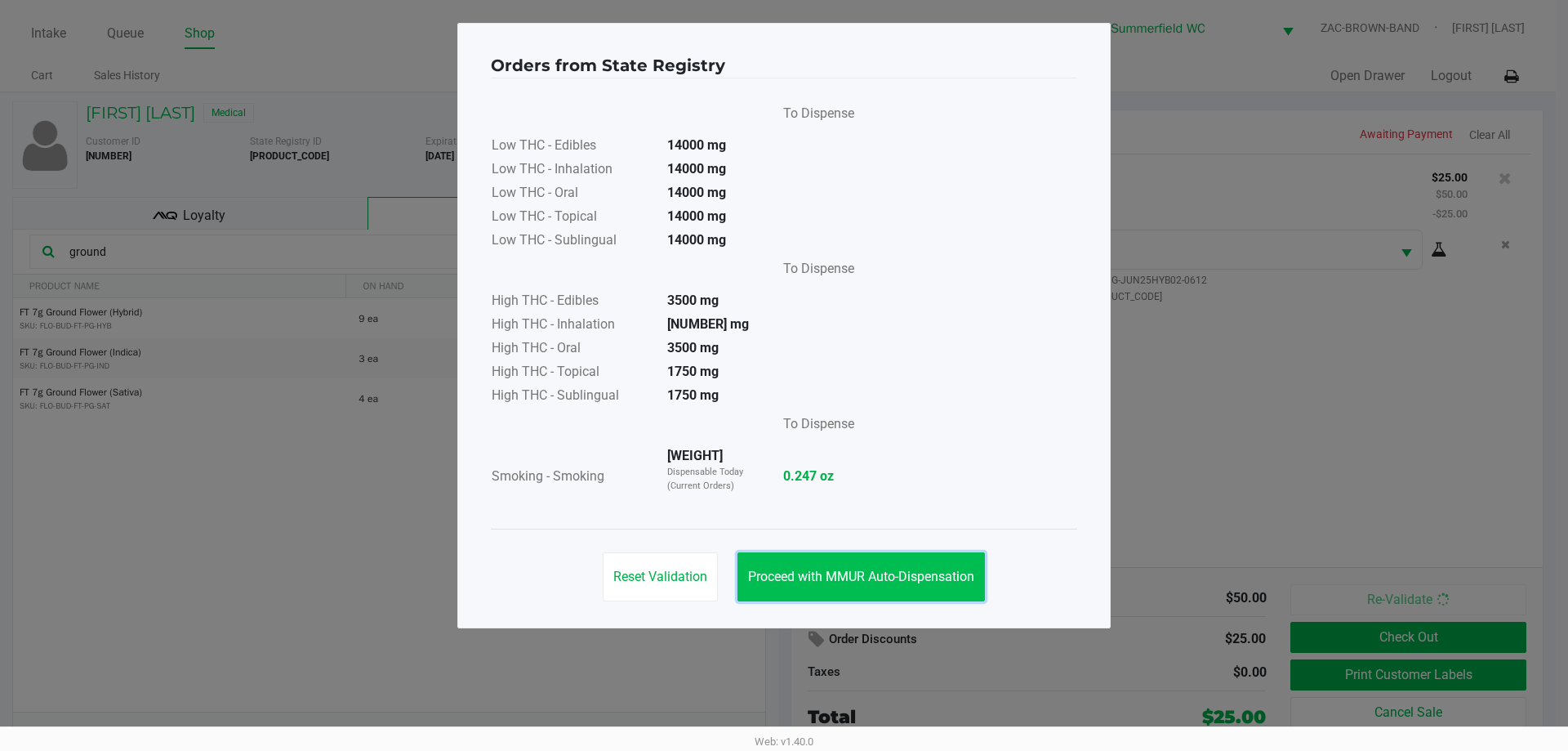 click on "Proceed with MMUR Auto-Dispensation" 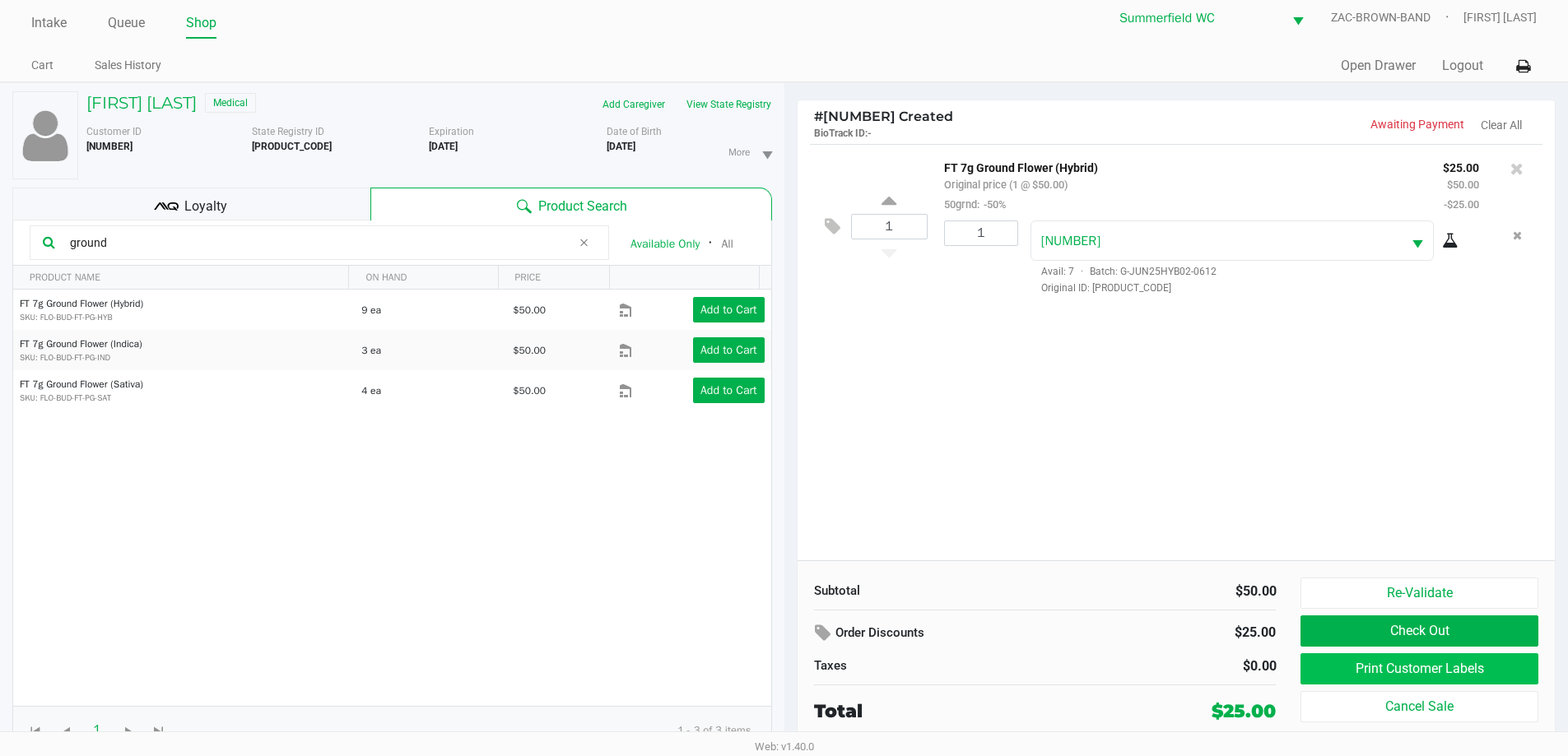 scroll, scrollTop: 17, scrollLeft: 0, axis: vertical 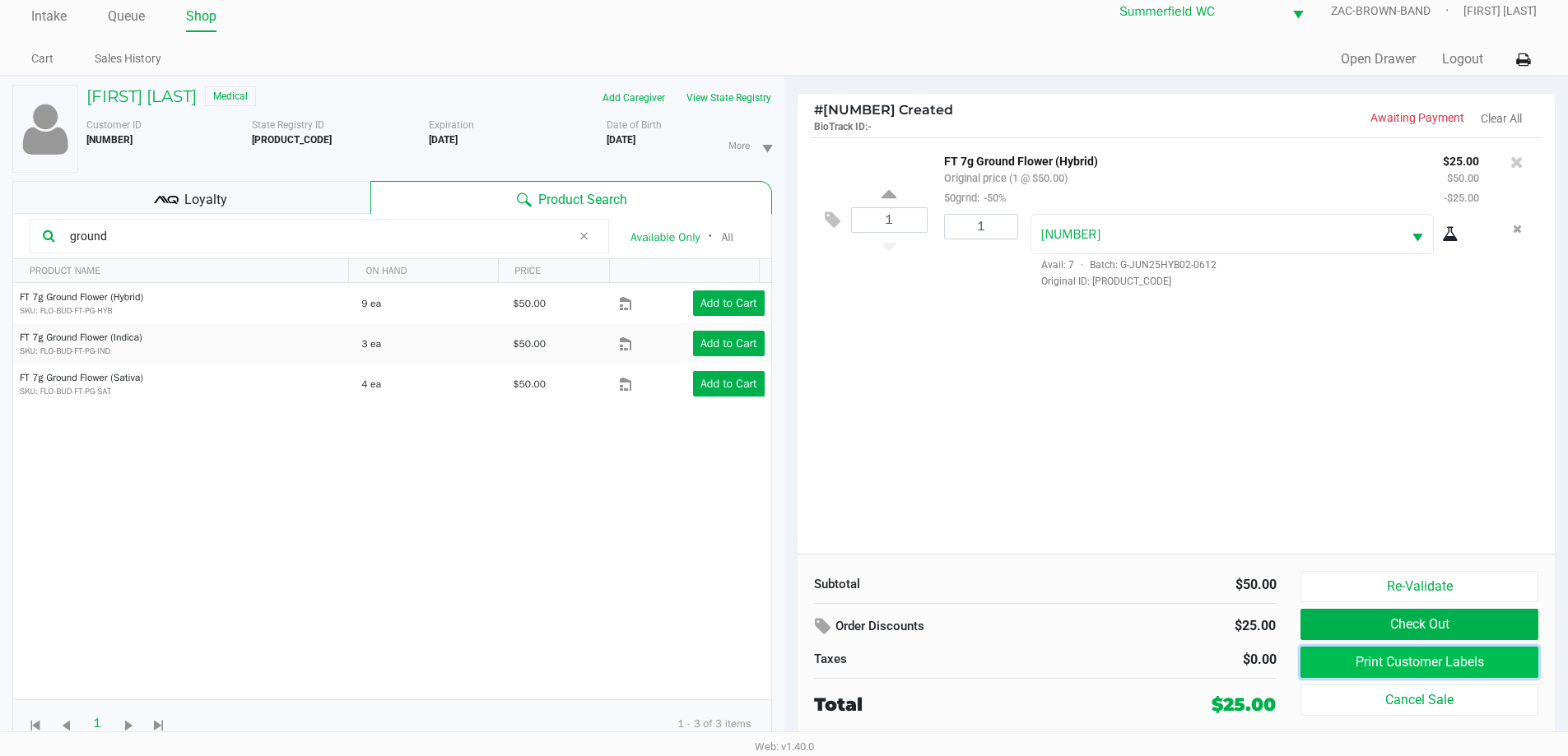 click on "Print Customer Labels" 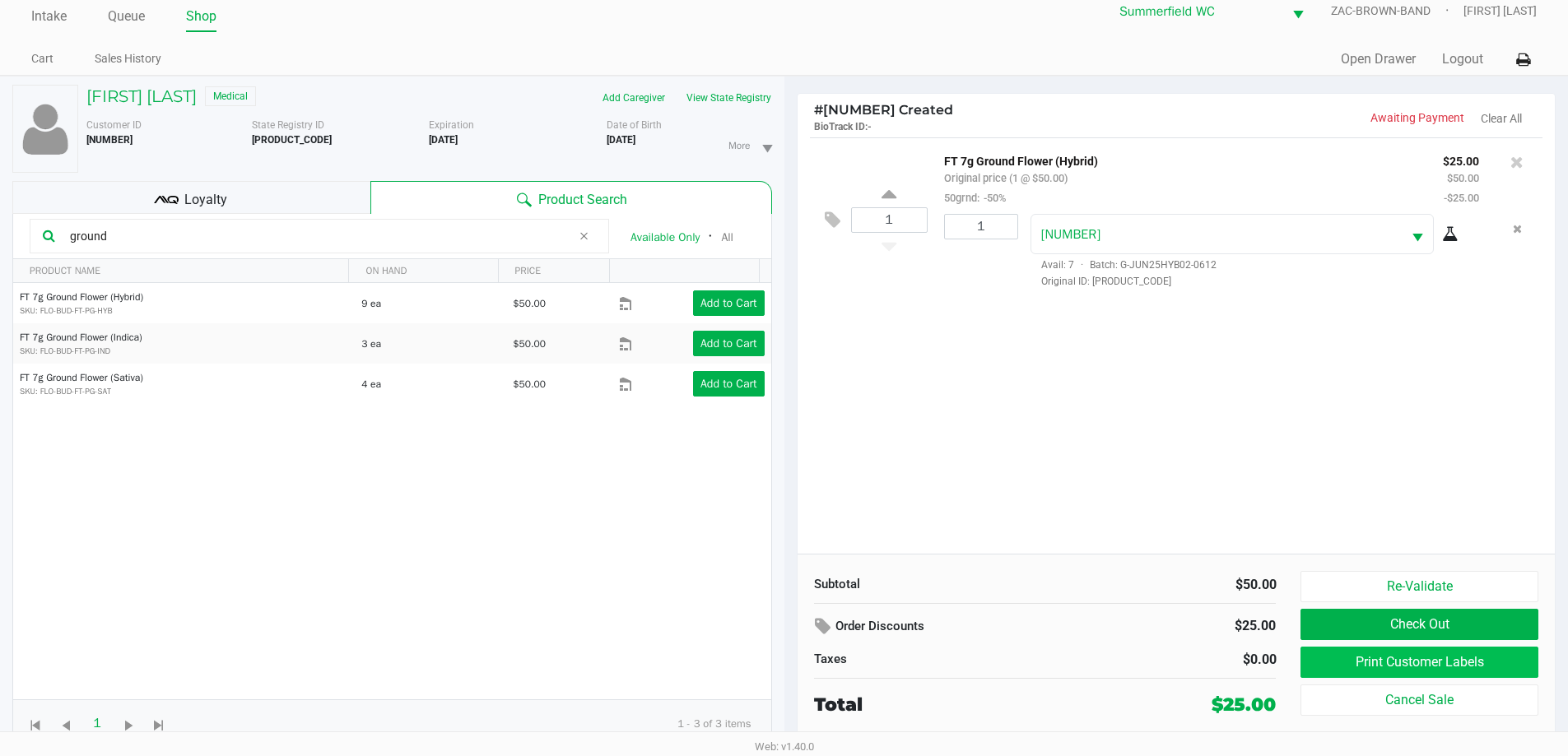 scroll, scrollTop: 0, scrollLeft: 0, axis: both 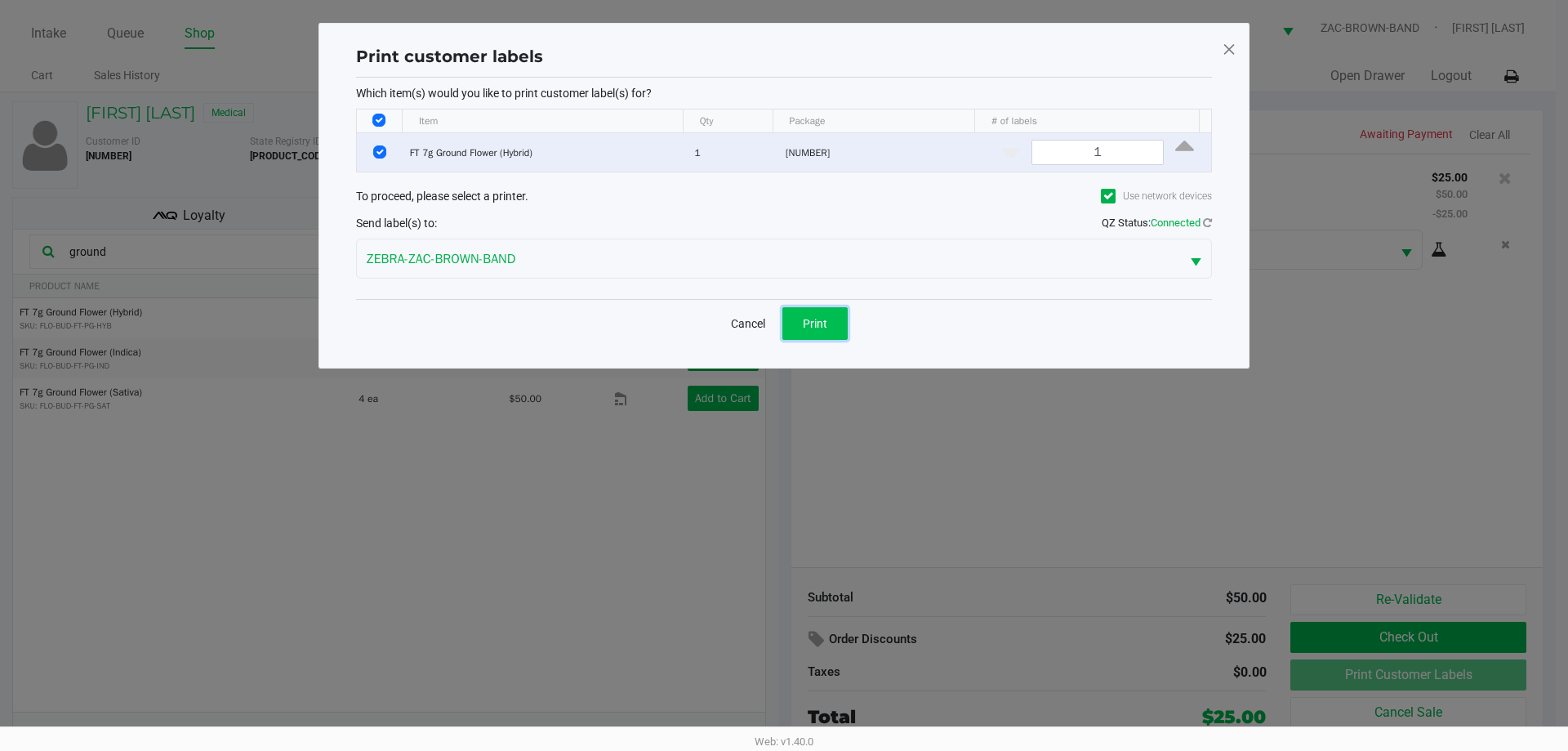 click on "Print" 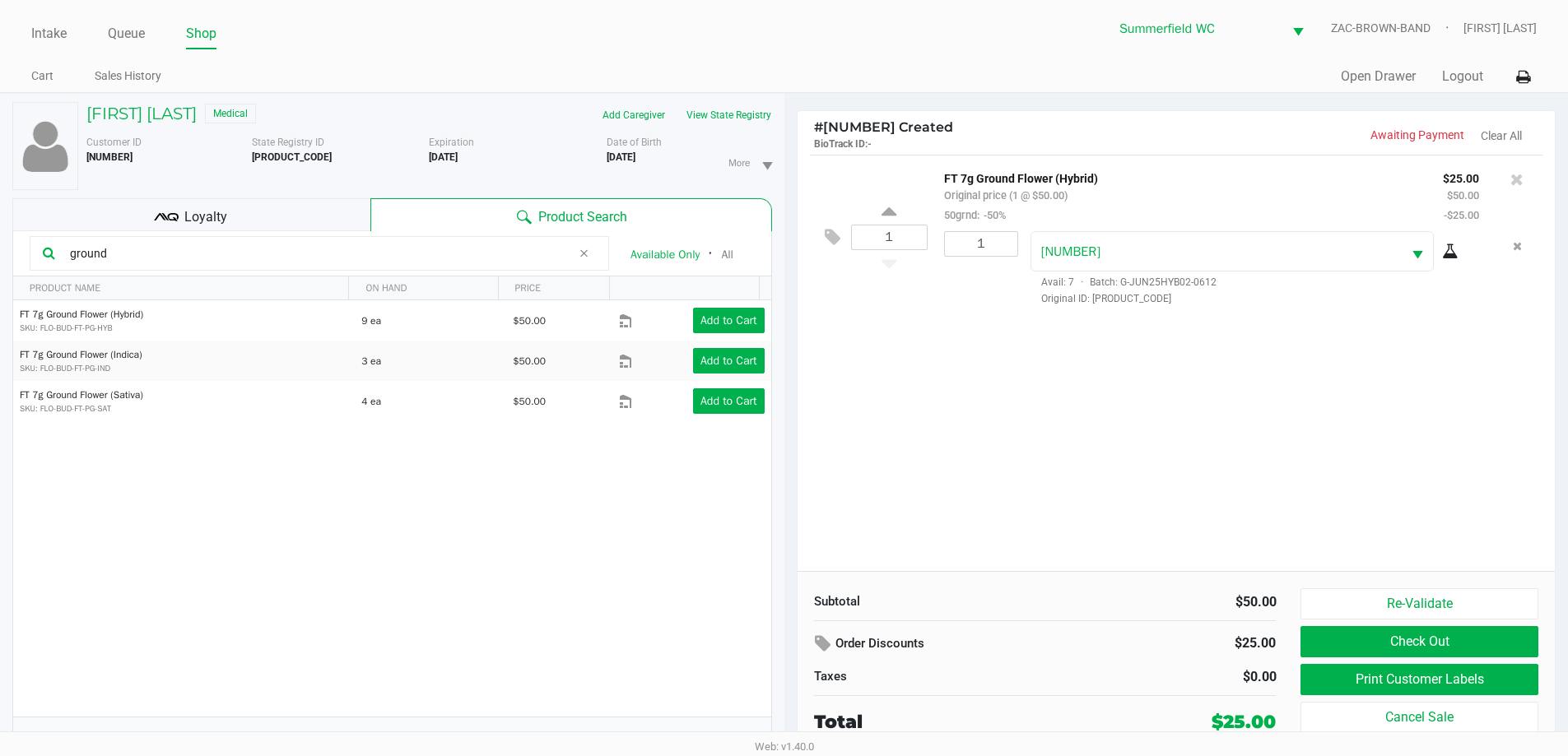 scroll, scrollTop: 17, scrollLeft: 0, axis: vertical 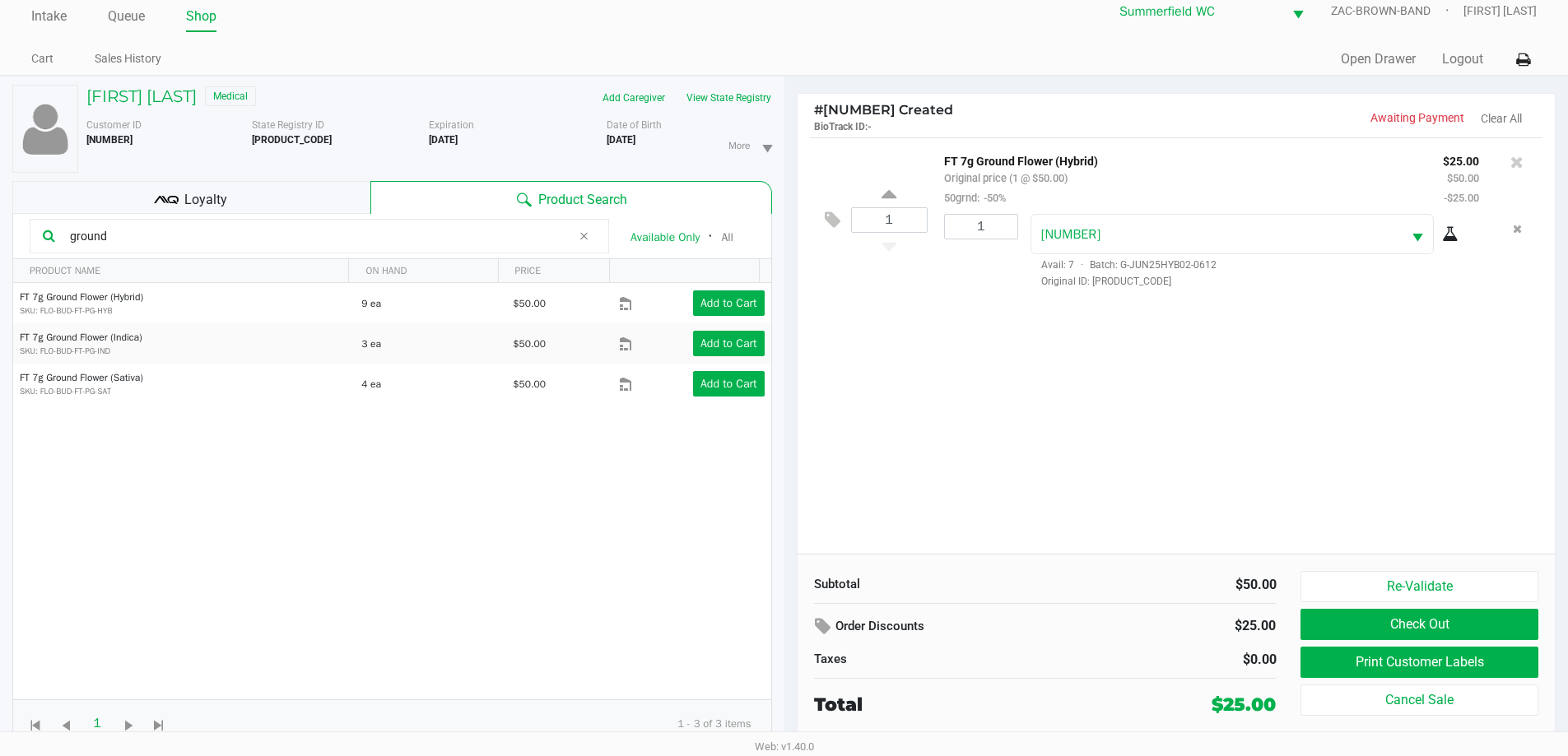 click on "Check Out" 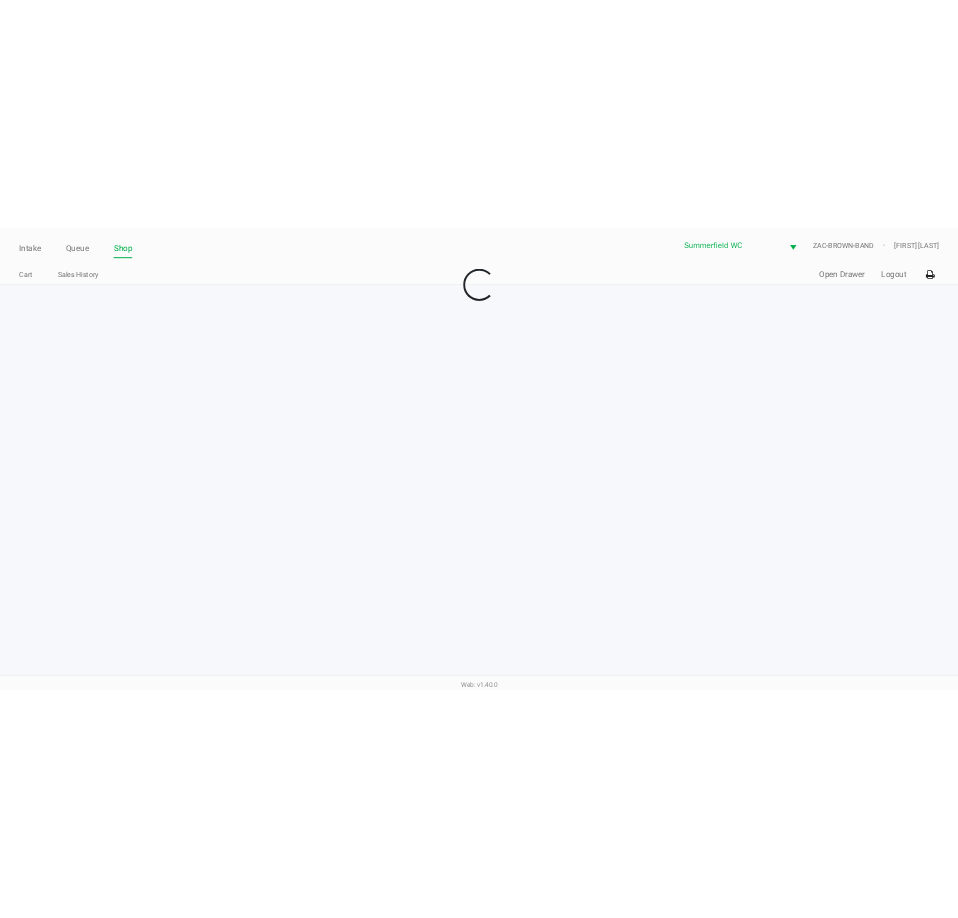 scroll, scrollTop: 0, scrollLeft: 0, axis: both 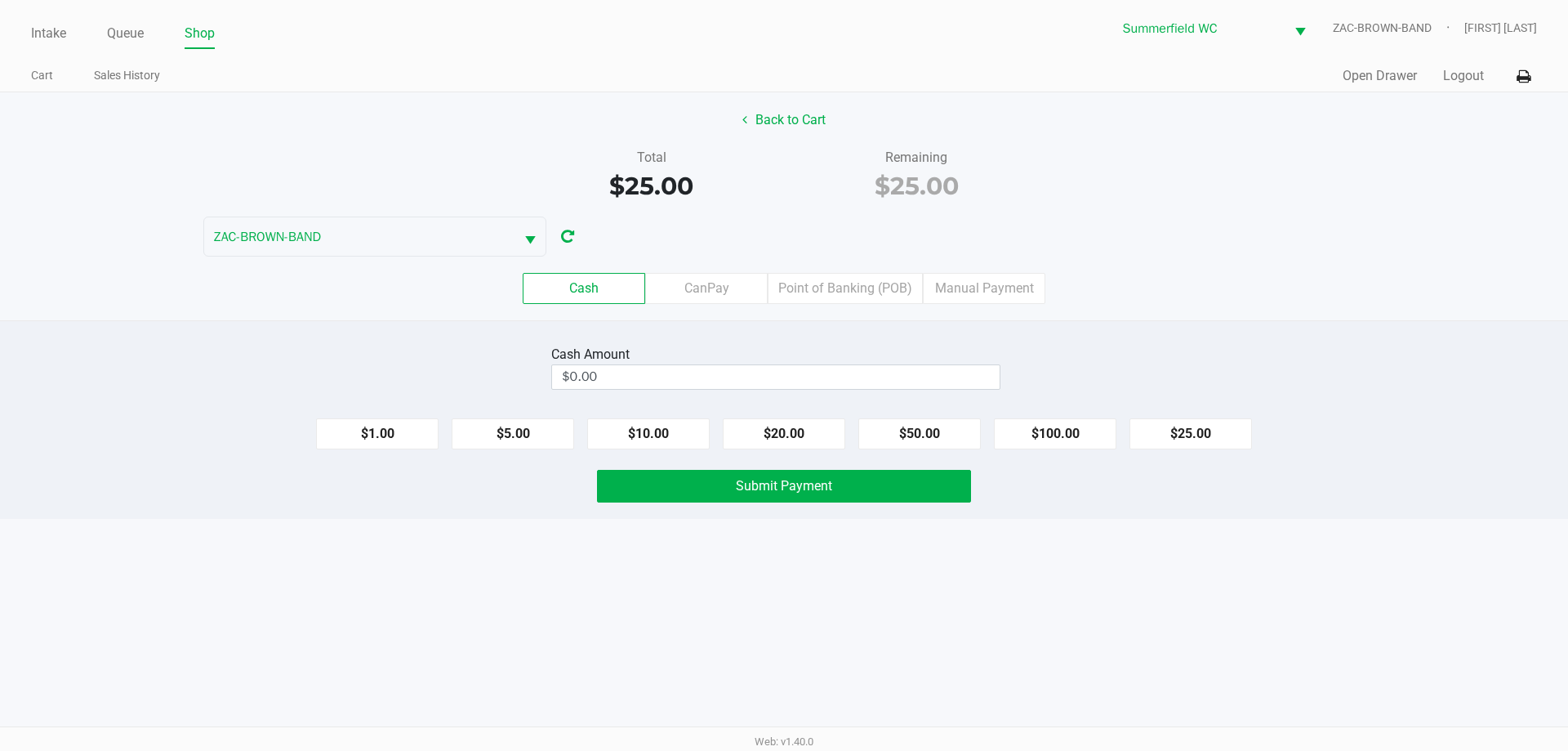 click on "Point of Banking (POB)" 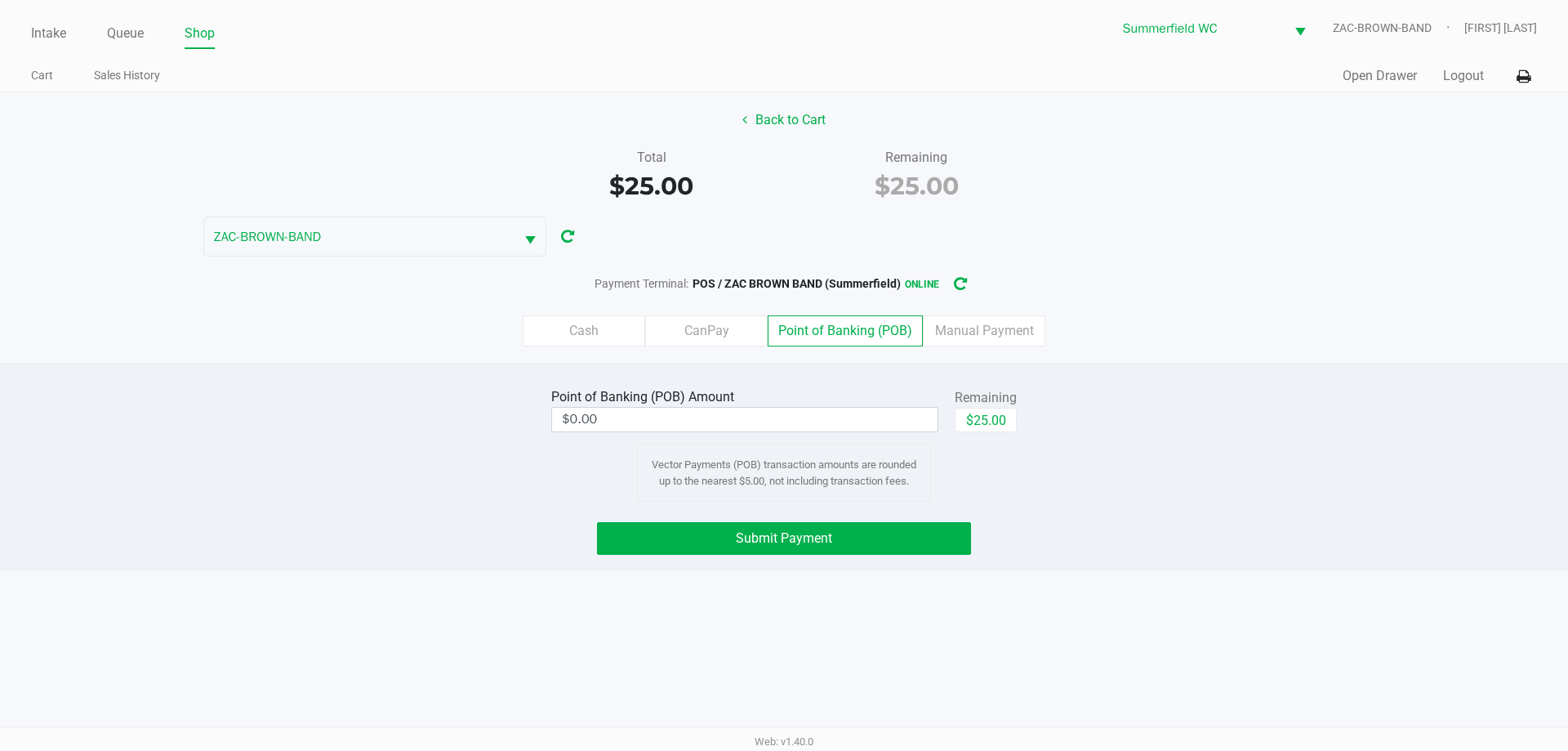 click on "$25.00" 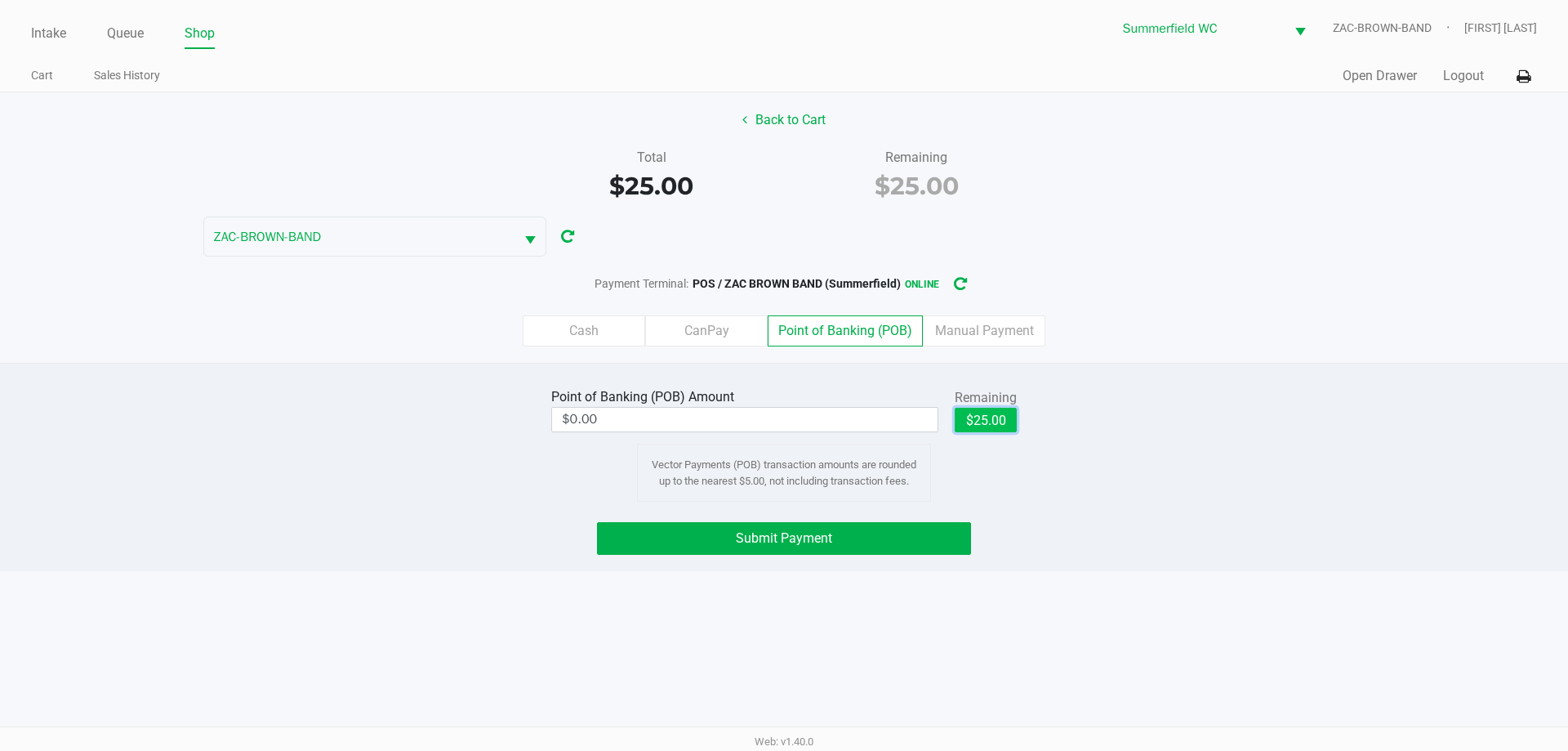 type on "$25.00" 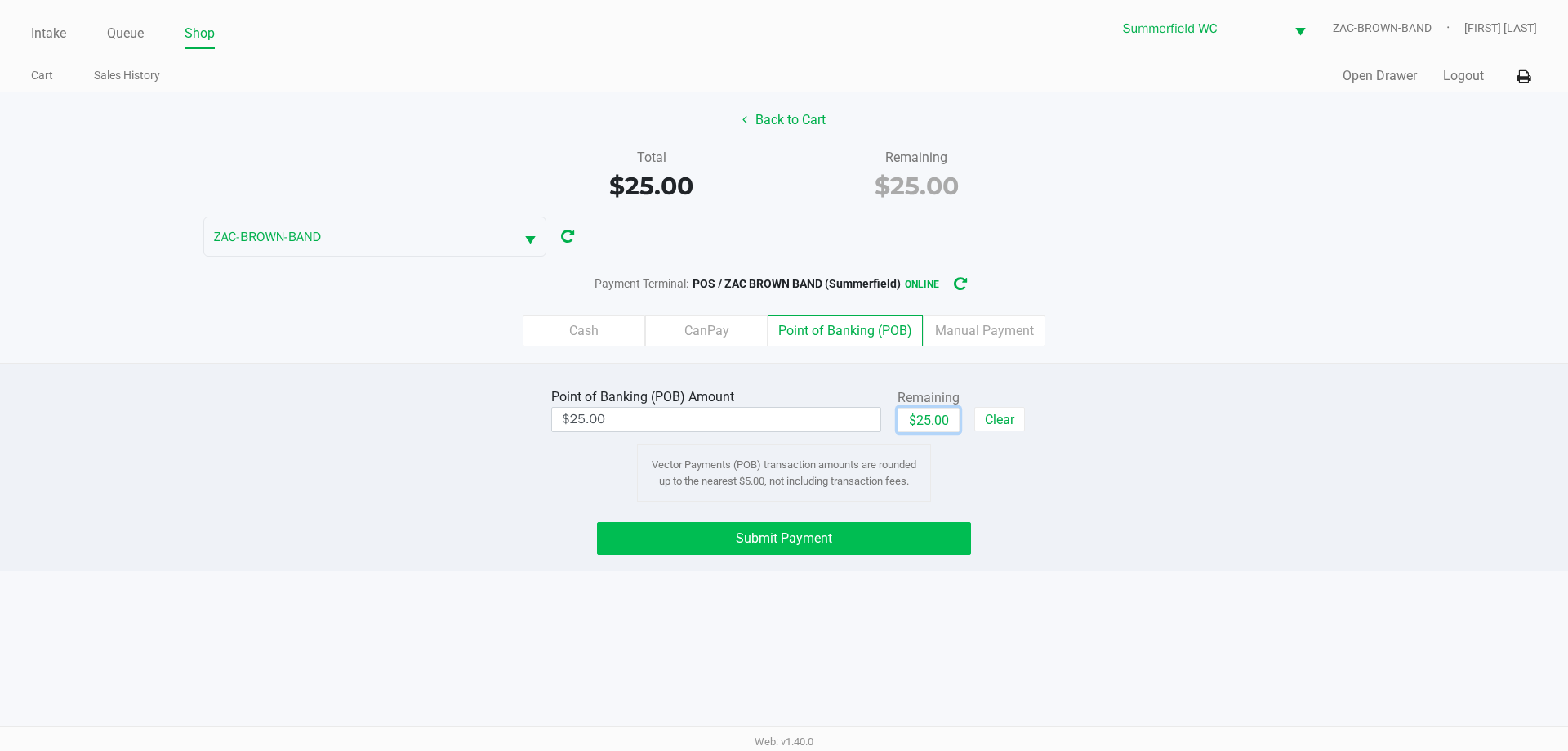 click on "Submit Payment" 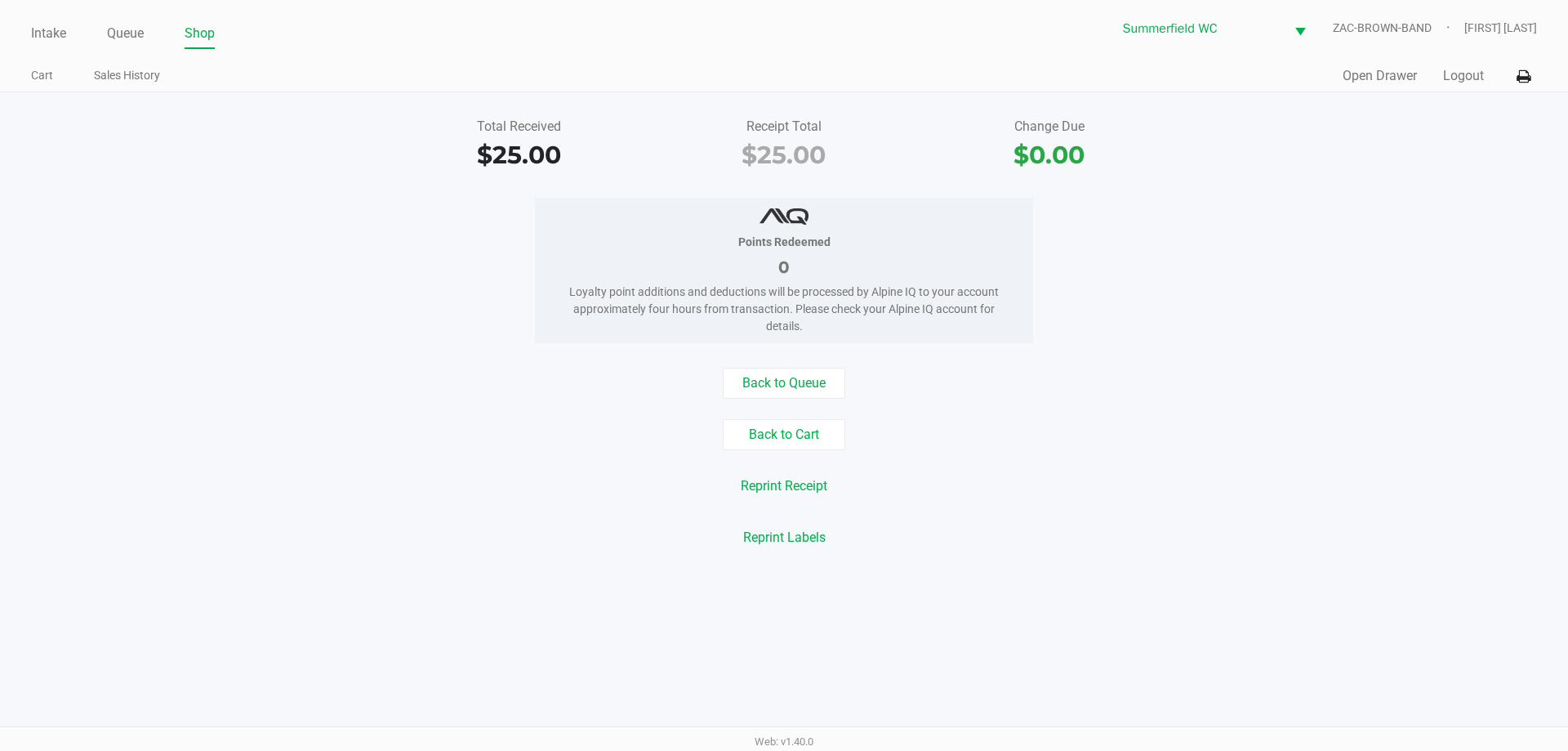 click on "Points Redeemed   0   Loyalty point additions and deductions will be processed by Alpine IQ to your account approximately four hours from transaction. Please check your Alpine IQ account for details." 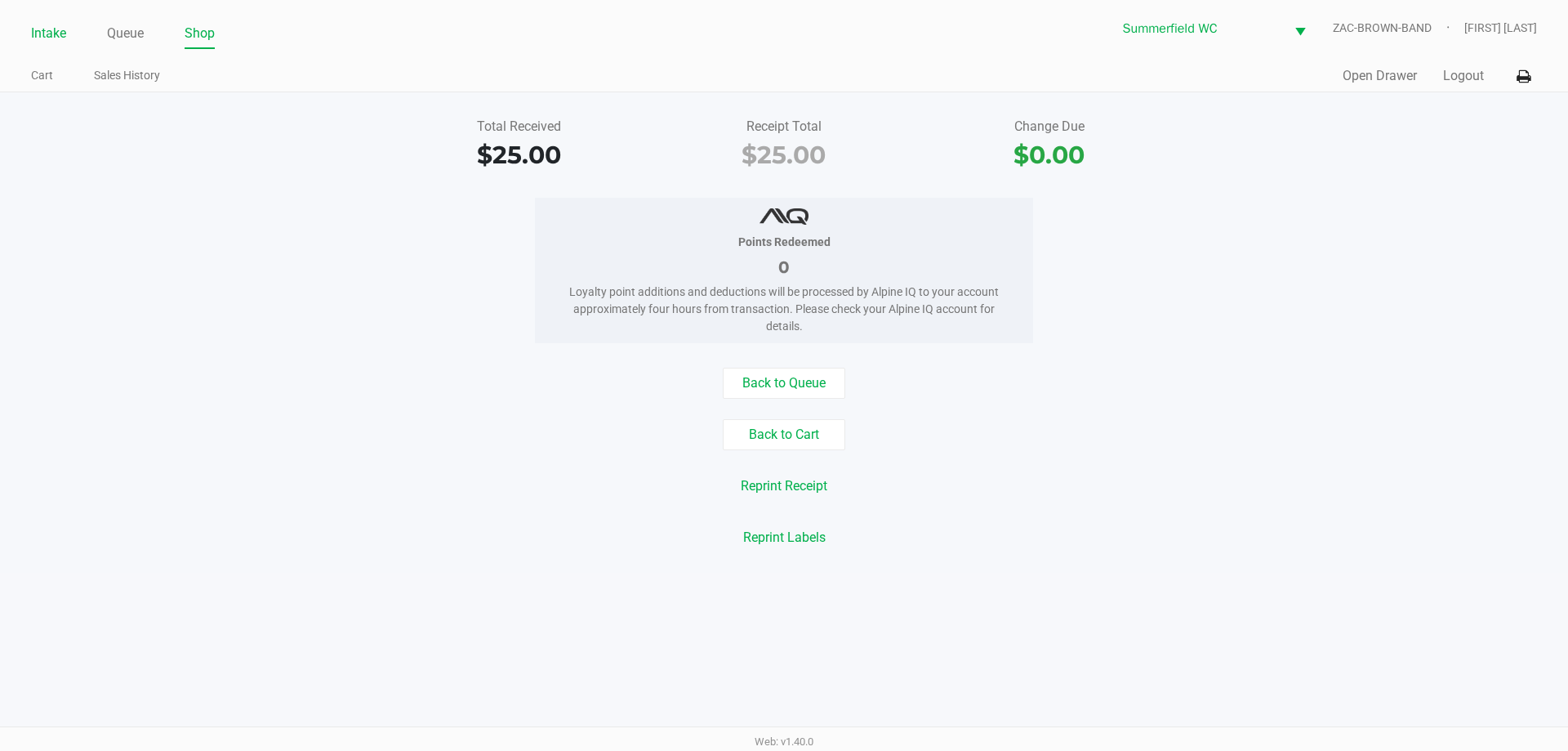 click on "Intake" 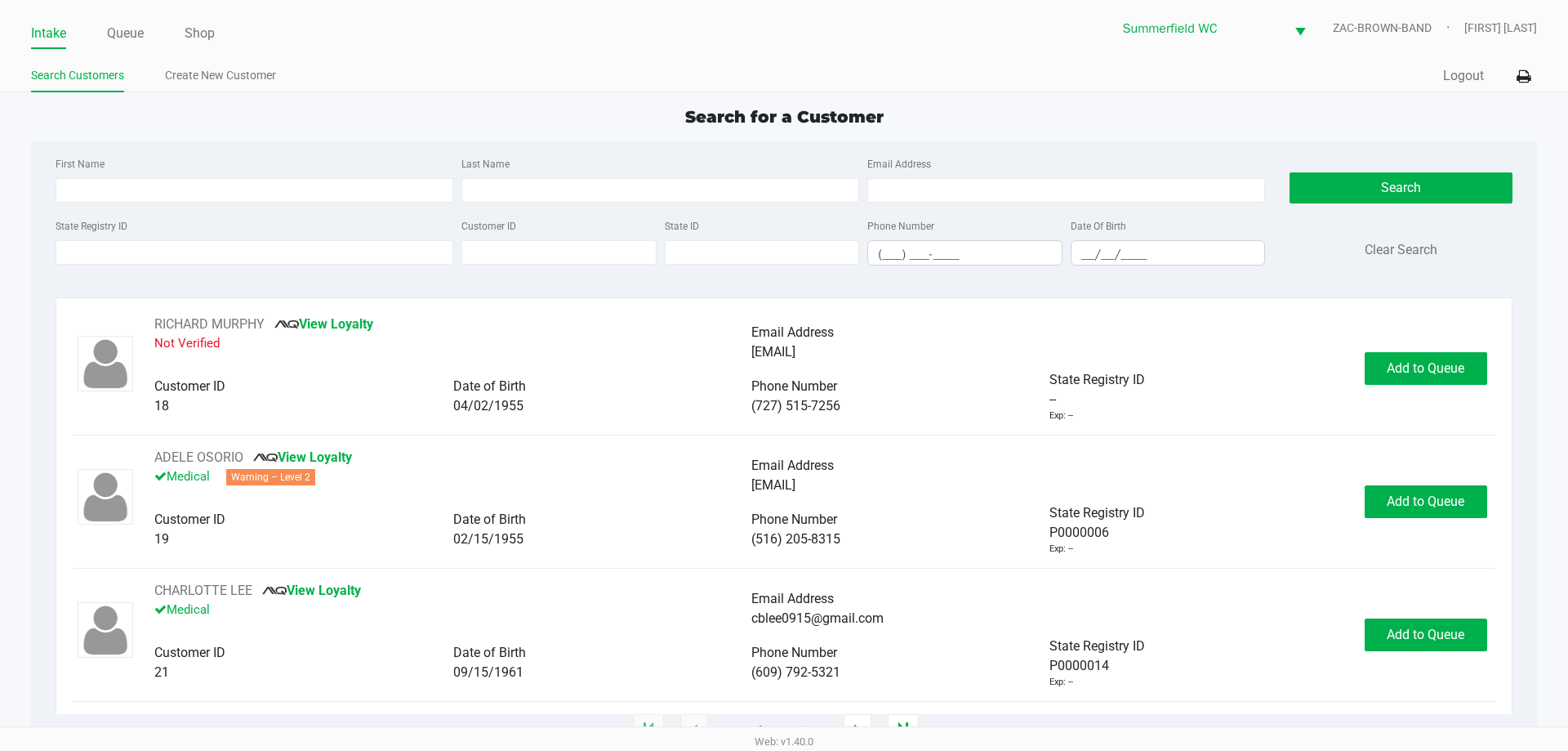 click on "Search for a Customer First Name Last Name Email Address State Registry ID Customer ID State ID Phone Number (___) ___-____ Date Of Birth __/__/____  Search   Clear Search   RICHARD MURPHY       View Loyalty   Not Verified   Email Address   ms1111111111@hotmail.com   Customer ID   18   Date of Birth   04/02/1955   Phone Number   (727) 515-7256   State Registry ID   --   Exp: --   Add to Queue   ADELE OSORIO       View Loyalty   Medical   Warning – Level 2   Email Address   floatingonmycloud@gmail.com   Customer ID   19   Date of Birth   02/15/1955   Phone Number   (516) 205-8315   State Registry ID   P0000006   Exp: --   Add to Queue   CHARLOTTE LEE       View Loyalty   Medical   Email Address   cblee0915@gmail.com   Customer ID   21   Date of Birth   09/15/1961   Phone Number   (609) 792-5321   State Registry ID   P0000014   Exp: --   Add to Queue   CRAWFORD KER       Loyalty Signup   Medical   Email Address   --   Customer ID   23   Date of Birth   07/27/2006   Phone Number   (727) 409-2778" 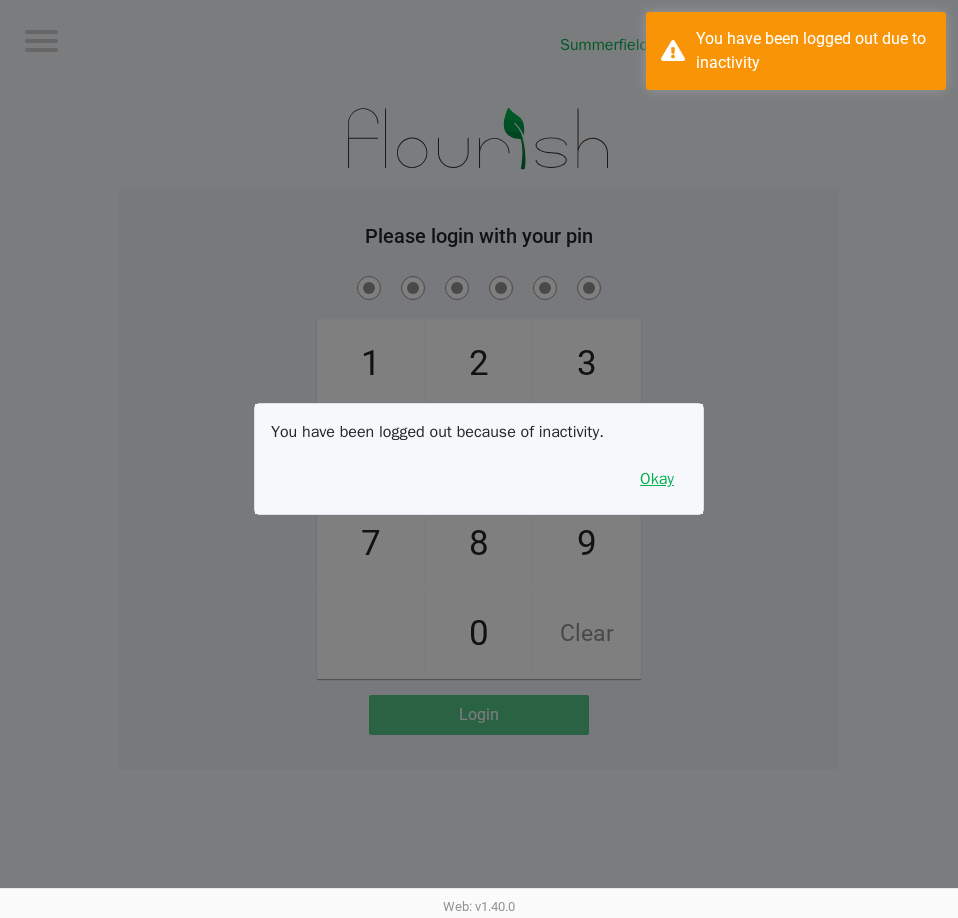 click on "Okay" at bounding box center (657, 479) 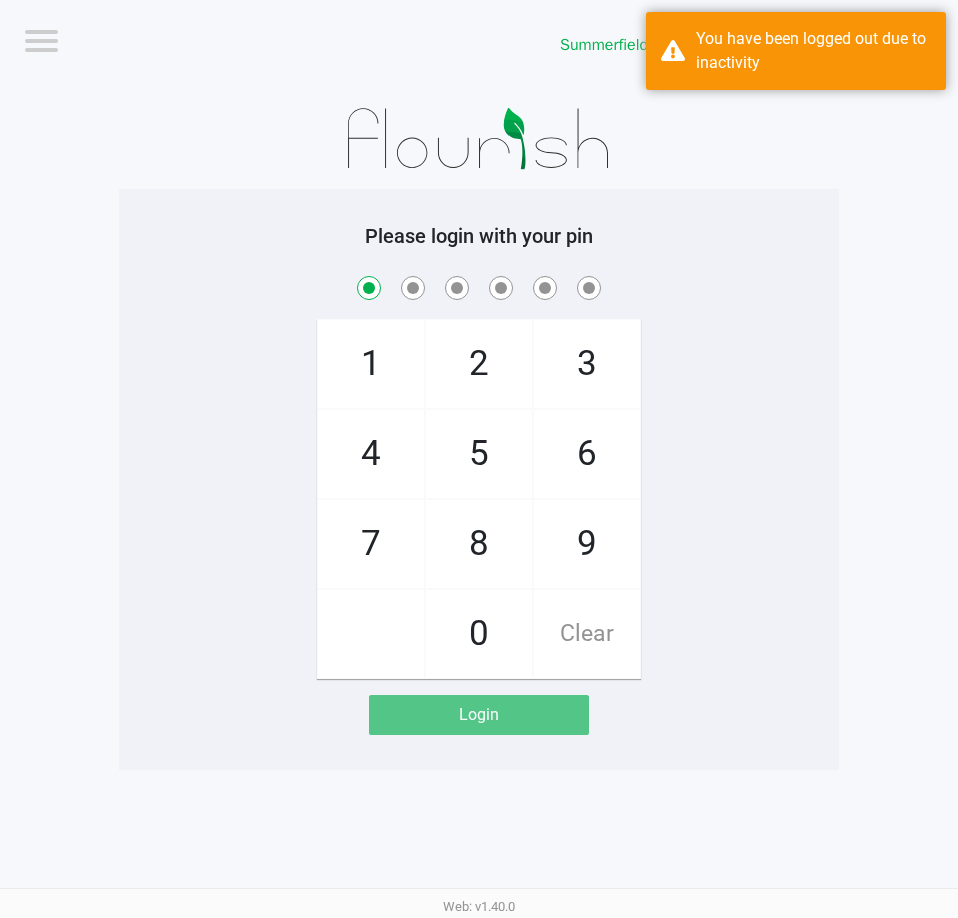 checkbox on "true" 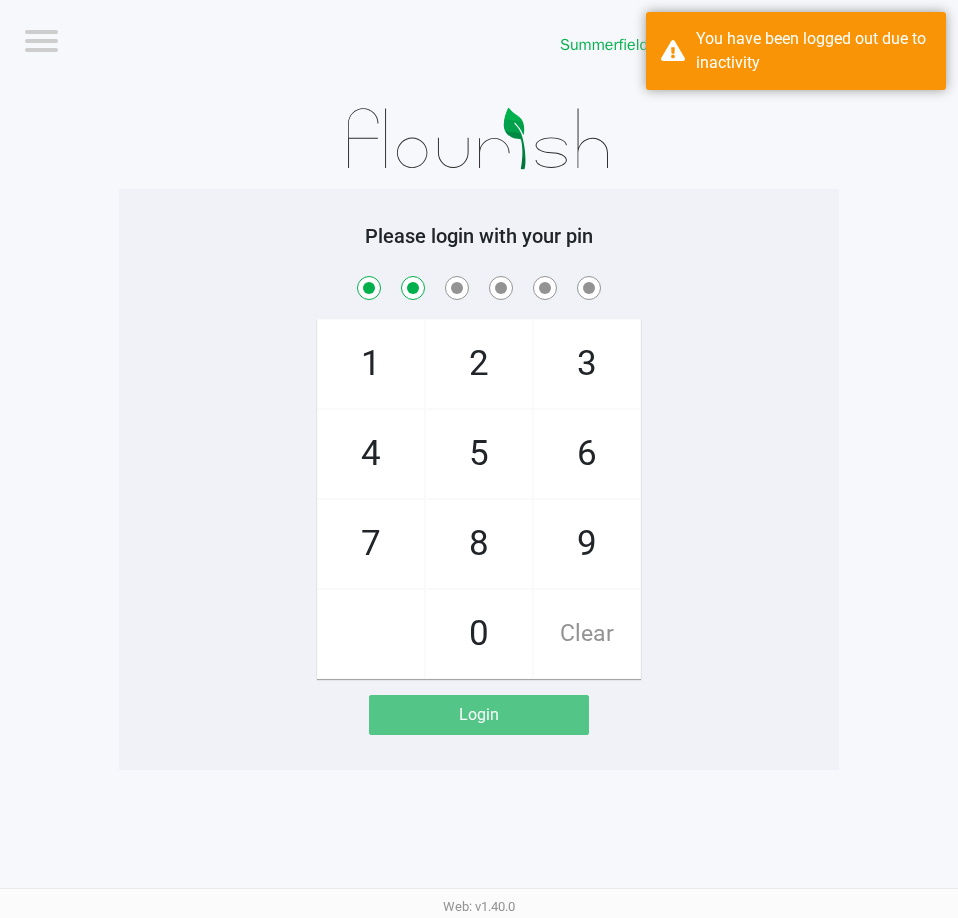 checkbox on "true" 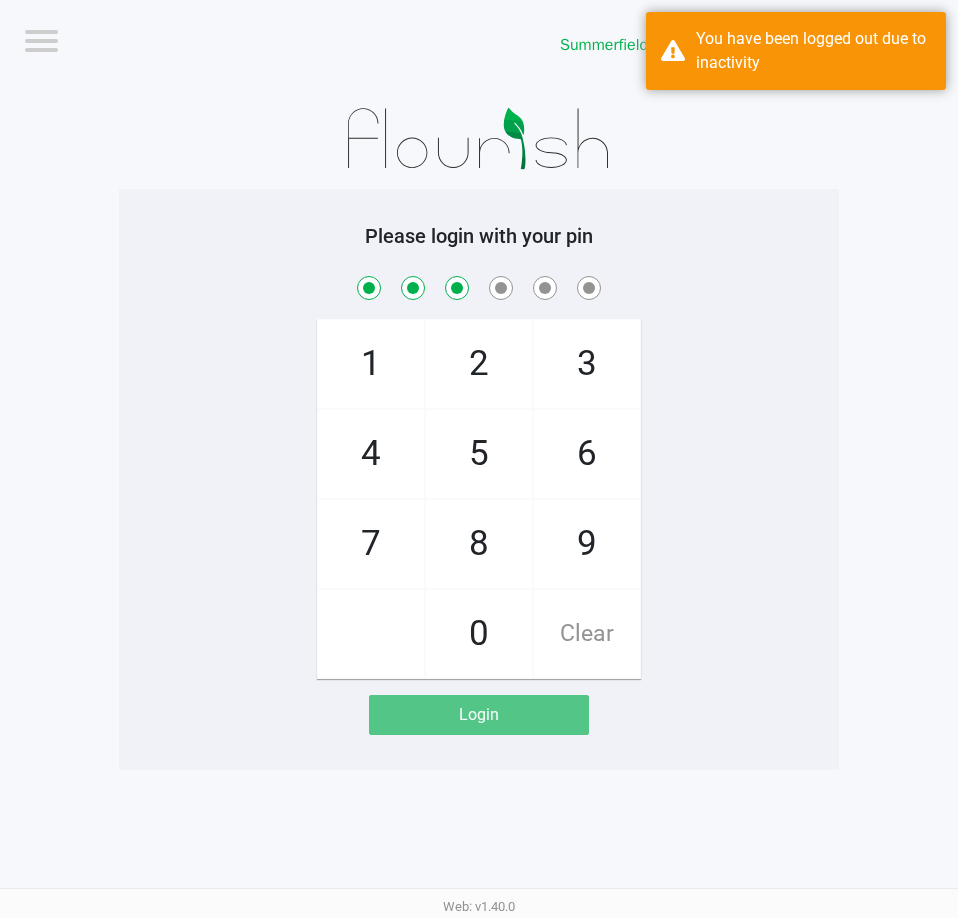 checkbox on "true" 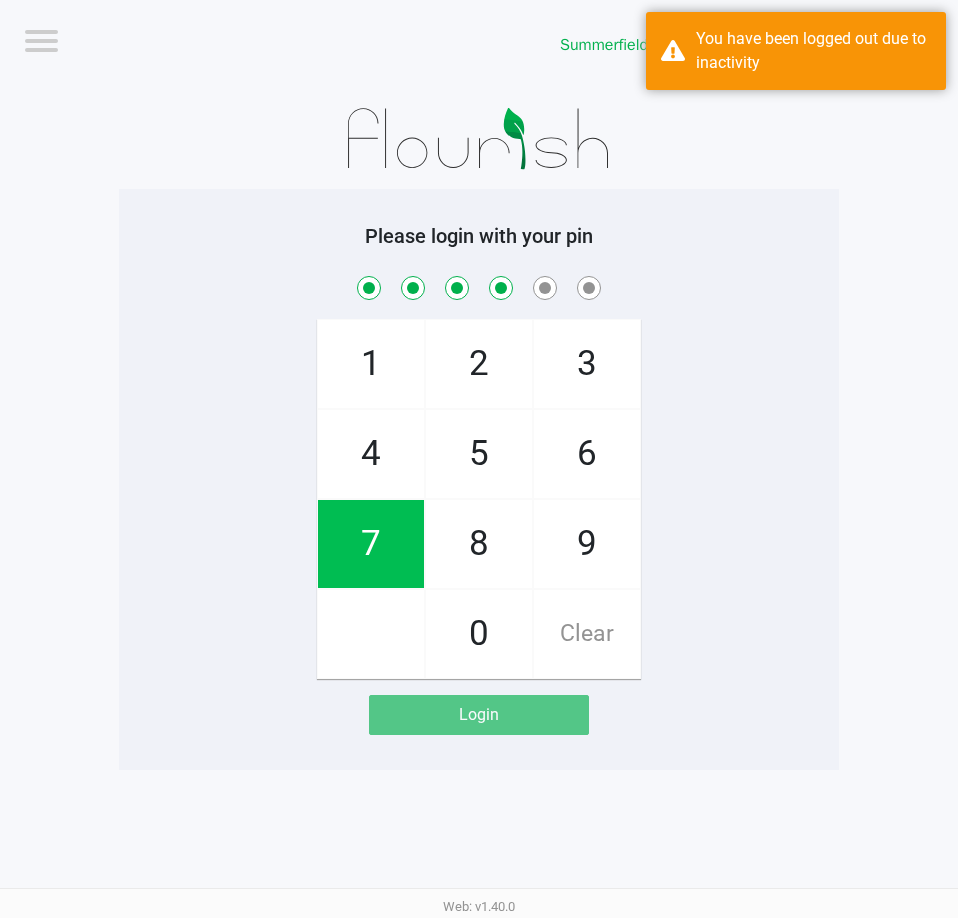 checkbox on "true" 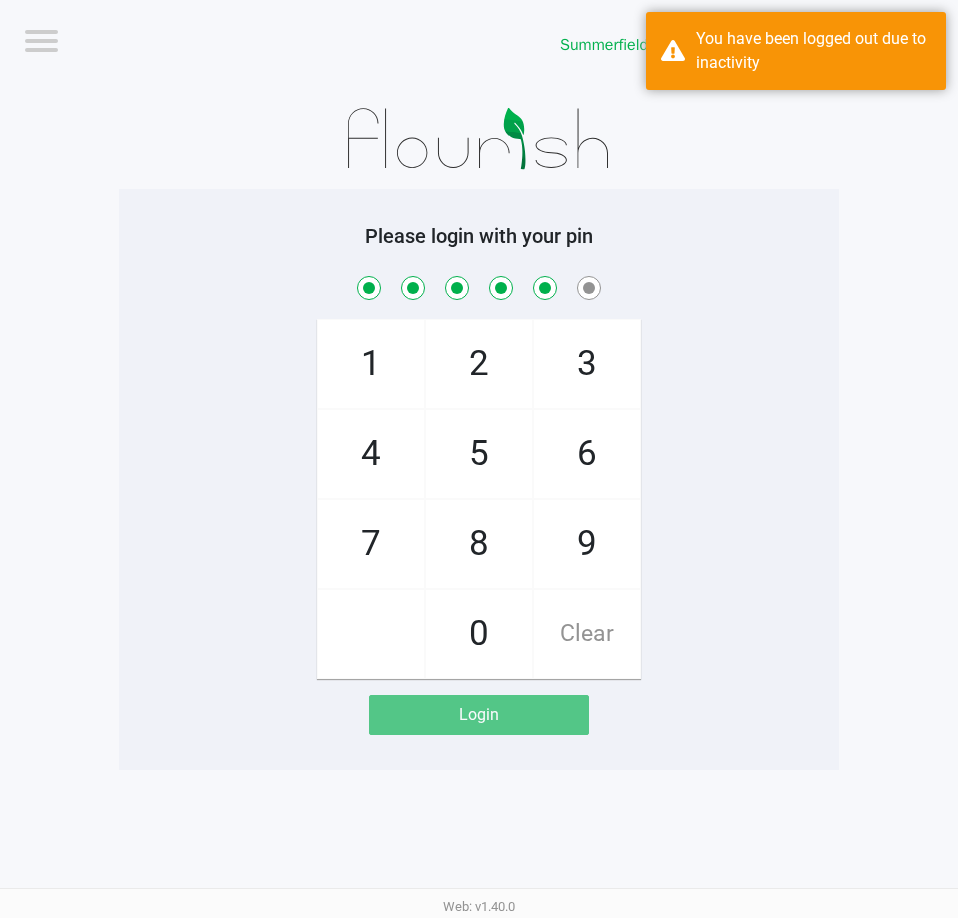 checkbox on "true" 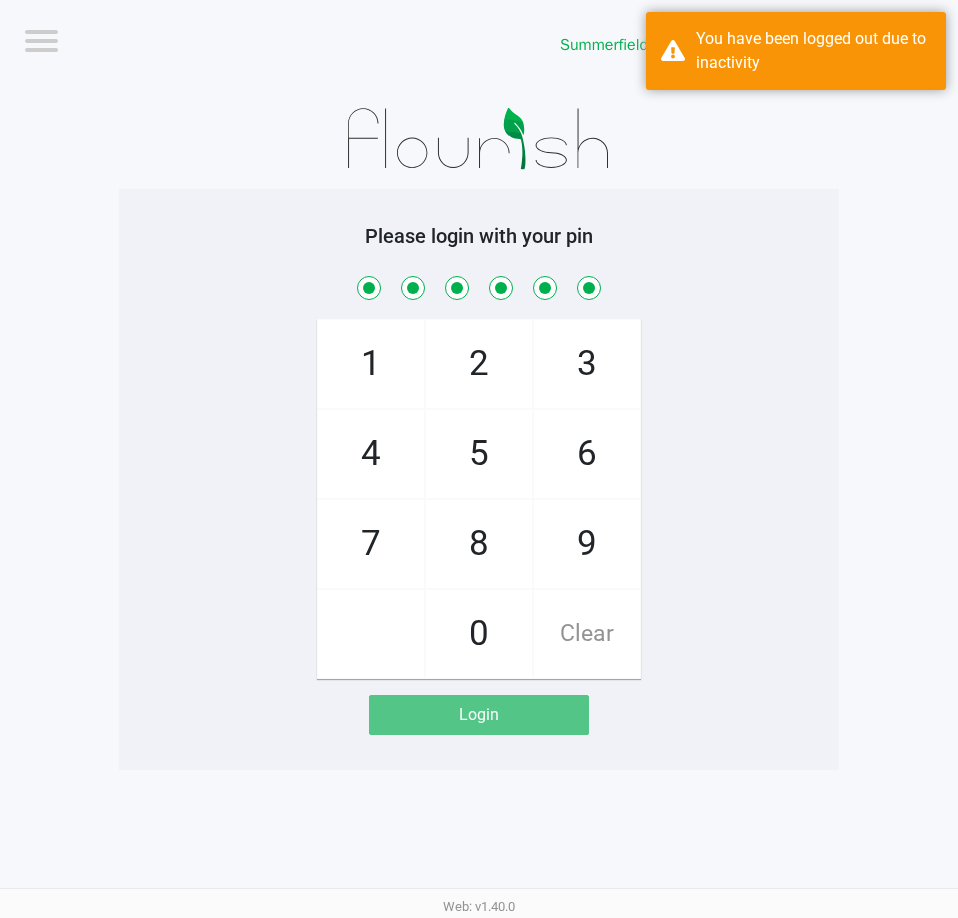 checkbox on "true" 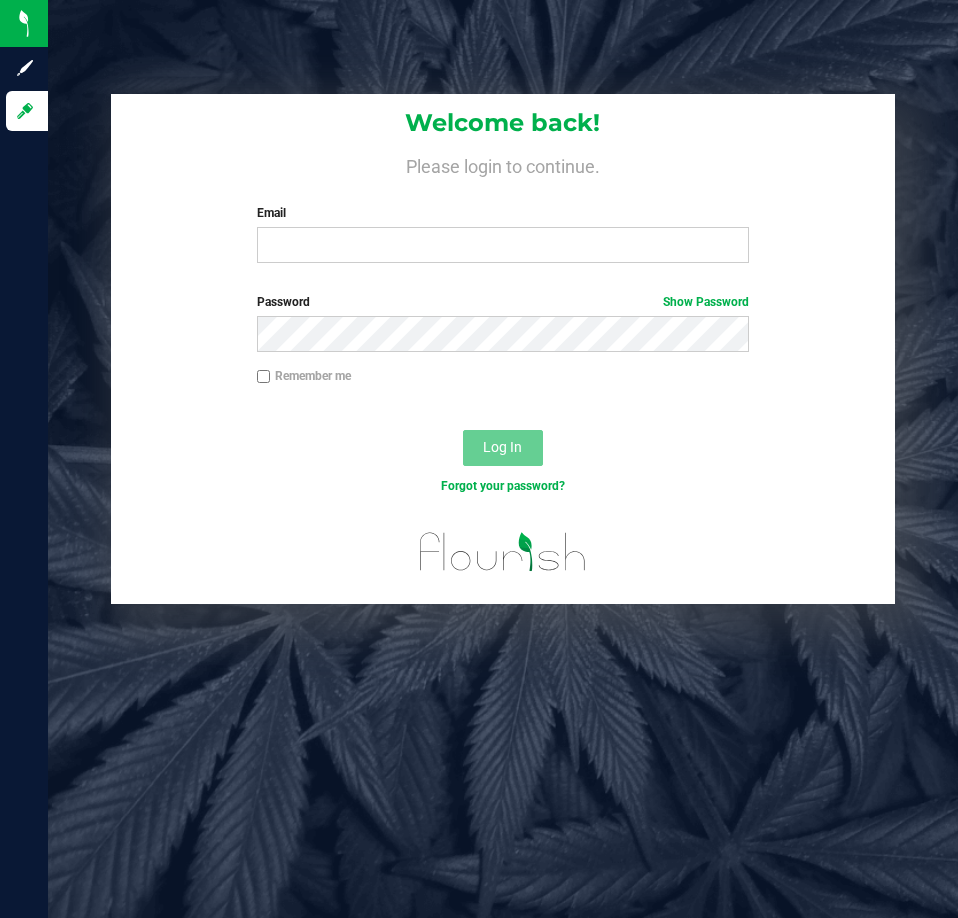 scroll, scrollTop: 0, scrollLeft: 0, axis: both 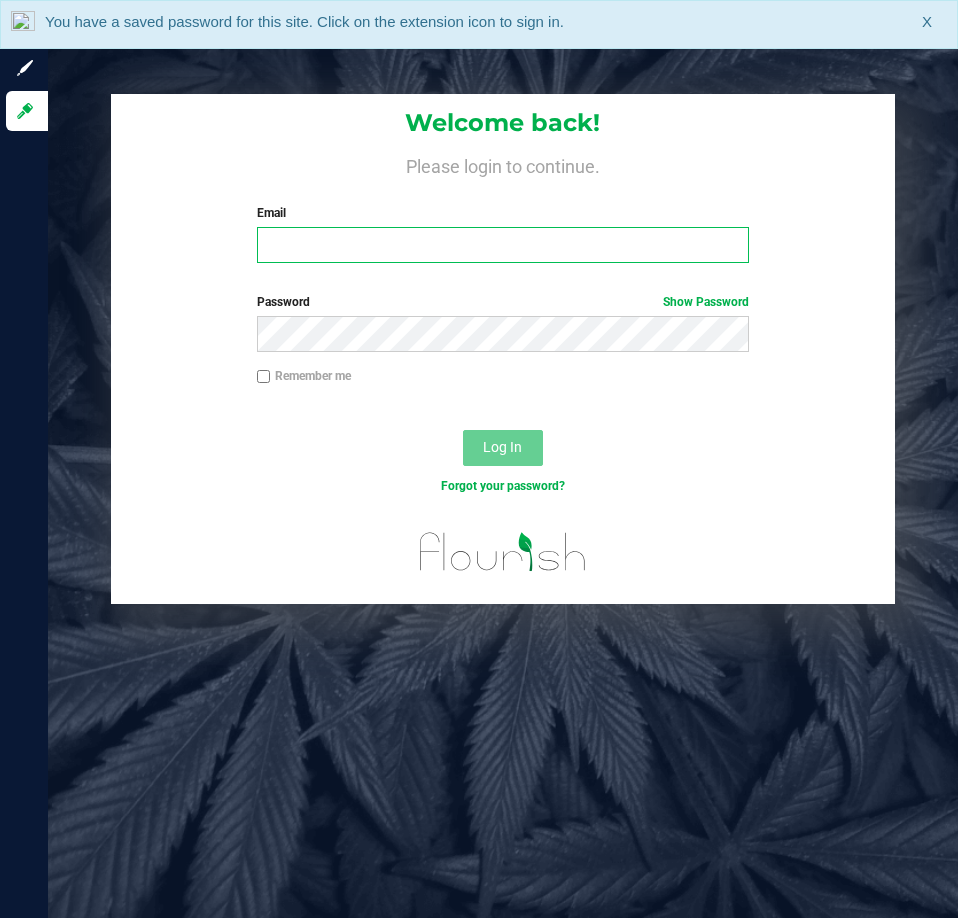 click on "Email" at bounding box center (503, 245) 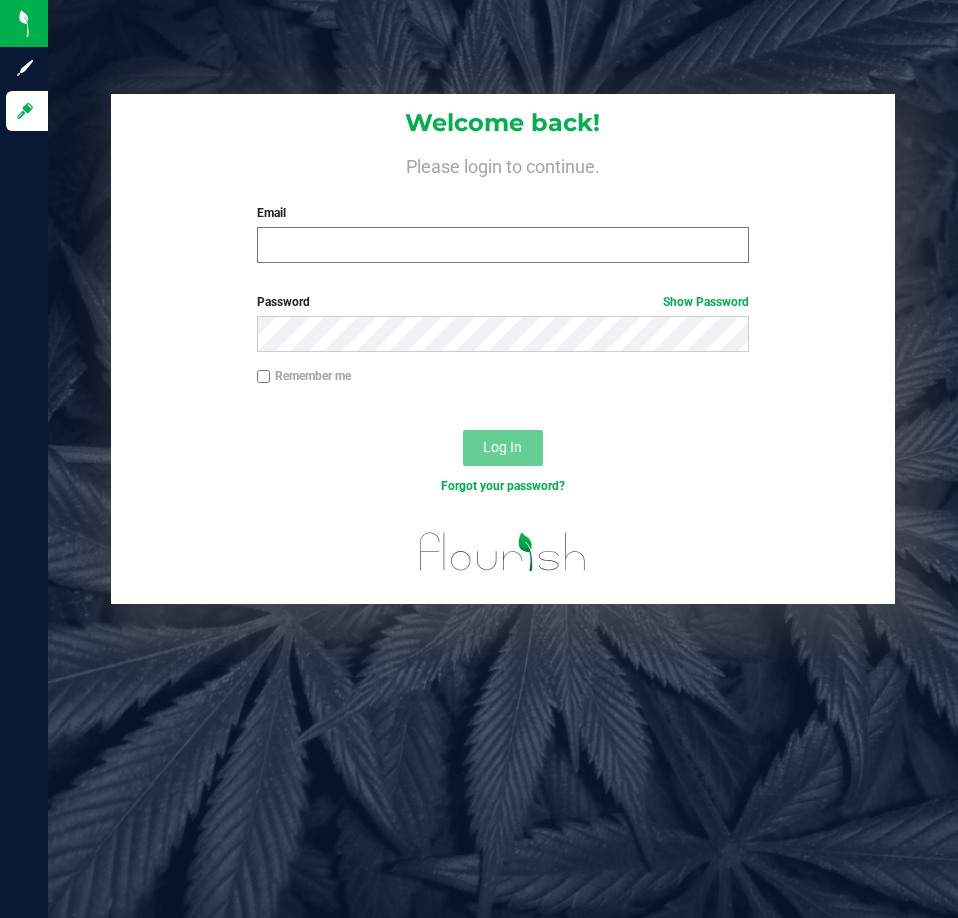 scroll, scrollTop: 0, scrollLeft: 0, axis: both 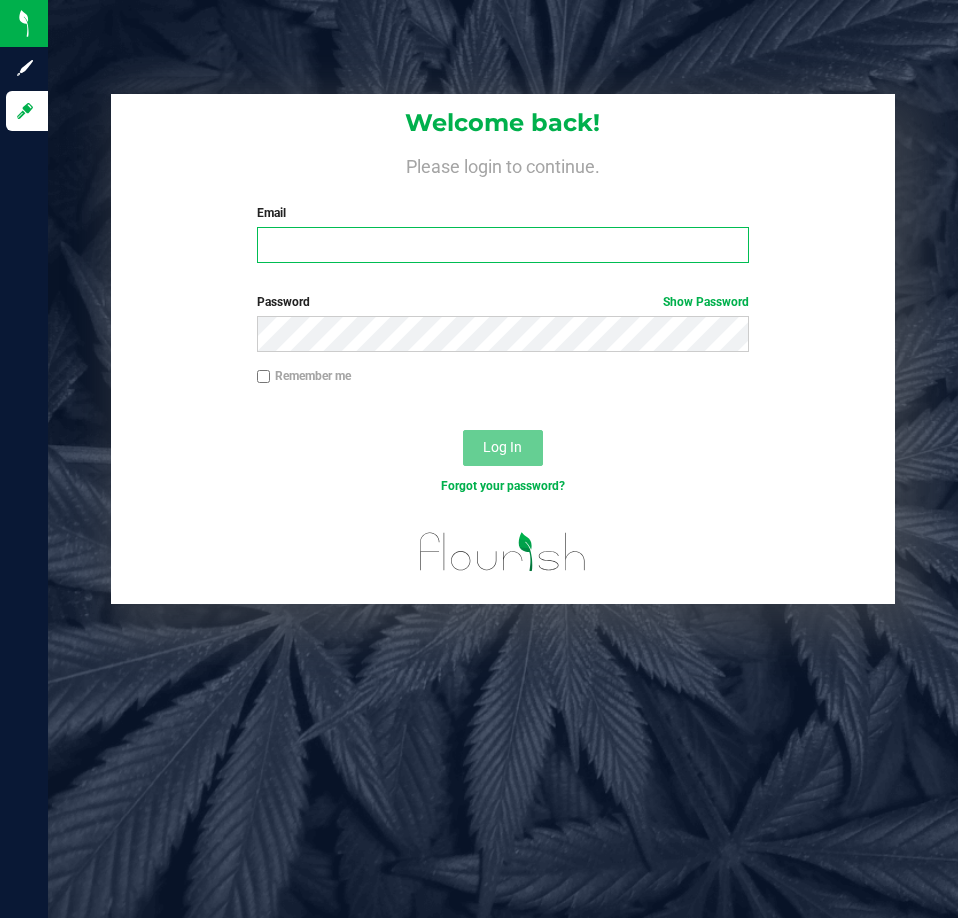 click on "Email" at bounding box center [503, 245] 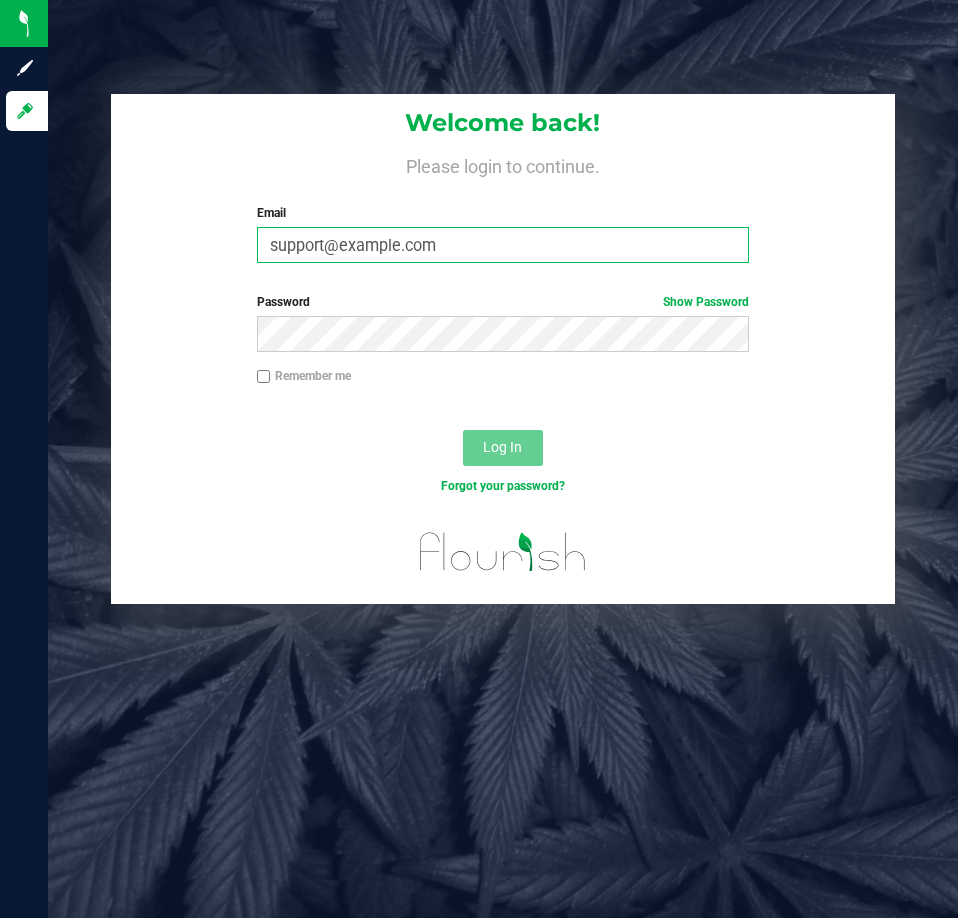 type on "[EMAIL]" 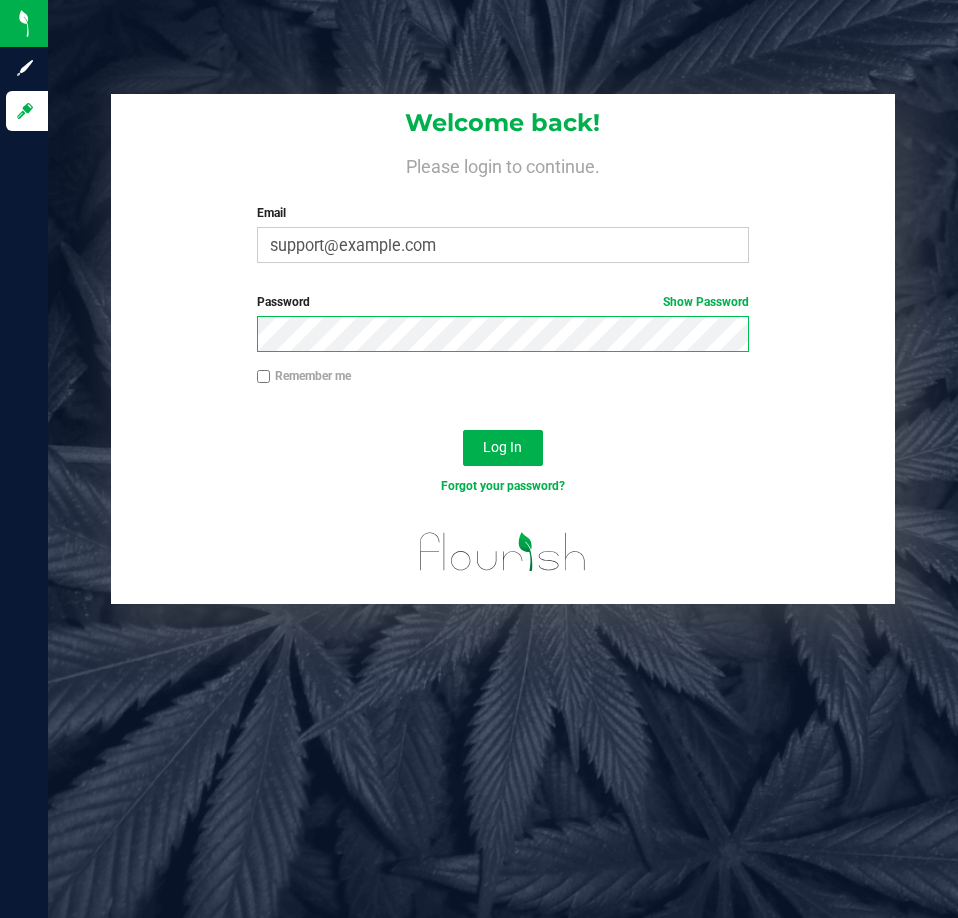 click on "Log In" at bounding box center (503, 448) 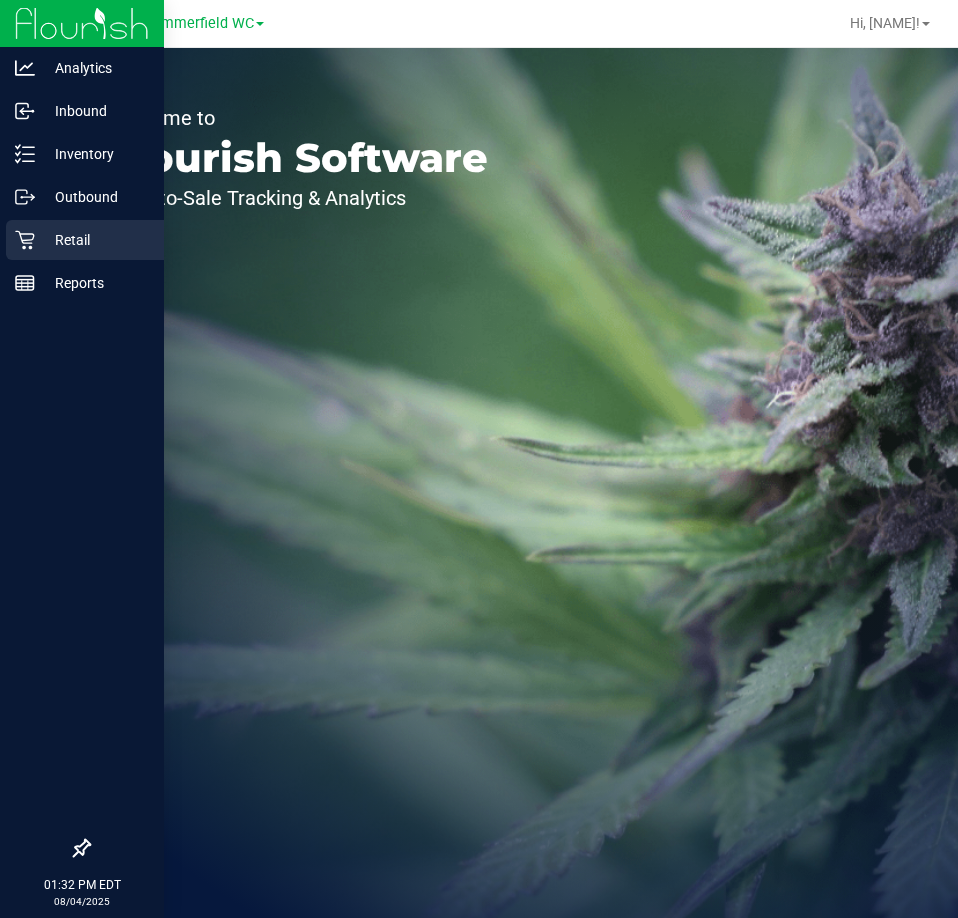 click on "Retail" at bounding box center (95, 240) 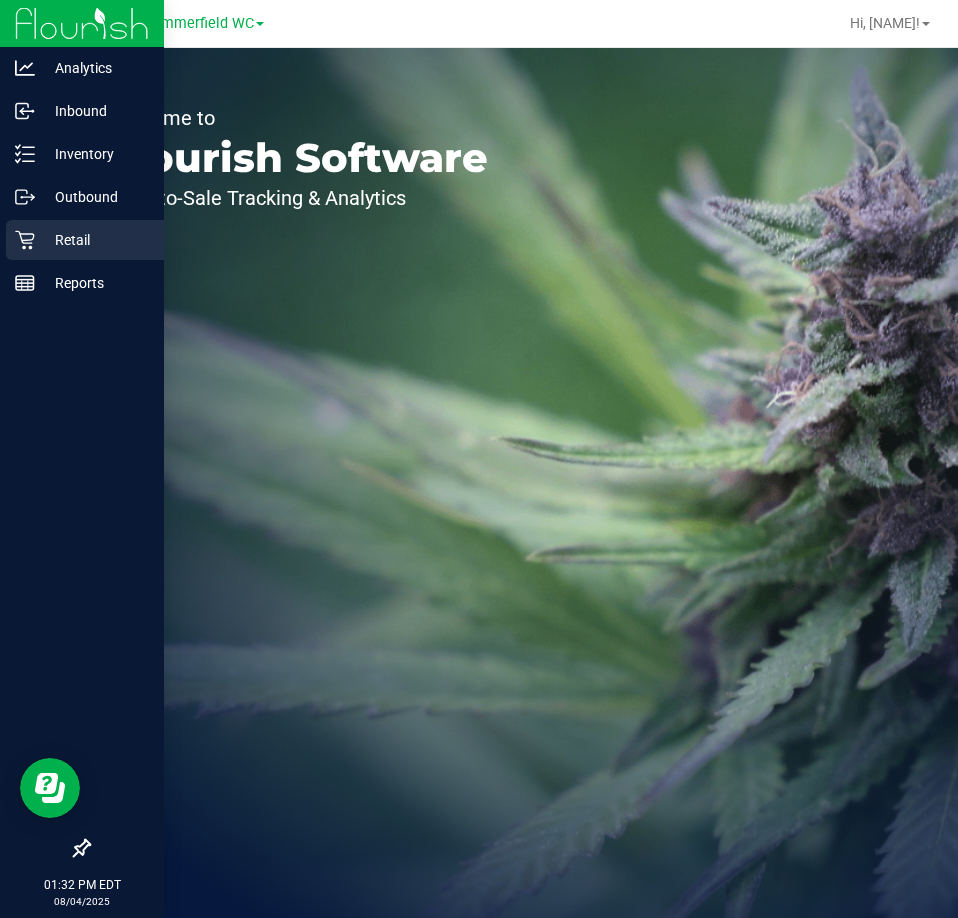 scroll, scrollTop: 0, scrollLeft: 0, axis: both 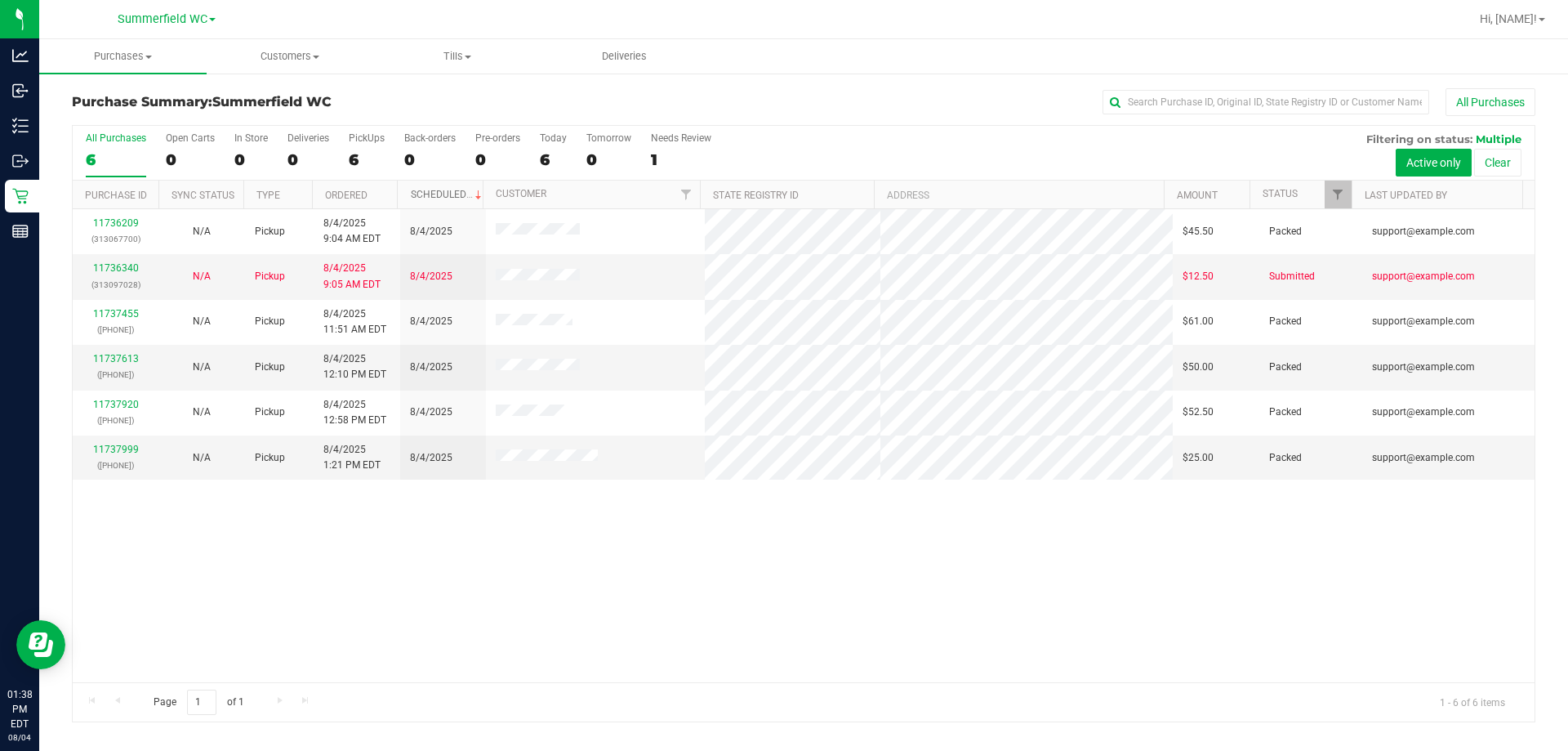 click on "Scheduled" at bounding box center (448, 194) 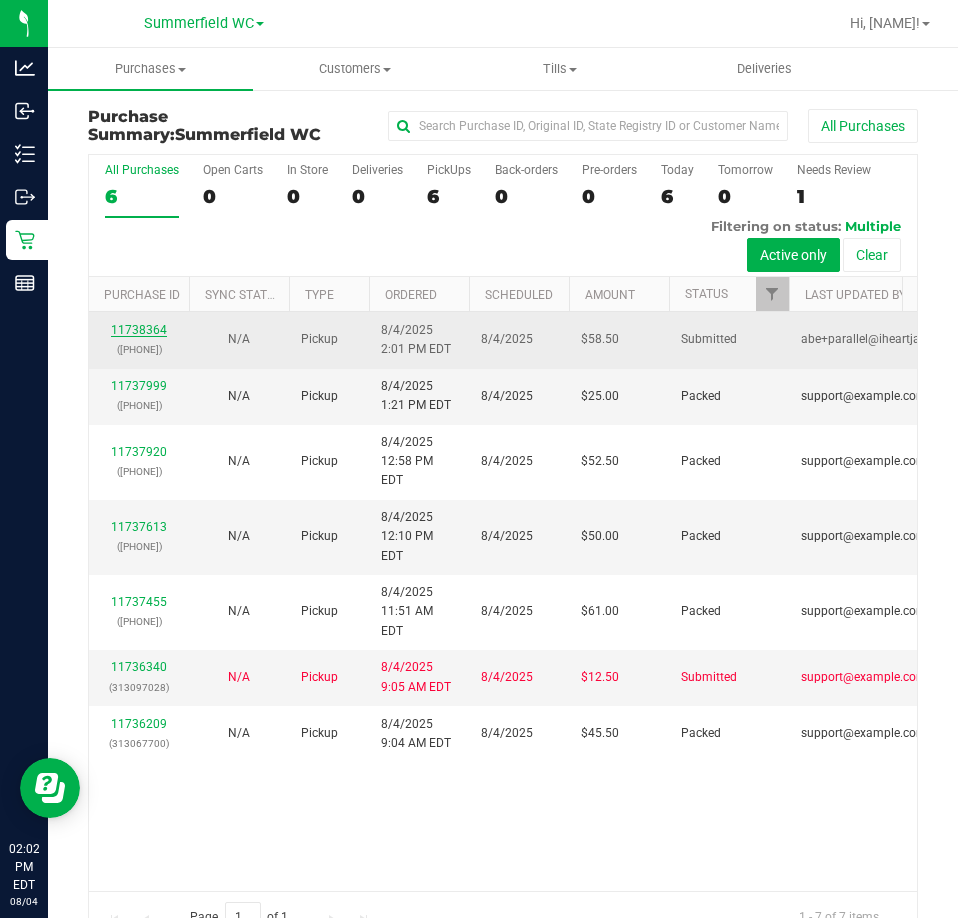 click on "11738364" at bounding box center (139, 330) 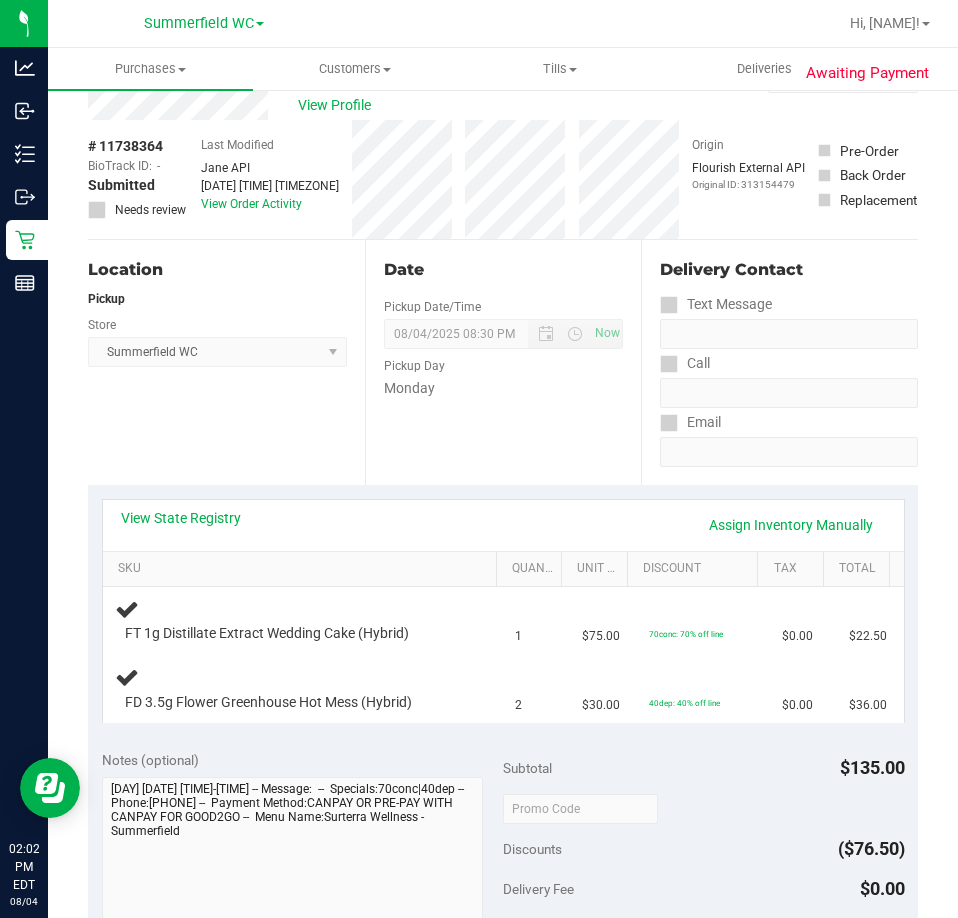scroll, scrollTop: 100, scrollLeft: 0, axis: vertical 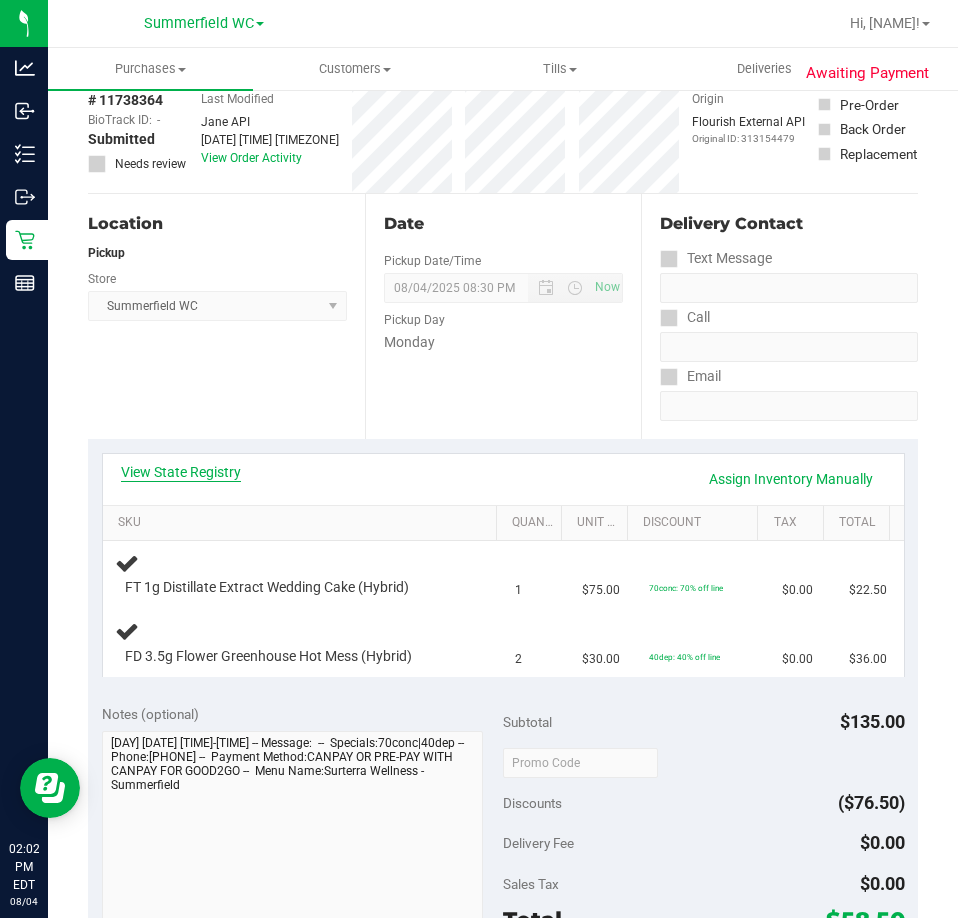 click on "View State Registry" at bounding box center (181, 472) 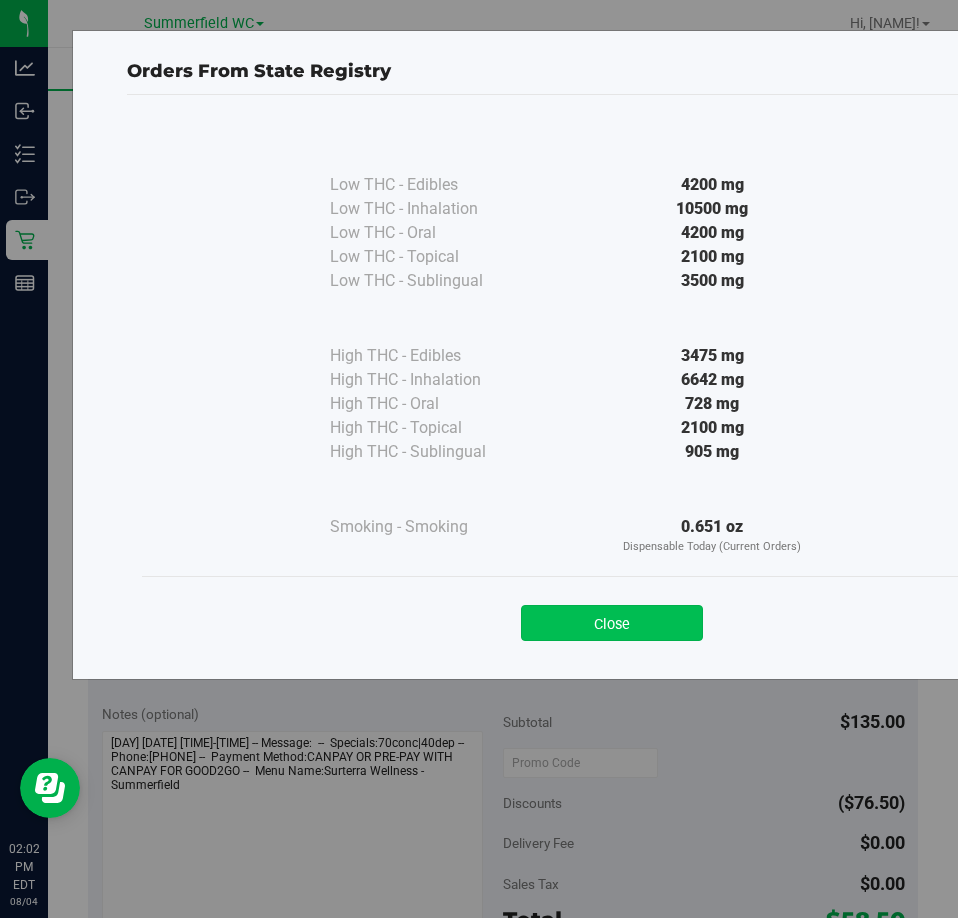 click on "Close" at bounding box center (612, 623) 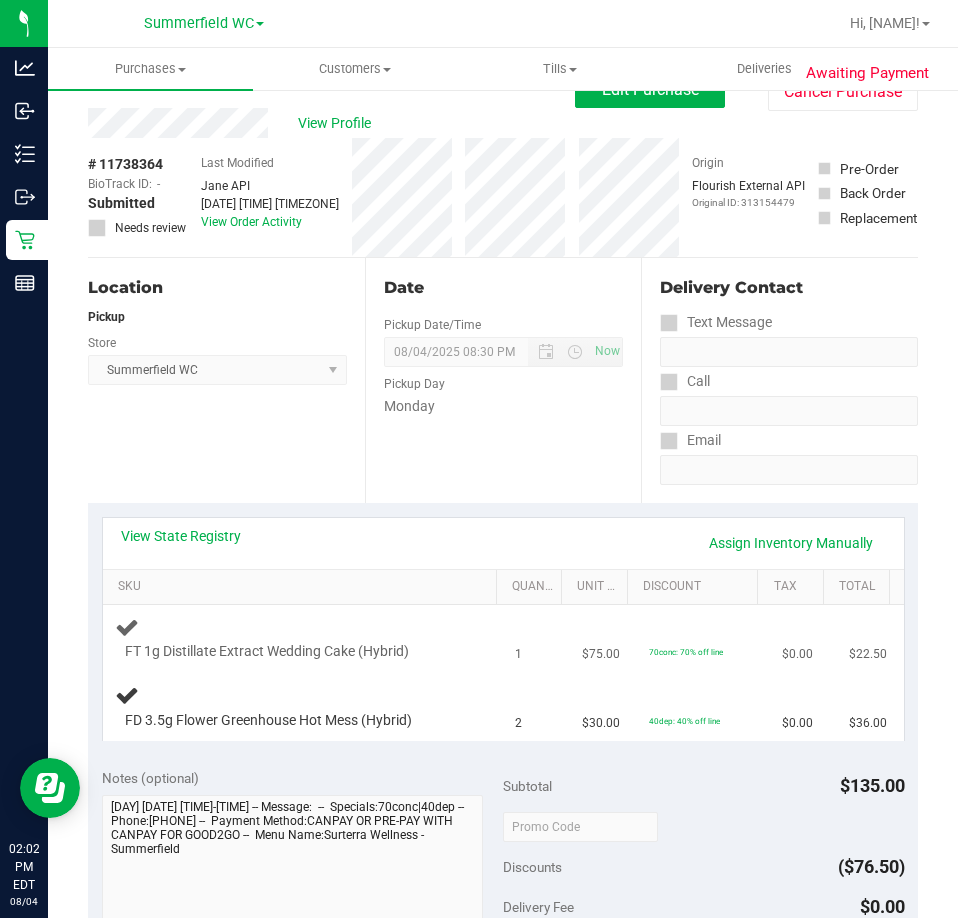scroll, scrollTop: 0, scrollLeft: 0, axis: both 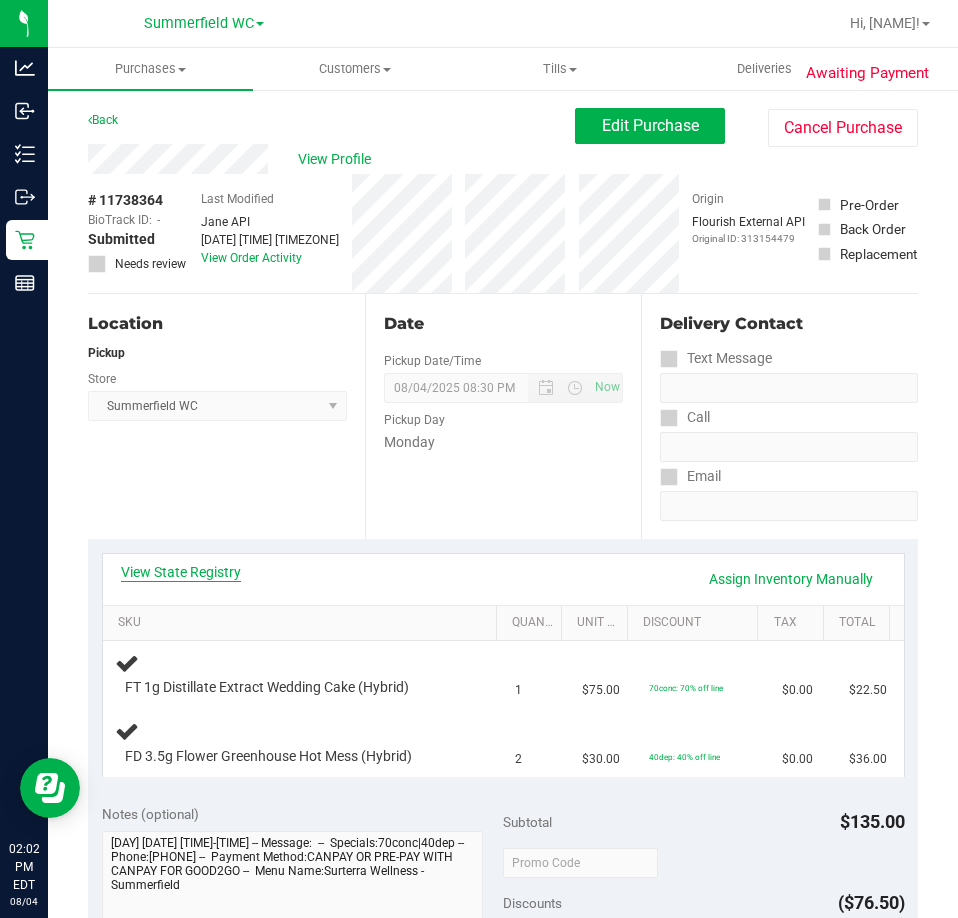 click on "View State Registry" at bounding box center [181, 572] 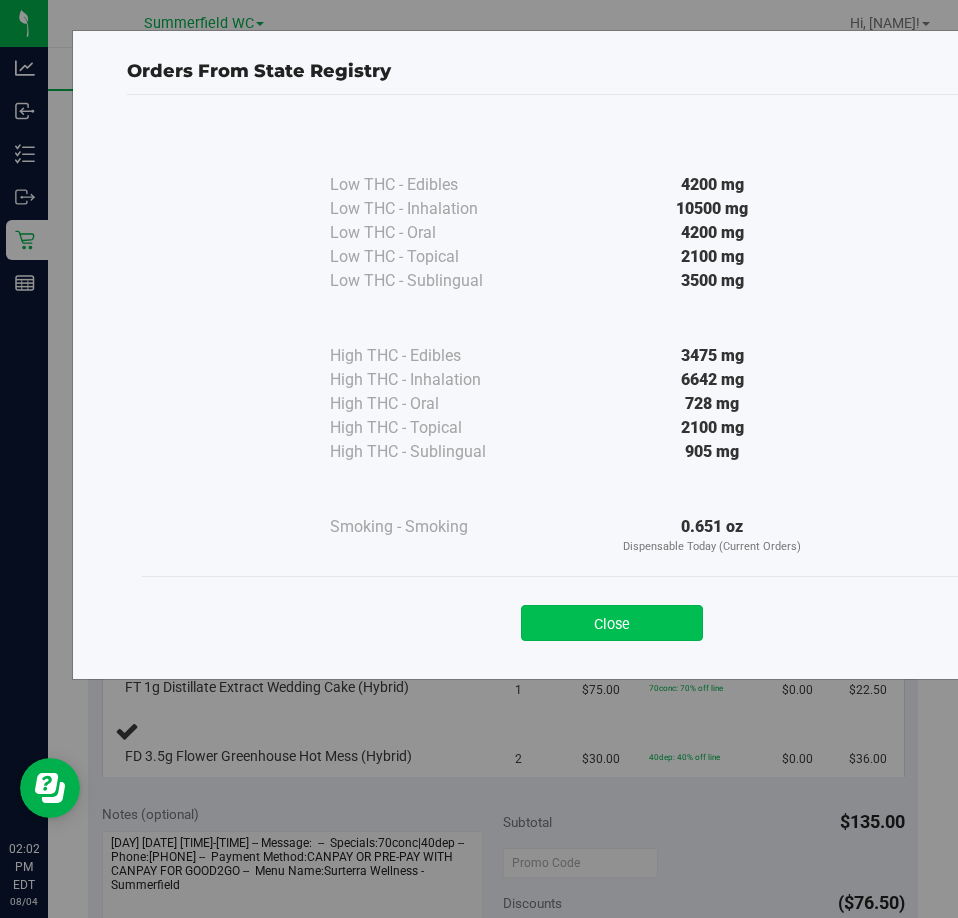 click on "Close" at bounding box center (612, 623) 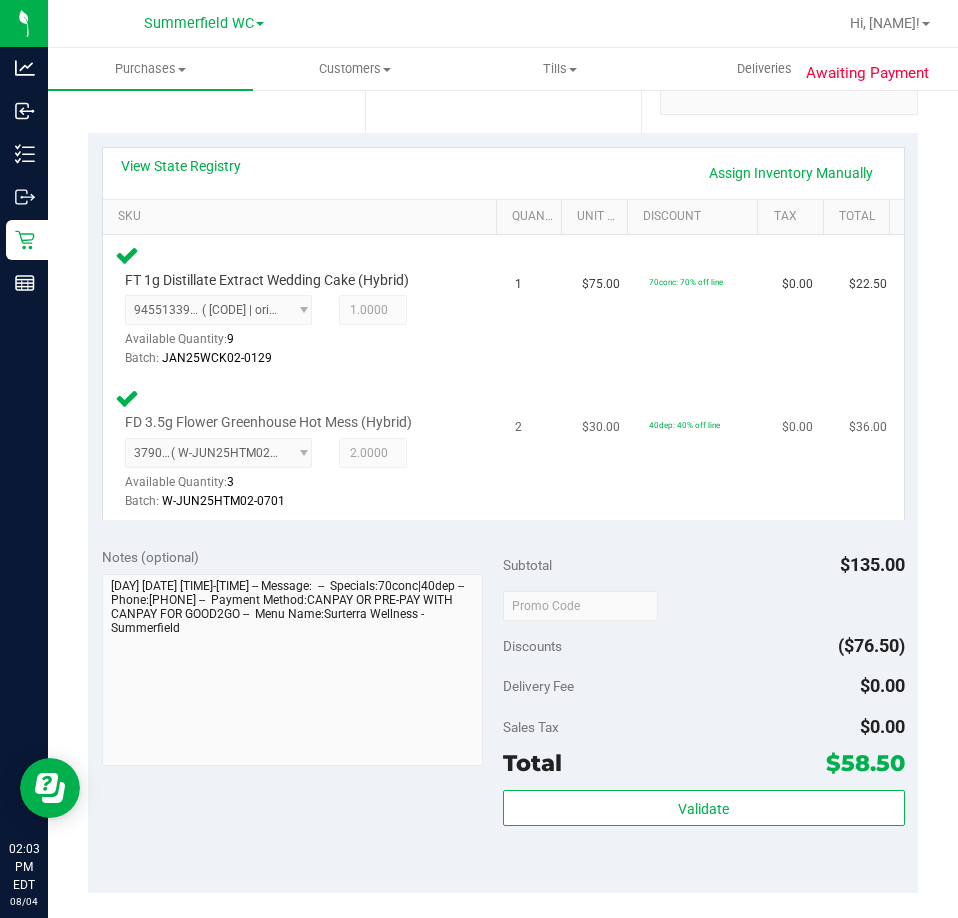 scroll, scrollTop: 600, scrollLeft: 0, axis: vertical 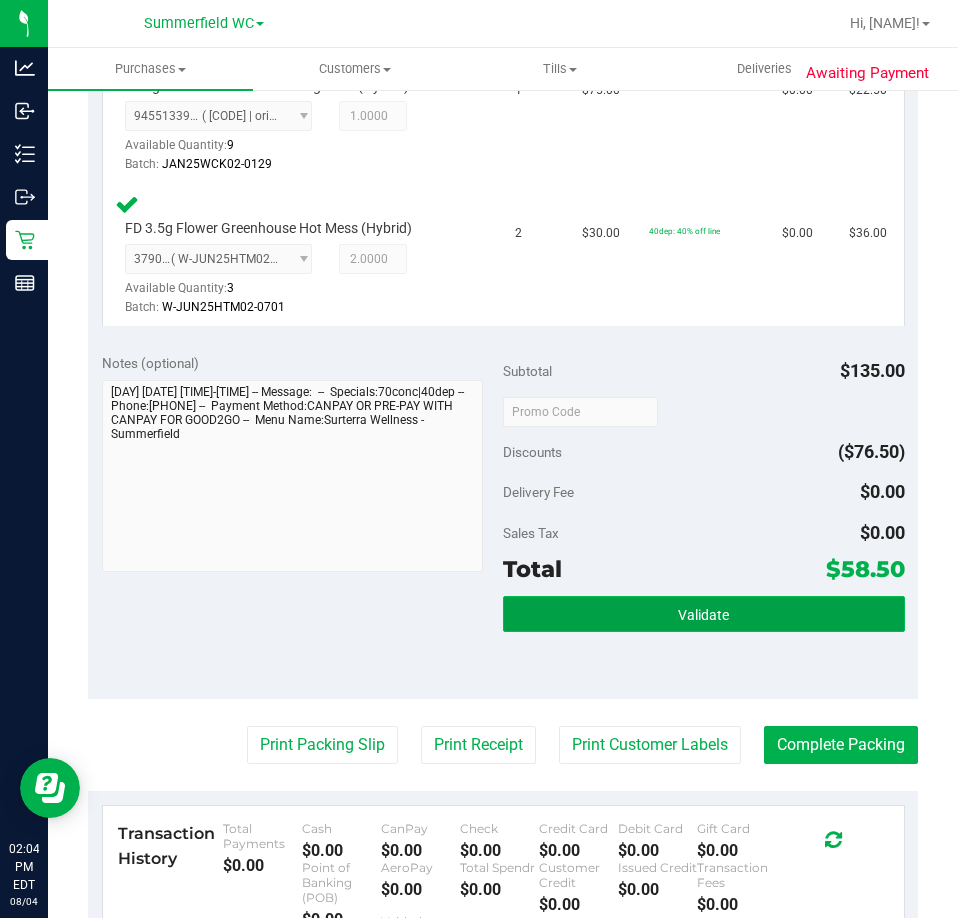 click on "Validate" at bounding box center (703, 615) 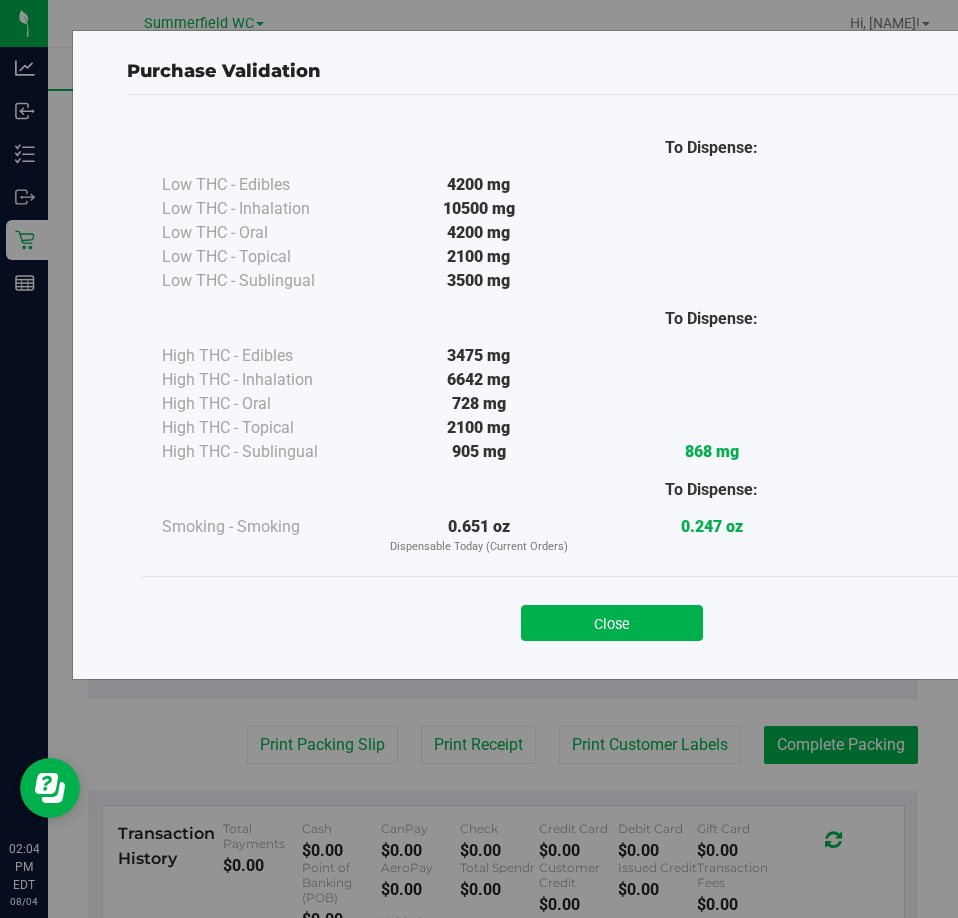click on "Close" at bounding box center (612, 617) 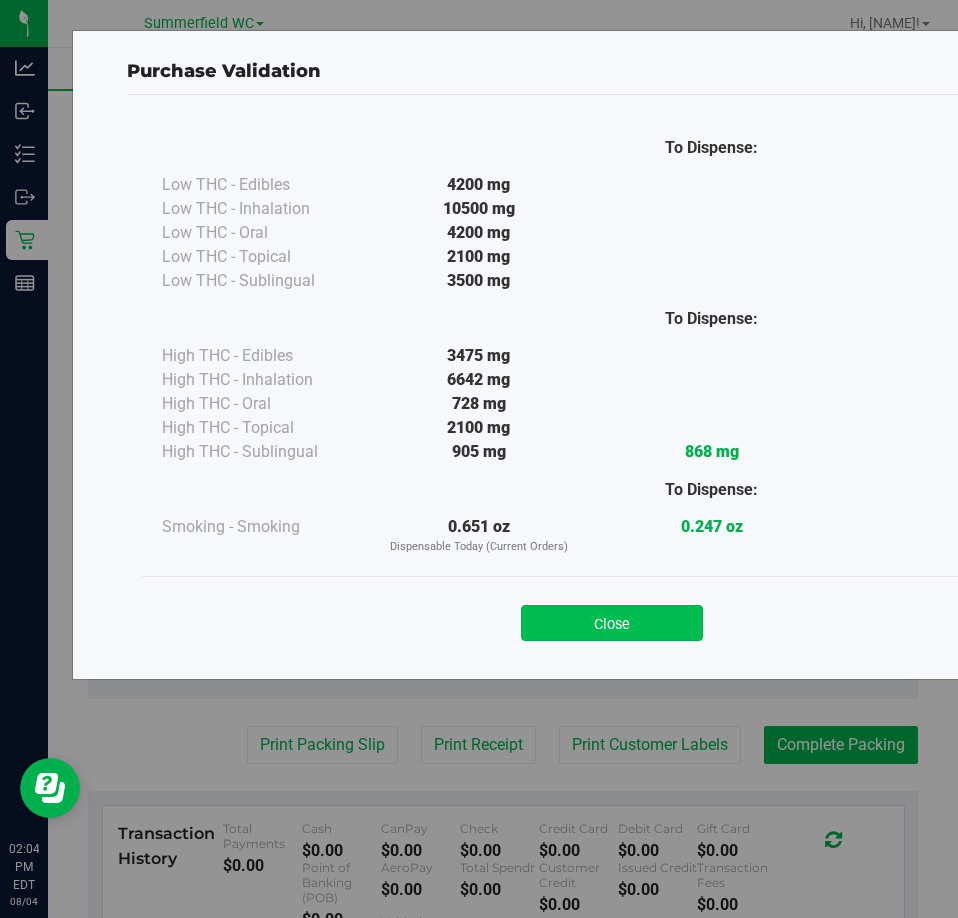 click on "Close" at bounding box center [612, 623] 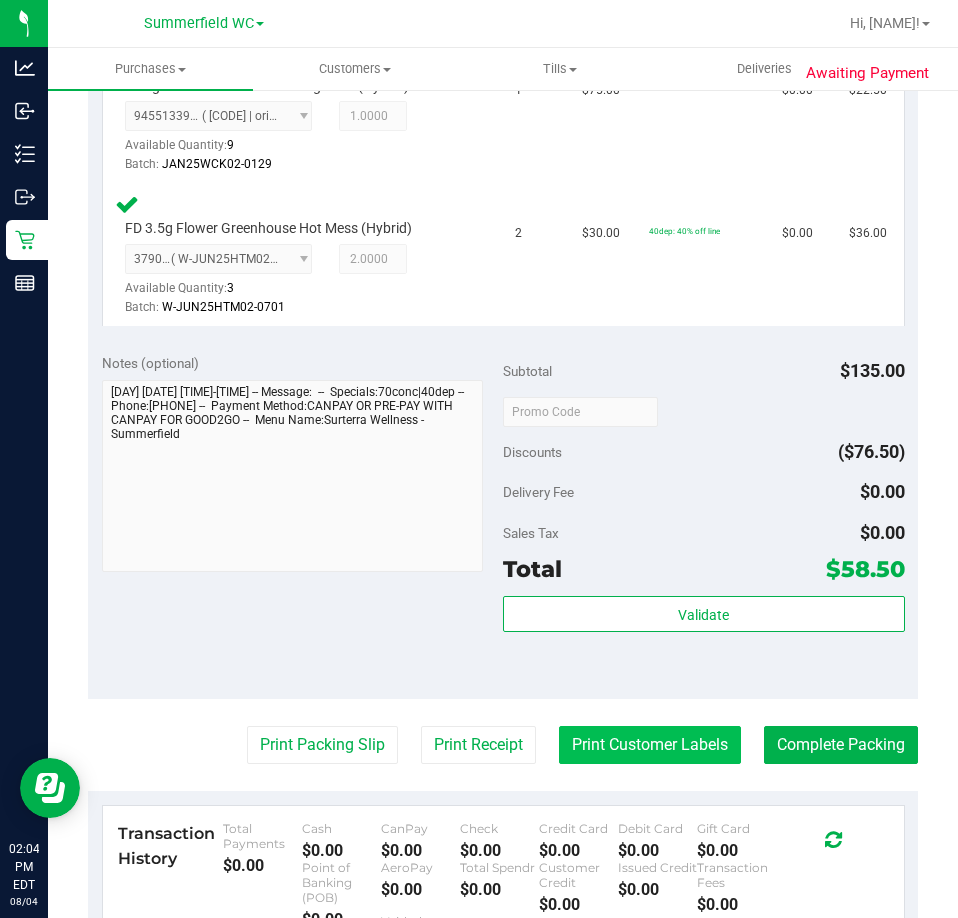 click on "Print Customer Labels" at bounding box center (650, 745) 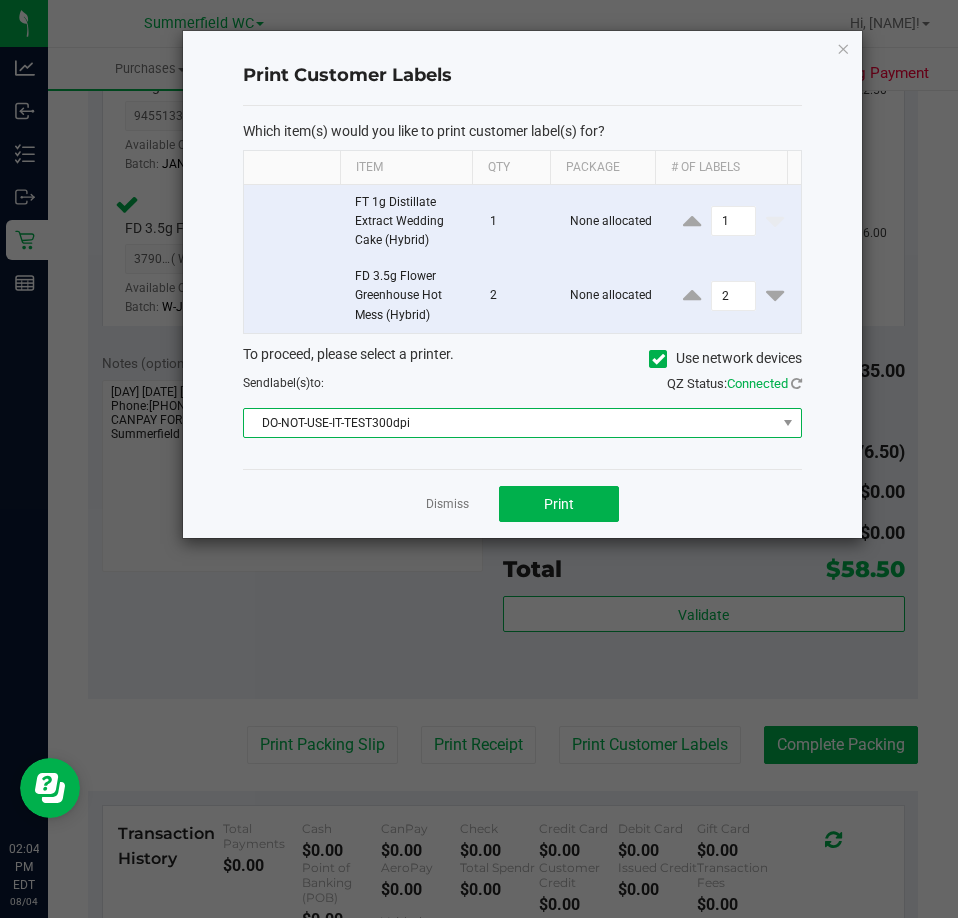 click on "DO-NOT-USE-IT-TEST300dpi" at bounding box center (510, 423) 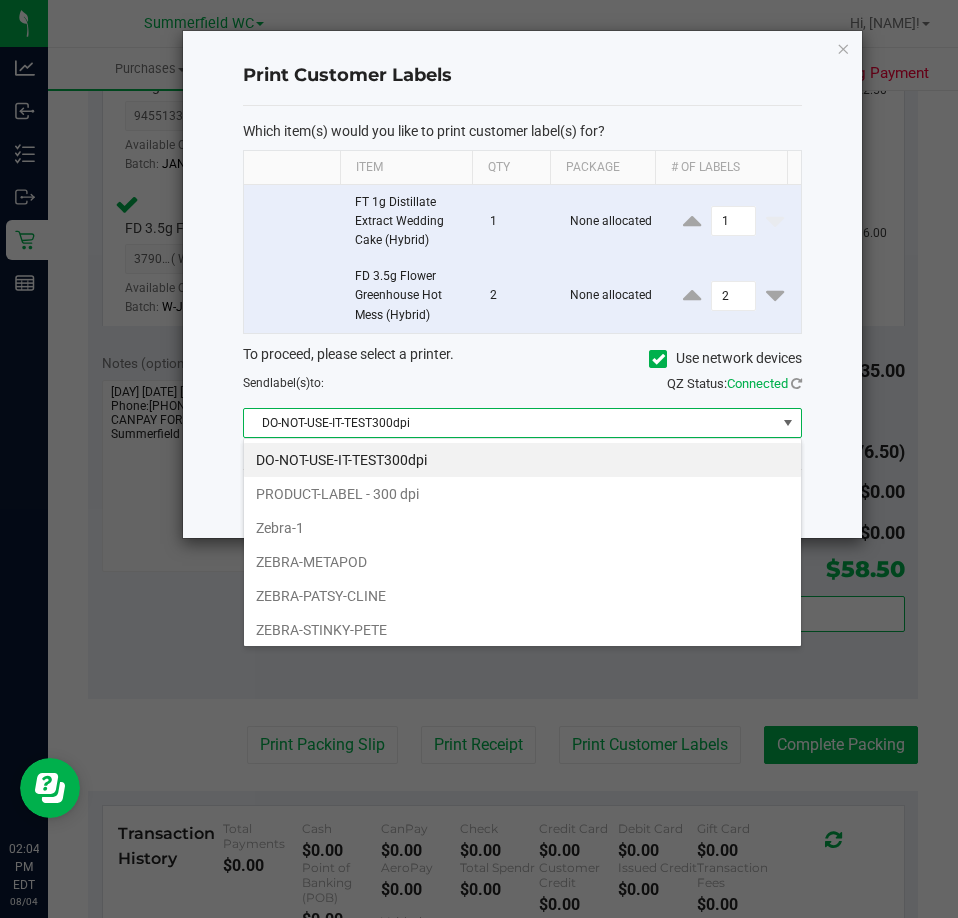 scroll, scrollTop: 99970, scrollLeft: 99441, axis: both 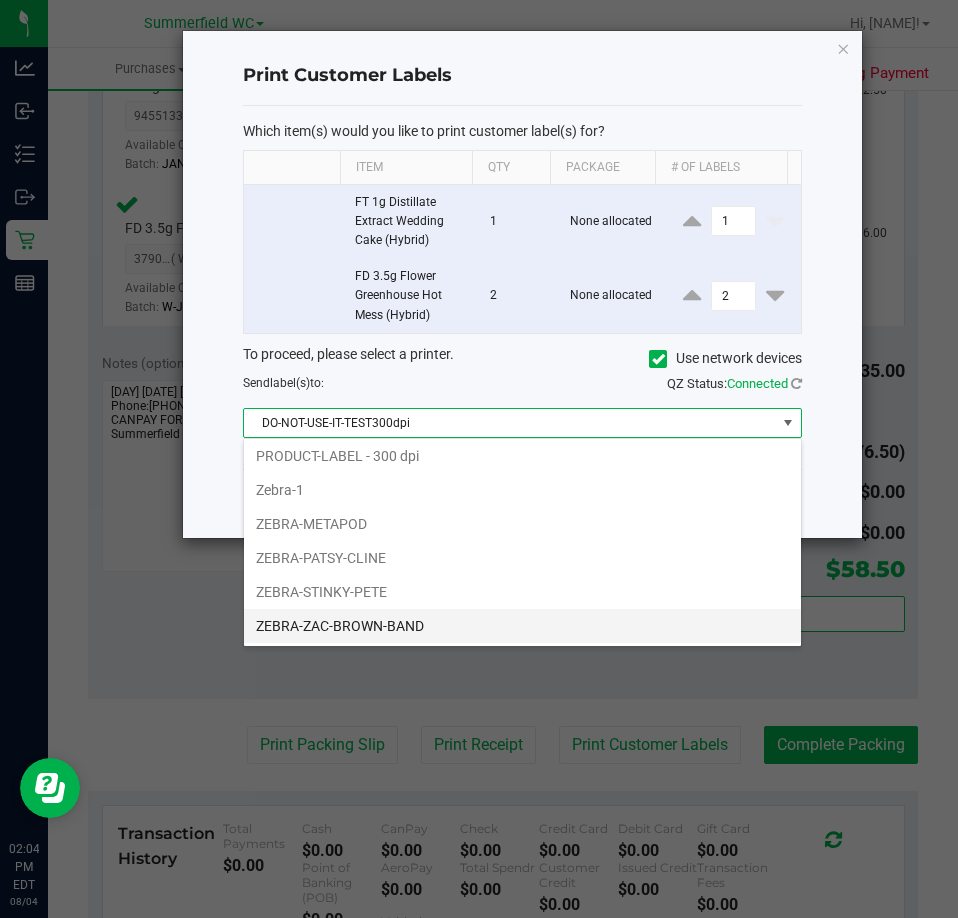 click on "ZEBRA-ZAC-BROWN-BAND" at bounding box center [522, 626] 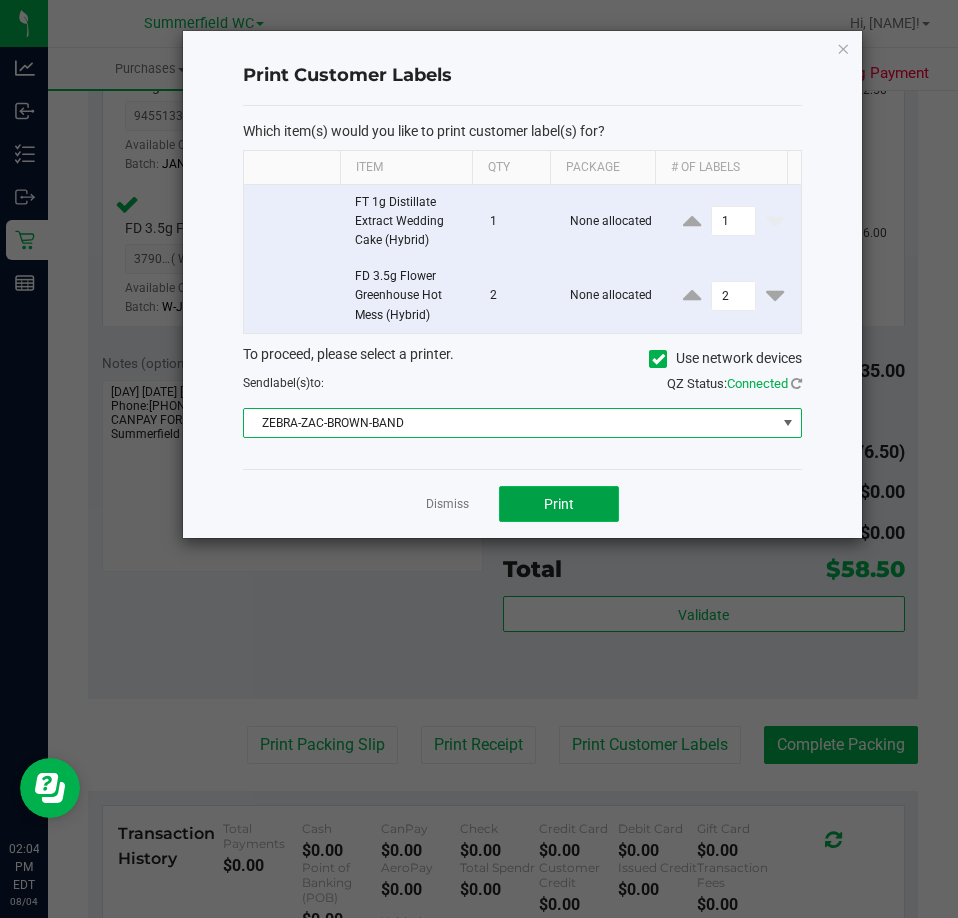 click on "Print" 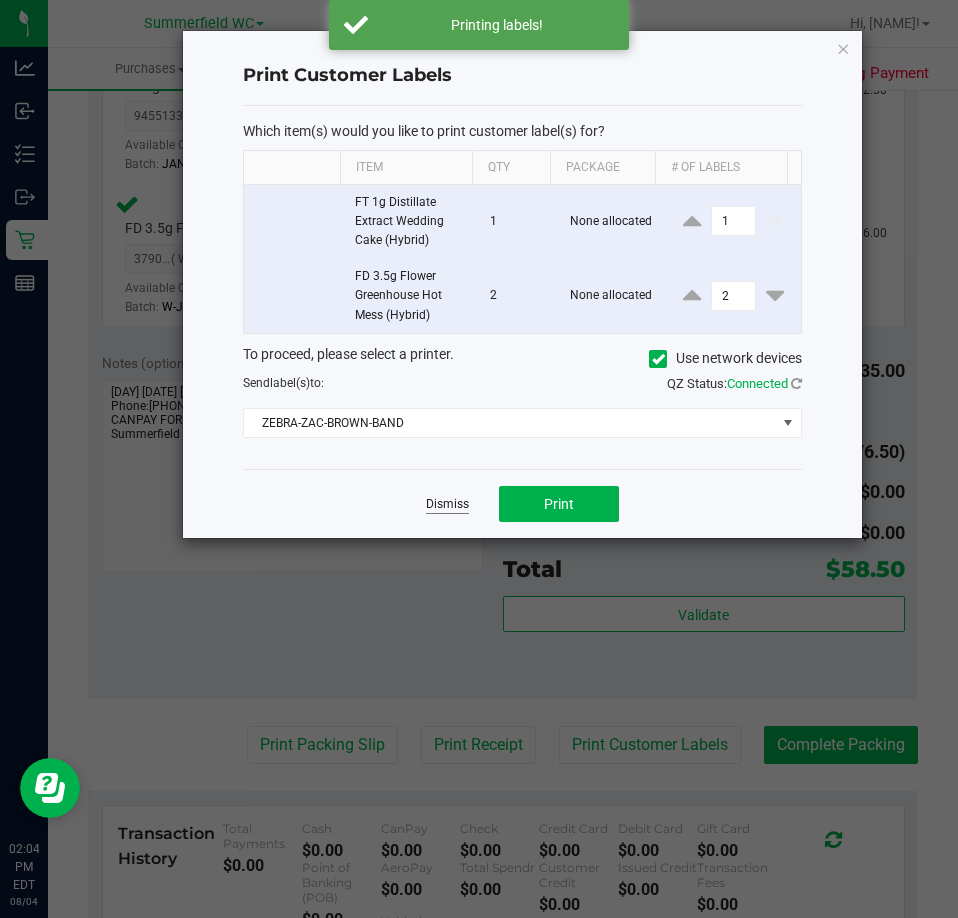 click on "Dismiss" 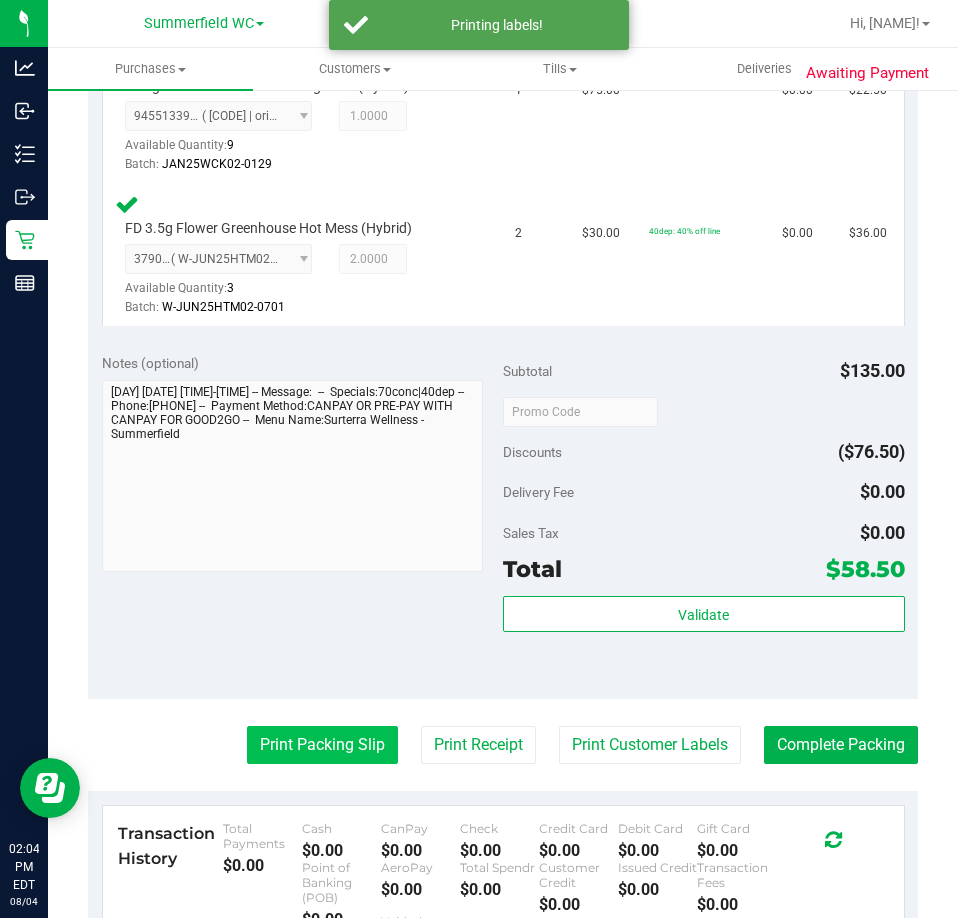 click on "Print Packing Slip" at bounding box center (322, 745) 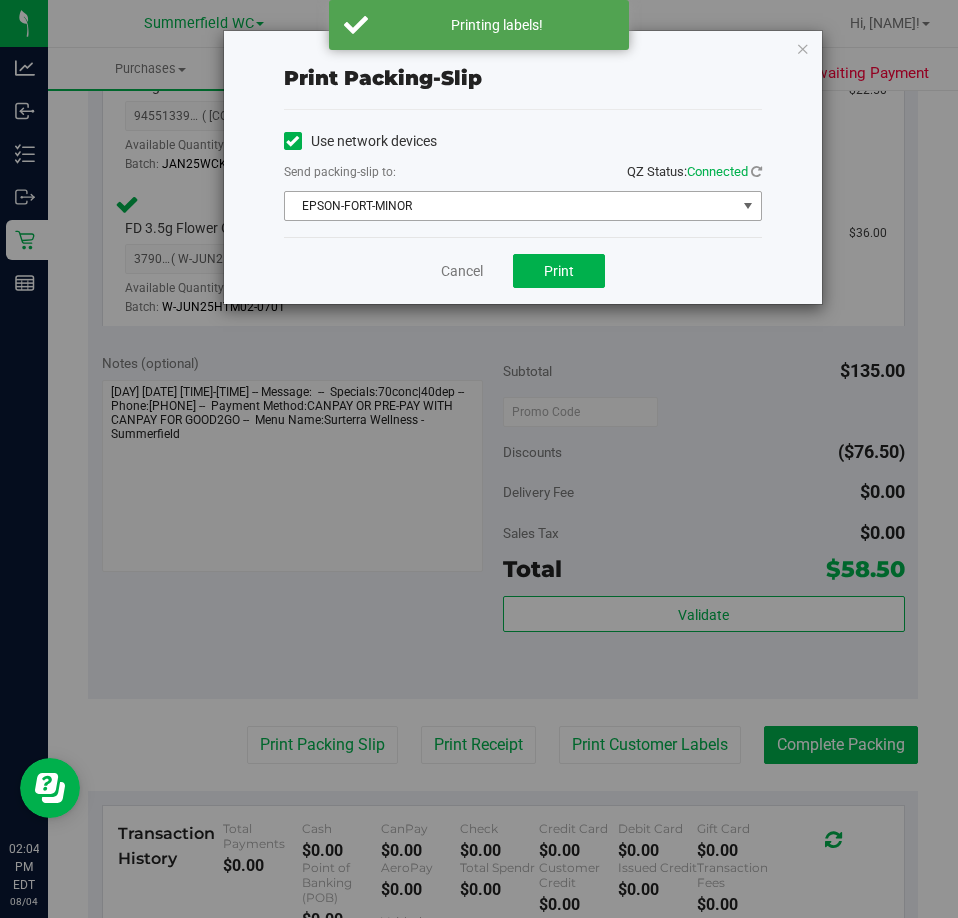 click on "EPSON-FORT-MINOR" at bounding box center [510, 206] 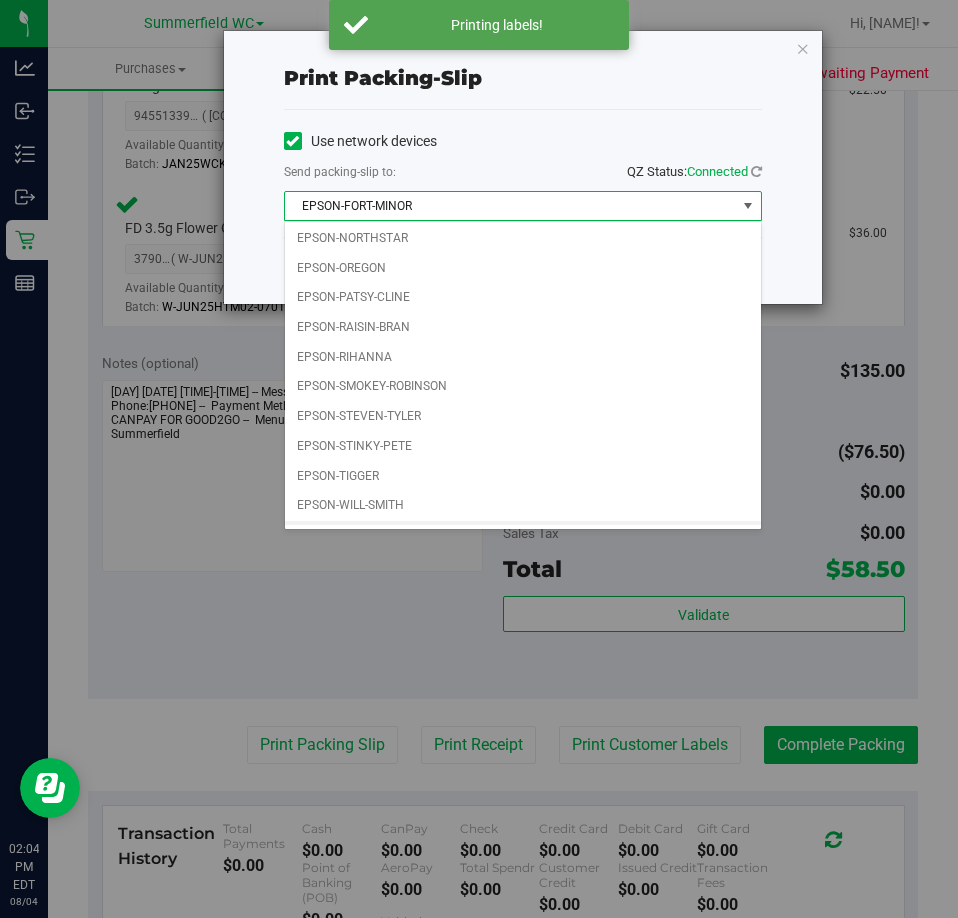 scroll, scrollTop: 86, scrollLeft: 0, axis: vertical 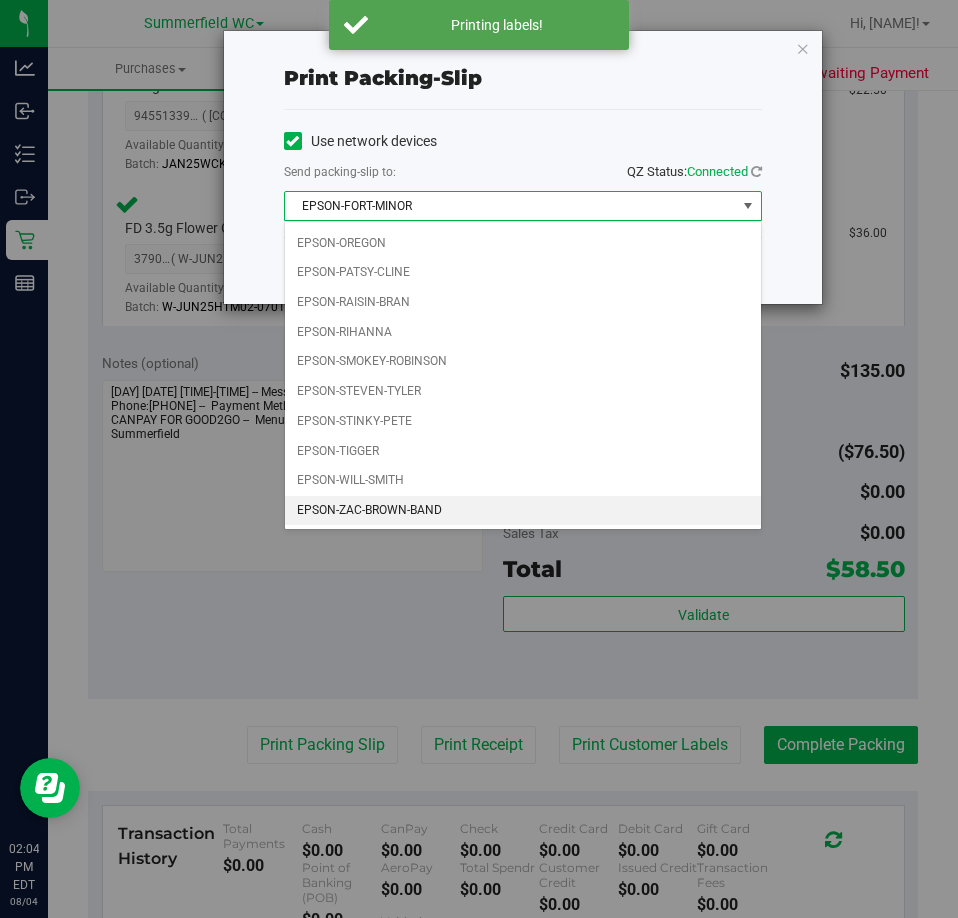 click on "EPSON-ZAC-BROWN-BAND" at bounding box center [523, 511] 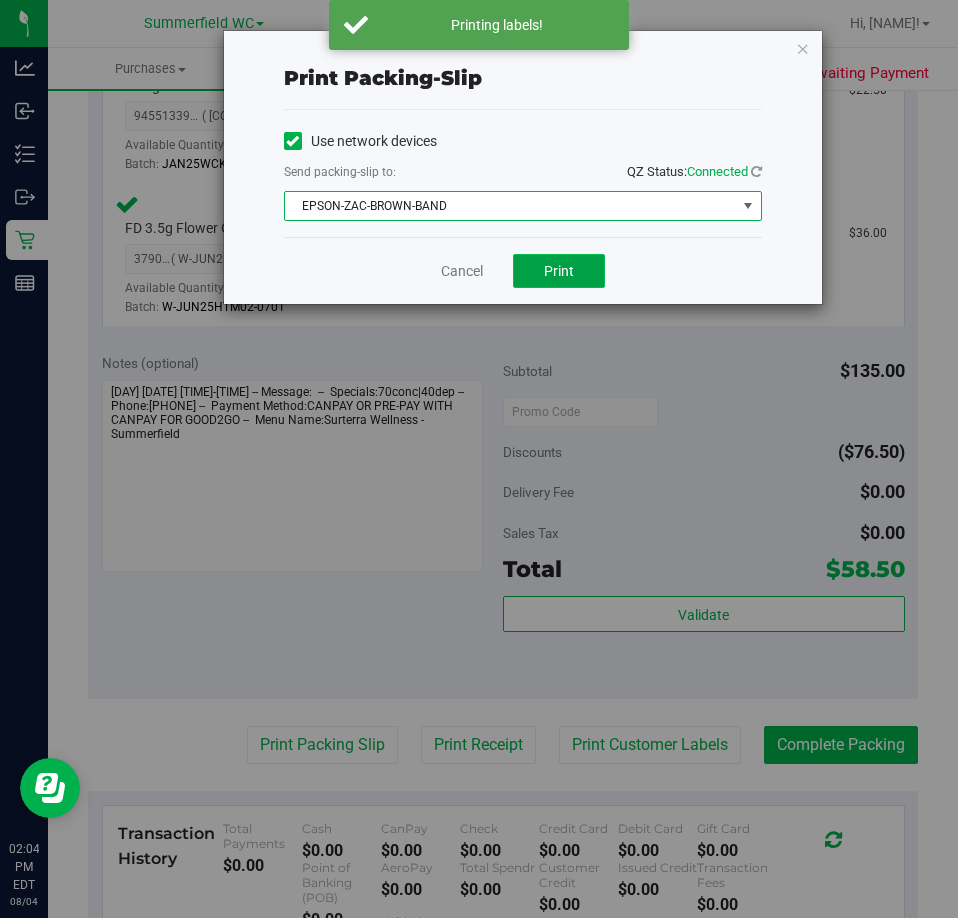 click on "Print" at bounding box center [559, 271] 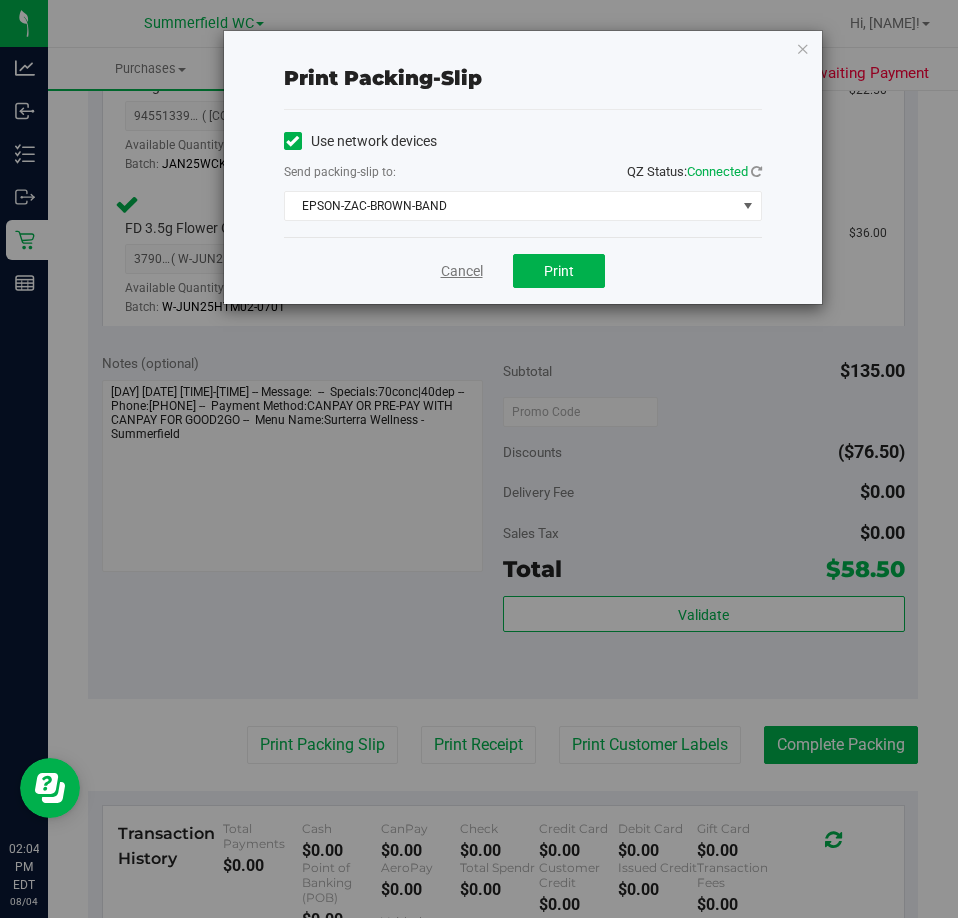 click on "Cancel" at bounding box center (462, 271) 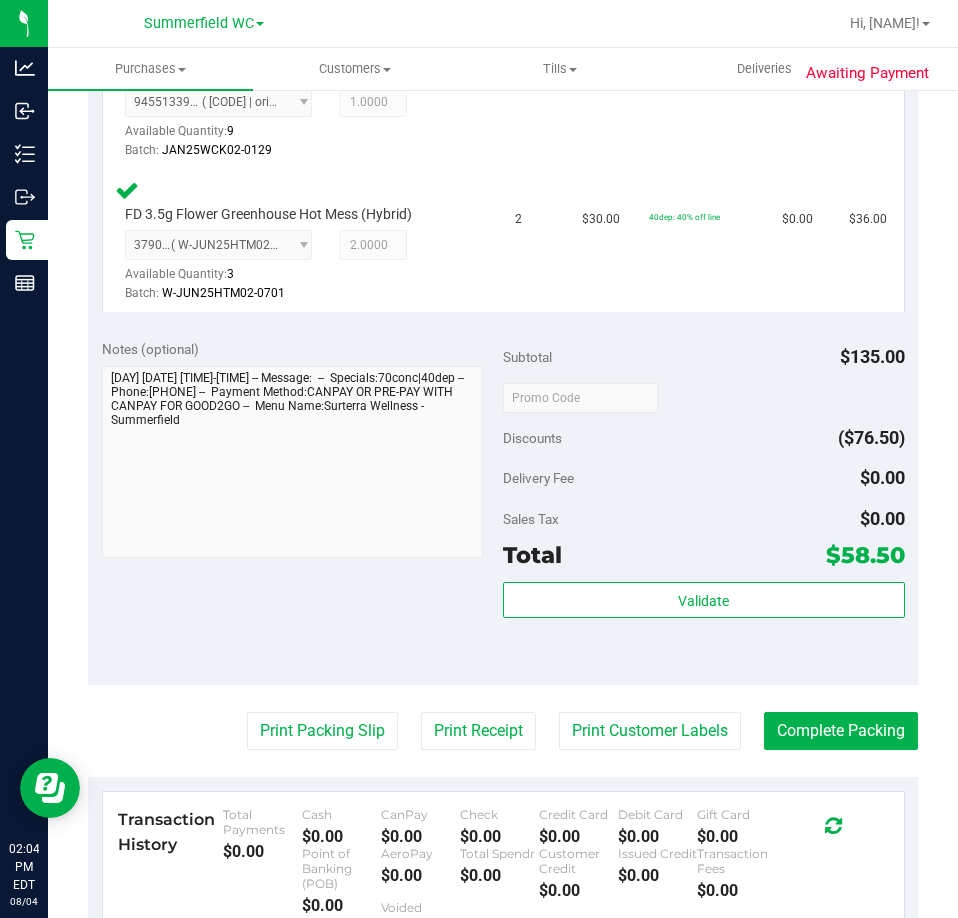scroll, scrollTop: 941, scrollLeft: 0, axis: vertical 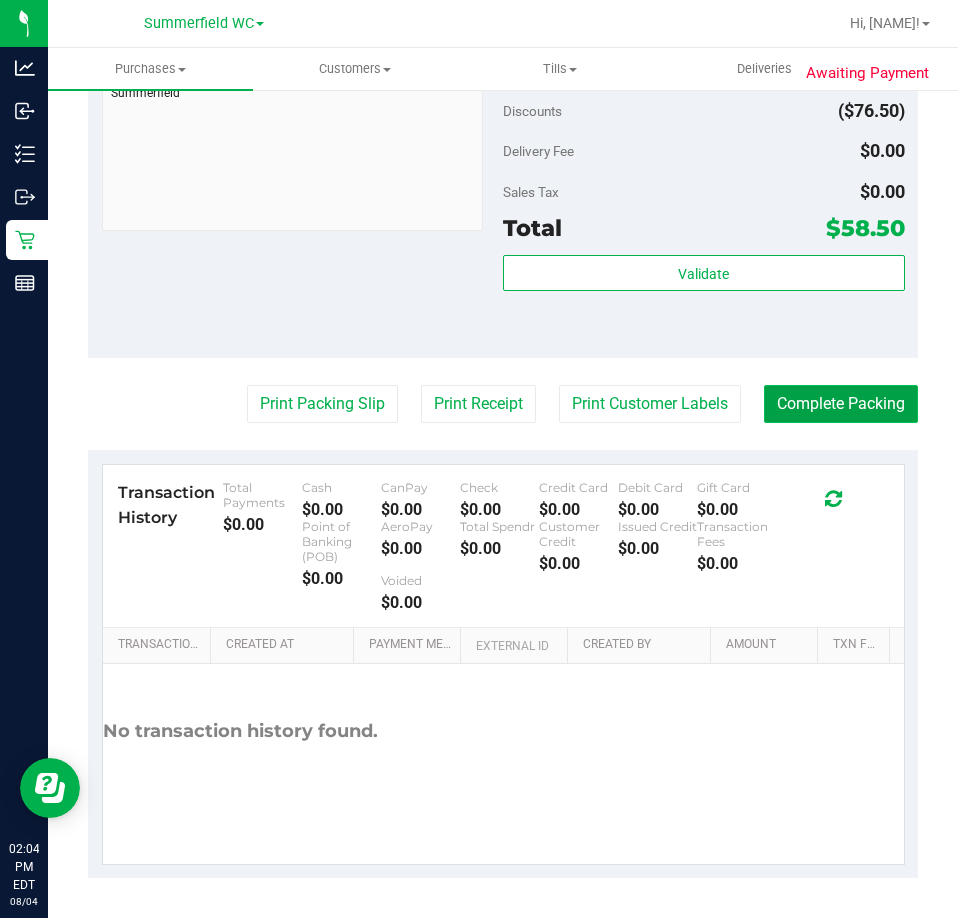 click on "Complete Packing" at bounding box center (841, 404) 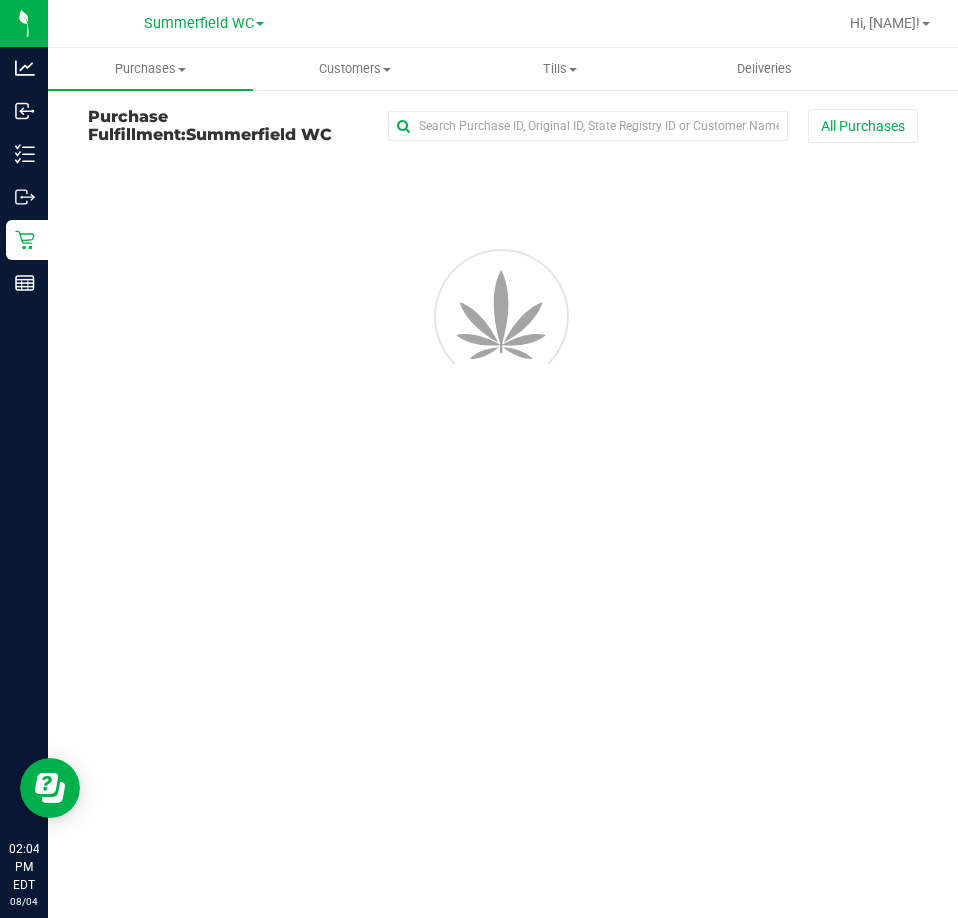 scroll, scrollTop: 0, scrollLeft: 0, axis: both 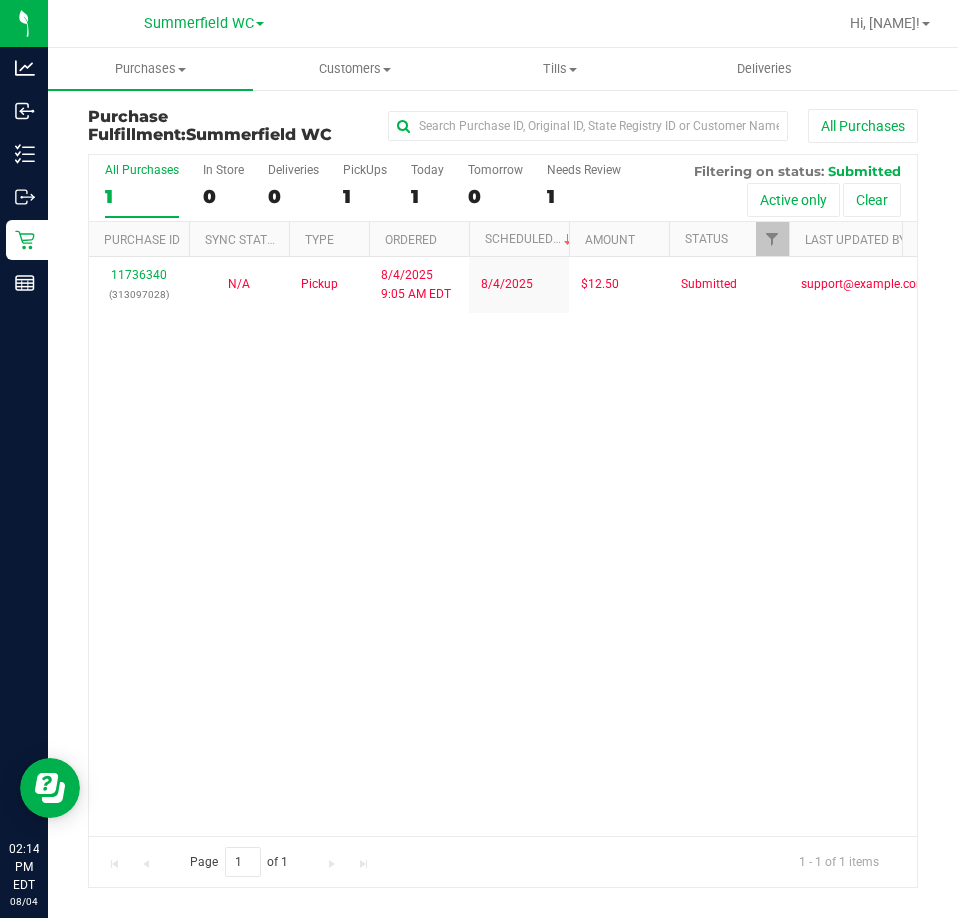 click on "11736340
(313097028)
N/A
Pickup 8/4/2025 9:05 AM EDT 8/4/2025
$12.50
Submitted msingleton@liveparallel.com" at bounding box center [503, 546] 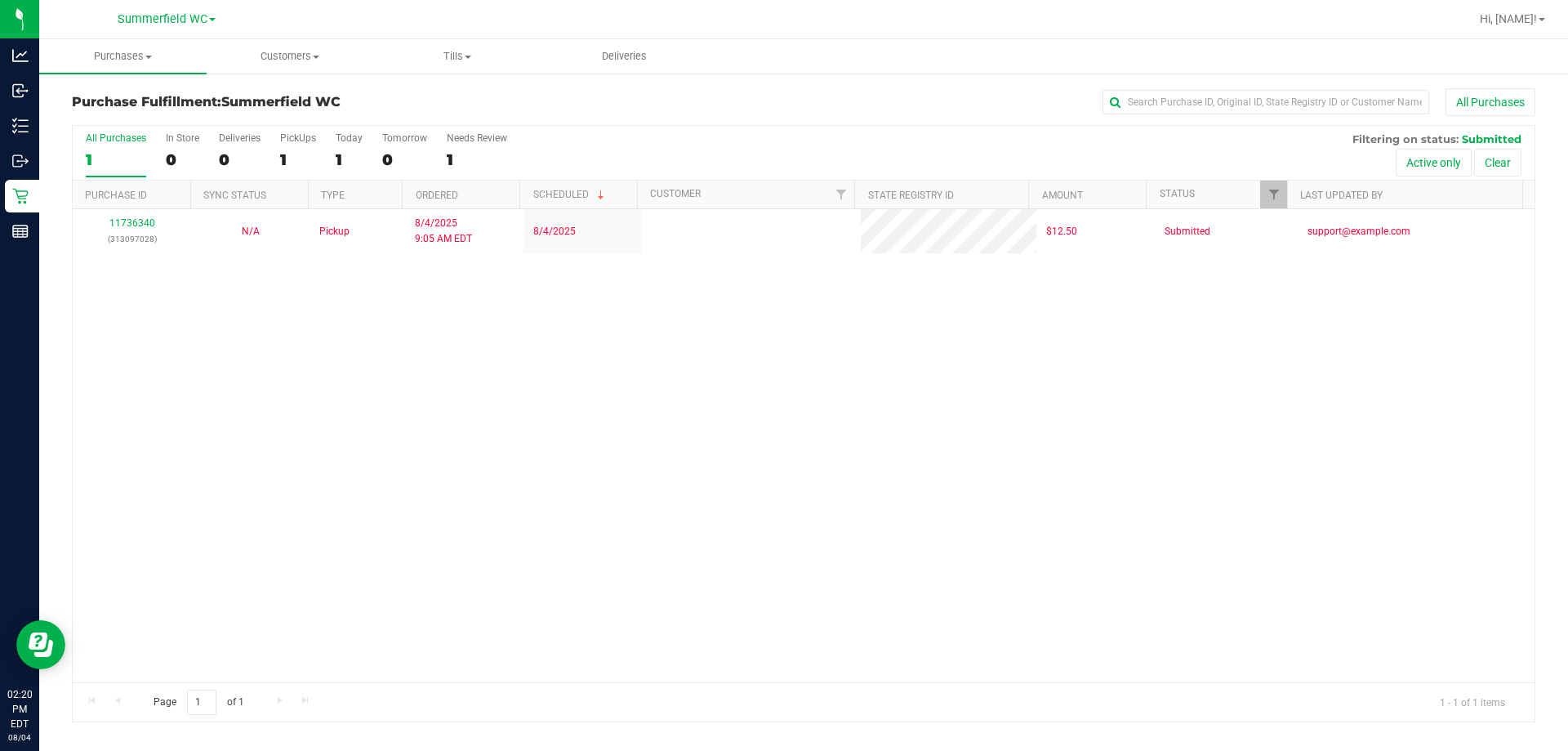 click on "11736340
(313097028)
N/A
Pickup 8/4/2025 9:05 AM EDT 8/4/2025
$12.50
Submitted msingleton@liveparallel.com" at bounding box center (804, 445) 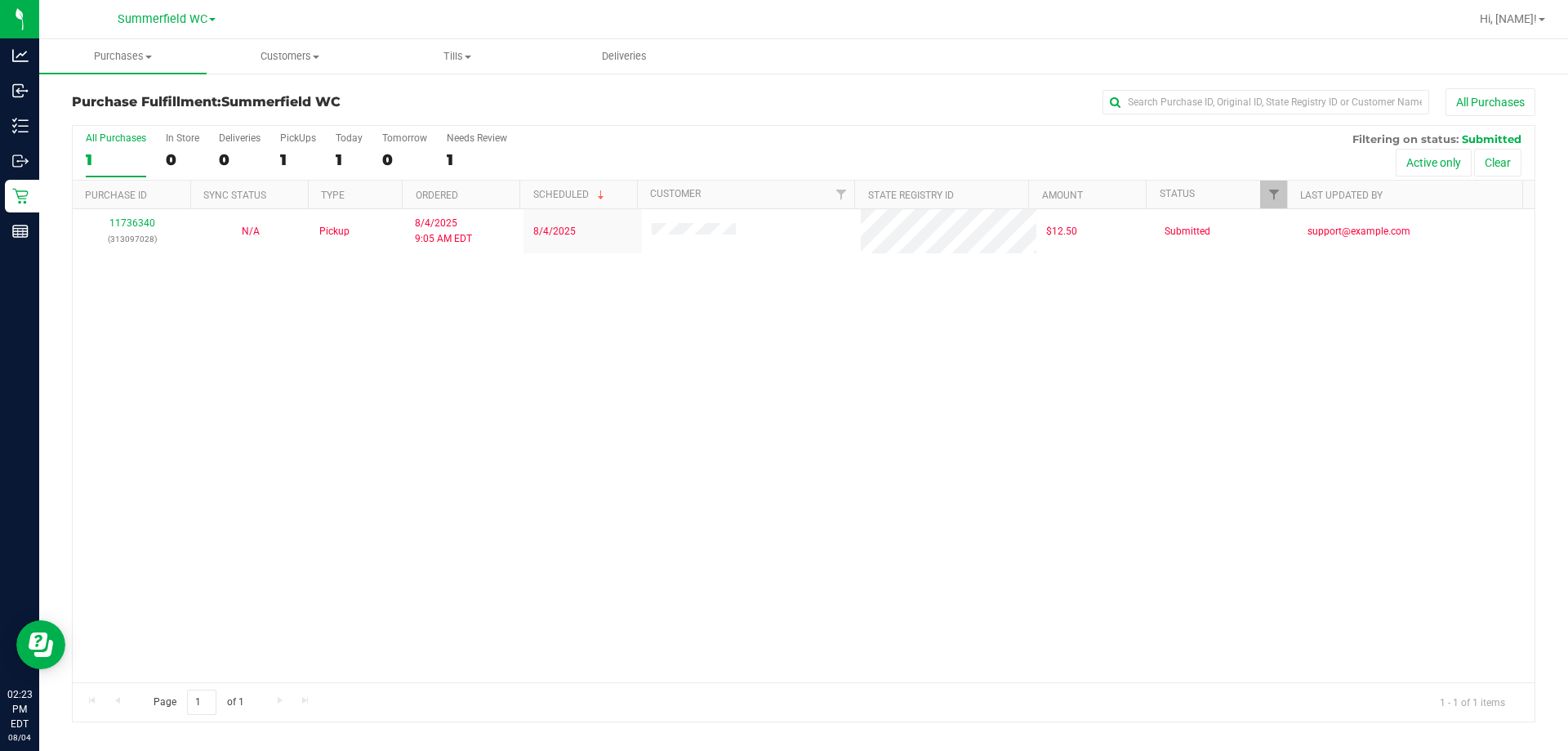 click on "11736340
(313097028)
N/A
Pickup 8/4/2025 9:05 AM EDT 8/4/2025
$12.50
Submitted msingleton@liveparallel.com" at bounding box center [804, 445] 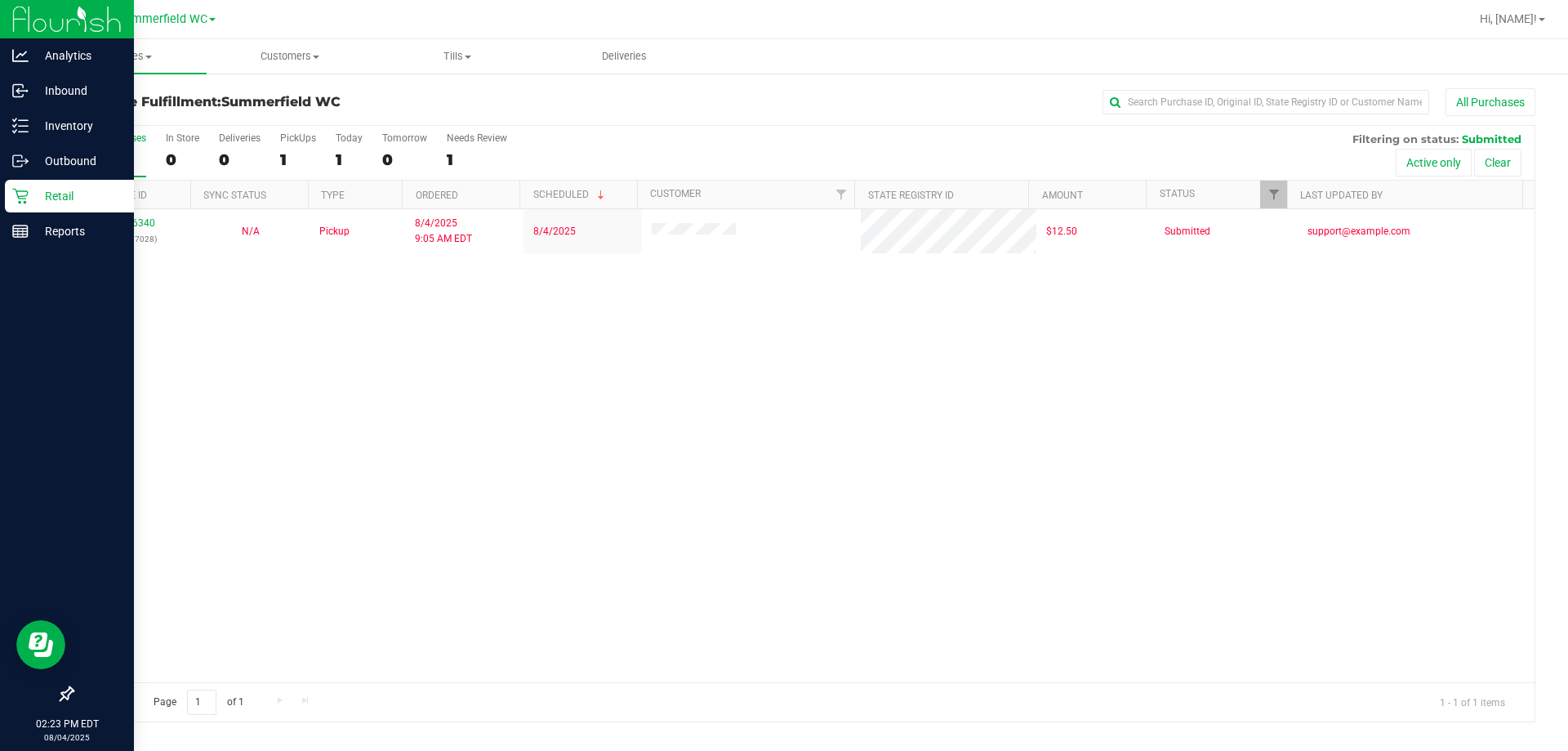 click 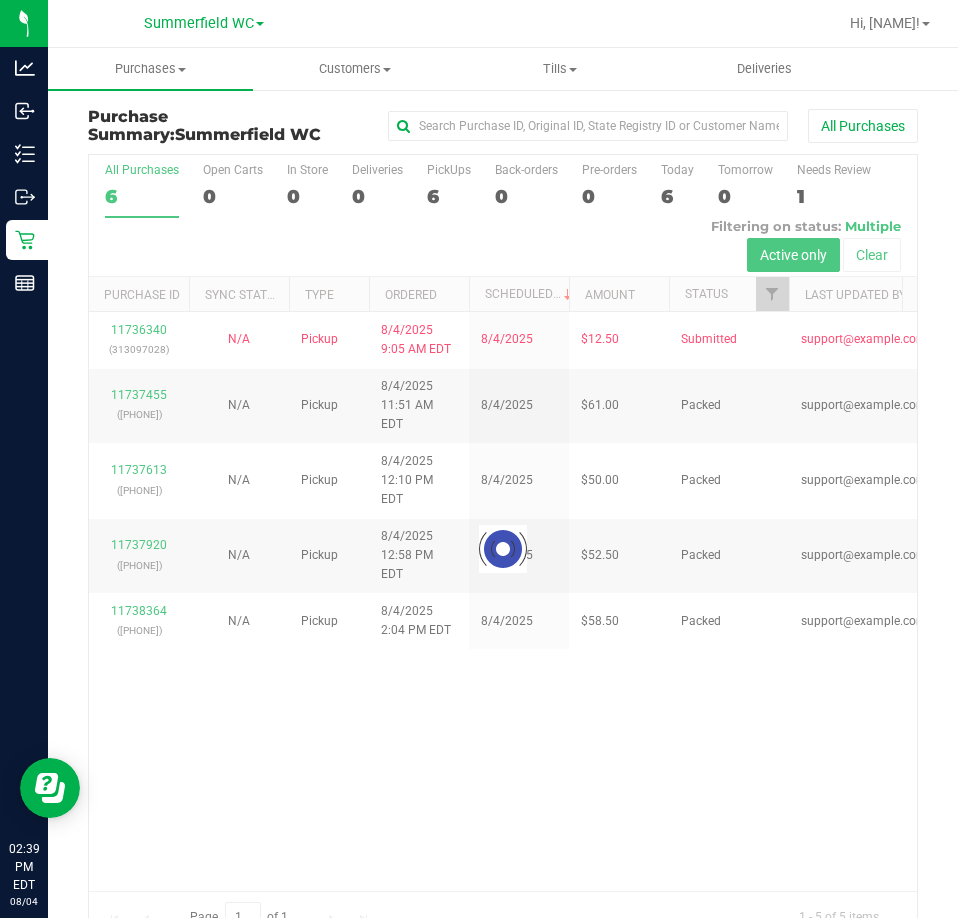 click at bounding box center (503, 548) 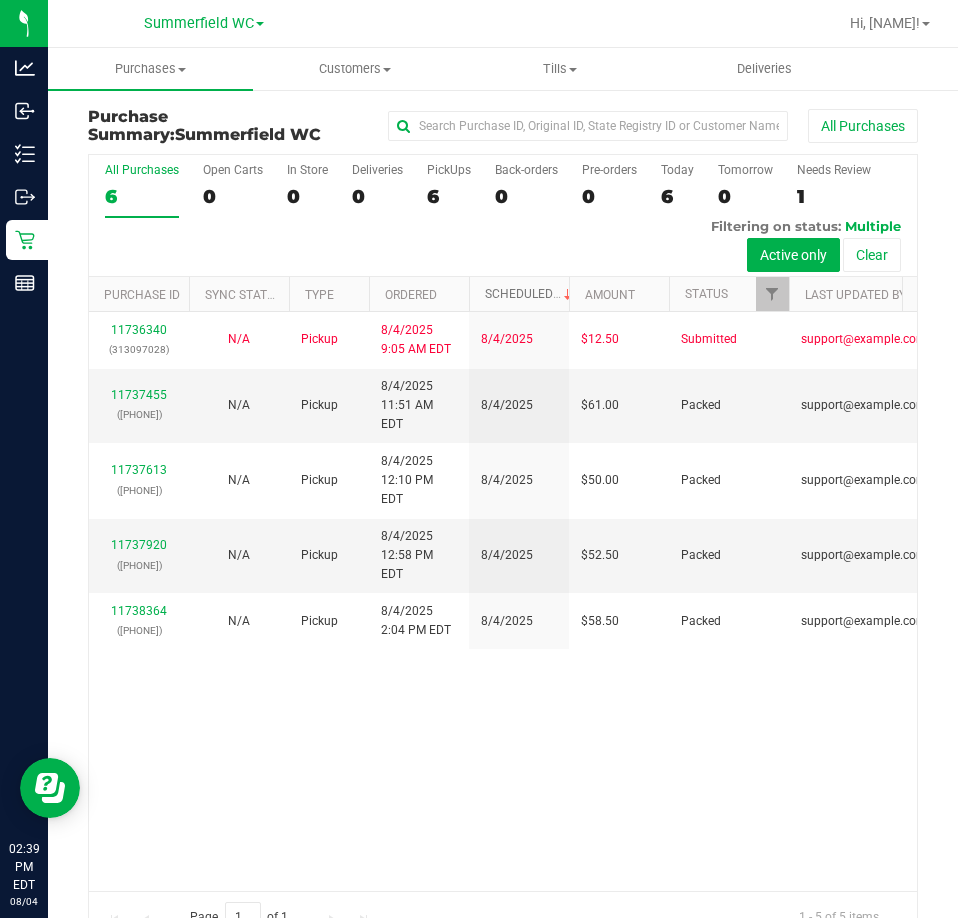 click on "Scheduled" at bounding box center [530, 294] 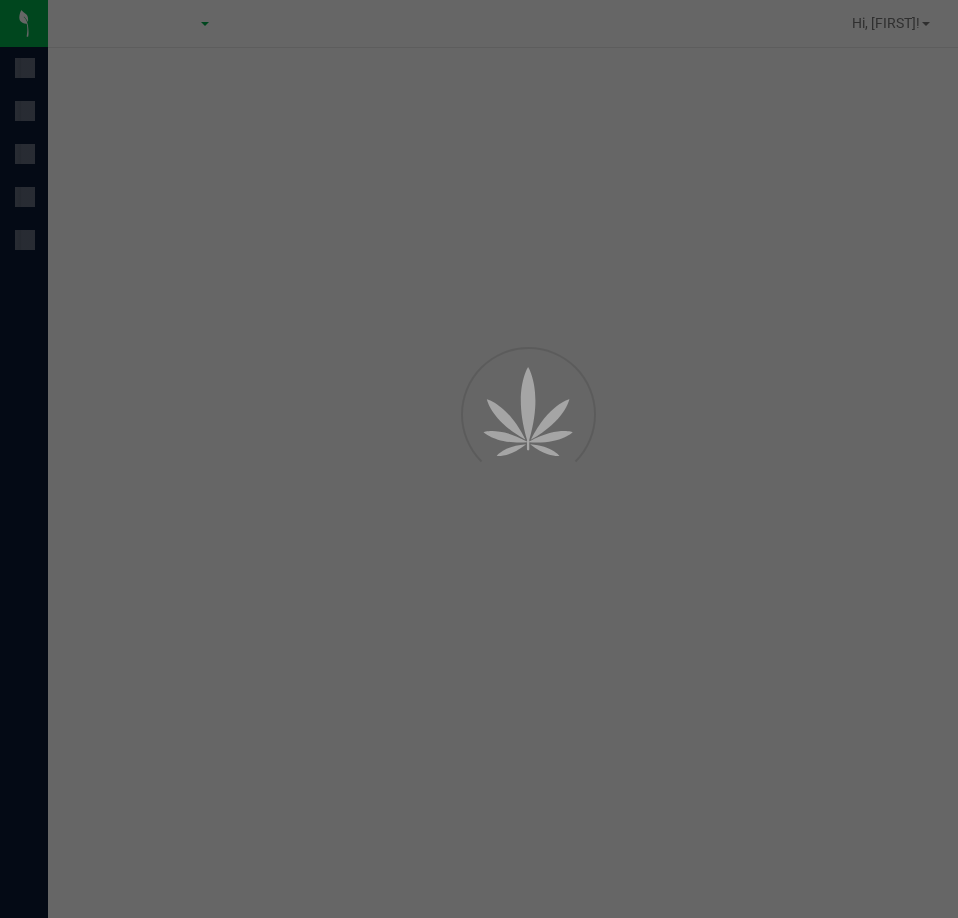 scroll, scrollTop: 0, scrollLeft: 0, axis: both 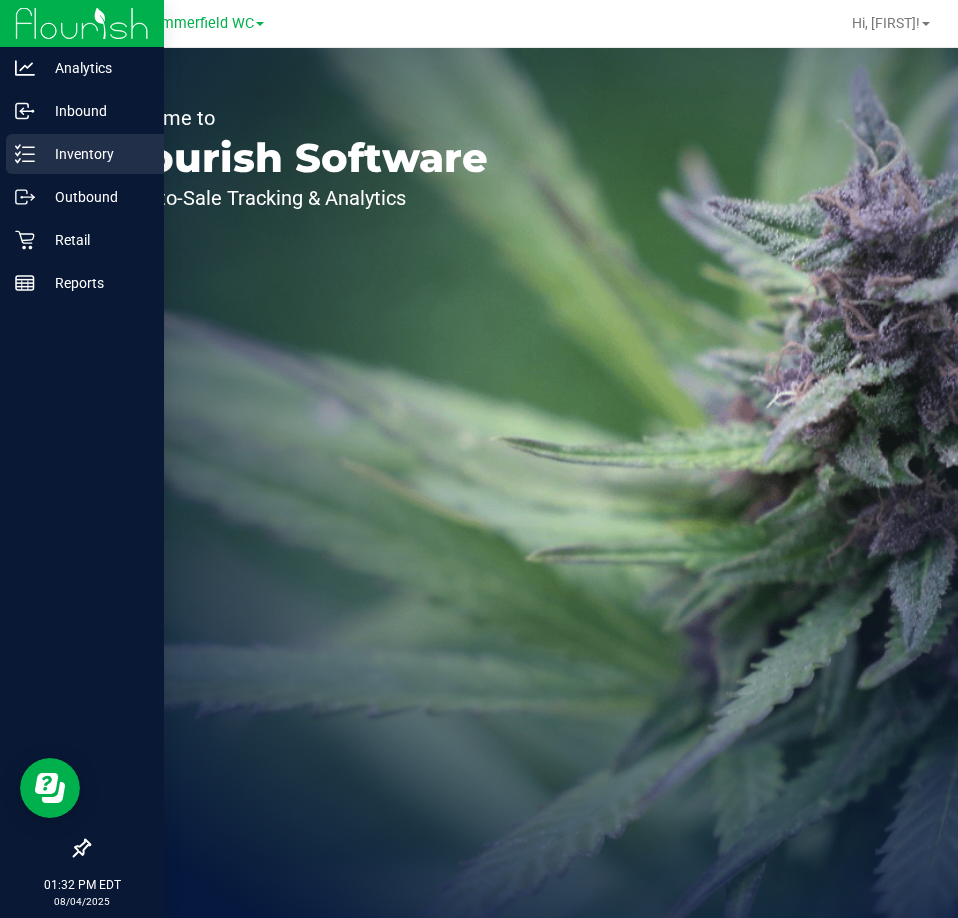 click on "Inventory" at bounding box center (95, 154) 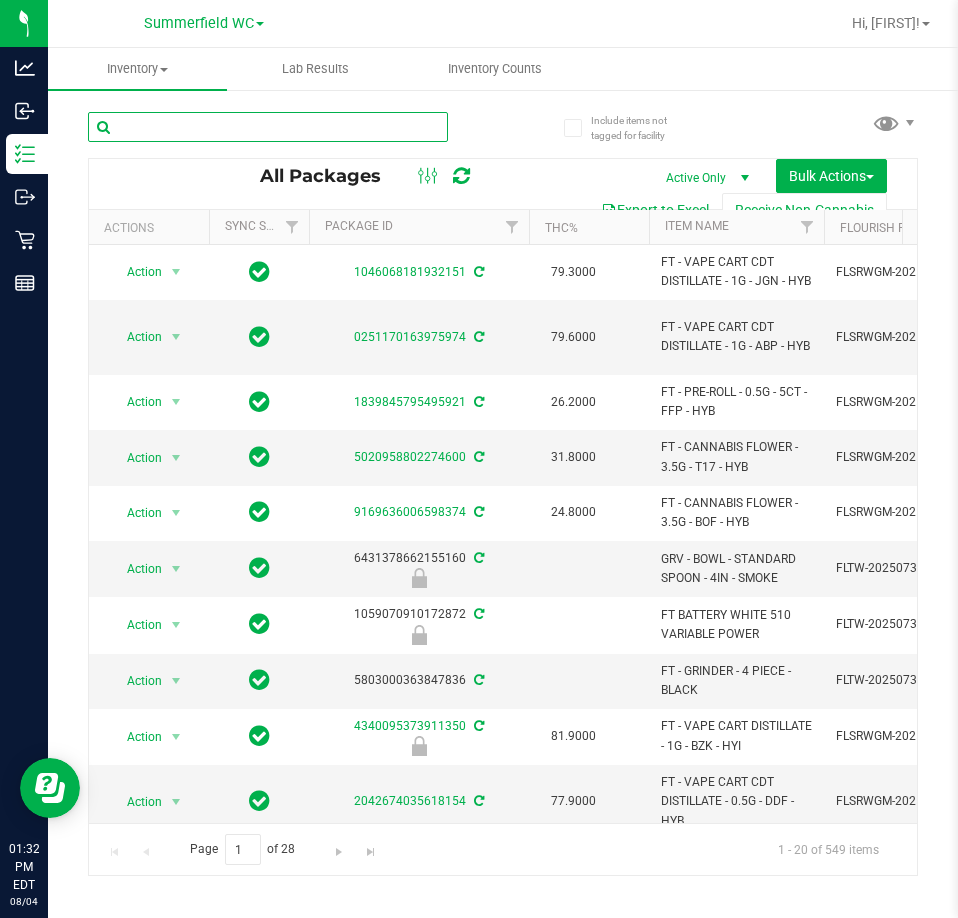 click at bounding box center (268, 127) 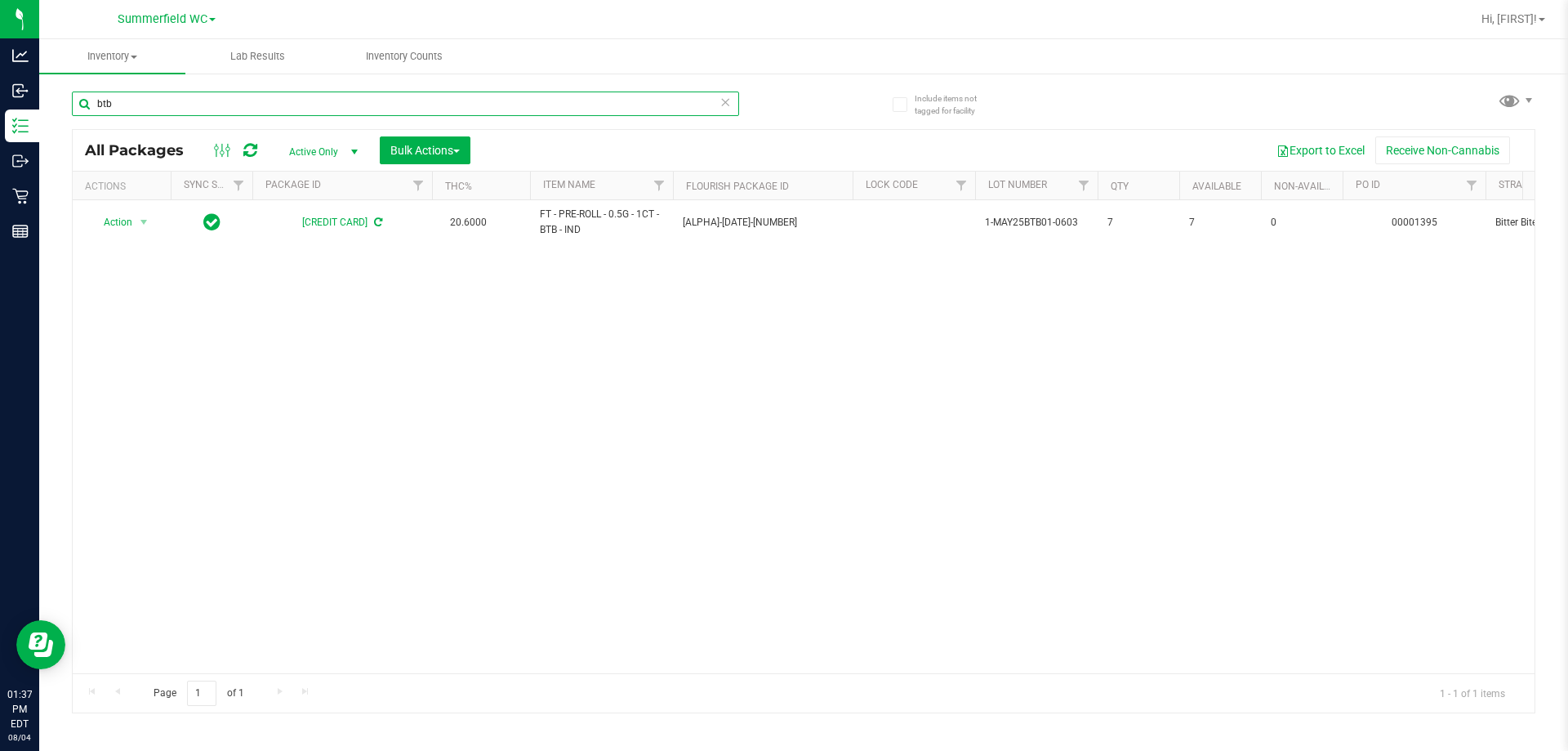 type on "btb" 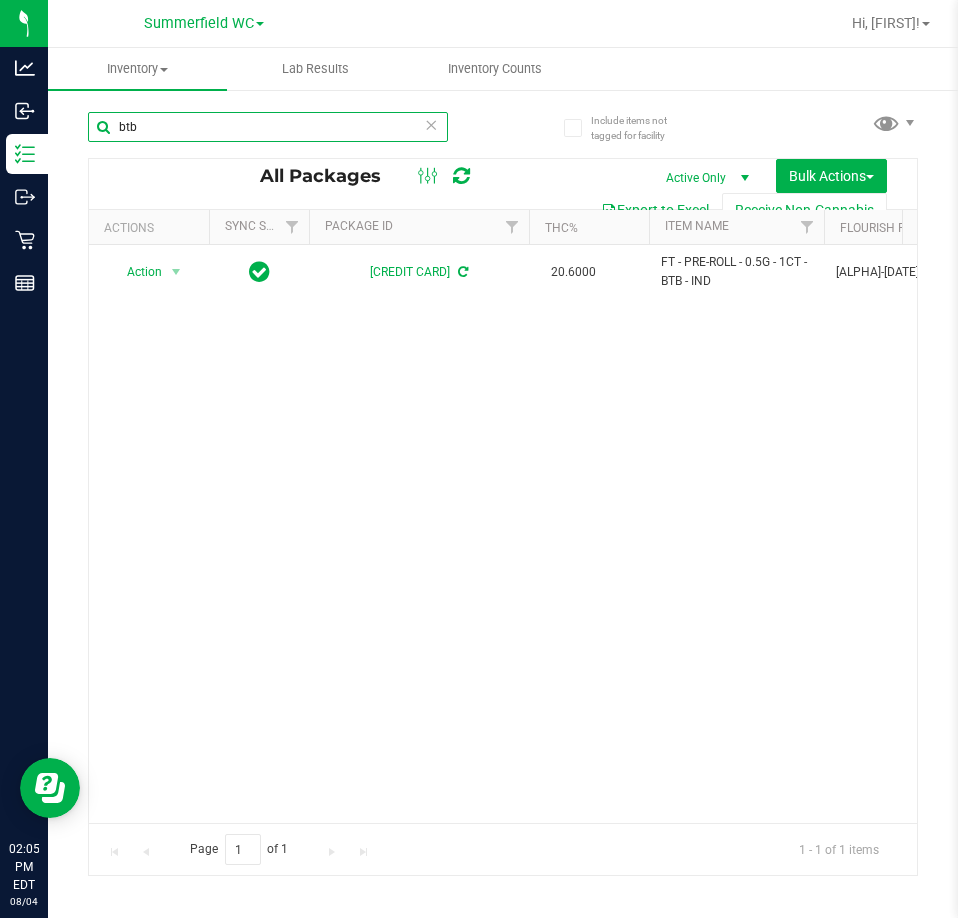 drag, startPoint x: 187, startPoint y: 136, endPoint x: 935, endPoint y: 36, distance: 754.6549 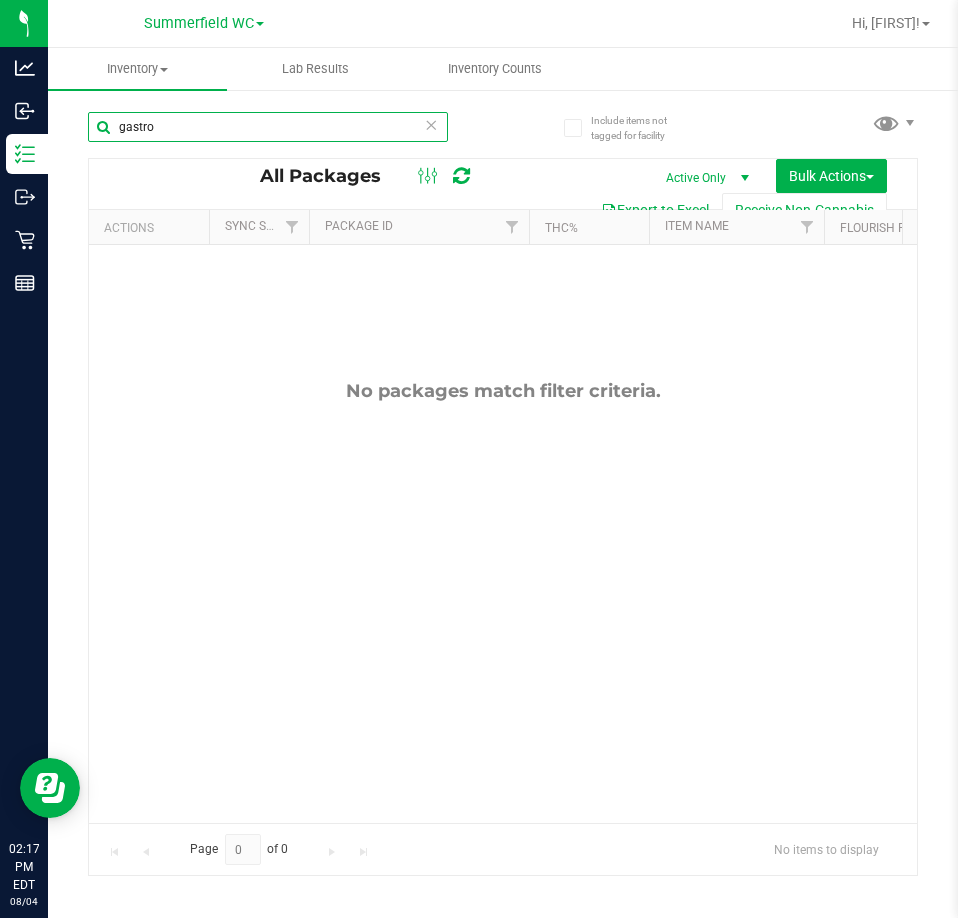 drag, startPoint x: 108, startPoint y: 128, endPoint x: 69, endPoint y: 128, distance: 39 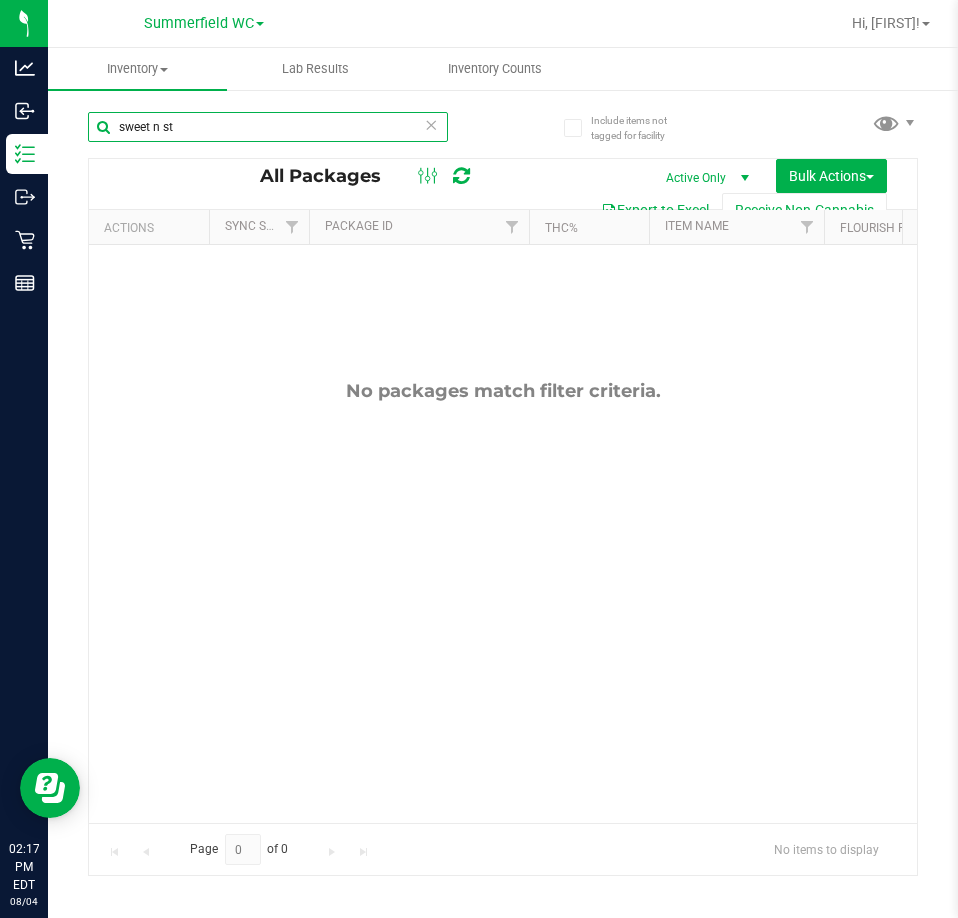drag, startPoint x: 178, startPoint y: 125, endPoint x: 510, endPoint y: 107, distance: 332.48758 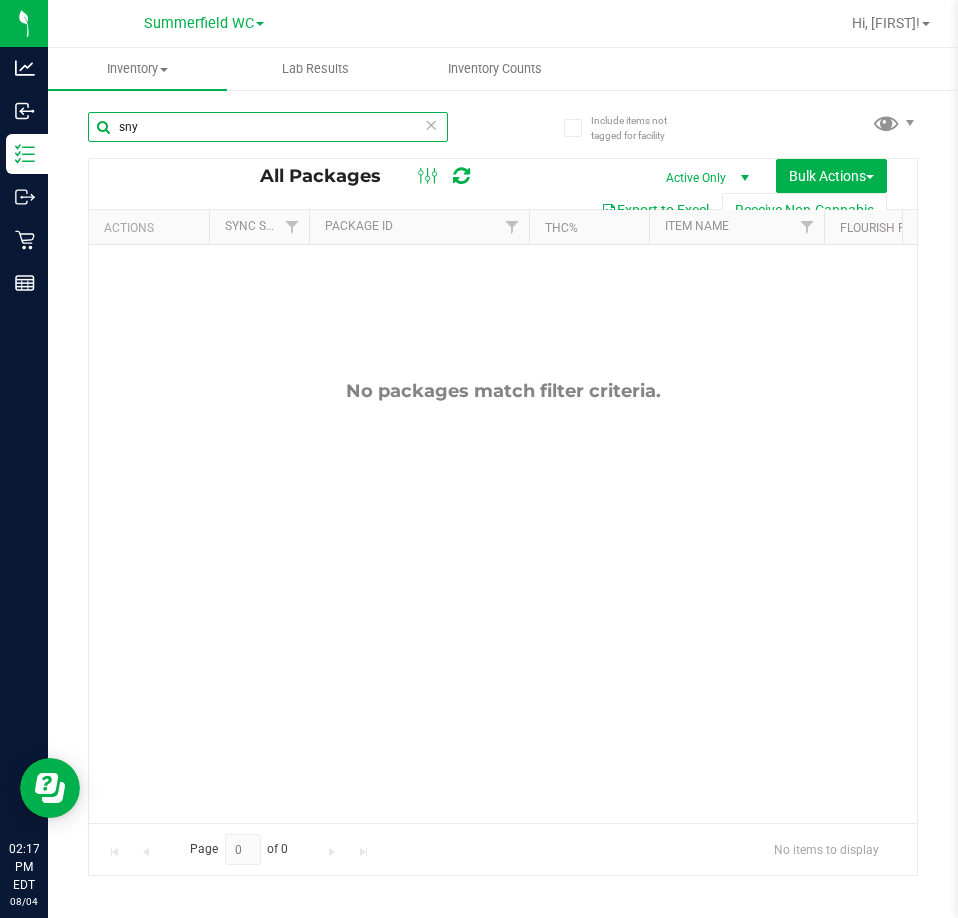 type on "sny" 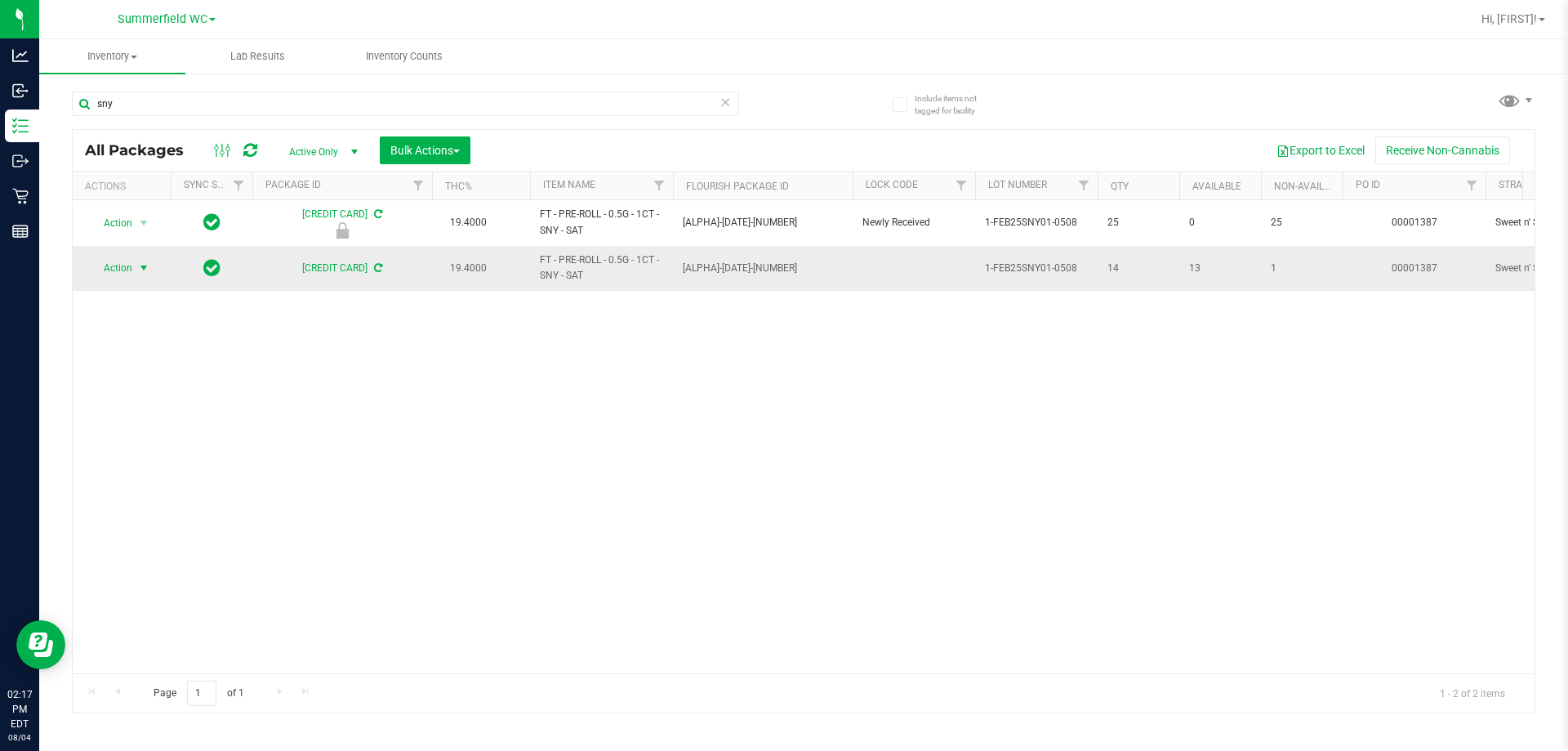 click at bounding box center [144, 268] 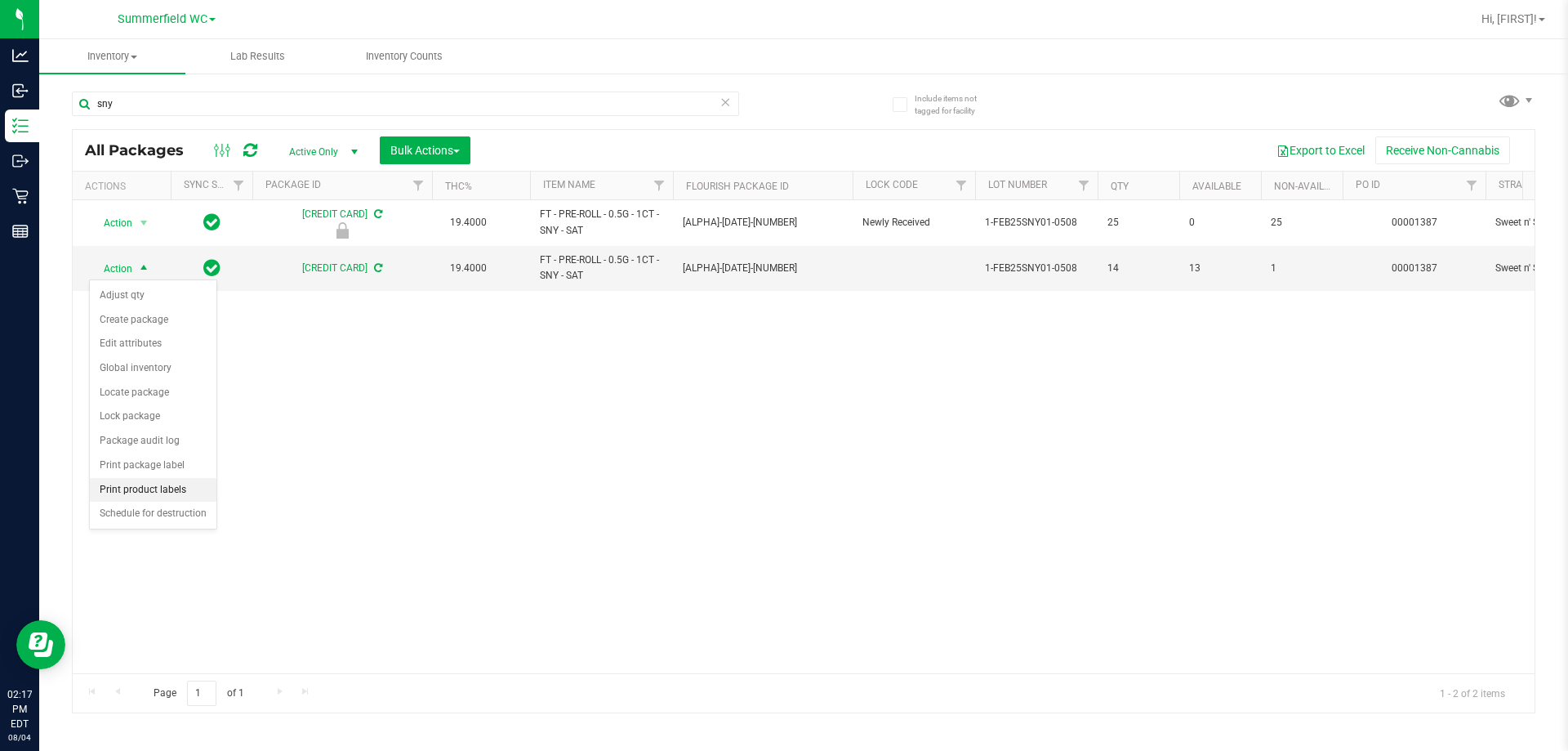 click on "Print product labels" at bounding box center [153, 490] 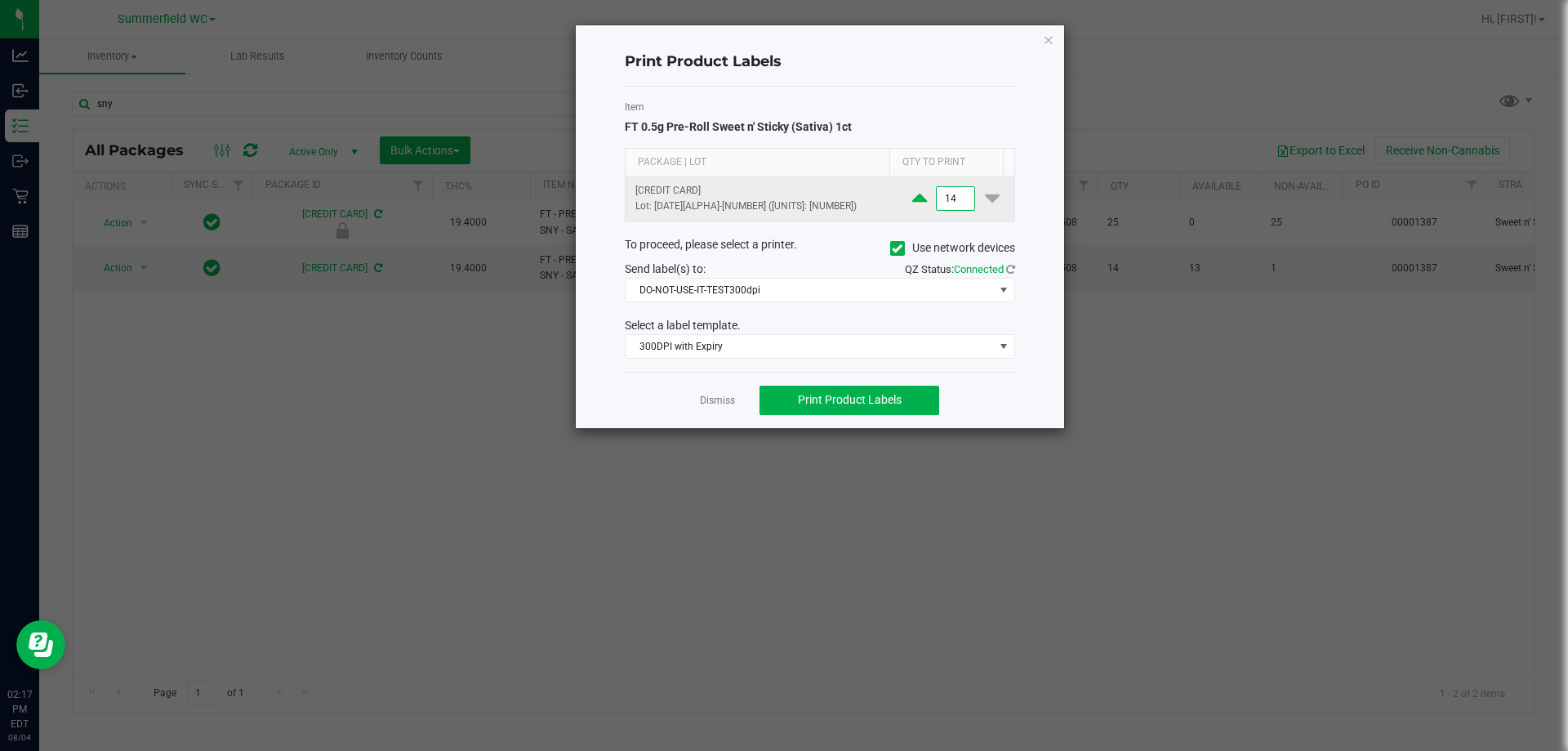drag, startPoint x: 937, startPoint y: 199, endPoint x: 917, endPoint y: 199, distance: 20 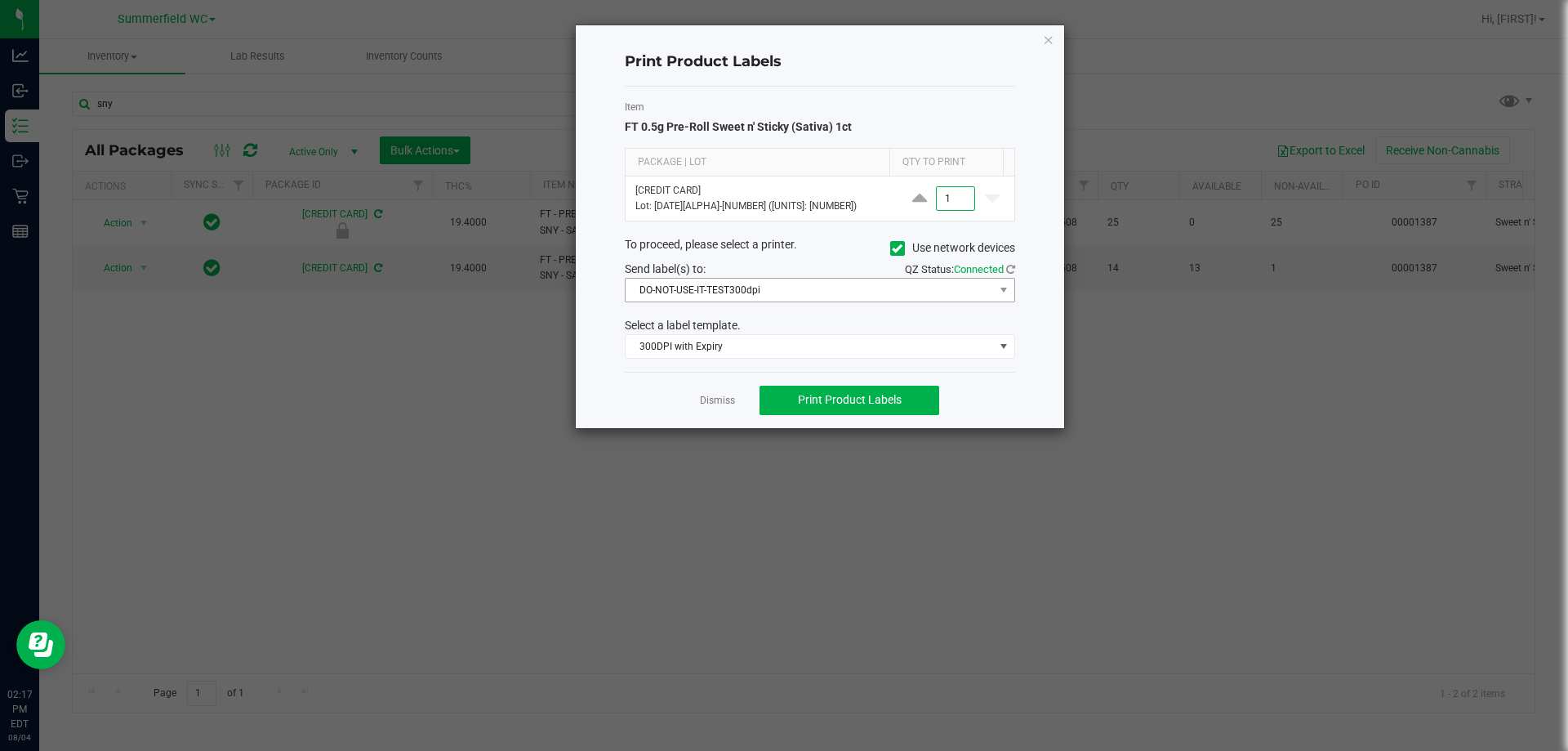 type on "1" 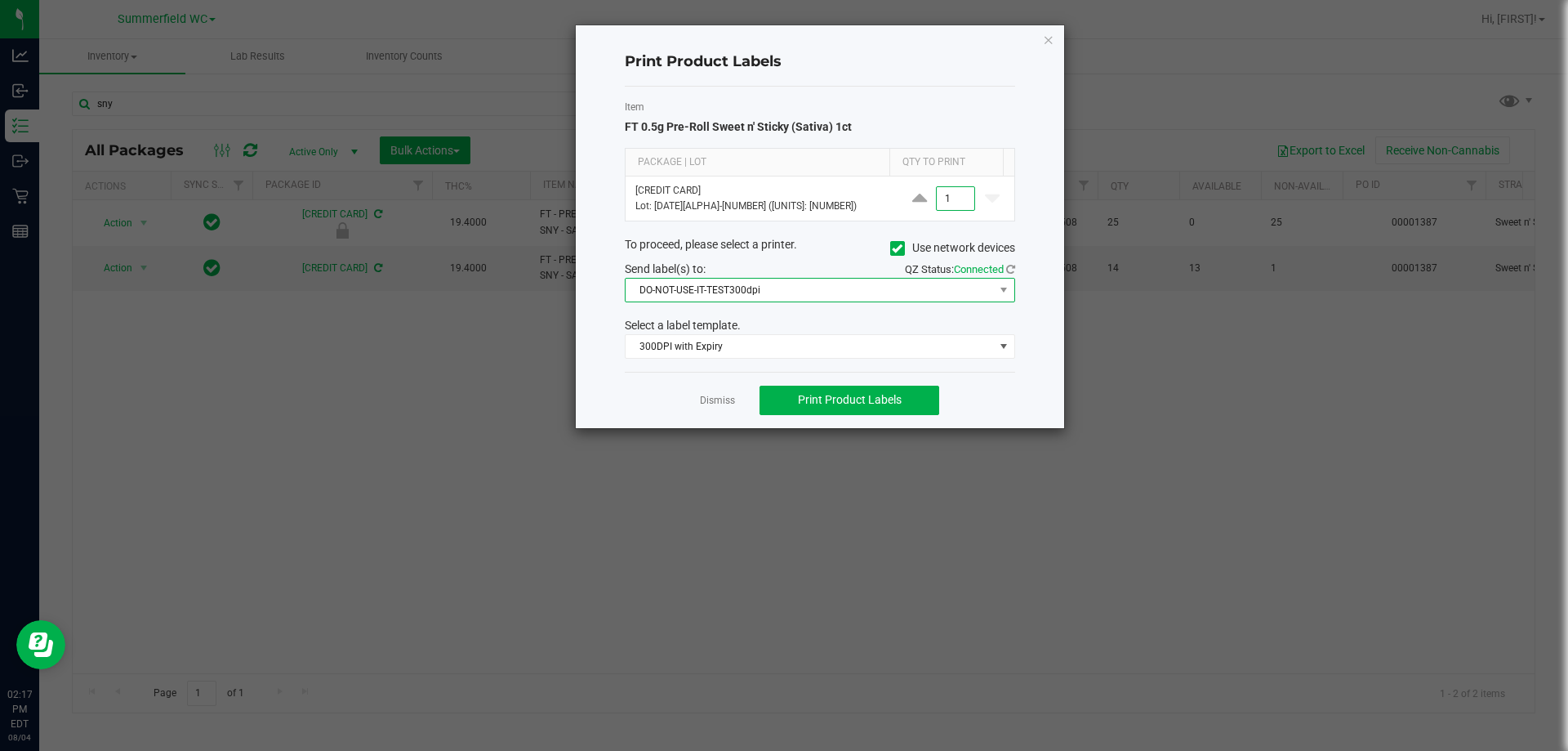 click on "DO-NOT-USE-IT-TEST300dpi" at bounding box center [809, 290] 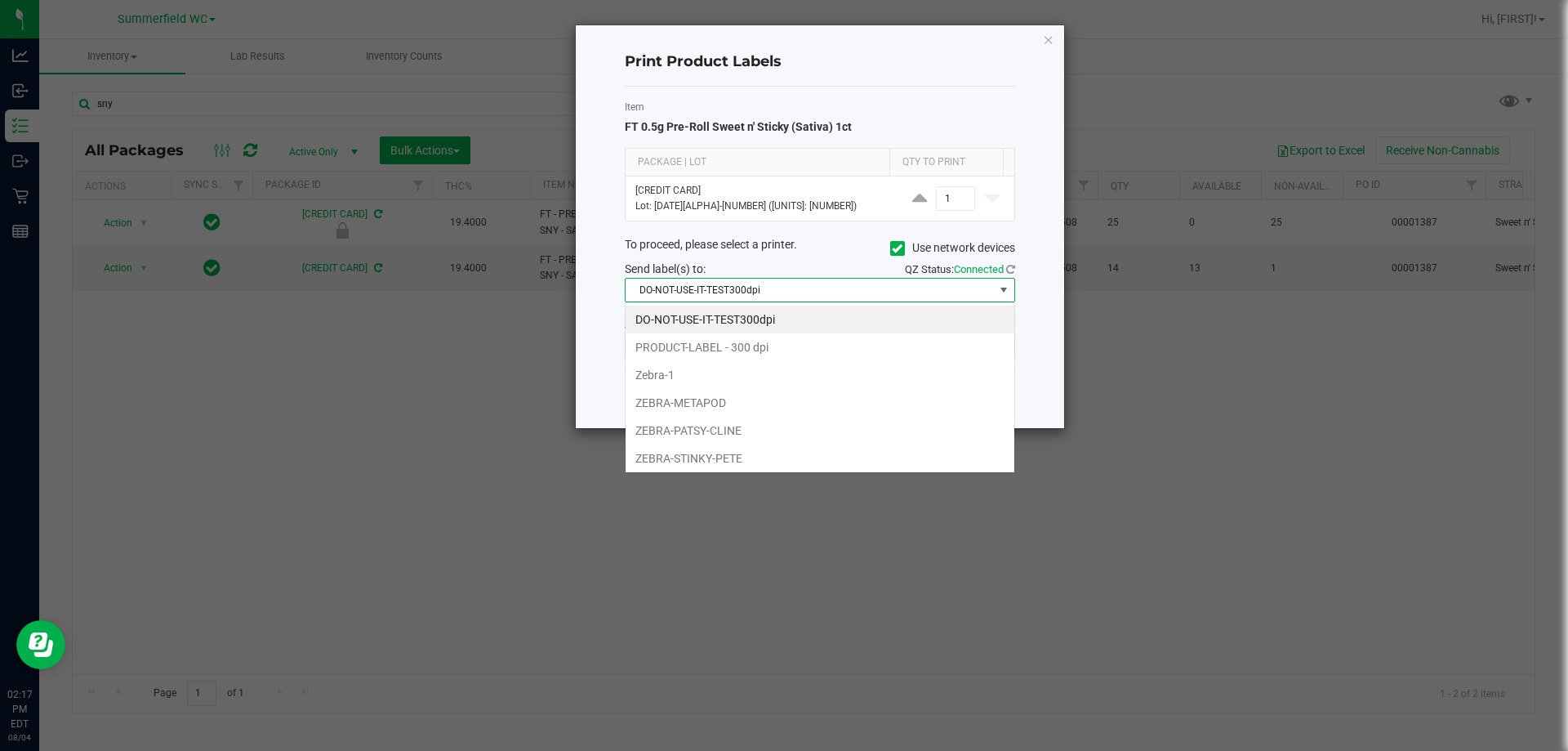 scroll, scrollTop: 81695, scrollLeft: 81276, axis: both 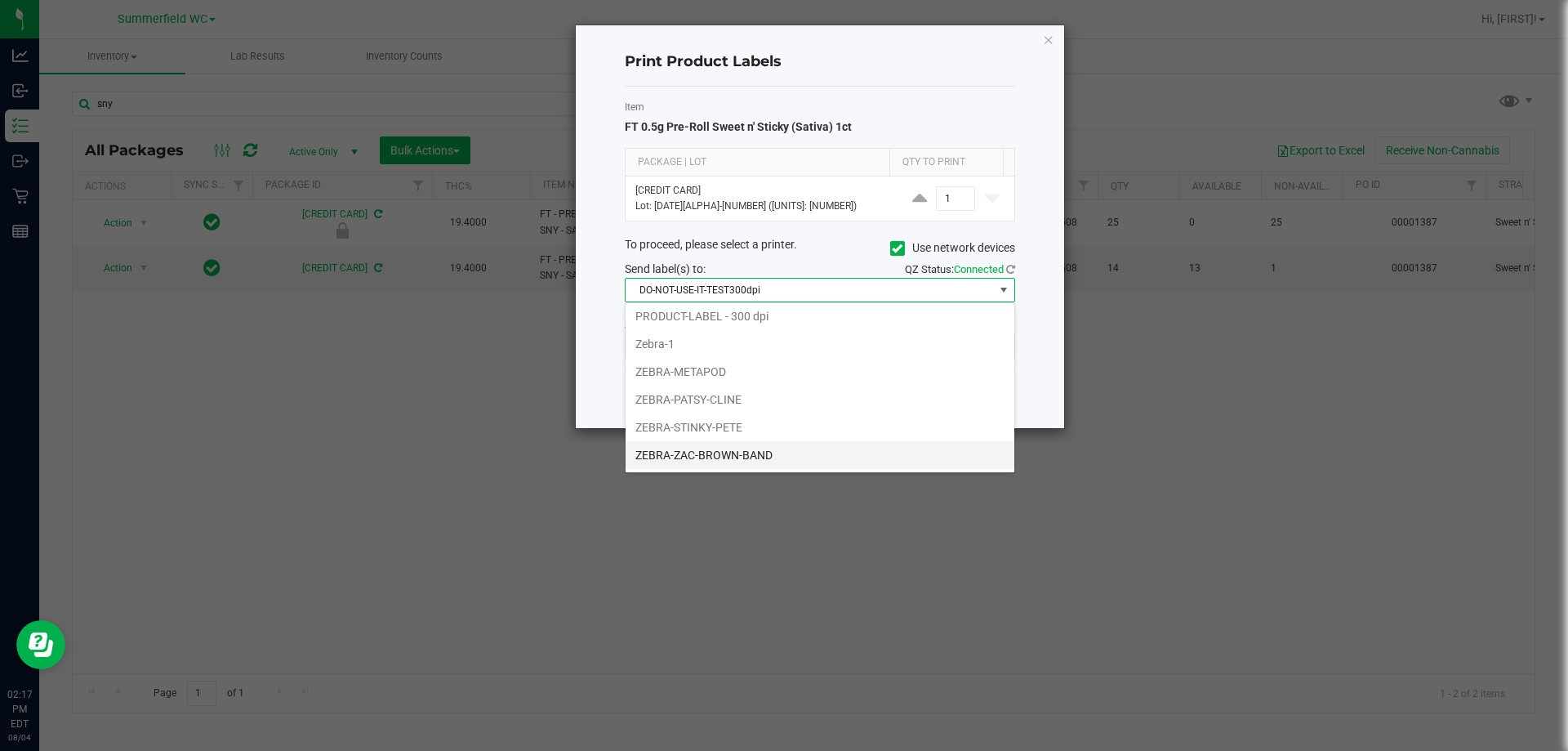 click on "ZEBRA-ZAC-BROWN-BAND" at bounding box center [820, 455] 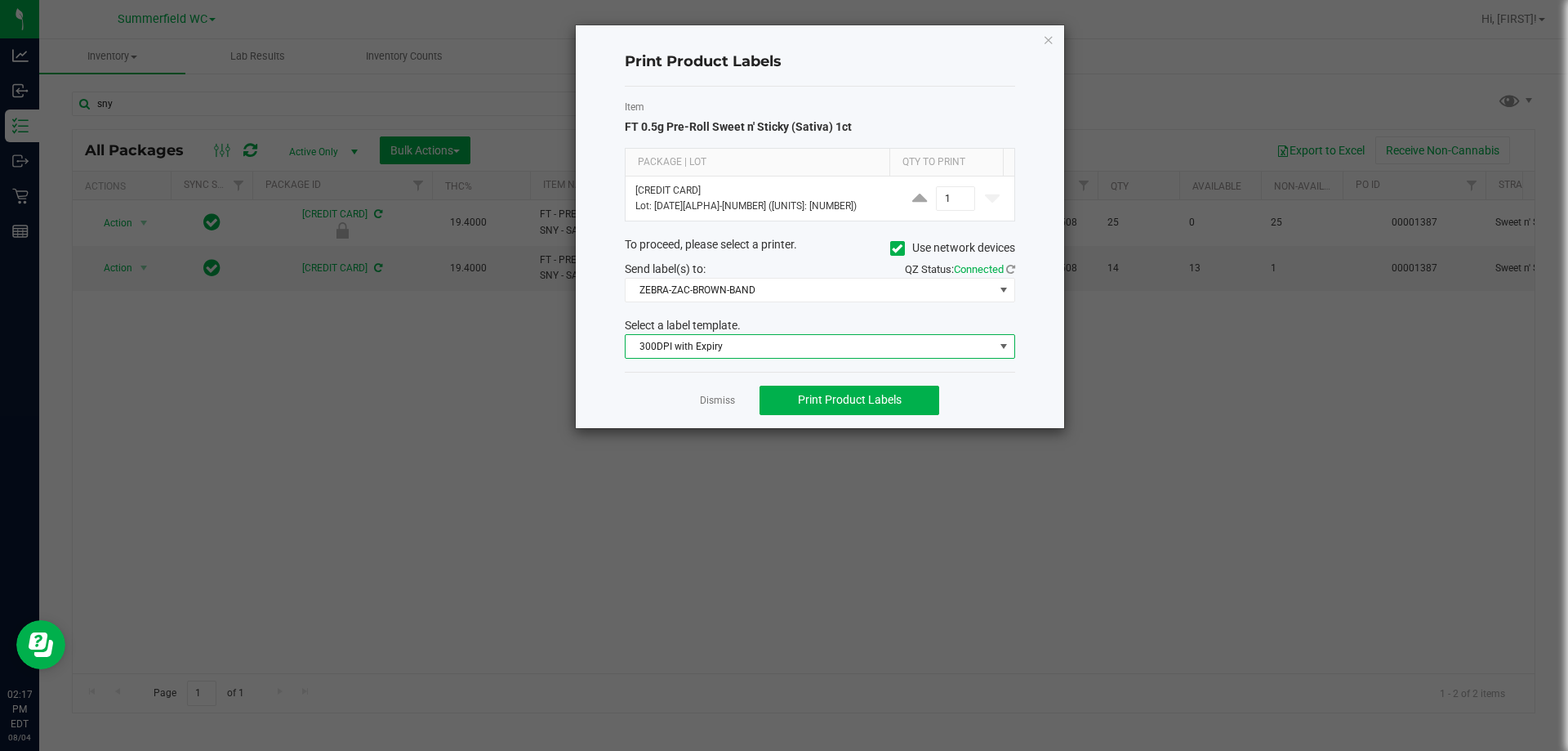 click on "300DPI with Expiry" at bounding box center [809, 346] 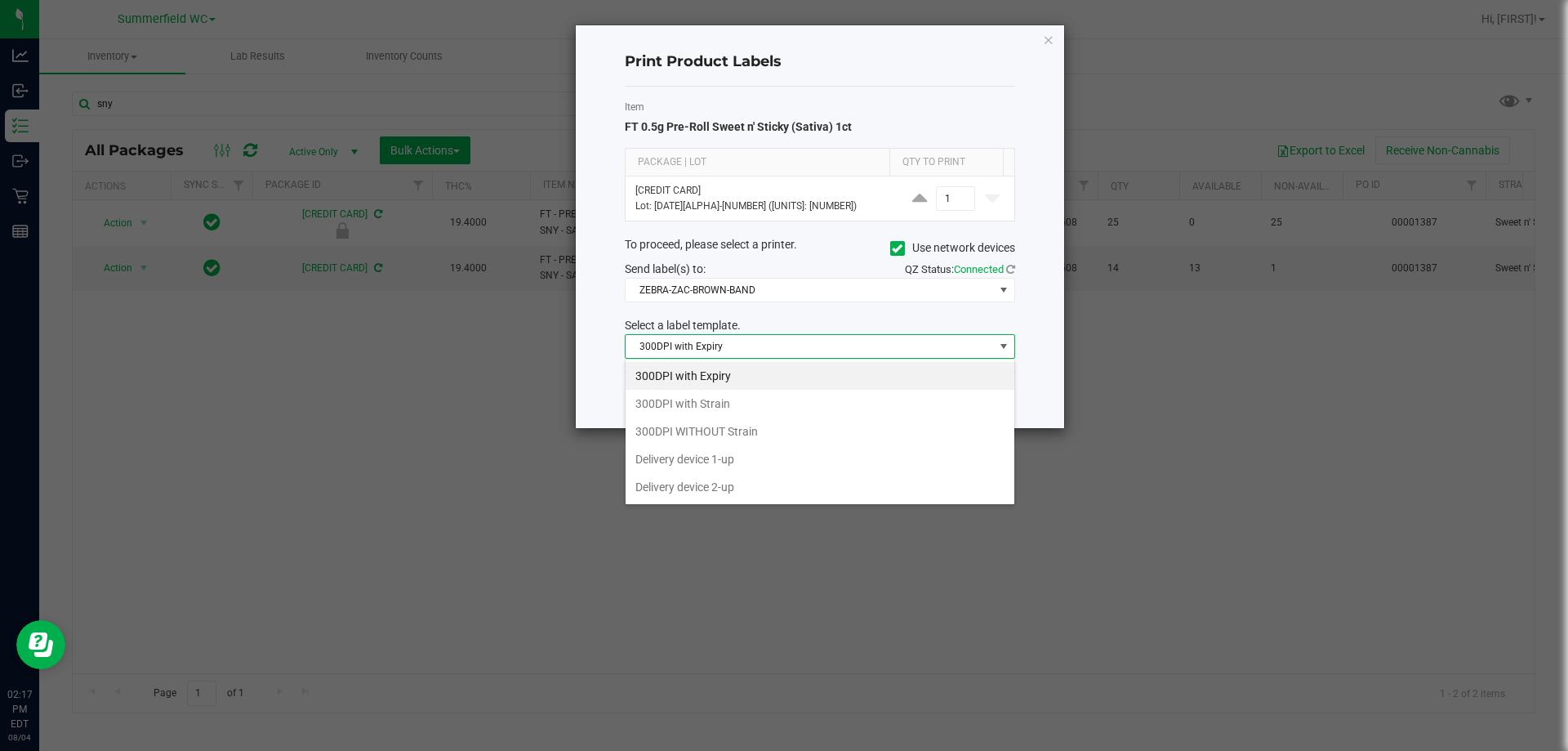 scroll, scrollTop: 81695, scrollLeft: 81276, axis: both 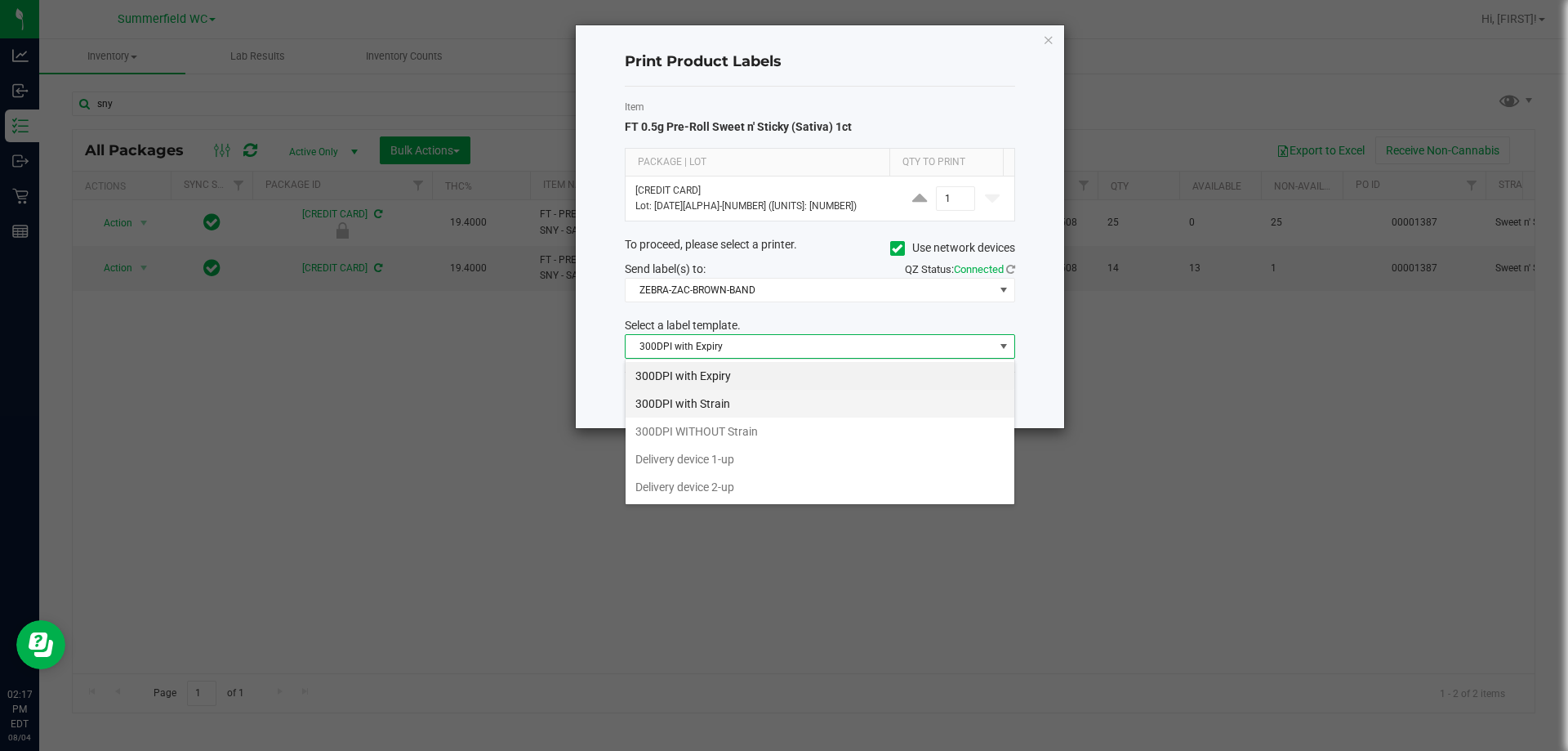 click on "300DPI with Strain" at bounding box center [820, 404] 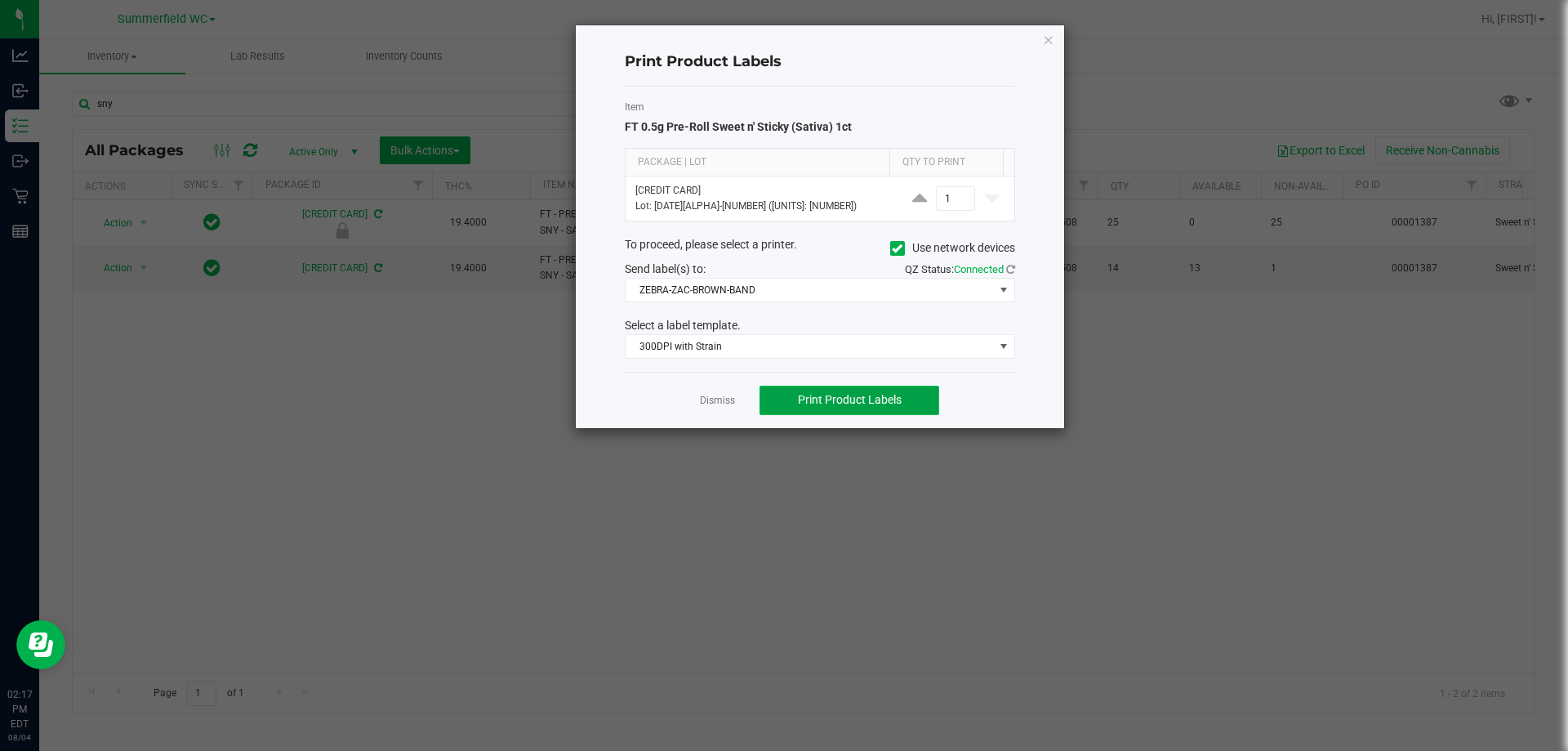 click on "Print Product Labels" 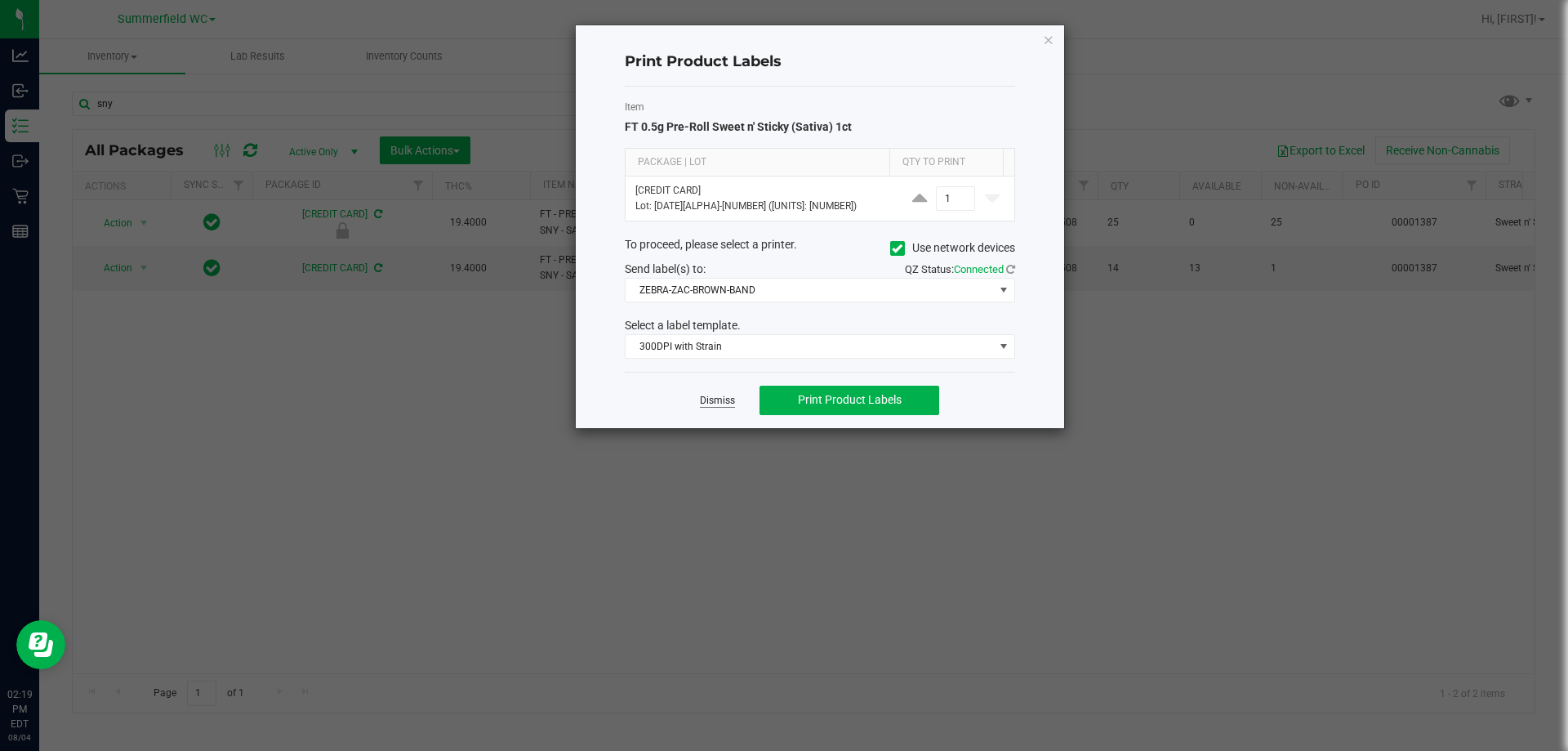 click on "Dismiss" 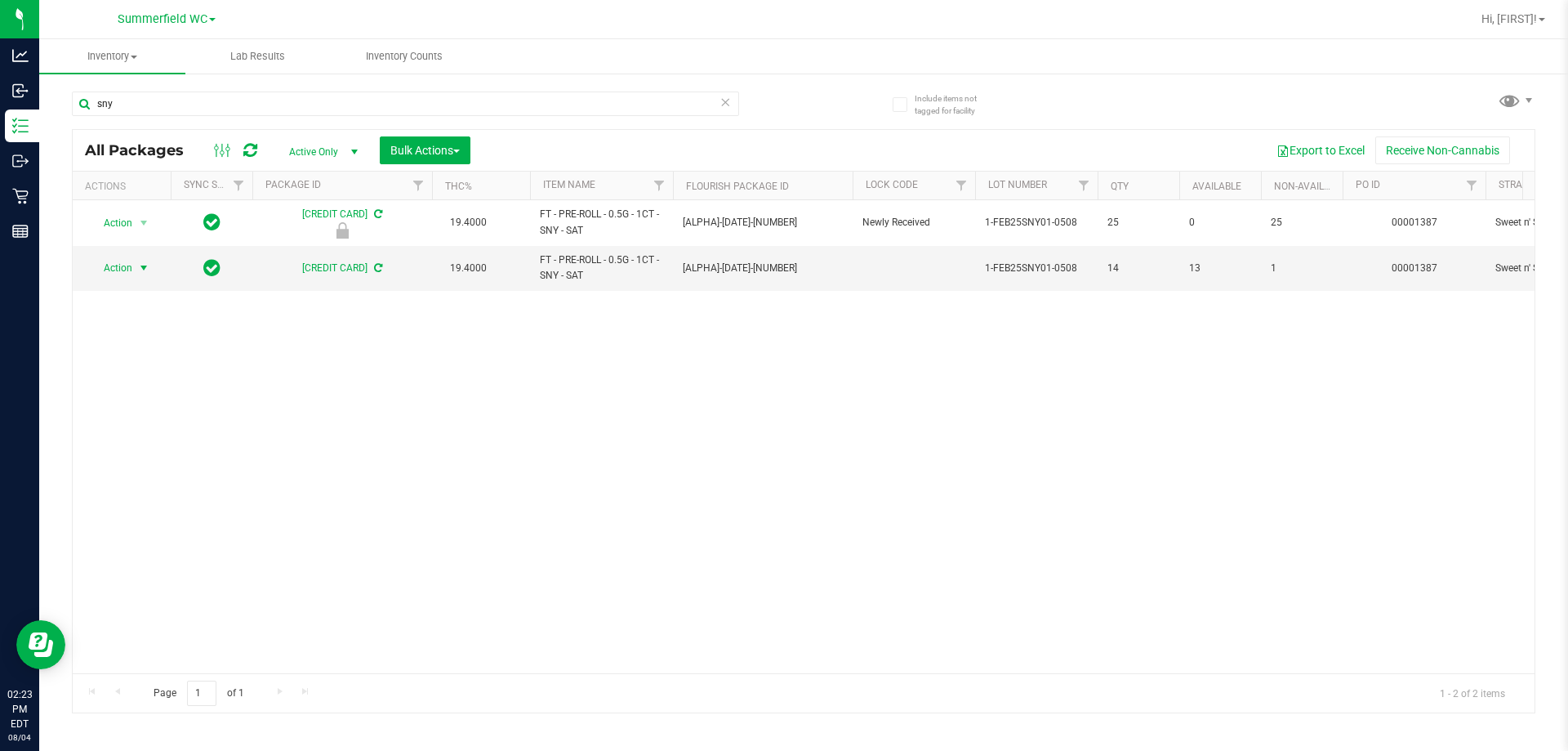 click on "Action Action Edit attributes Global inventory Locate package Package audit log Print package label Print product labels Unlock package
7711735329902965
19.4000
FT - PRE-ROLL - 0.5G - 1CT - SNY - SAT
FLSRWGM-20250514-826
Newly Received
1-FEB25SNY01-0508
25
0
25
00001387
Sweet n' Sticky
$5.00000
Pass
FLO-PRE-FT-SNY.1CT
0.0000" at bounding box center [804, 436] 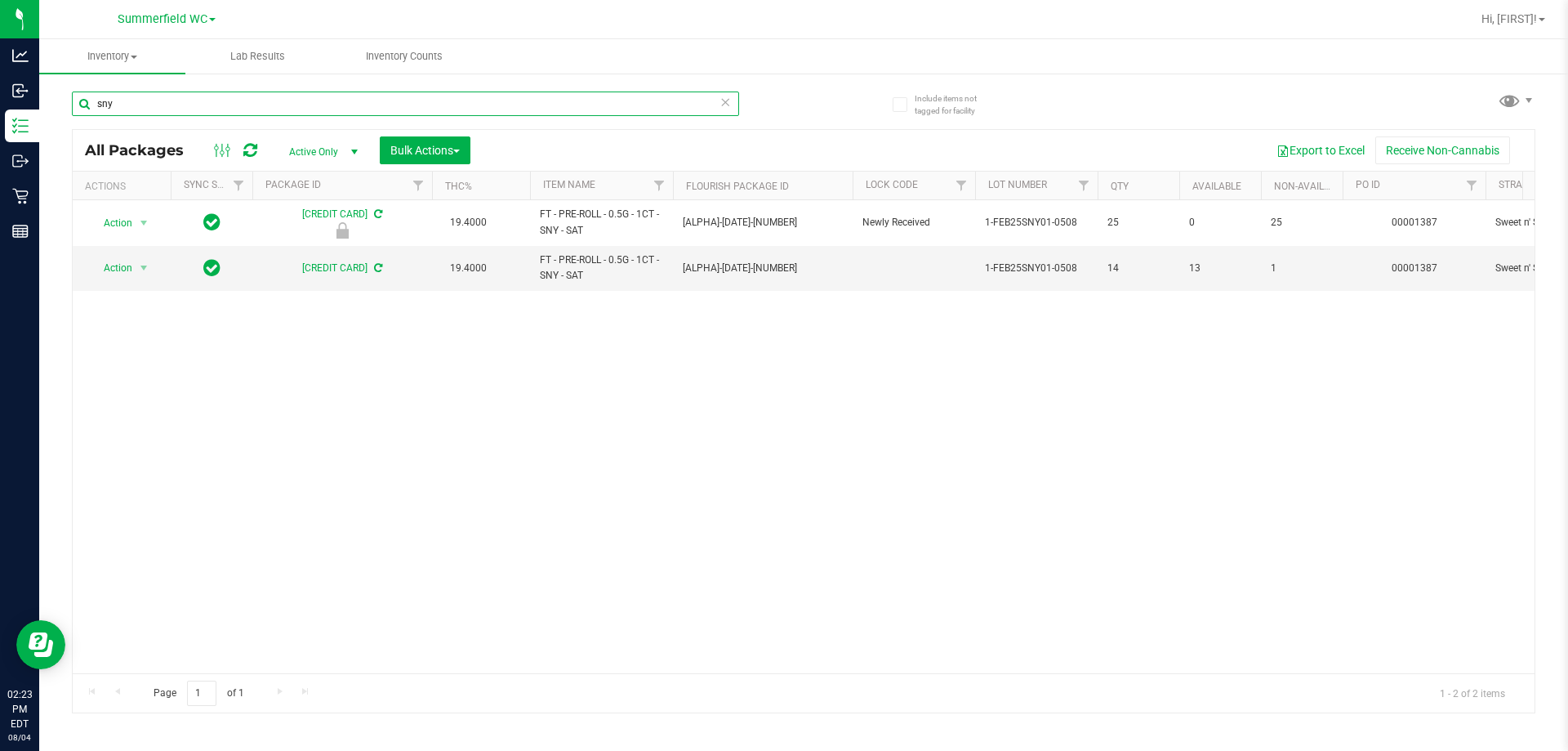 drag, startPoint x: 106, startPoint y: 95, endPoint x: 77, endPoint y: 96, distance: 29.017236 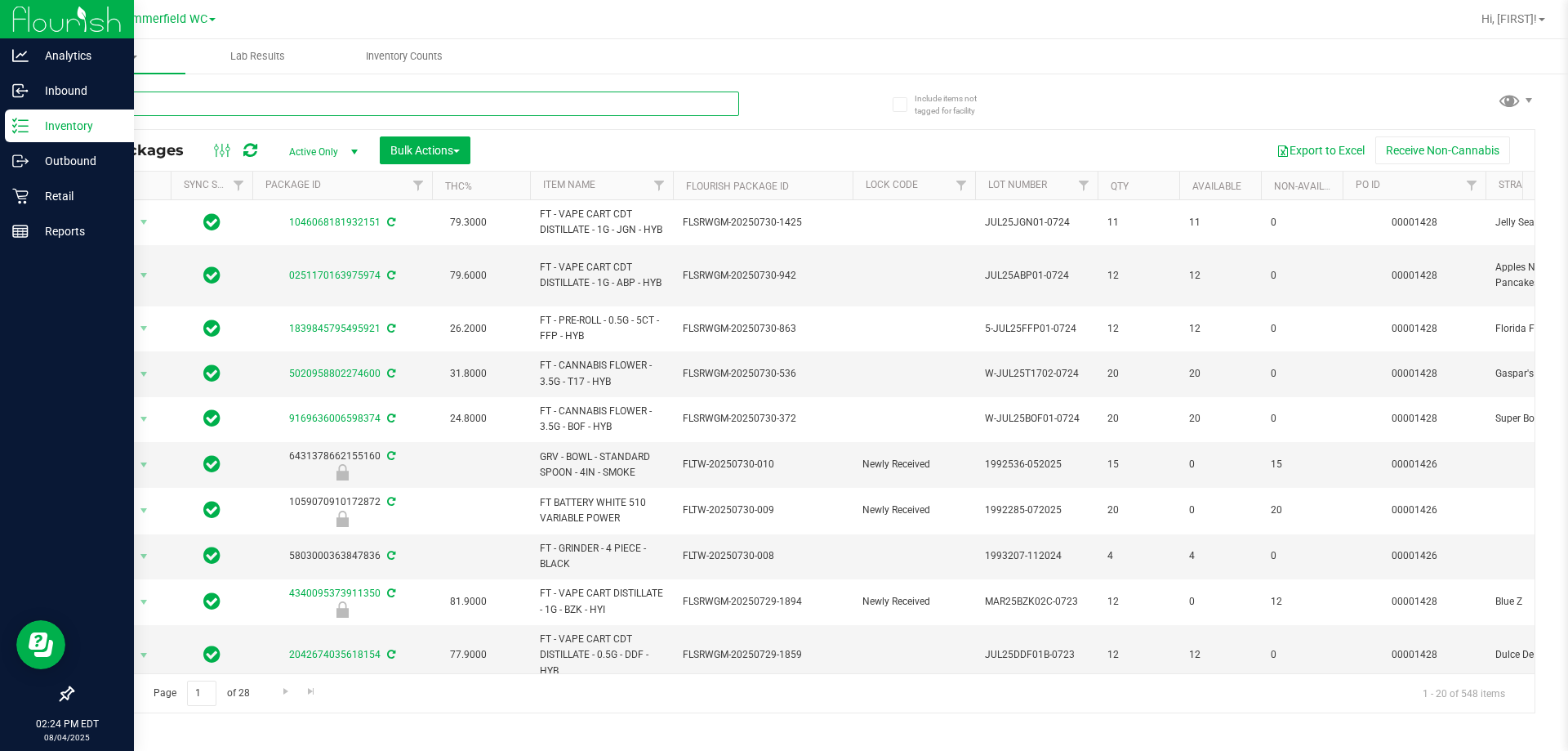 type 